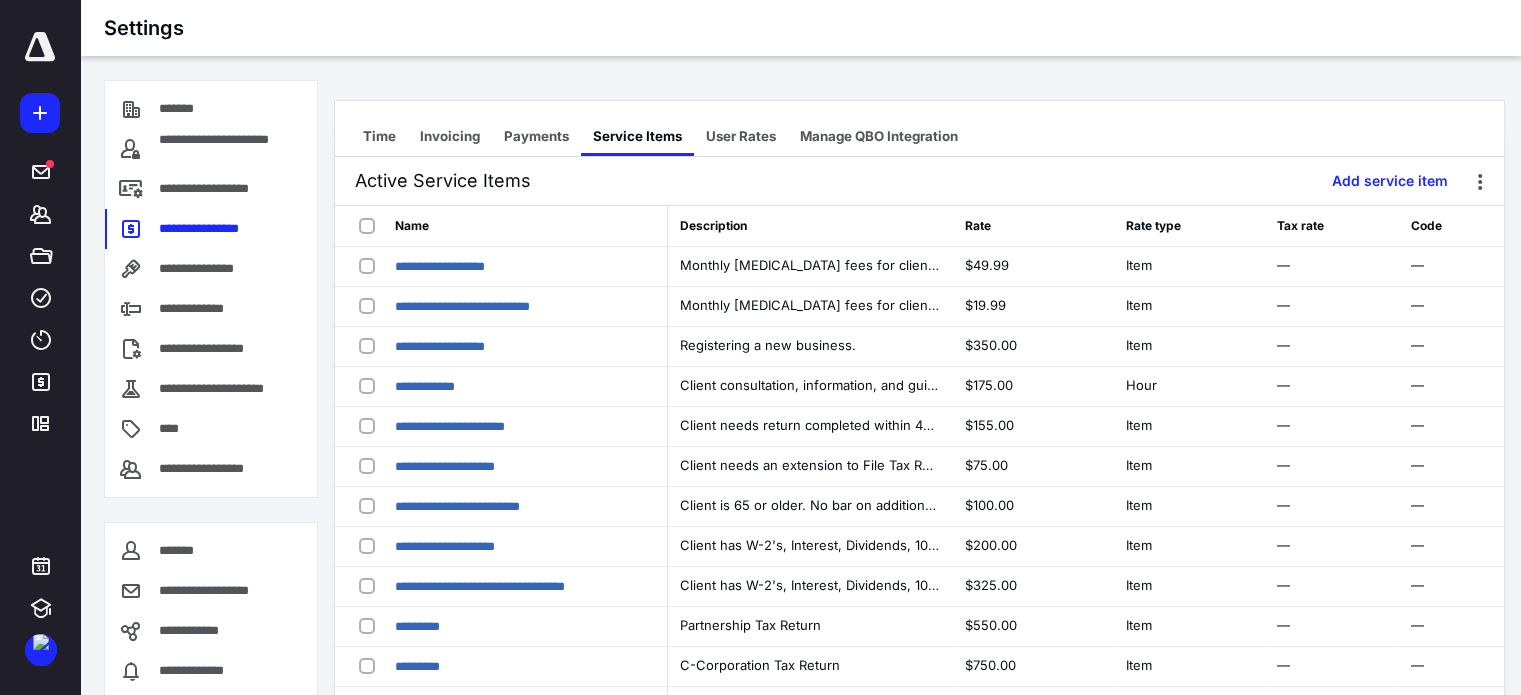 scroll, scrollTop: 0, scrollLeft: 0, axis: both 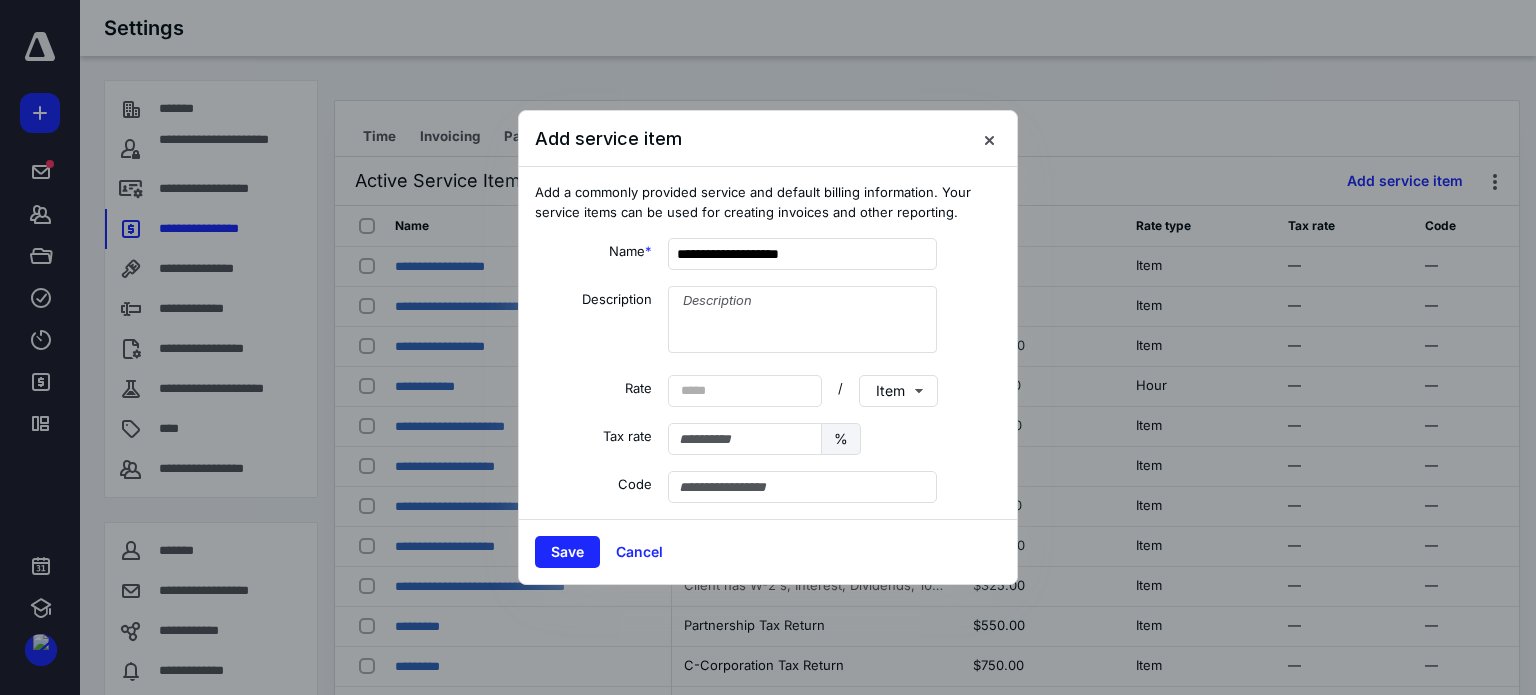 type on "**********" 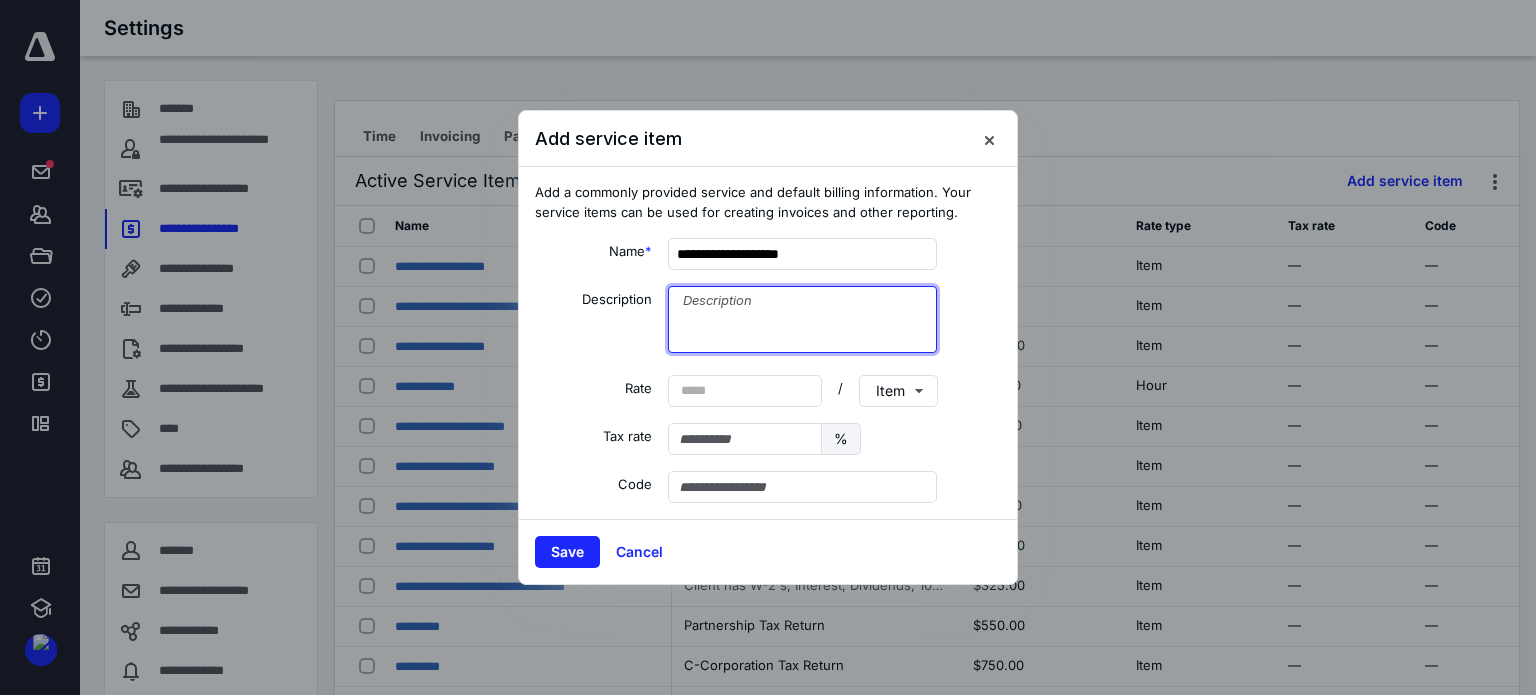 click at bounding box center [802, 319] 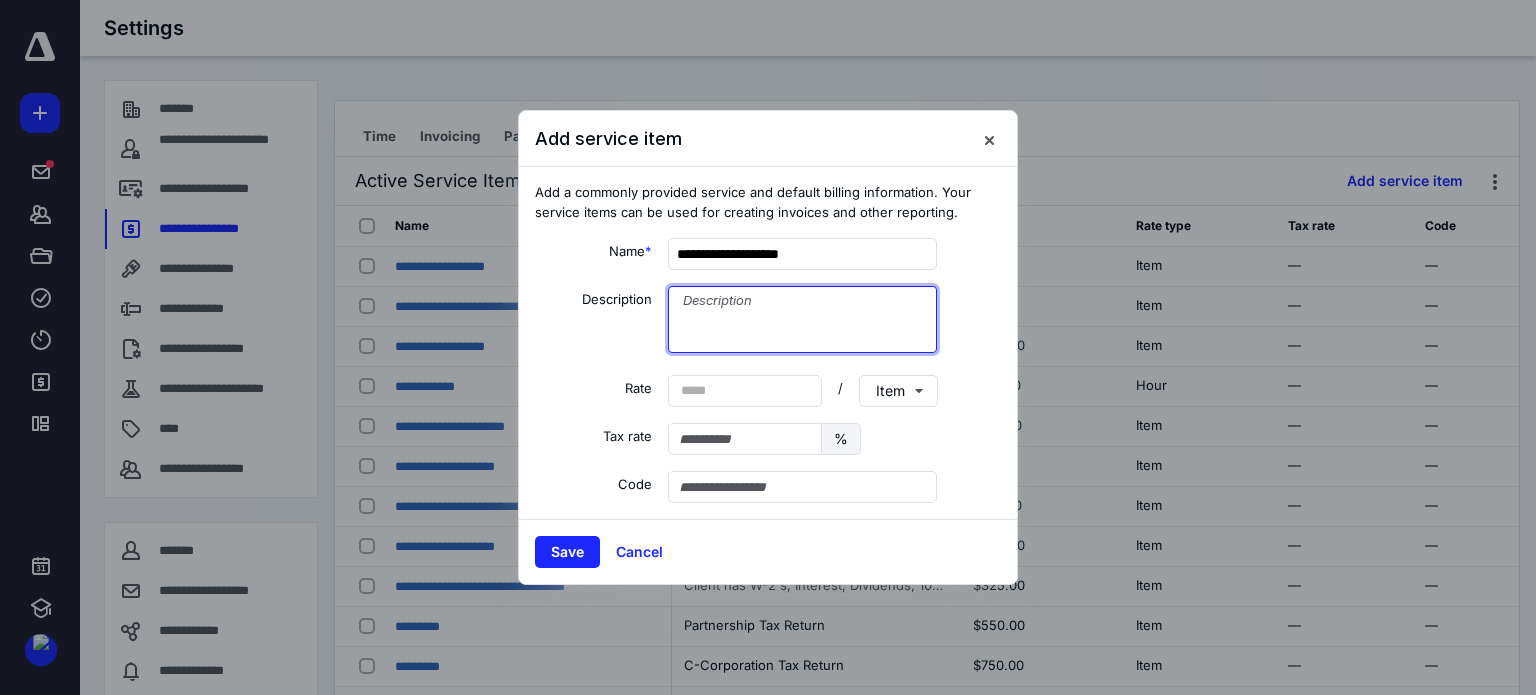 paste on "Client has W-2's, Interest, Dividends, 1099-R's, and "above the line" deductions.  Client has no dependents.  One State return included." 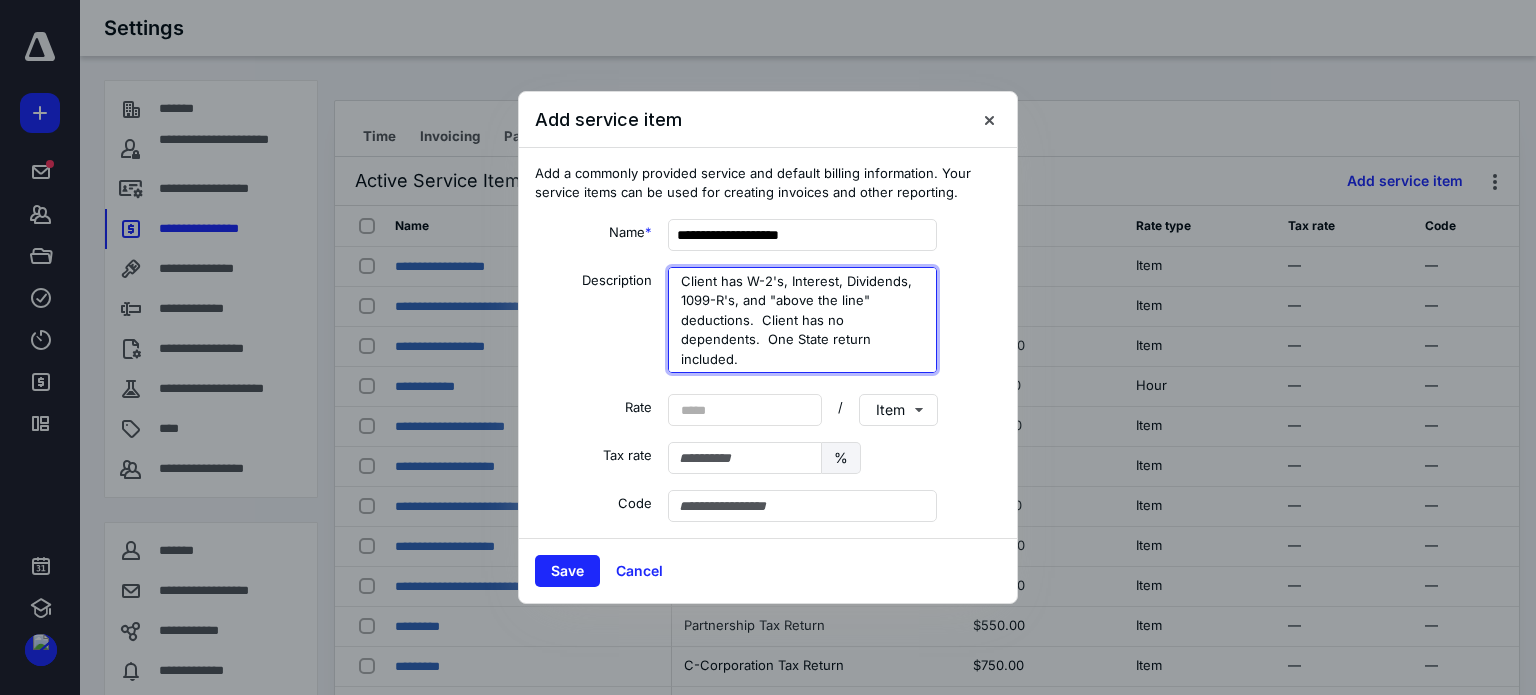 click on "Client has W-2's, Interest, Dividends, 1099-R's, and "above the line" deductions.  Client has no dependents.  One State return included." at bounding box center [802, 320] 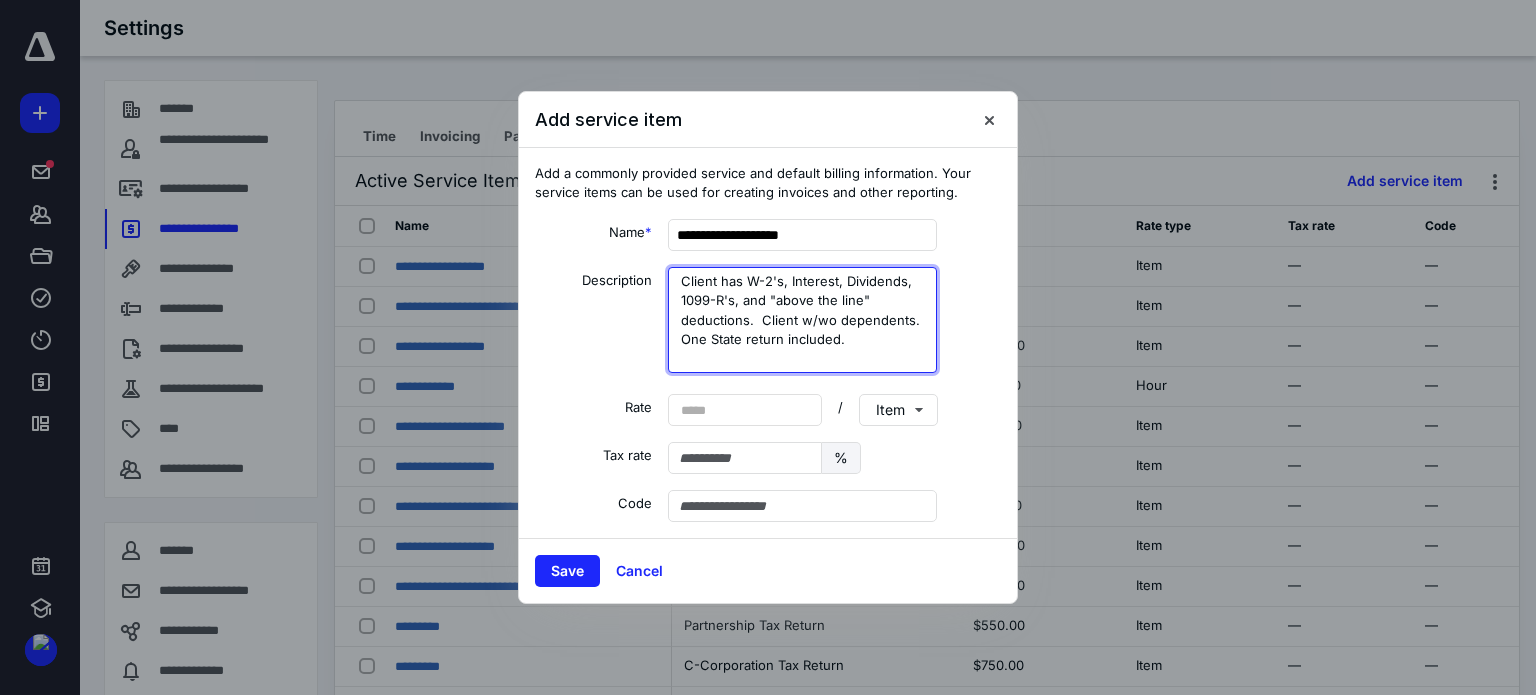 drag, startPoint x: 680, startPoint y: 277, endPoint x: 756, endPoint y: 343, distance: 100.65784 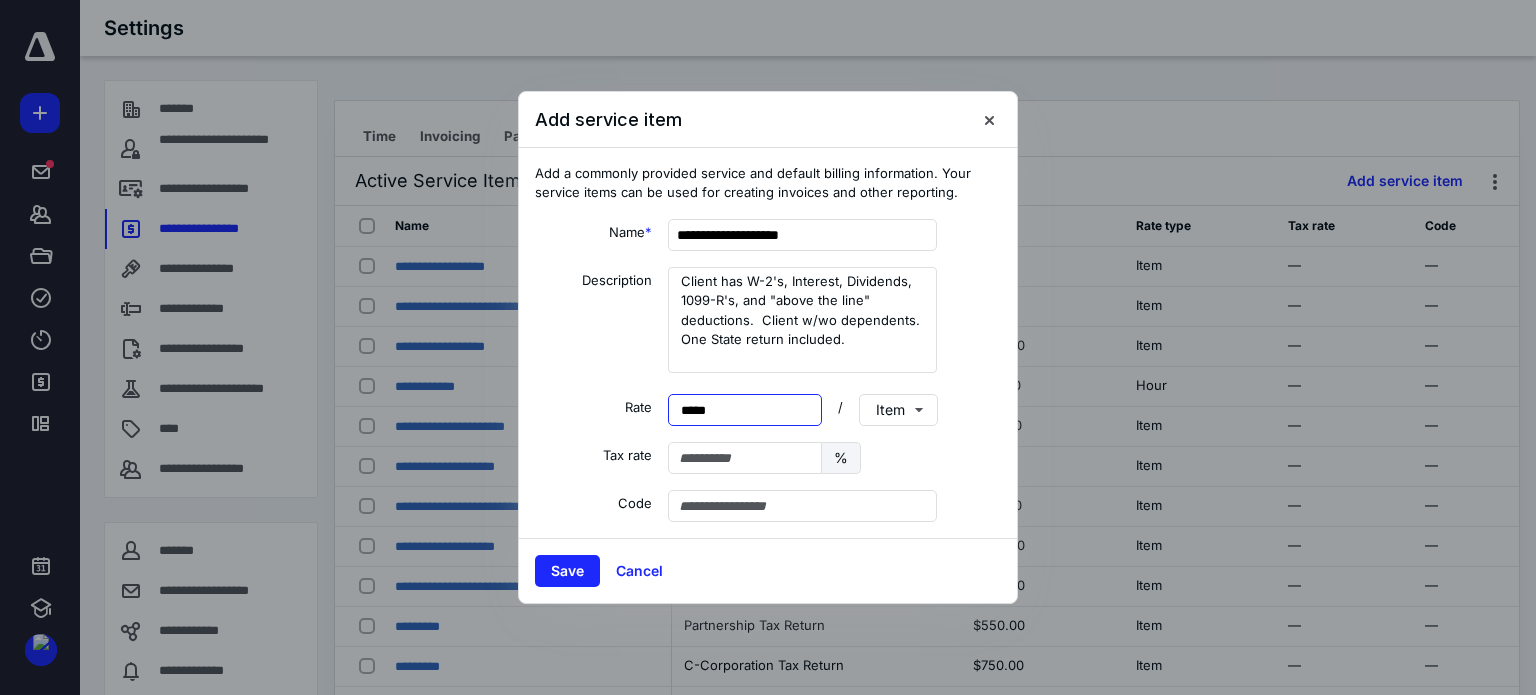 type on "******" 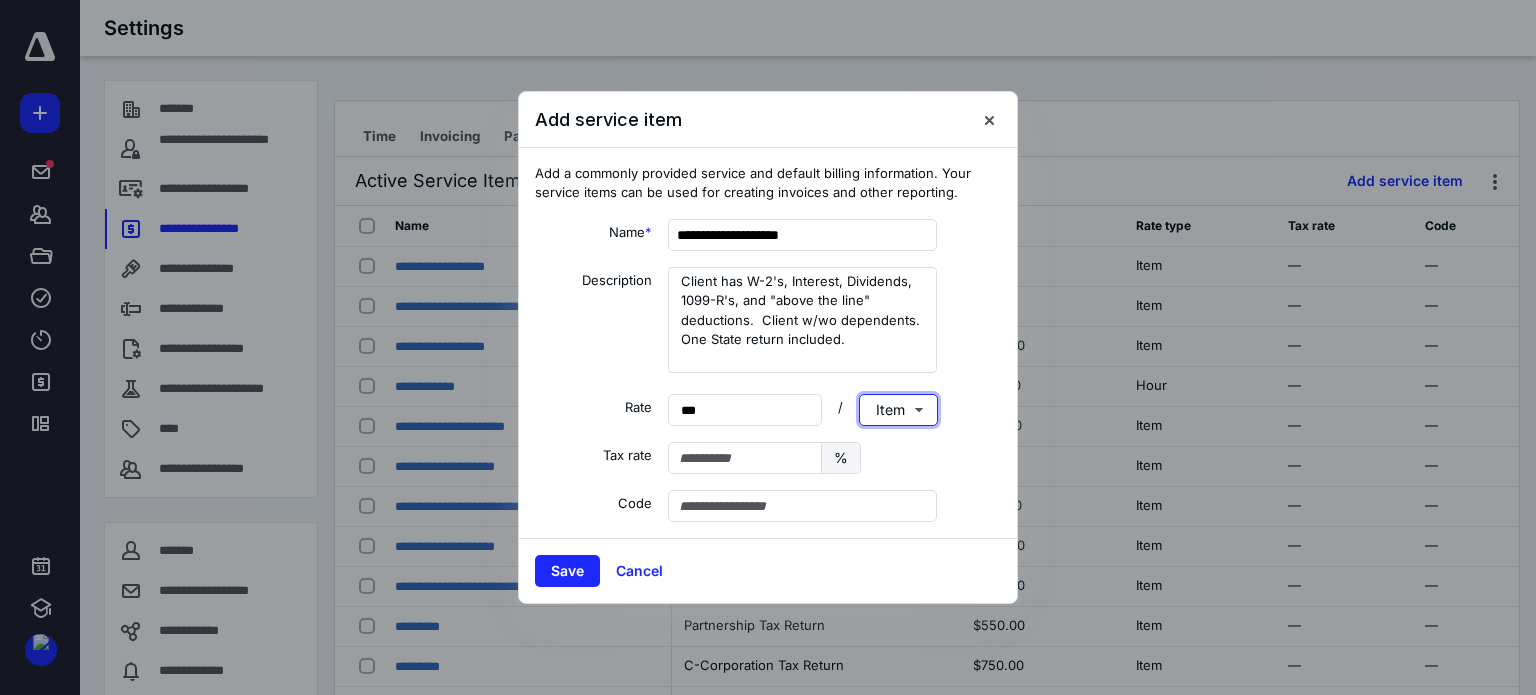 type 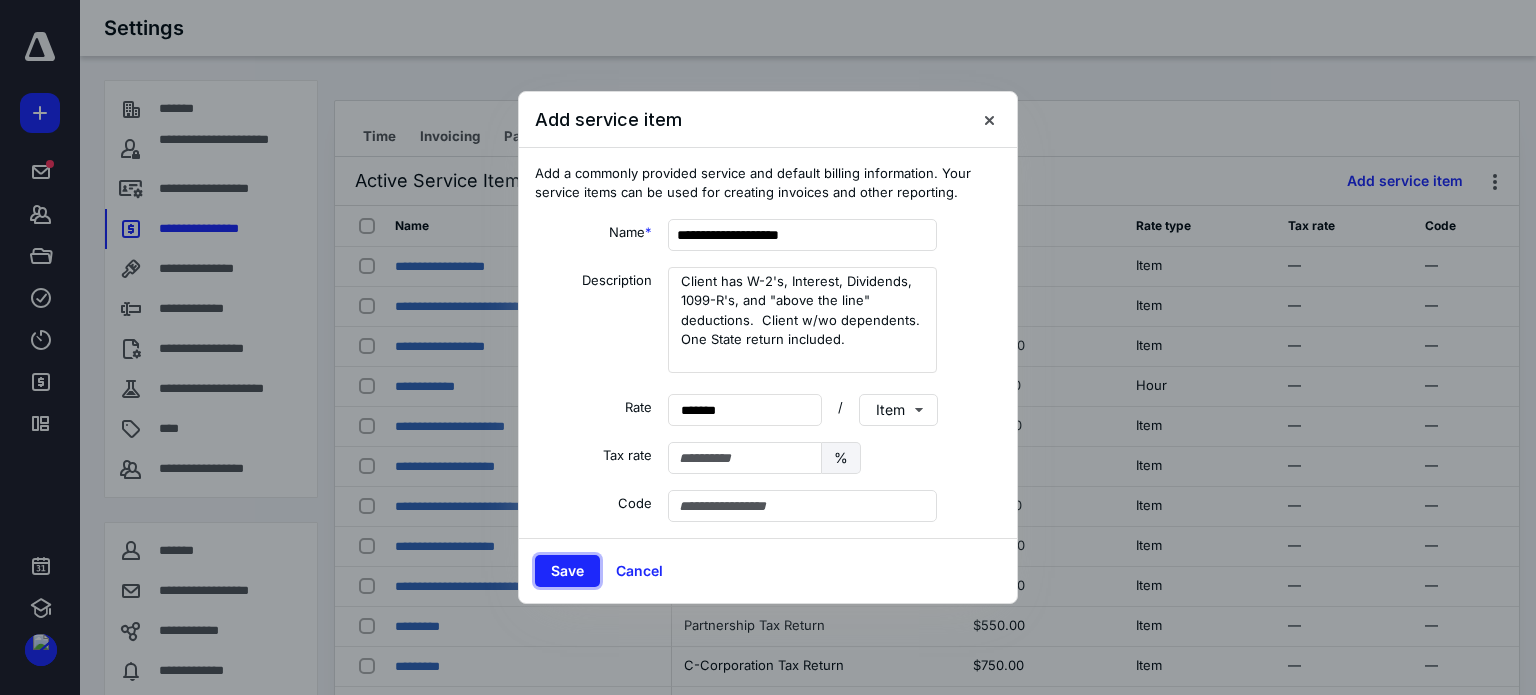 click on "Save" at bounding box center (567, 571) 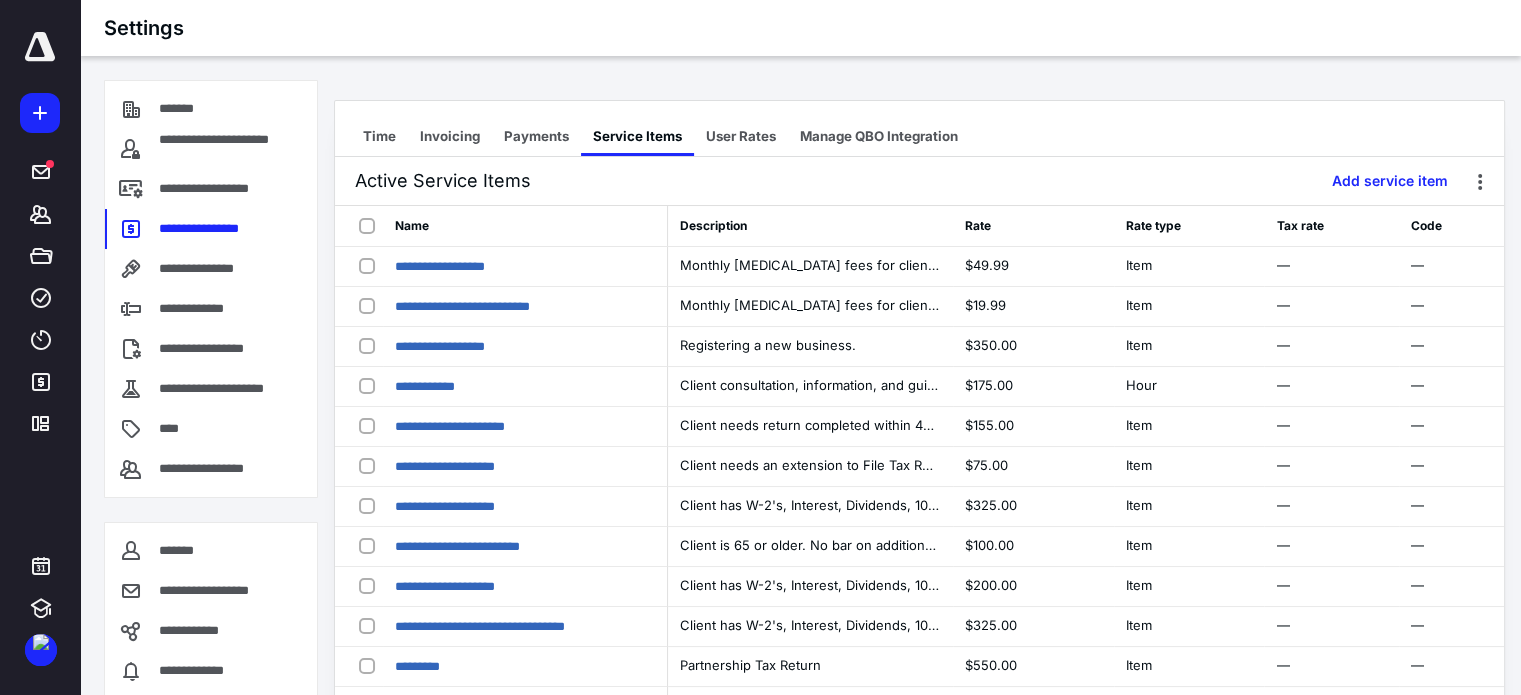 click on "Add service item" at bounding box center (1390, 181) 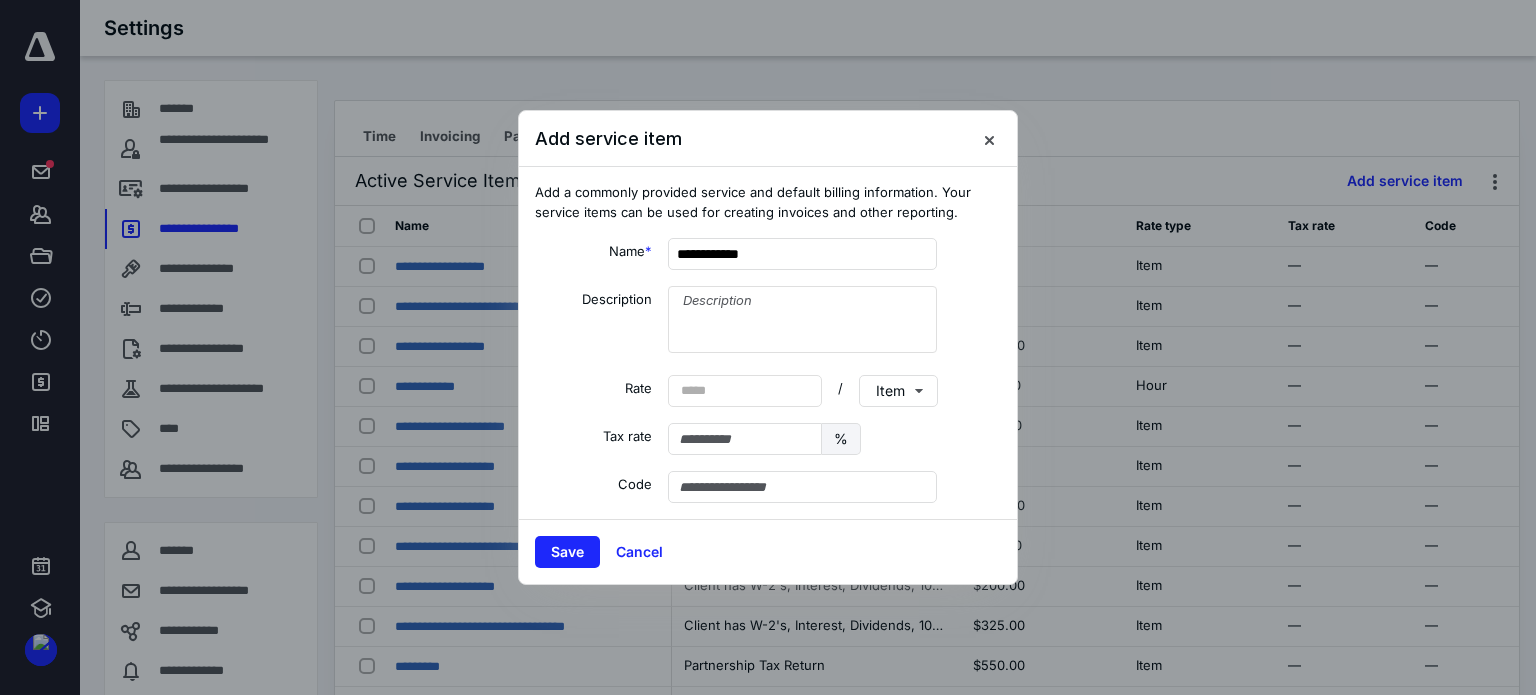type on "**********" 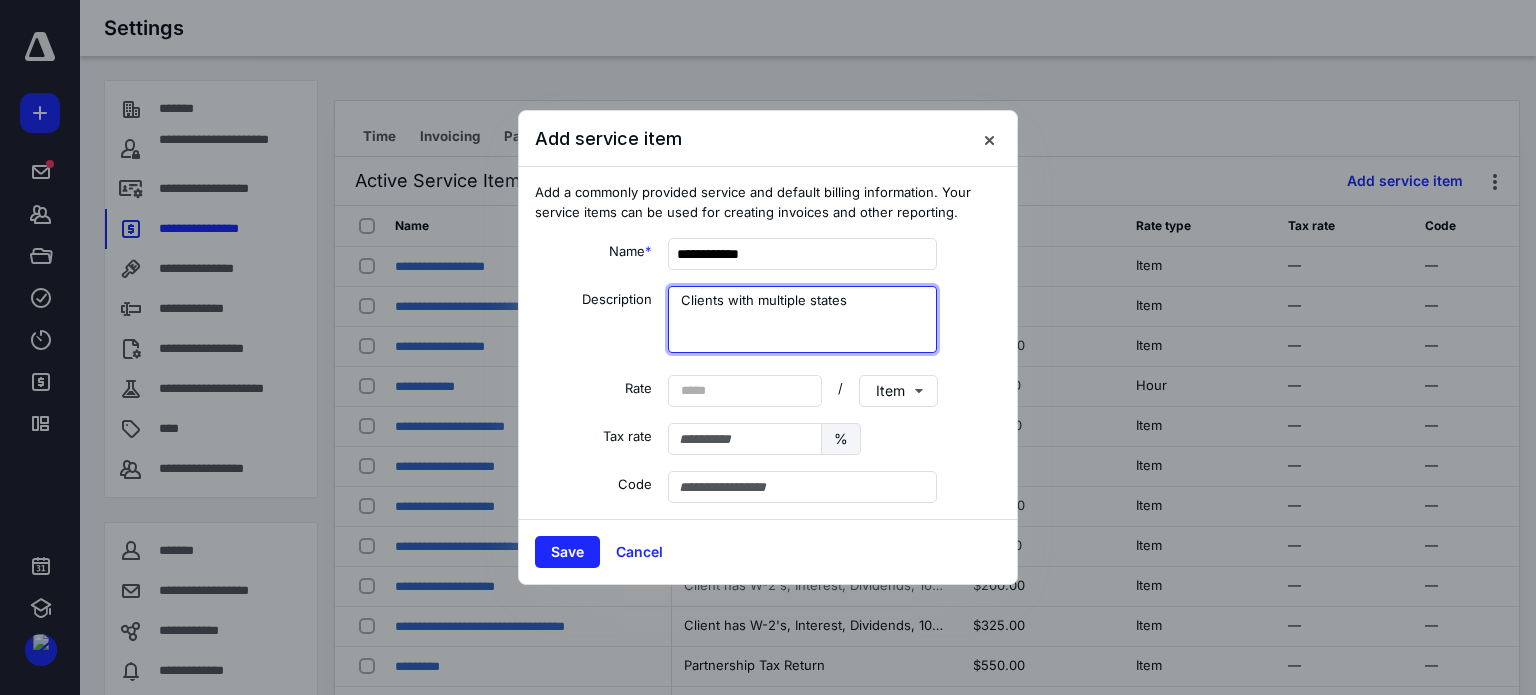 type on "Clients with multiple states" 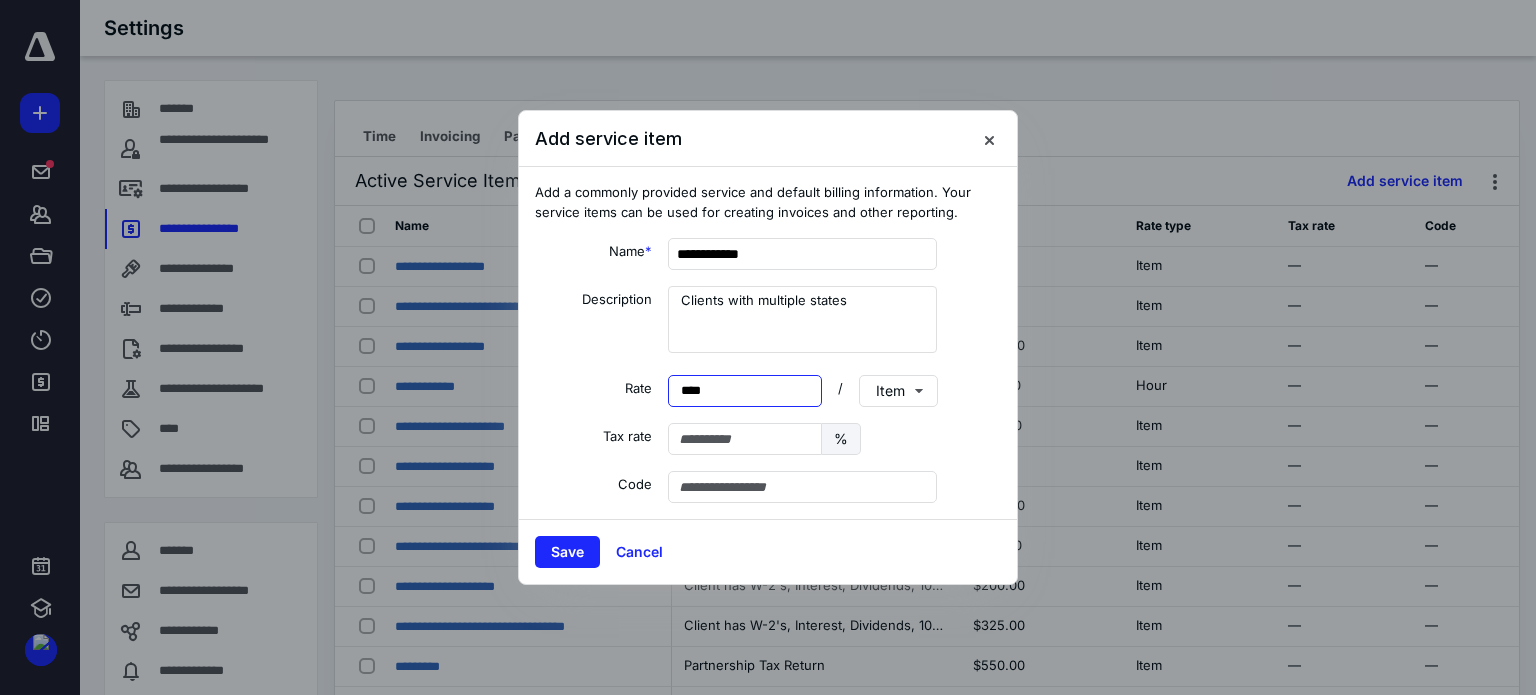 type on "*****" 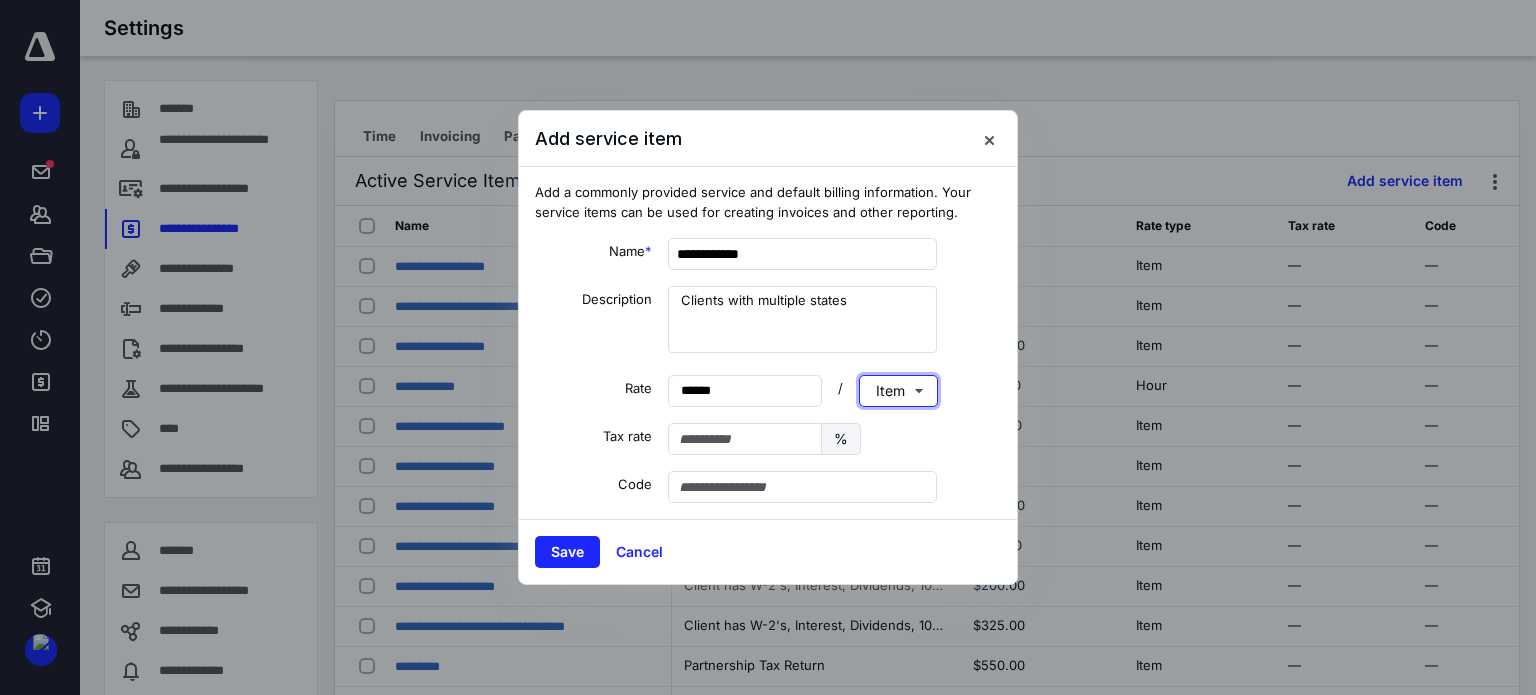 type 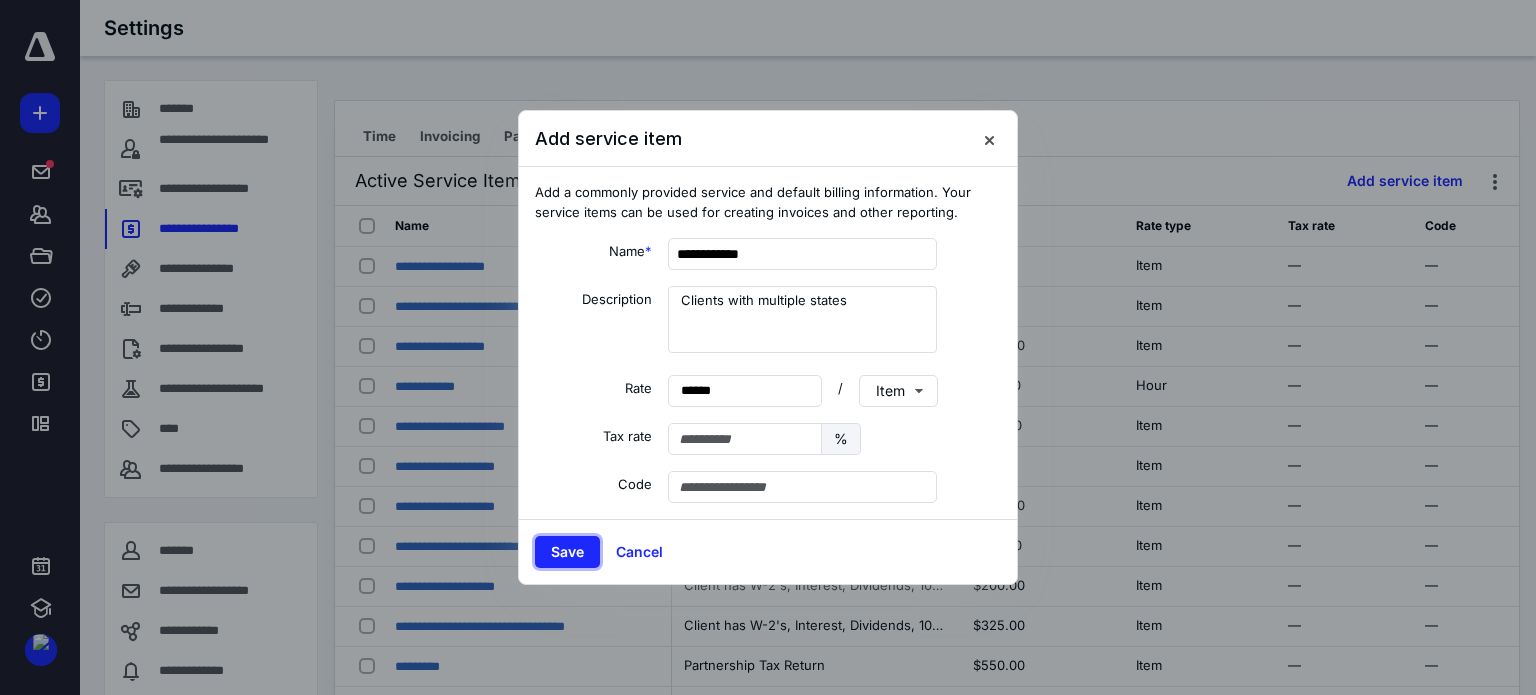 click on "Save" at bounding box center [567, 552] 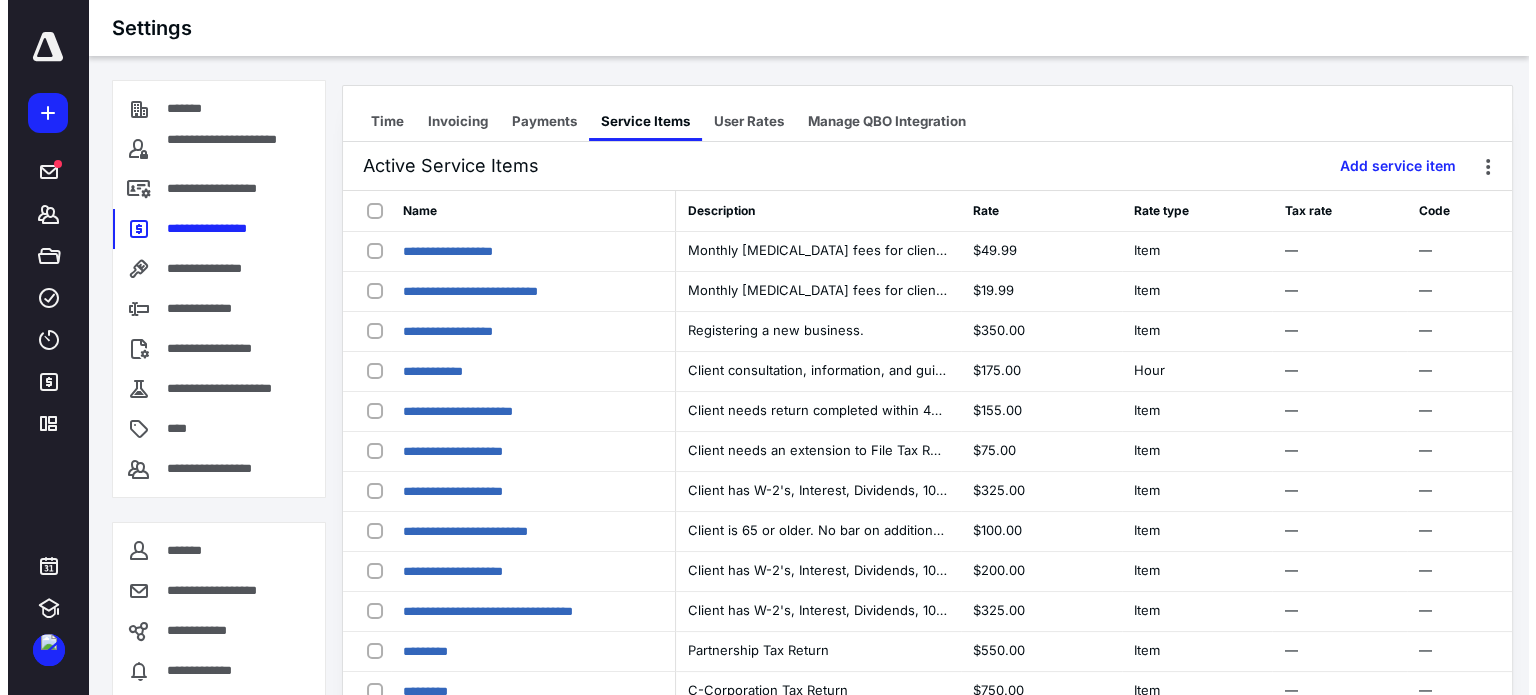 scroll, scrollTop: 0, scrollLeft: 0, axis: both 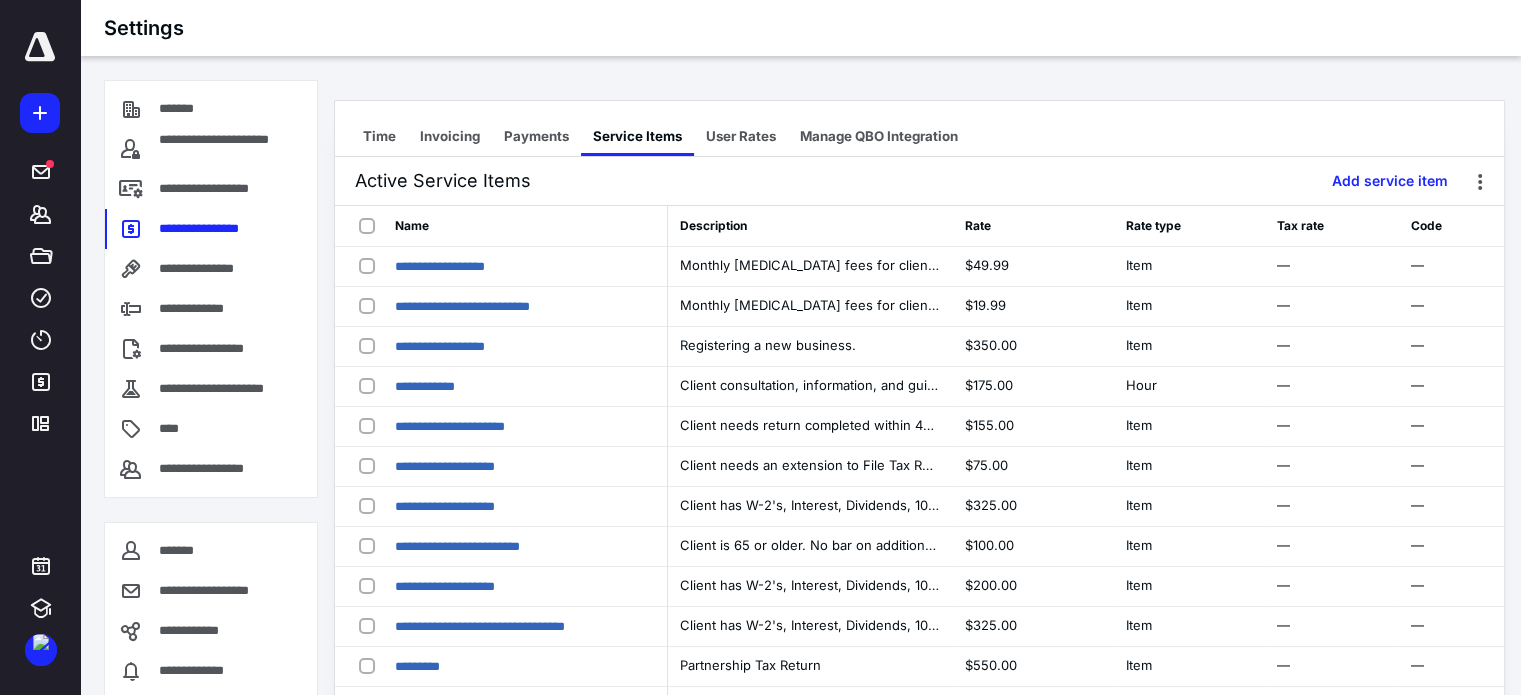 click on "Add service item" at bounding box center (1390, 181) 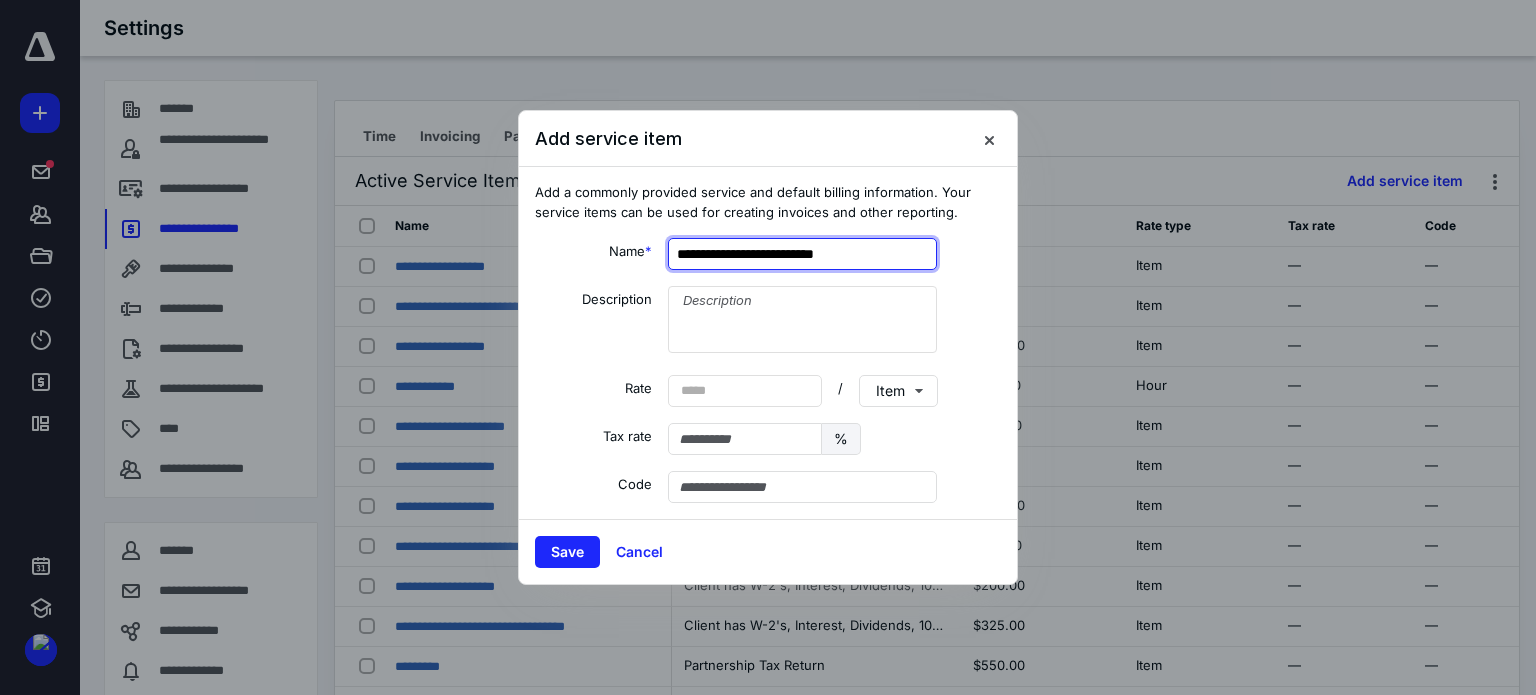 click on "**********" at bounding box center [802, 254] 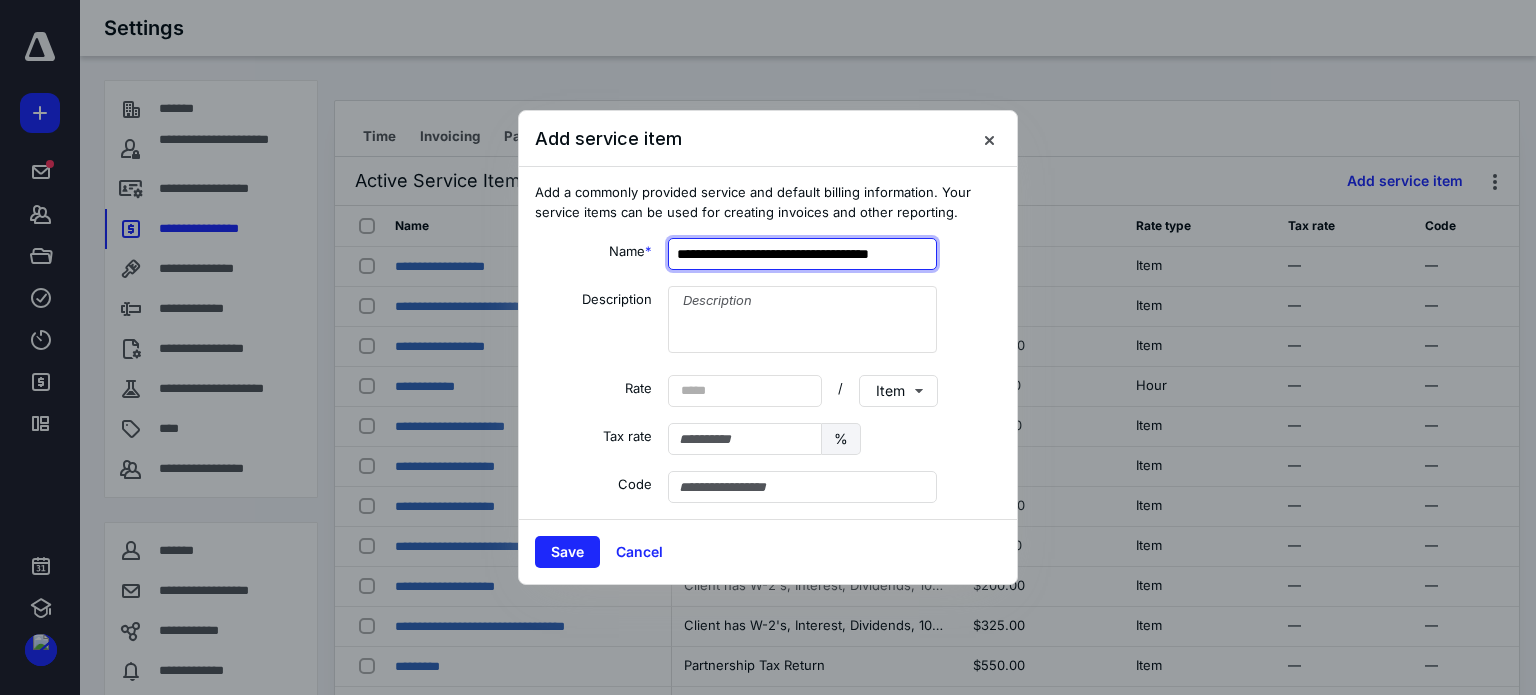 type on "**********" 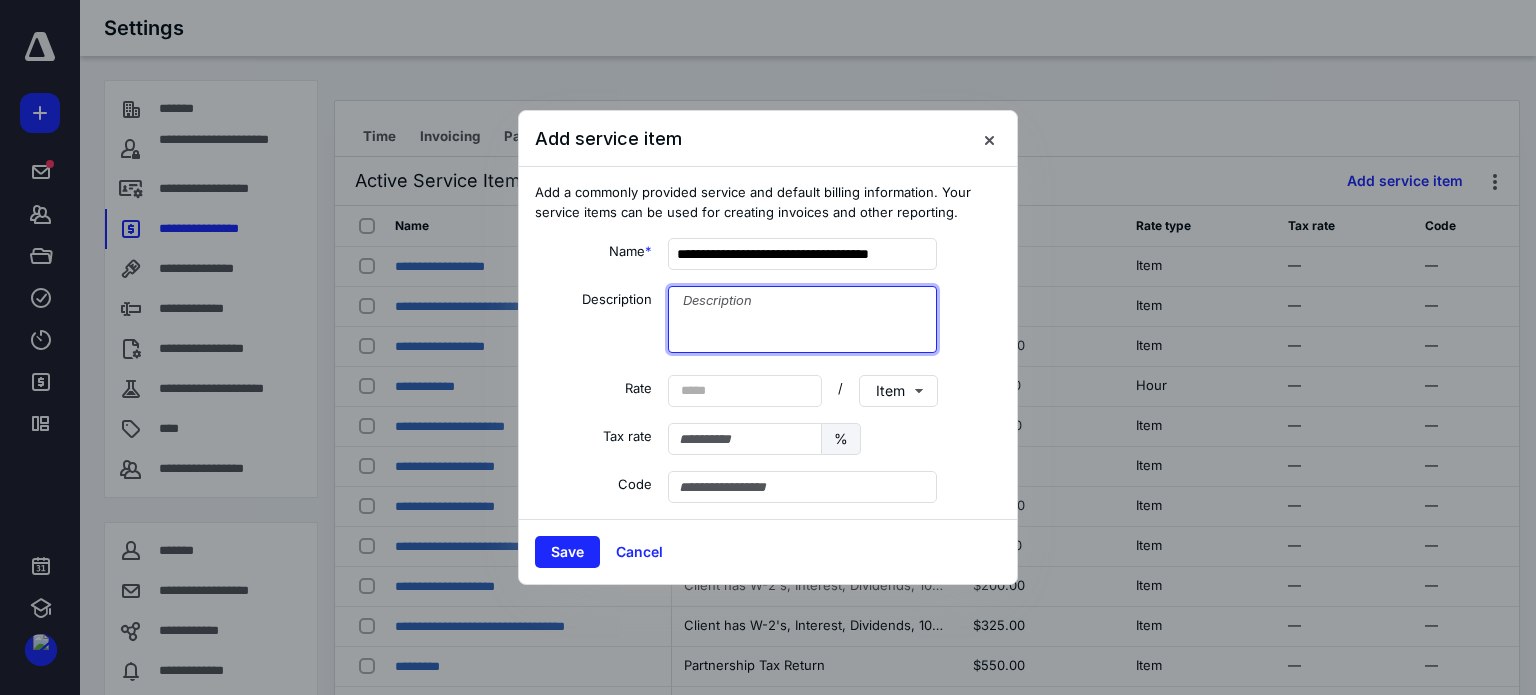 paste on "Client has W-2's, Interest, Dividends, 1099-R's, and "above the line" deductions.  Client w/wo dependents." 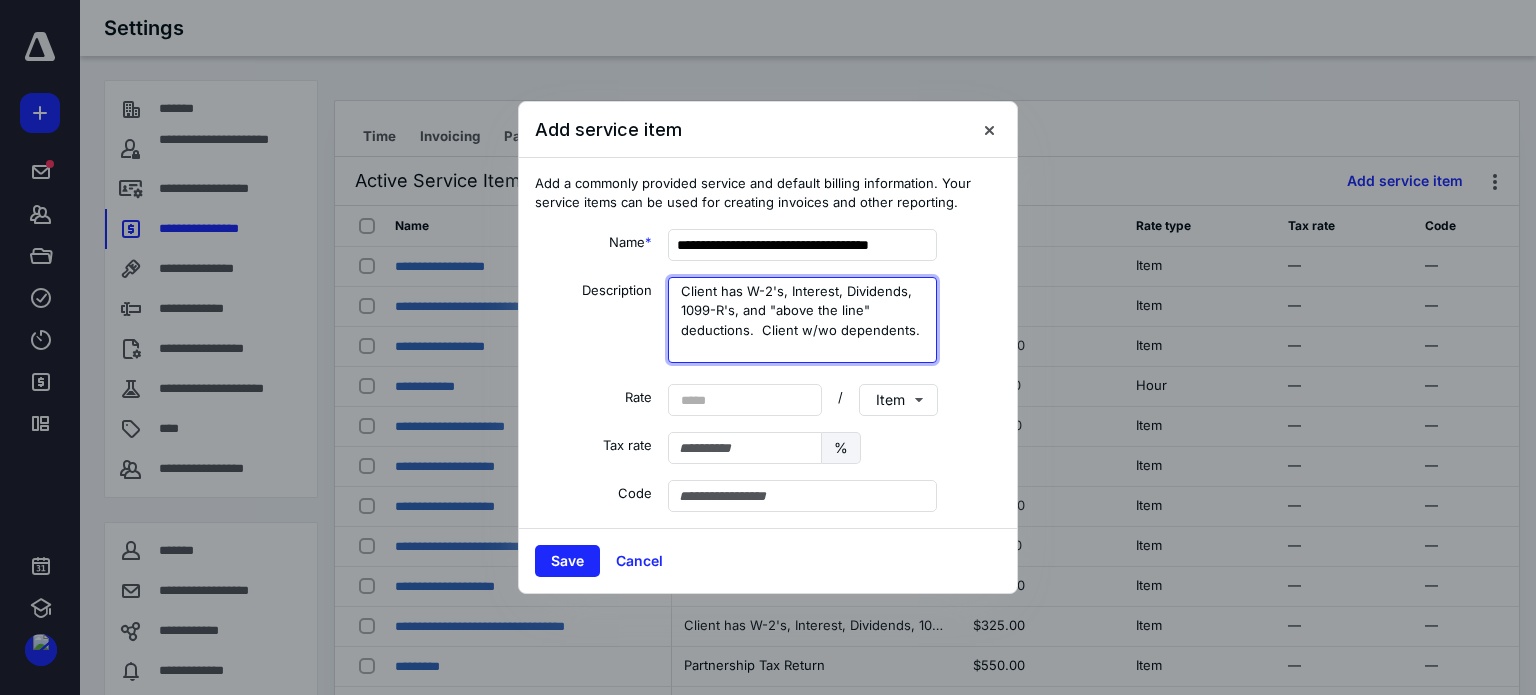 click on "Client has W-2's, Interest, Dividends, 1099-R's, and "above the line" deductions.  Client w/wo dependents." at bounding box center (802, 320) 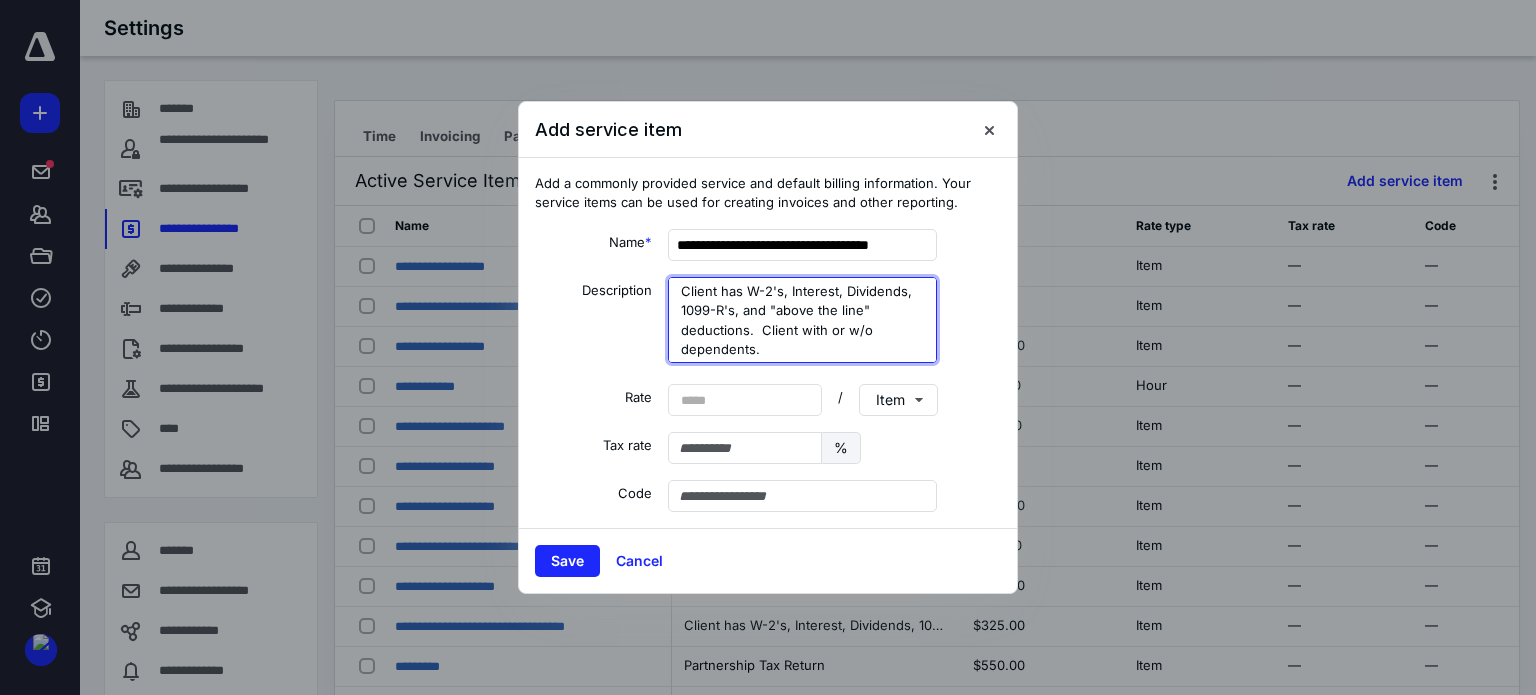 click on "Client has W-2's, Interest, Dividends, 1099-R's, and "above the line" deductions.  Client with or w/o dependents." at bounding box center (802, 320) 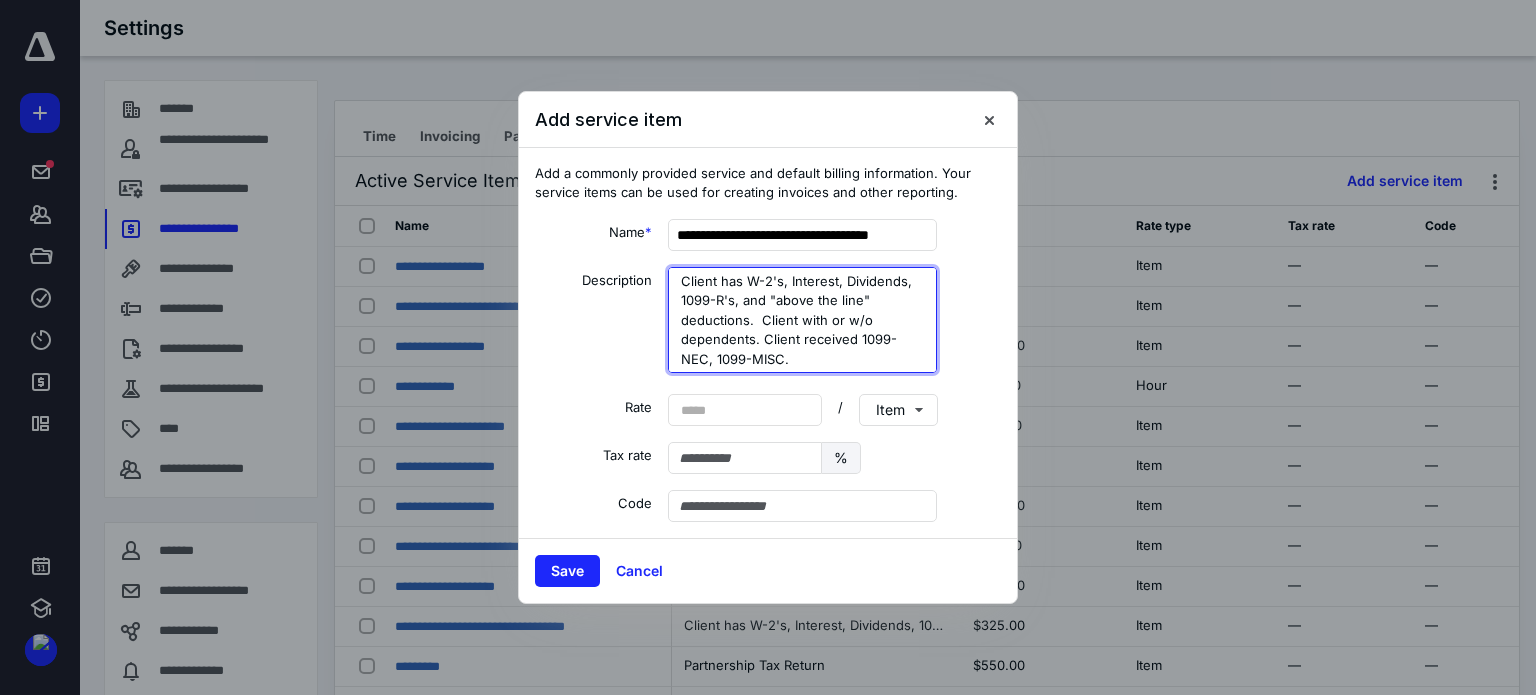 click on "Client has W-2's, Interest, Dividends, 1099-R's, and "above the line" deductions.  Client with or w/o dependents. Client received 1099-NEC, 1099-MISC." at bounding box center [802, 320] 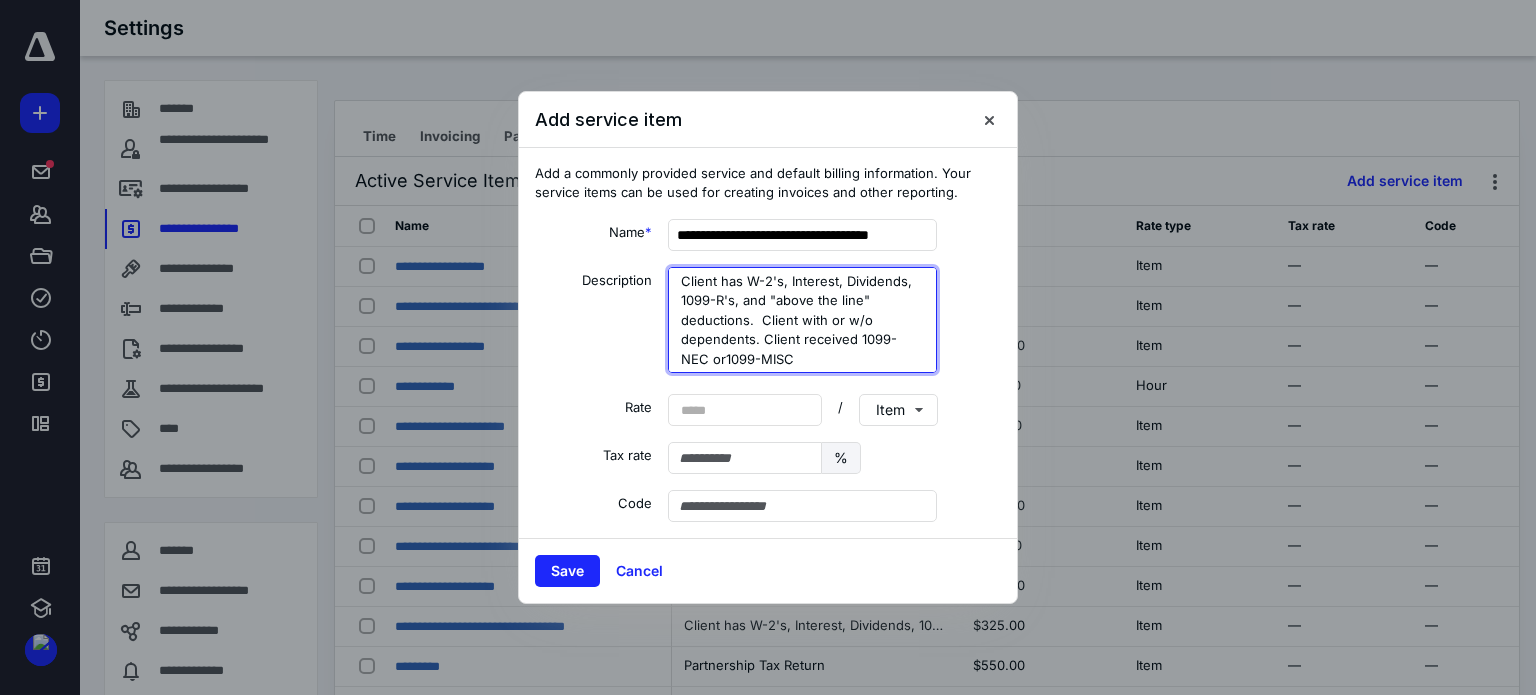 click on "Client has W-2's, Interest, Dividends, 1099-R's, and "above the line" deductions.  Client with or w/o dependents. Client received 1099-NEC or1099-MISC" at bounding box center (802, 320) 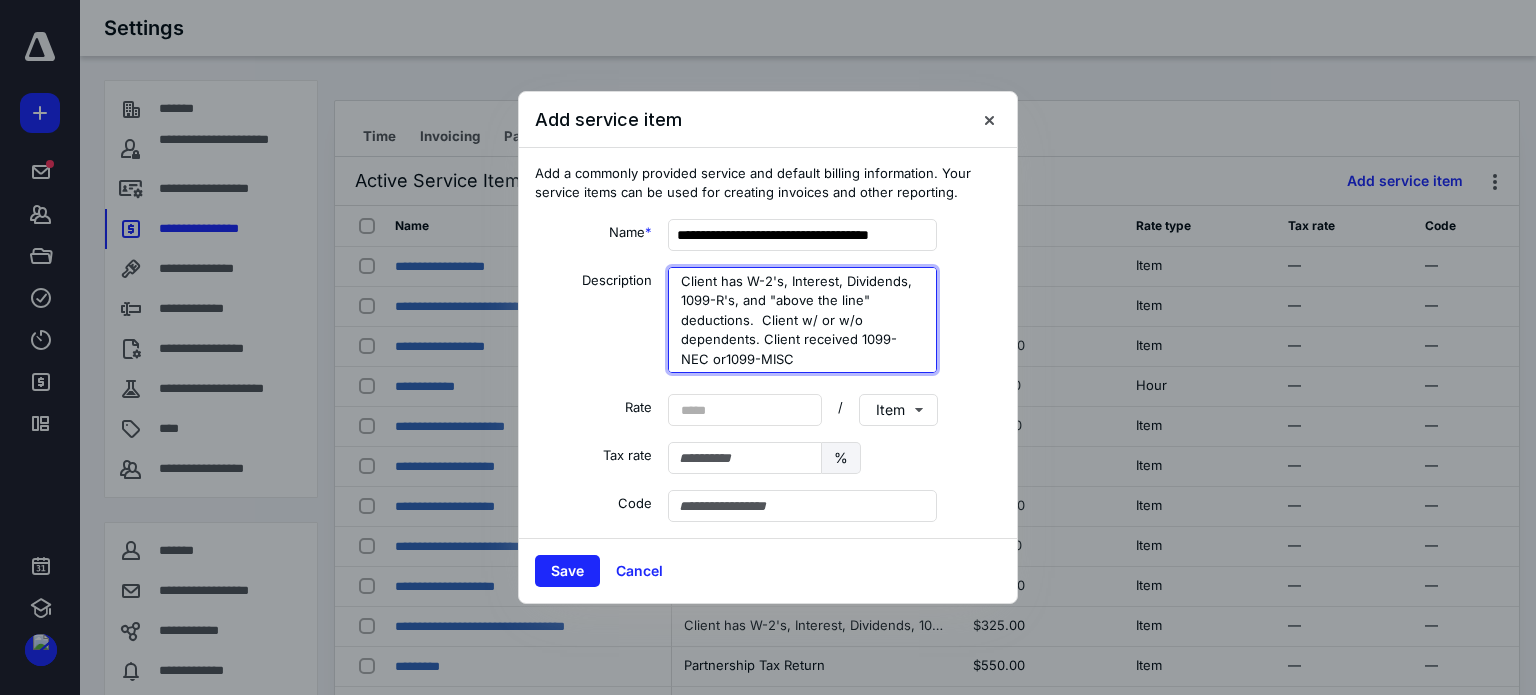 click on "Client has W-2's, Interest, Dividends, 1099-R's, and "above the line" deductions.  Client w/ or w/o dependents. Client received 1099-NEC or1099-MISC" at bounding box center (802, 320) 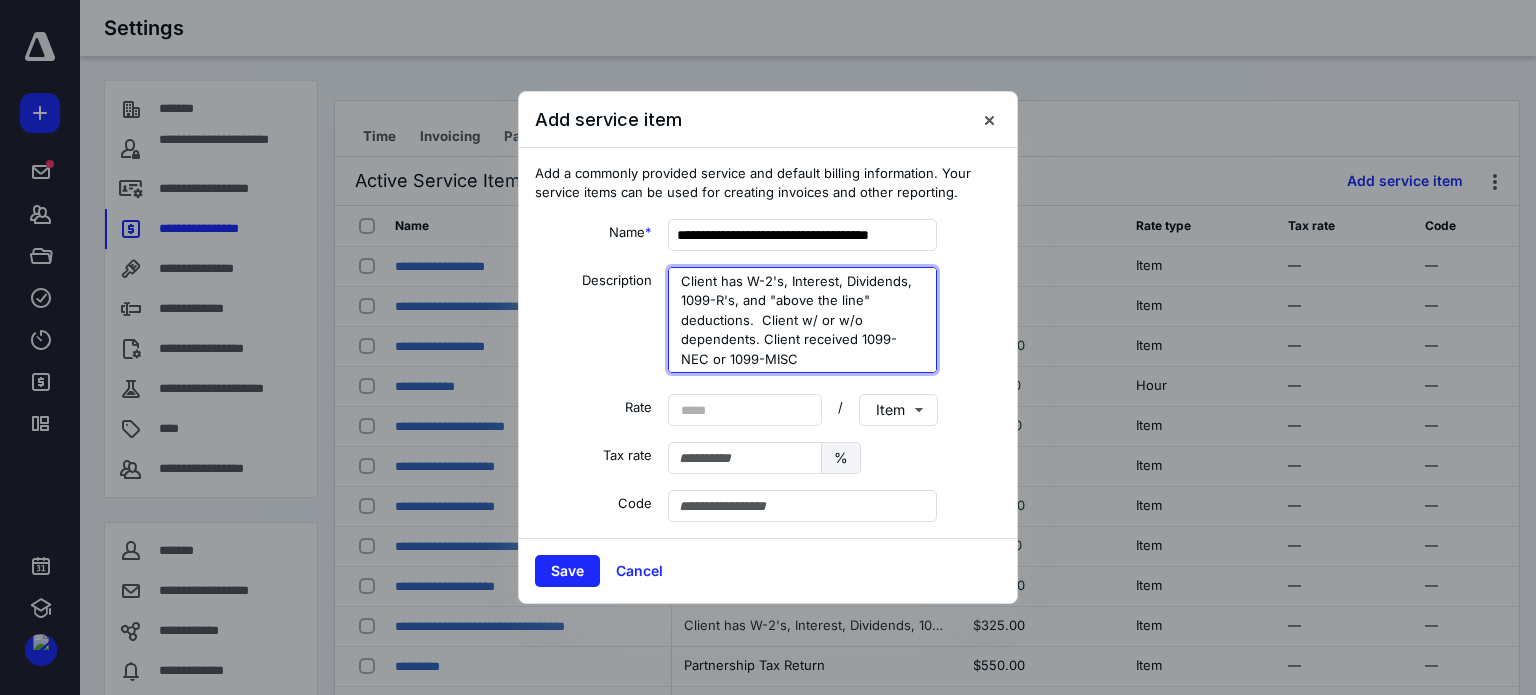 click on "Client has W-2's, Interest, Dividends, 1099-R's, and "above the line" deductions.  Client w/ or w/o dependents. Client received 1099-NEC or 1099-MISC" at bounding box center [802, 320] 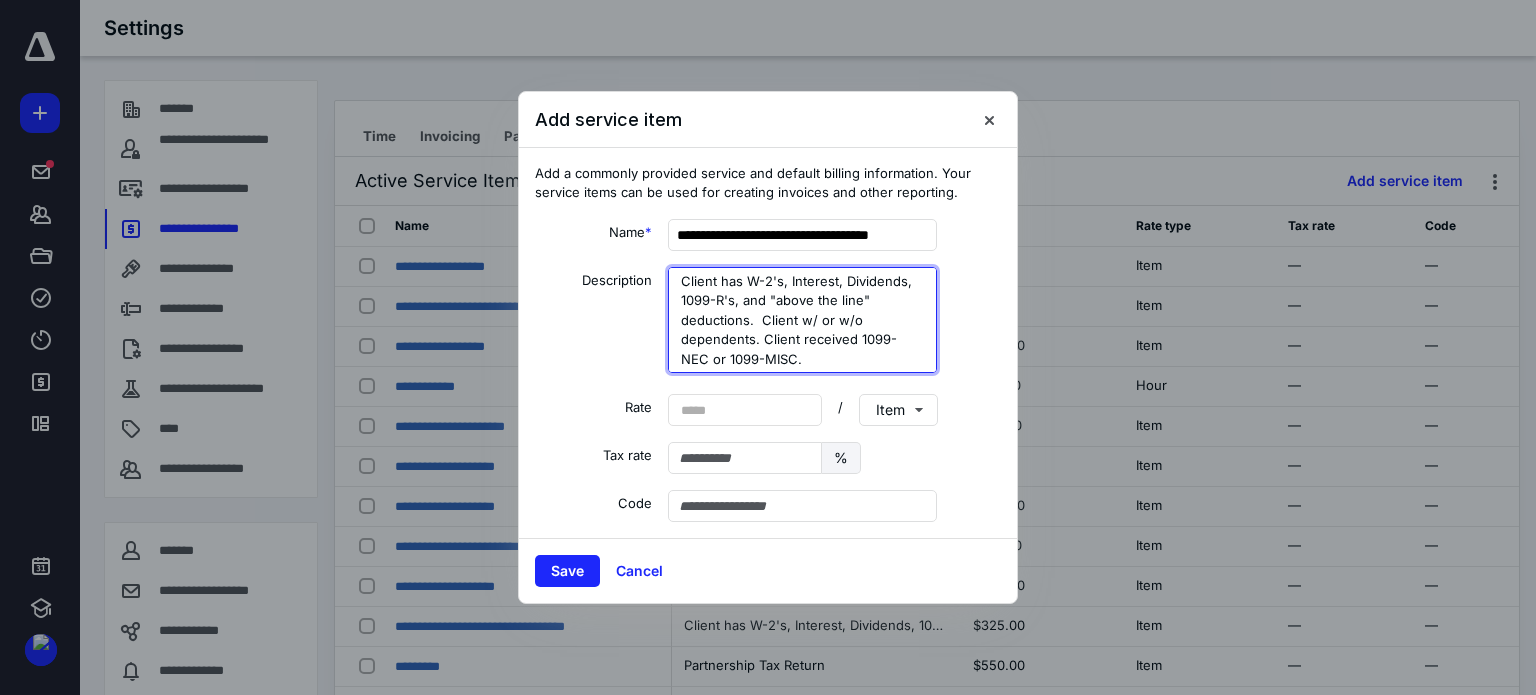 click on "Client has W-2's, Interest, Dividends, 1099-R's, and "above the line" deductions.  Client w/ or w/o dependents. Client received 1099-NEC or 1099-MISC." at bounding box center (802, 320) 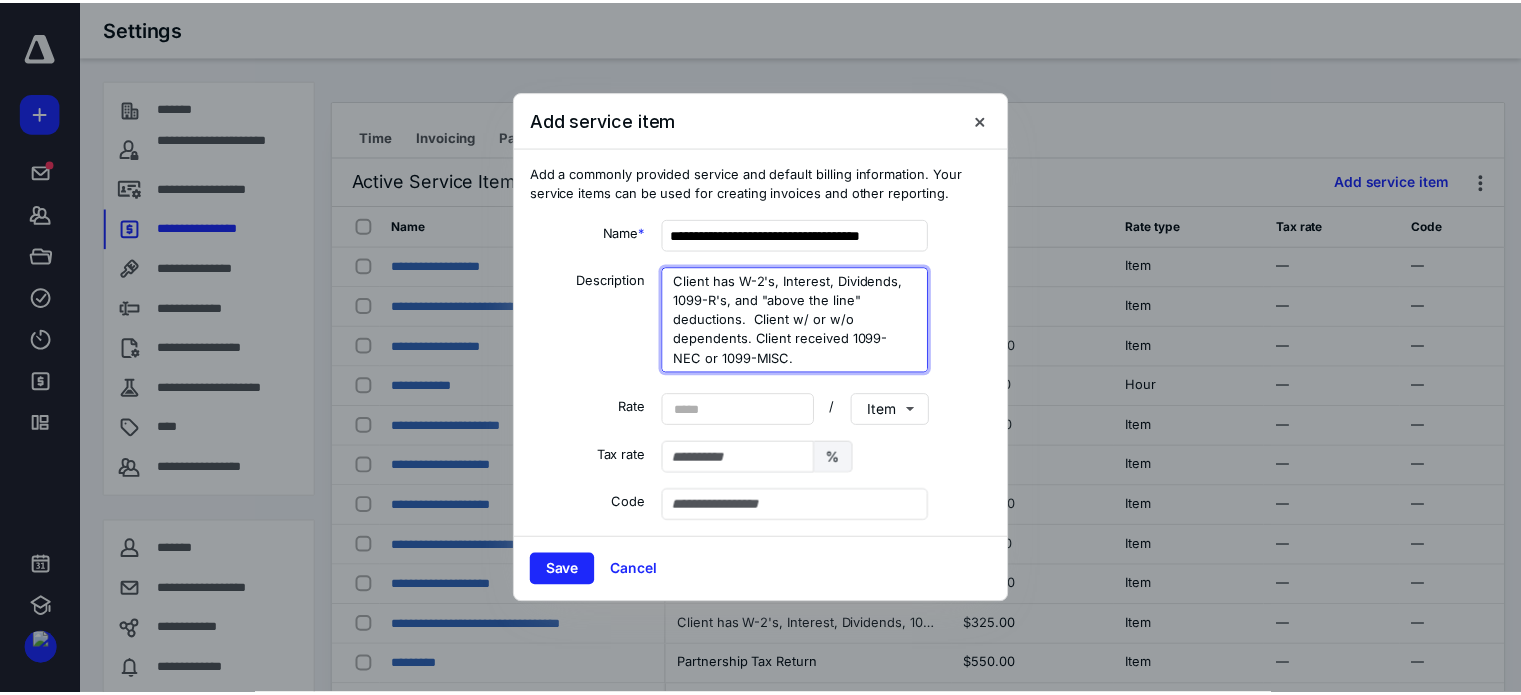 scroll, scrollTop: 0, scrollLeft: 0, axis: both 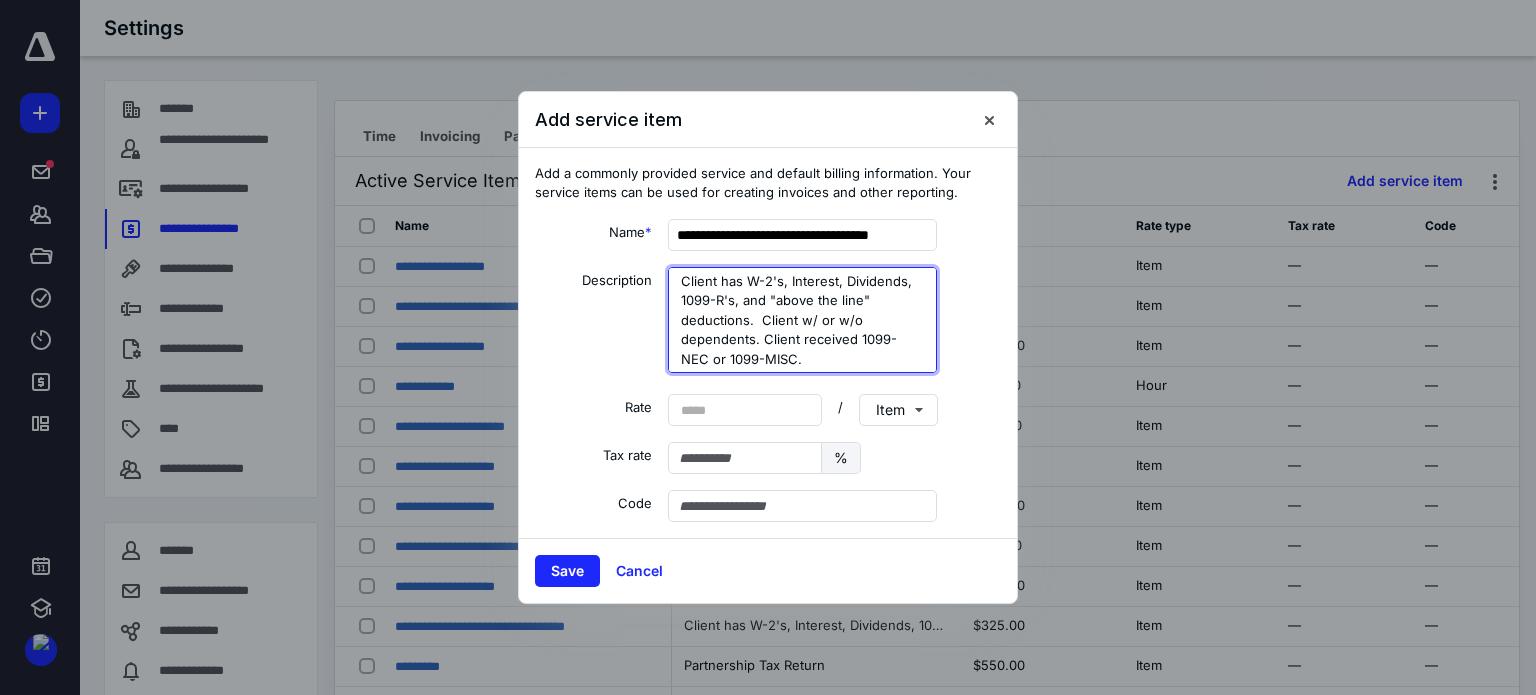 drag, startPoint x: 679, startPoint y: 282, endPoint x: 806, endPoint y: 358, distance: 148.00337 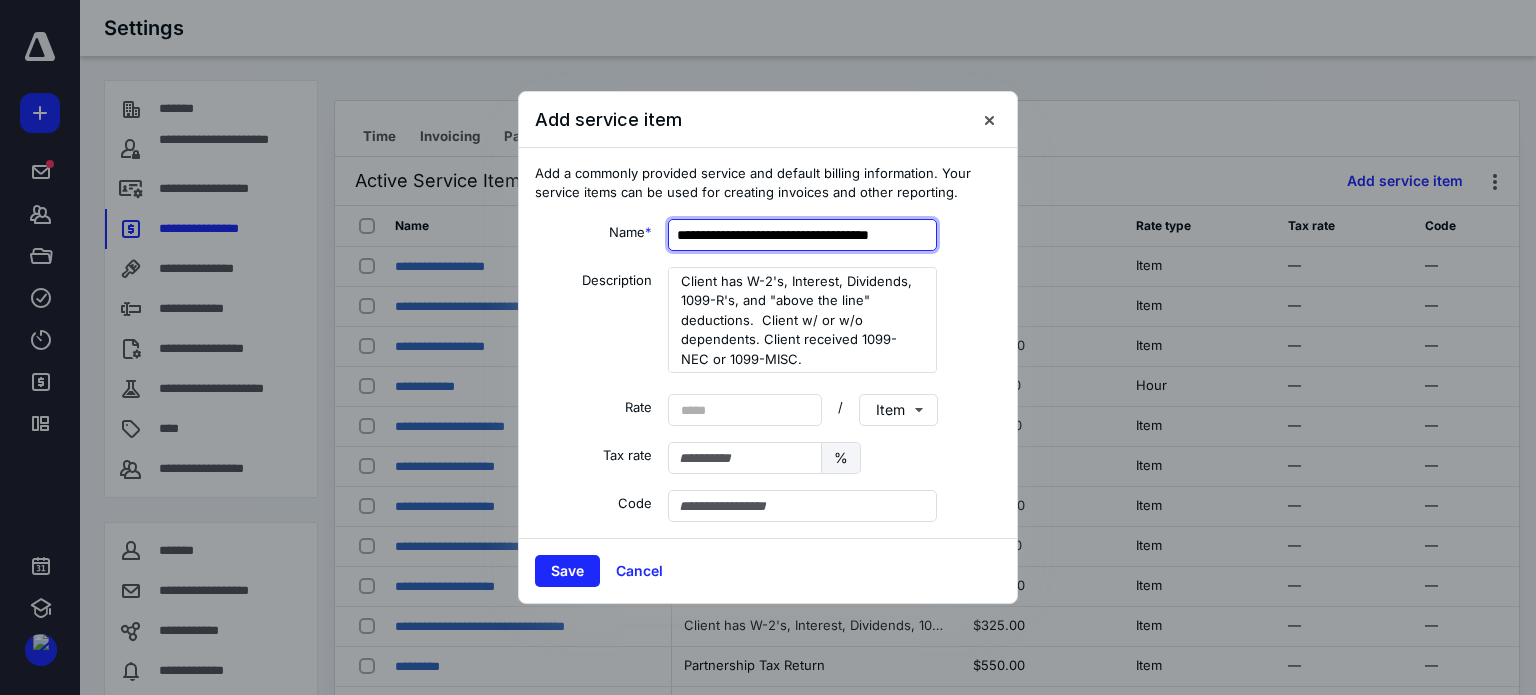click on "**********" at bounding box center [802, 235] 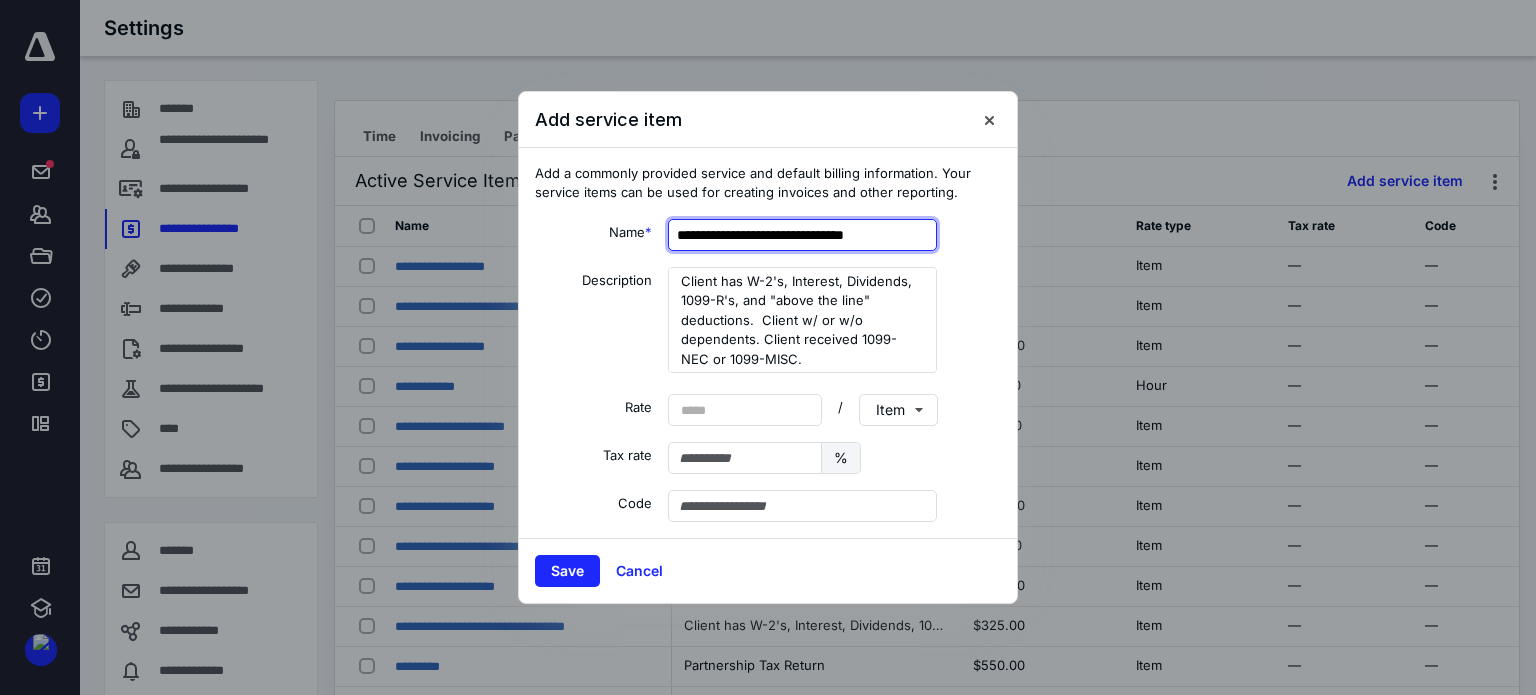 type on "**********" 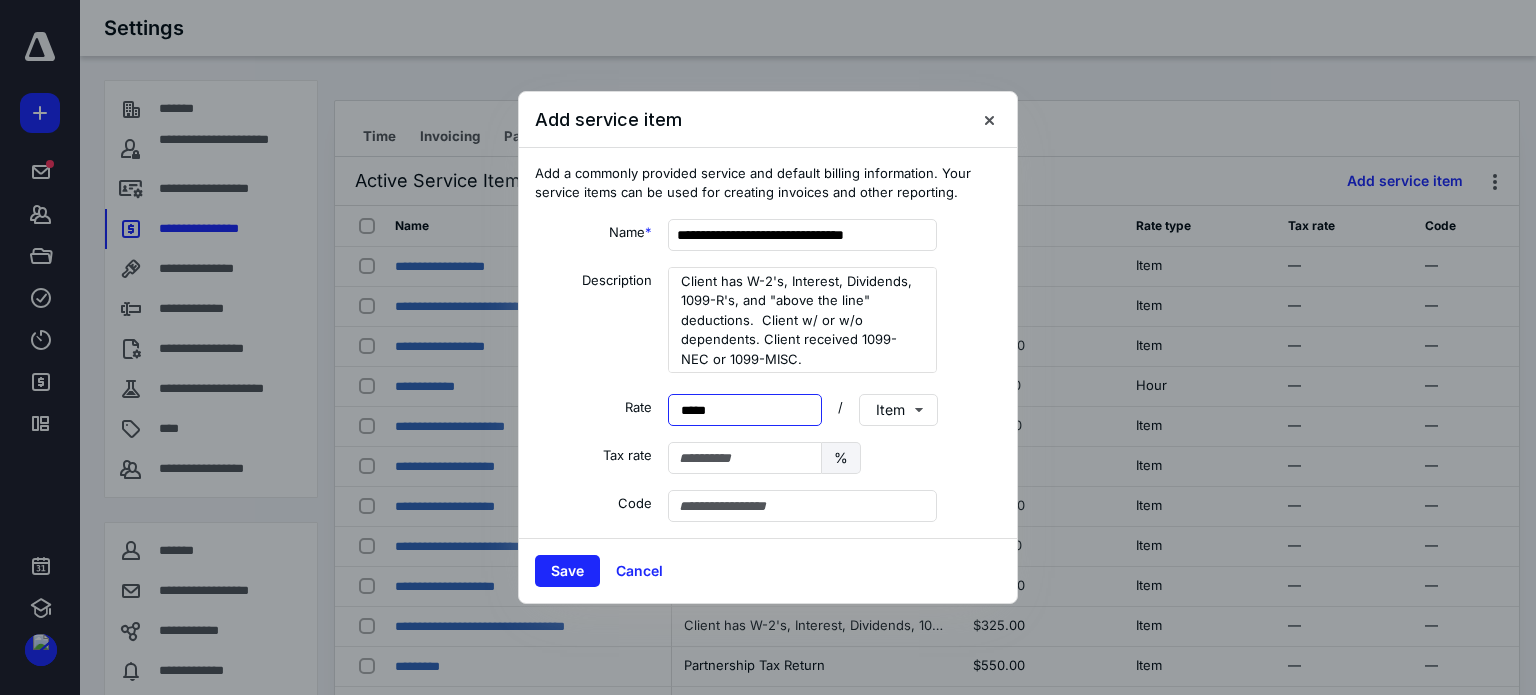 type on "******" 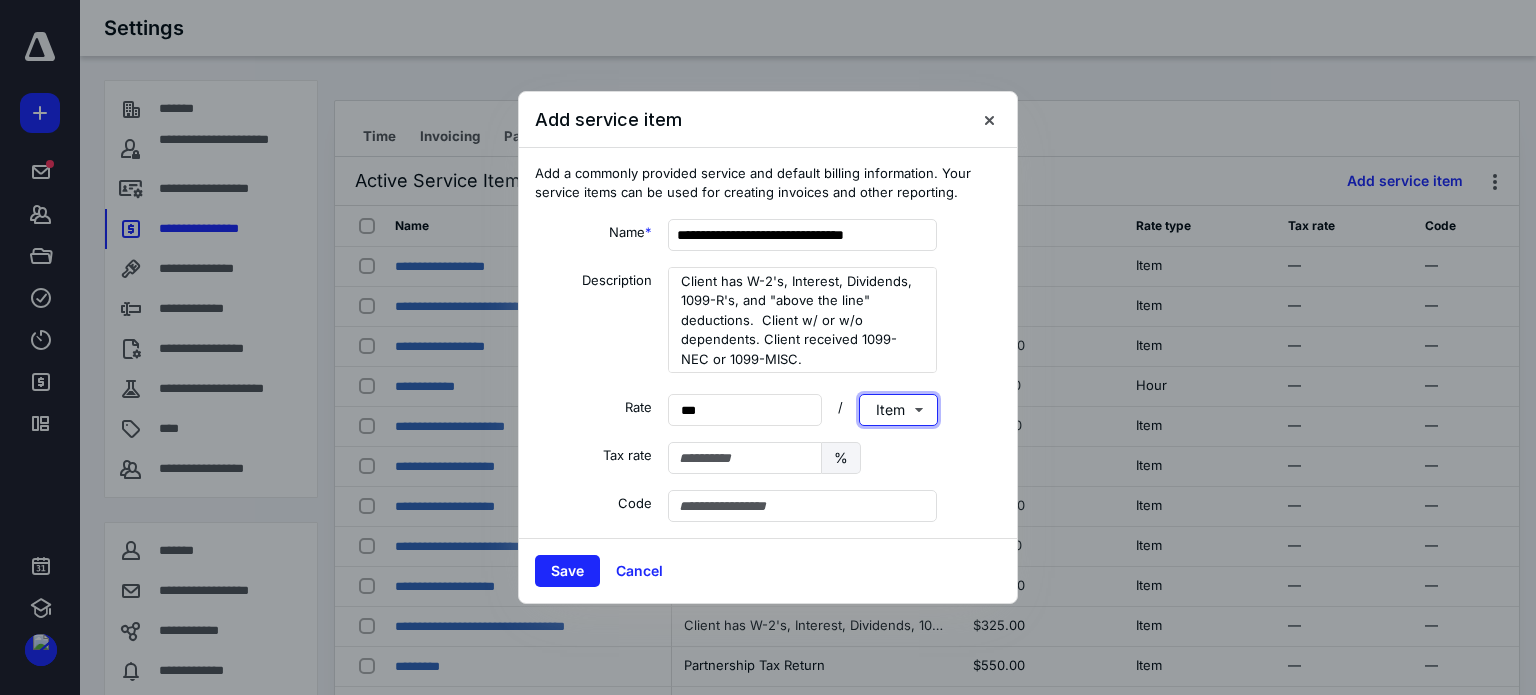 type 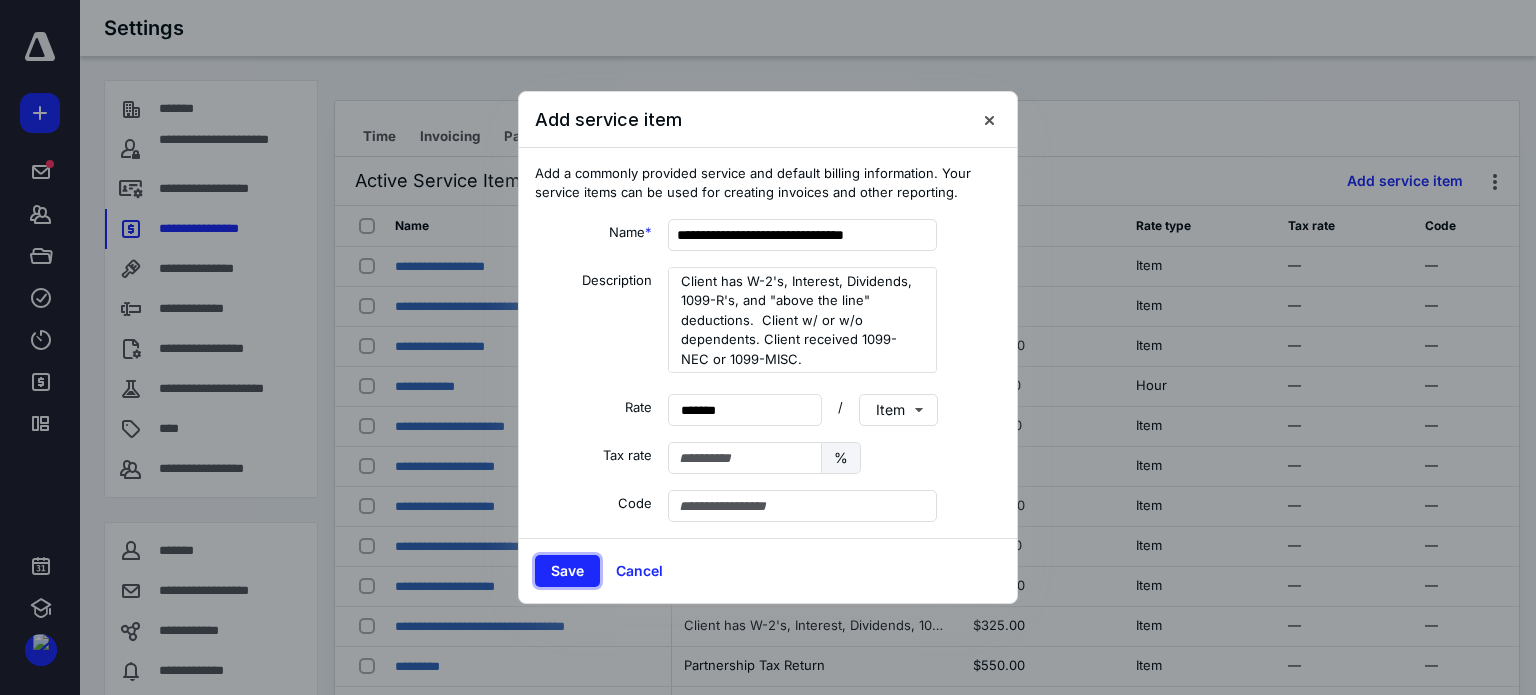 click on "Save" at bounding box center (567, 571) 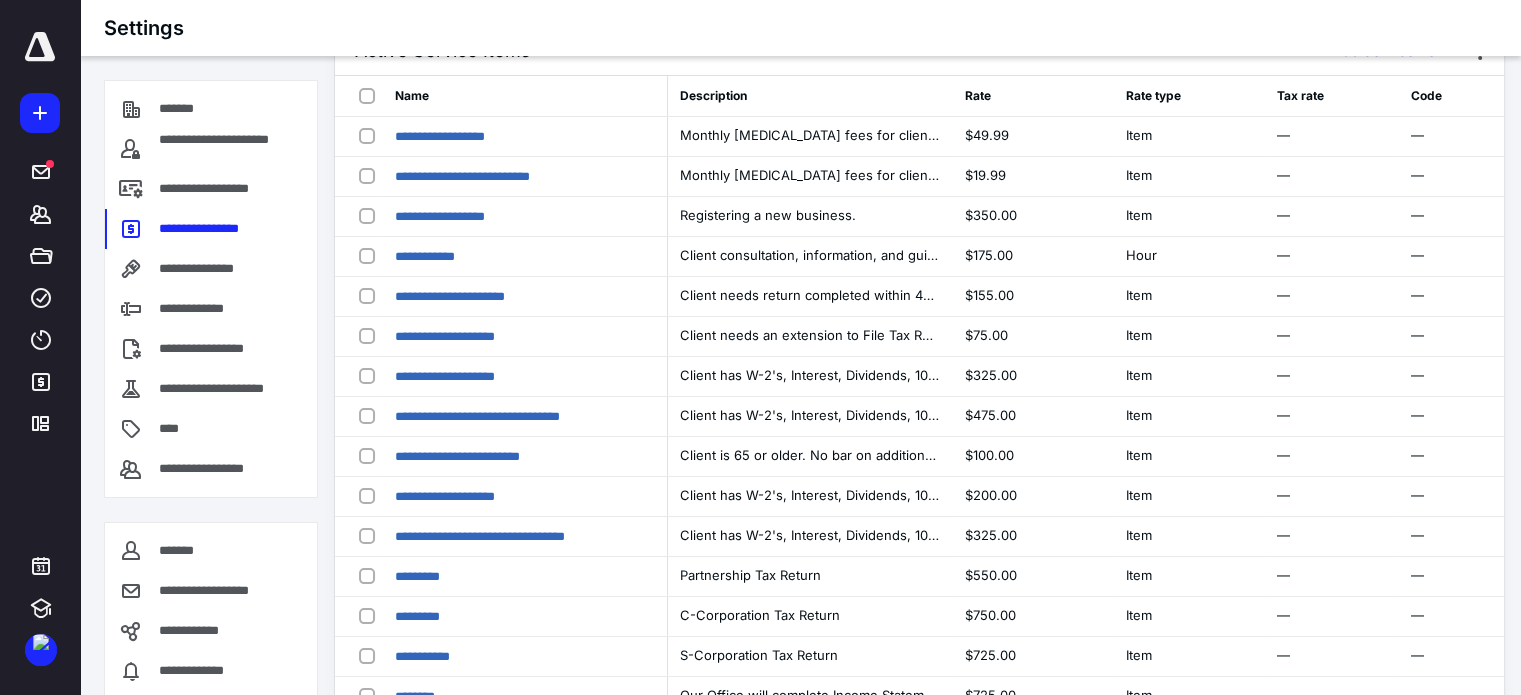 scroll, scrollTop: 127, scrollLeft: 0, axis: vertical 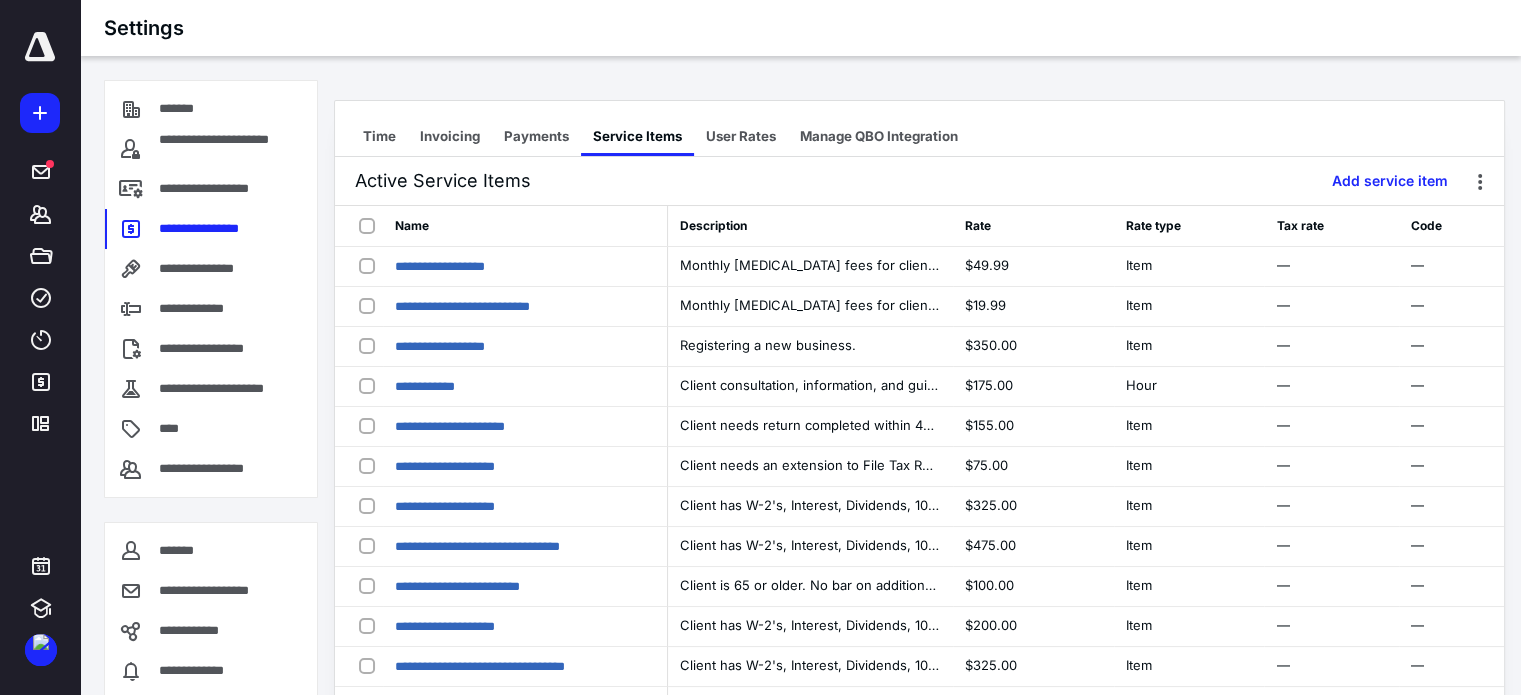 click on "Add service item" at bounding box center [1390, 181] 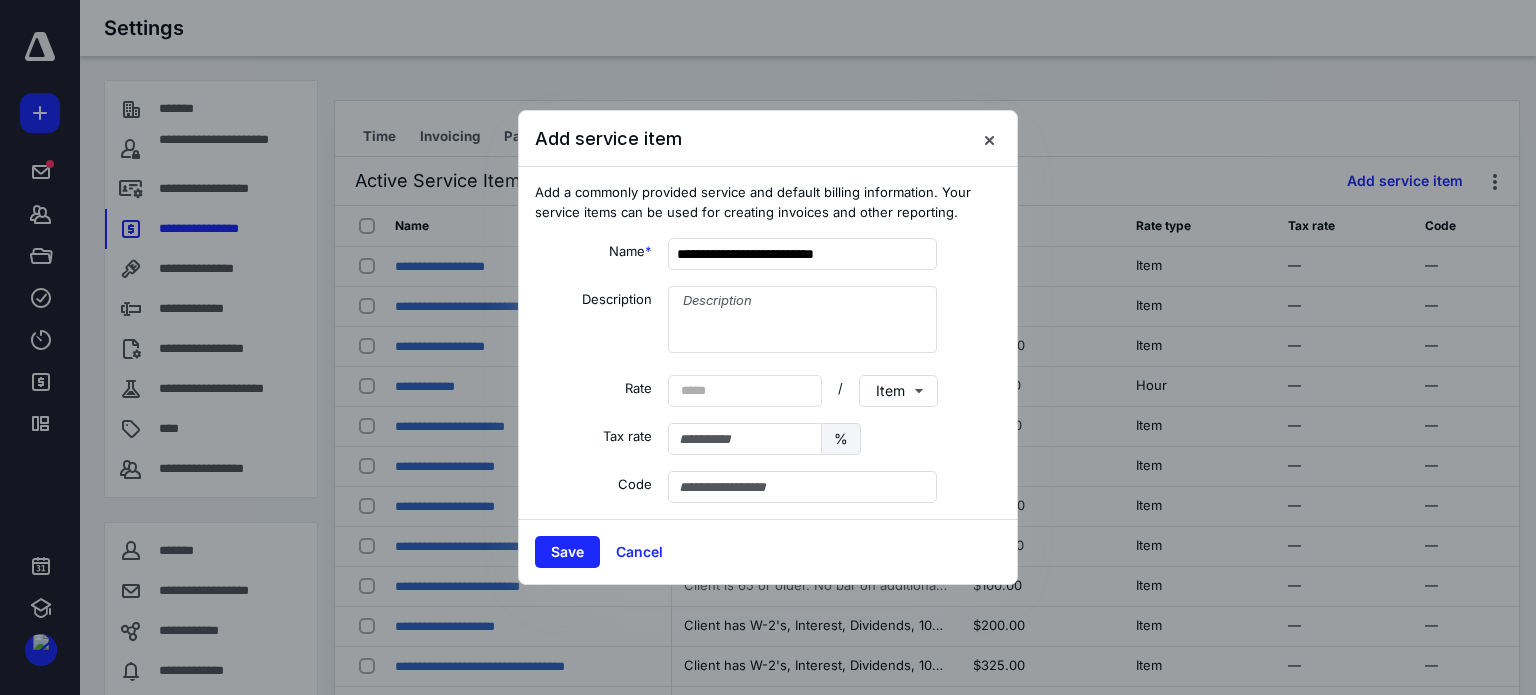 type on "**********" 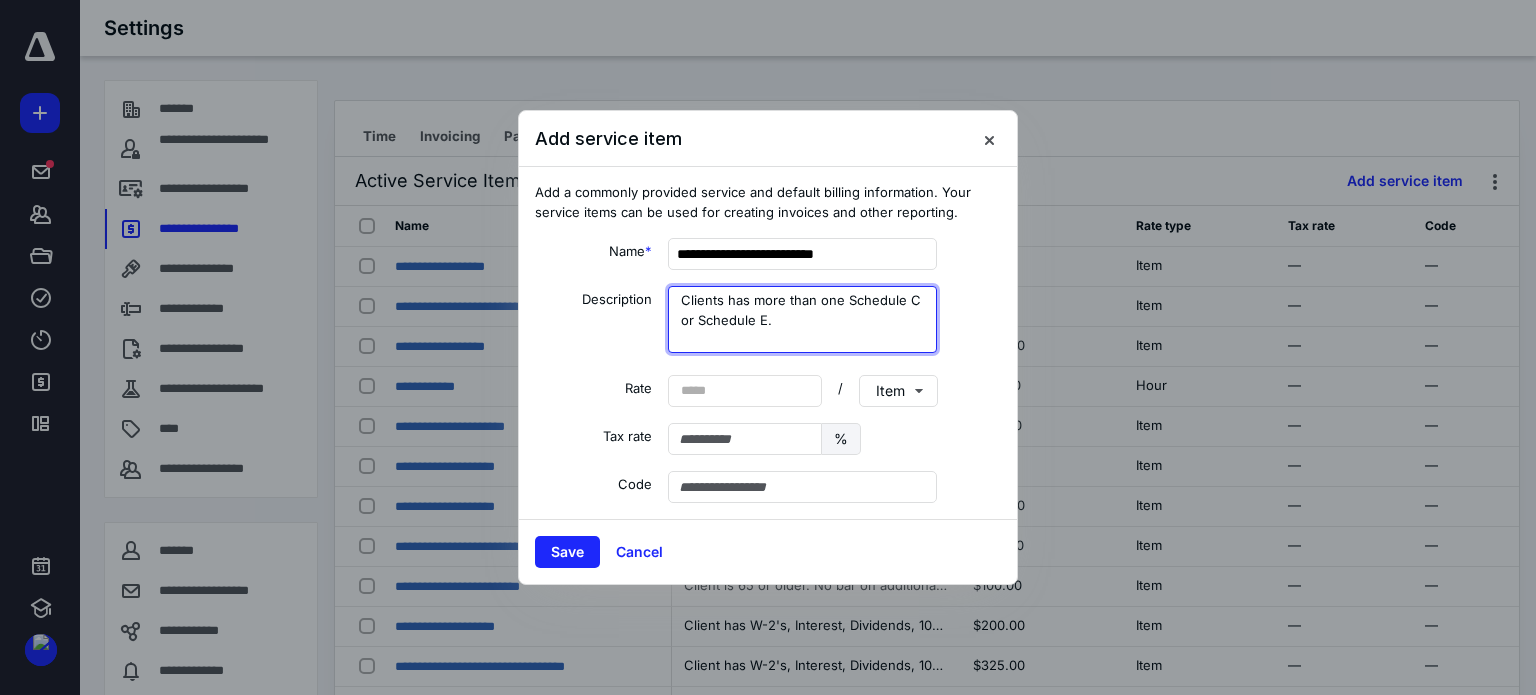 type on "Clients has more than one Schedule C or Schedule E." 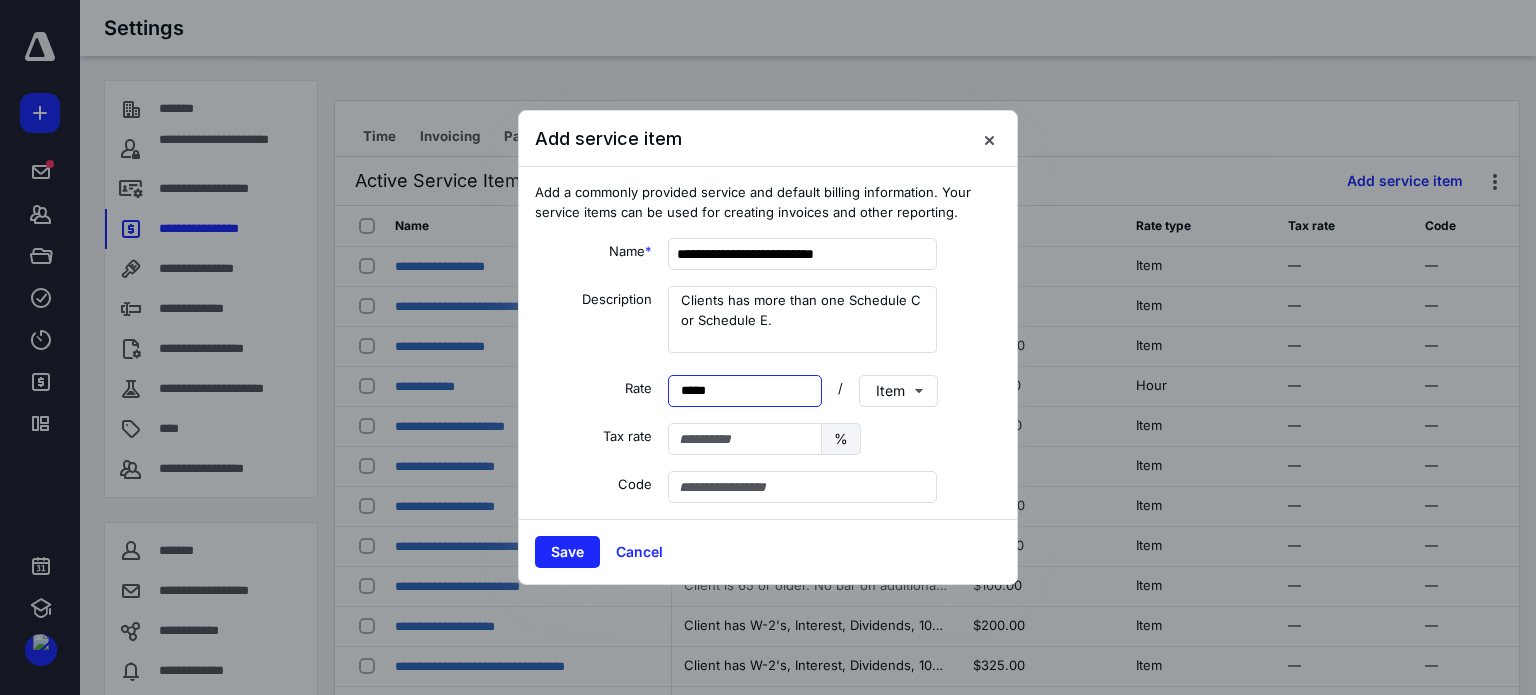 type on "******" 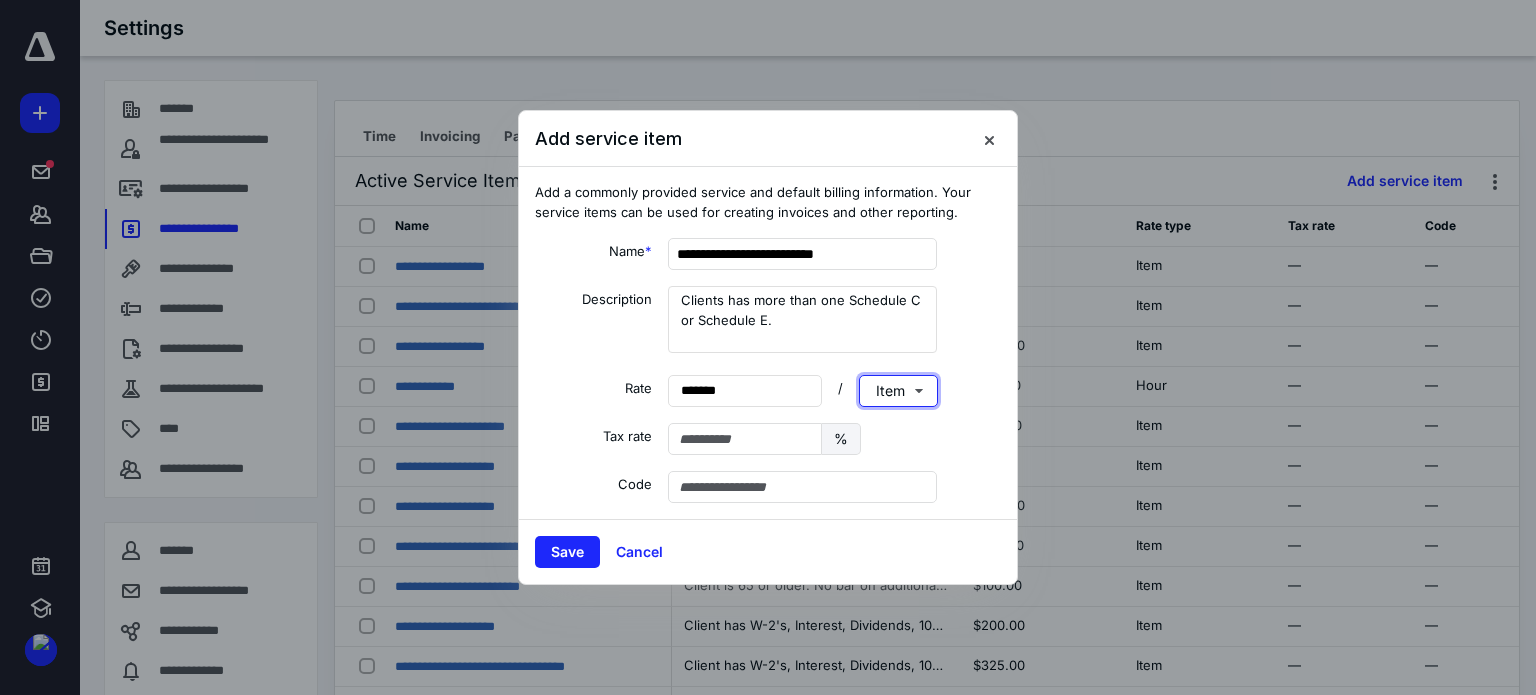 type 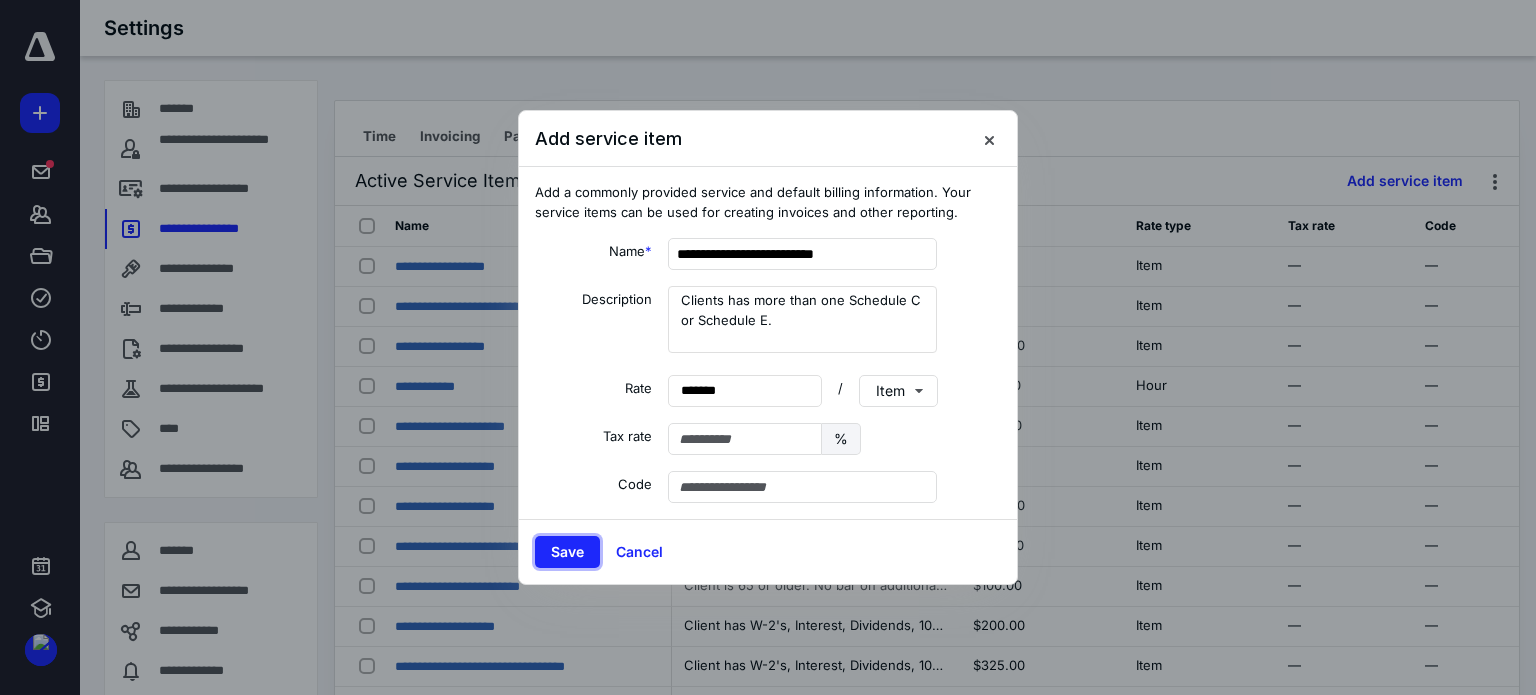 click on "Save" at bounding box center (567, 552) 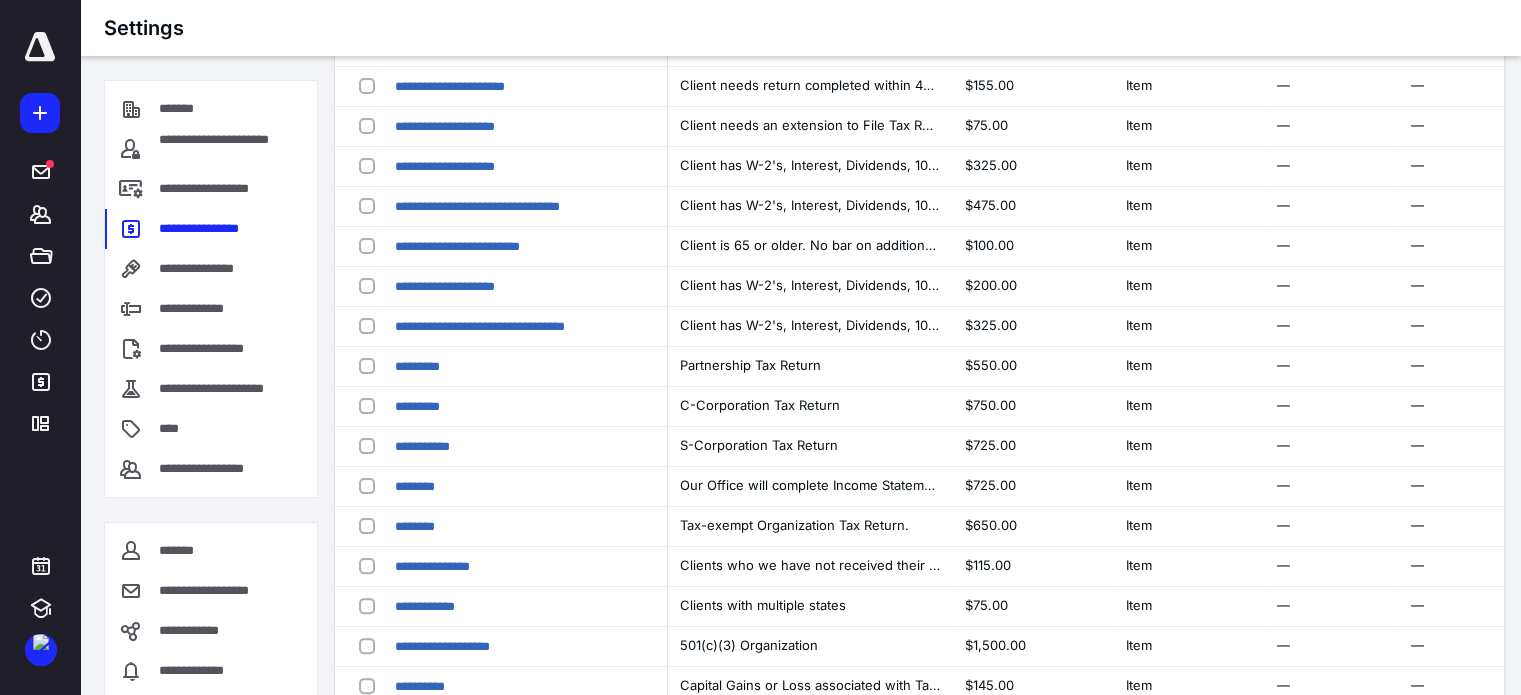 scroll, scrollTop: 382, scrollLeft: 0, axis: vertical 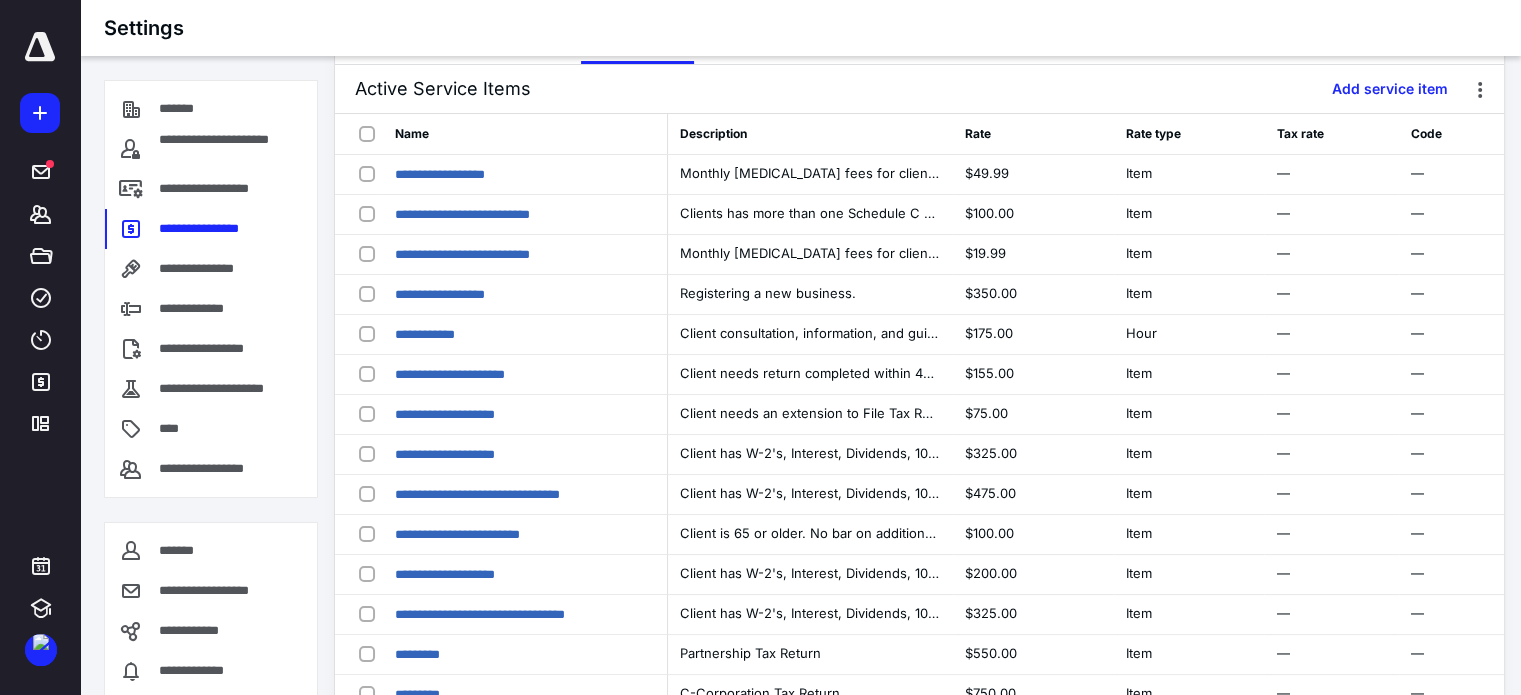 click on "Add service item" at bounding box center [1390, 89] 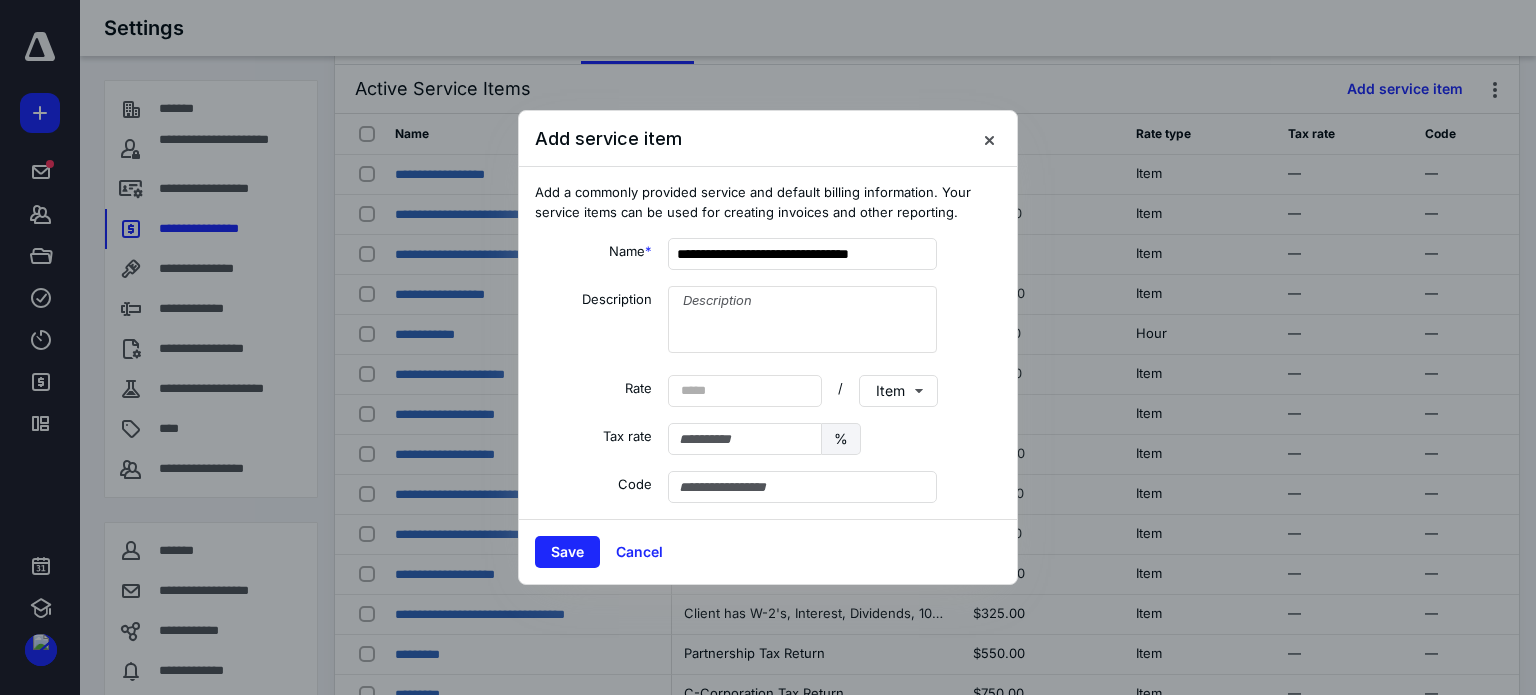 type on "**********" 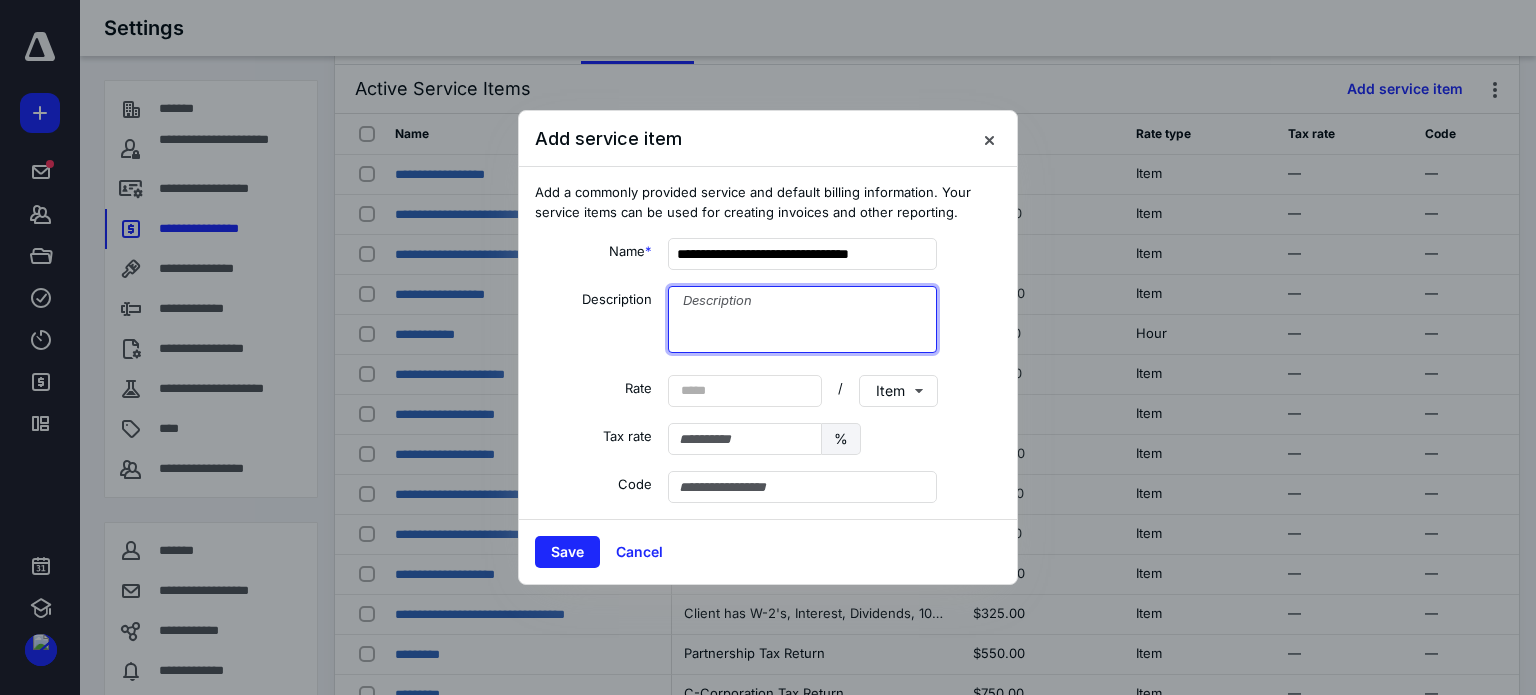 paste on "Client has W-2's, Interest, Dividends, 1099-R's, and "above the line" deductions.  Client w/ or w/o dependents. Client received 1099-NEC or 1099-MISC." 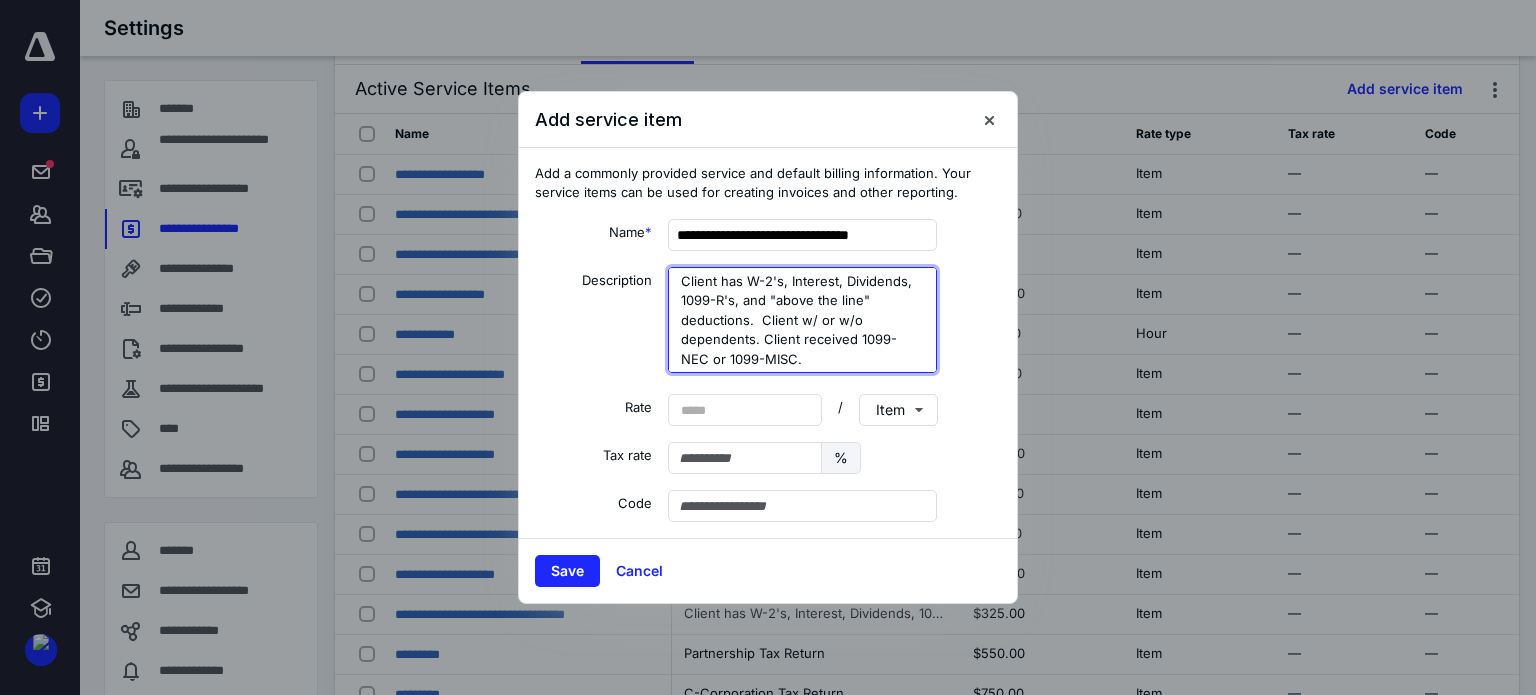 click on "Client has W-2's, Interest, Dividends, 1099-R's, and "above the line" deductions.  Client w/ or w/o dependents. Client received 1099-NEC or 1099-MISC." at bounding box center [802, 320] 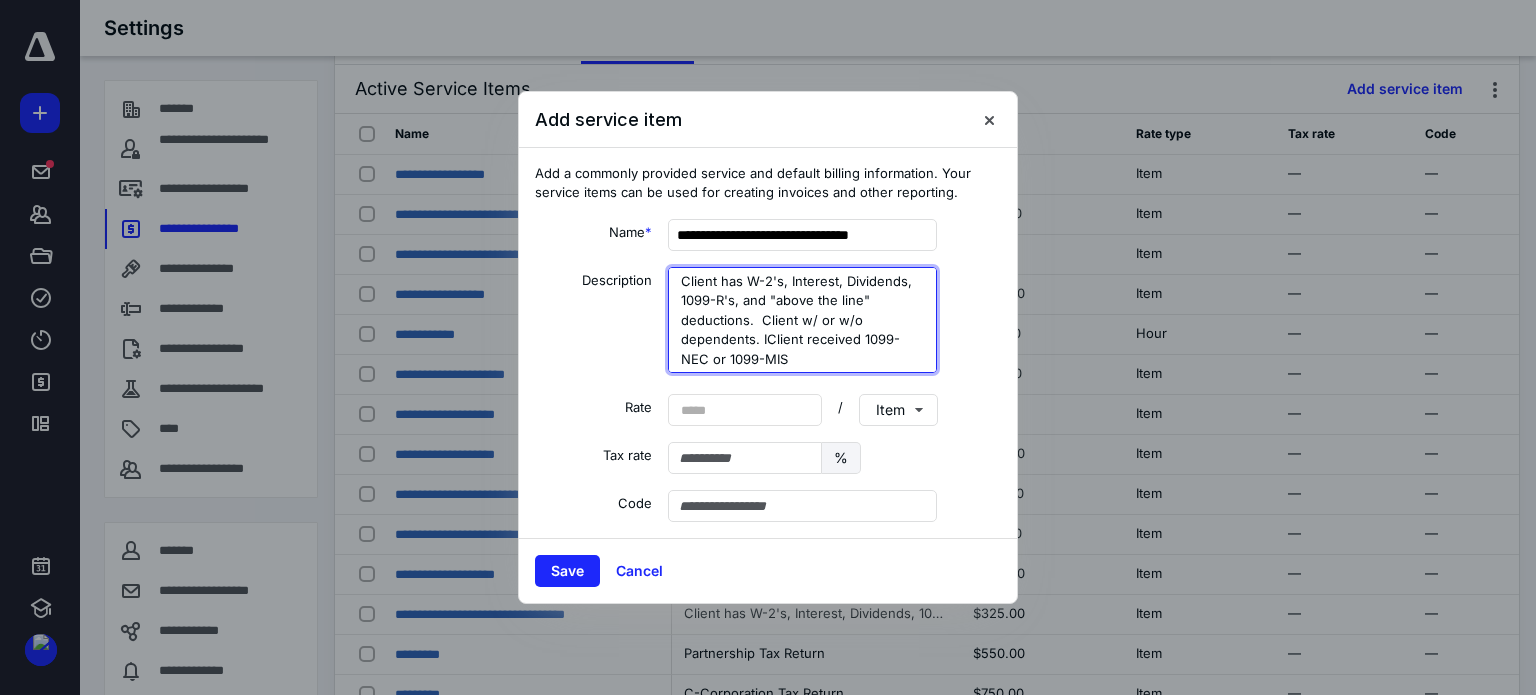 click on "Client has W-2's, Interest, Dividends, 1099-R's, and "above the line" deductions.  Client w/ or w/o dependents. IClient received 1099-NEC or 1099-MIS" at bounding box center [802, 320] 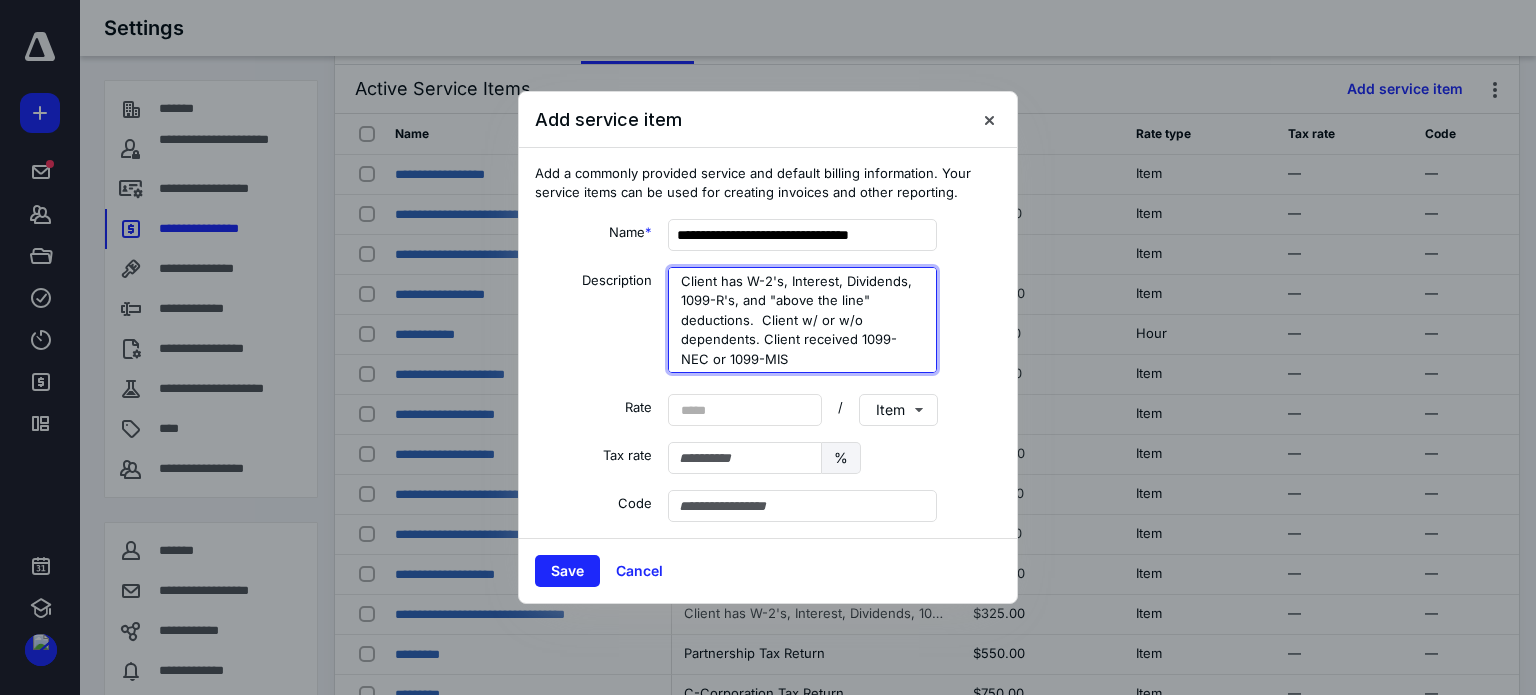 click on "Client has W-2's, Interest, Dividends, 1099-R's, and "above the line" deductions.  Client w/ or w/o dependents. Client received 1099-NEC or 1099-MIS" at bounding box center [802, 320] 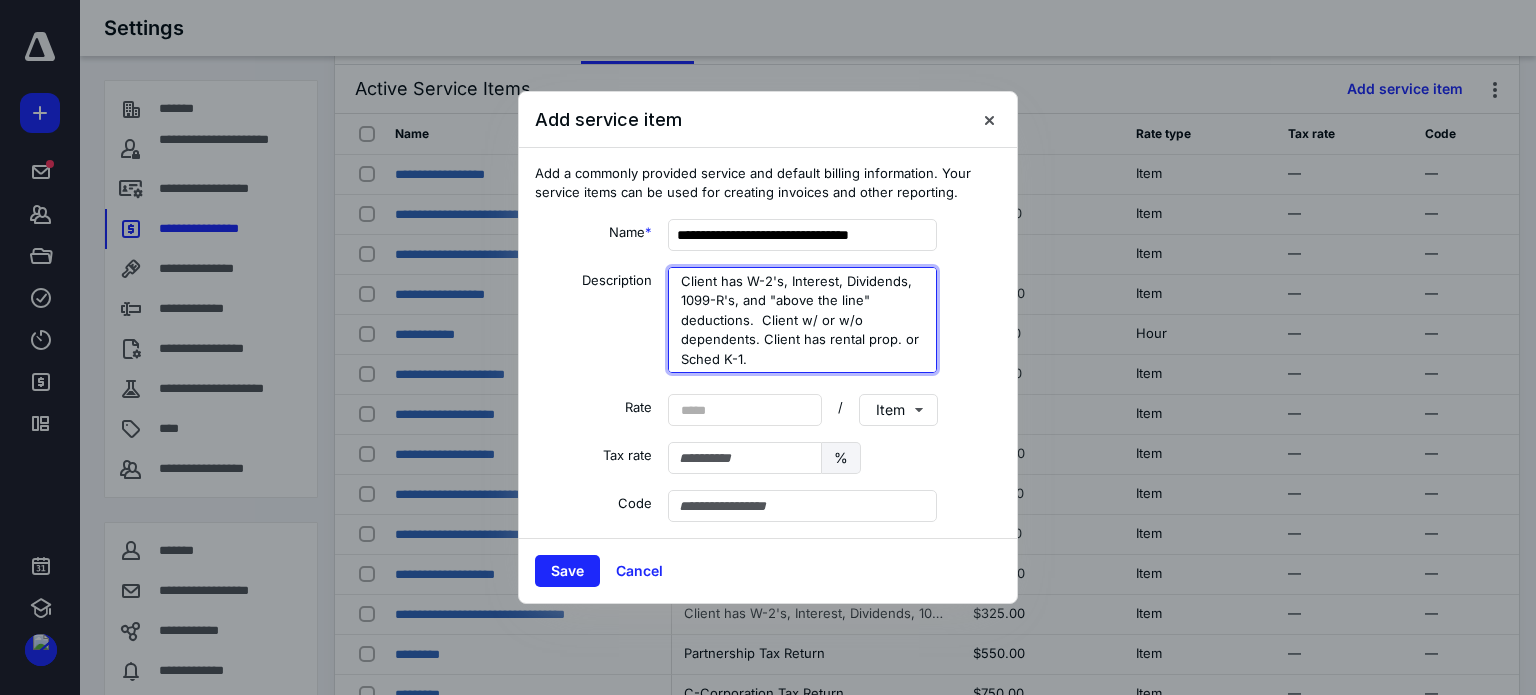 type on "Client has W-2's, Interest, Dividends, 1099-R's, and "above the line" deductions.  Client w/ or w/o dependents. Client has rental prop. or Sched K-1." 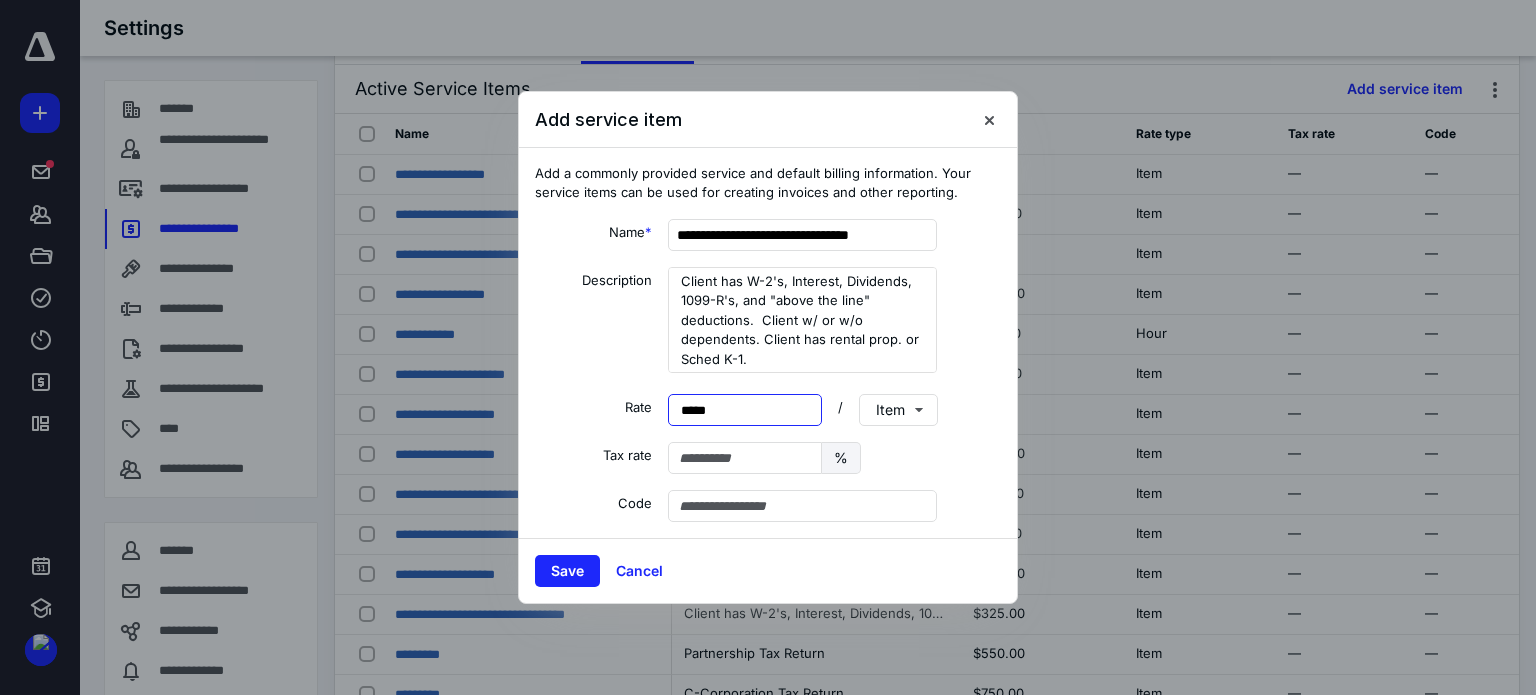 type on "******" 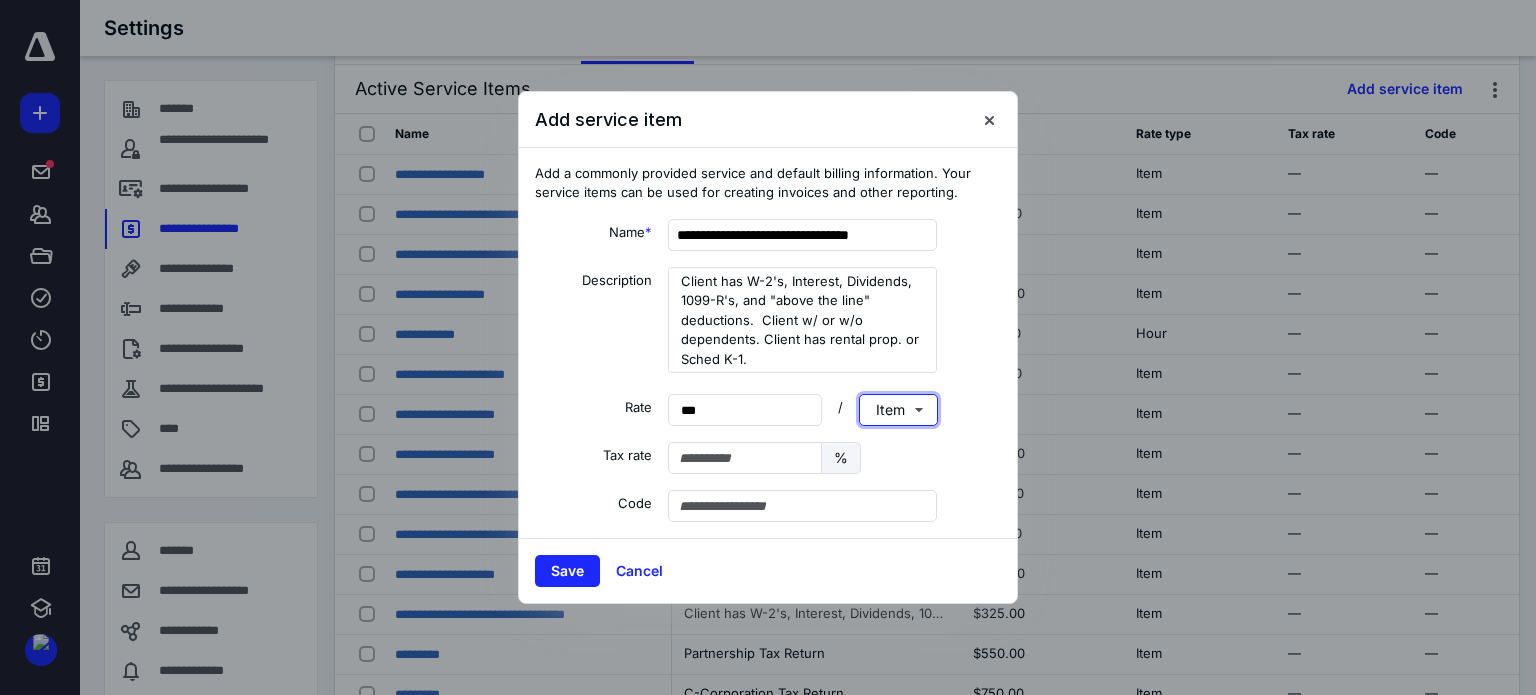 type 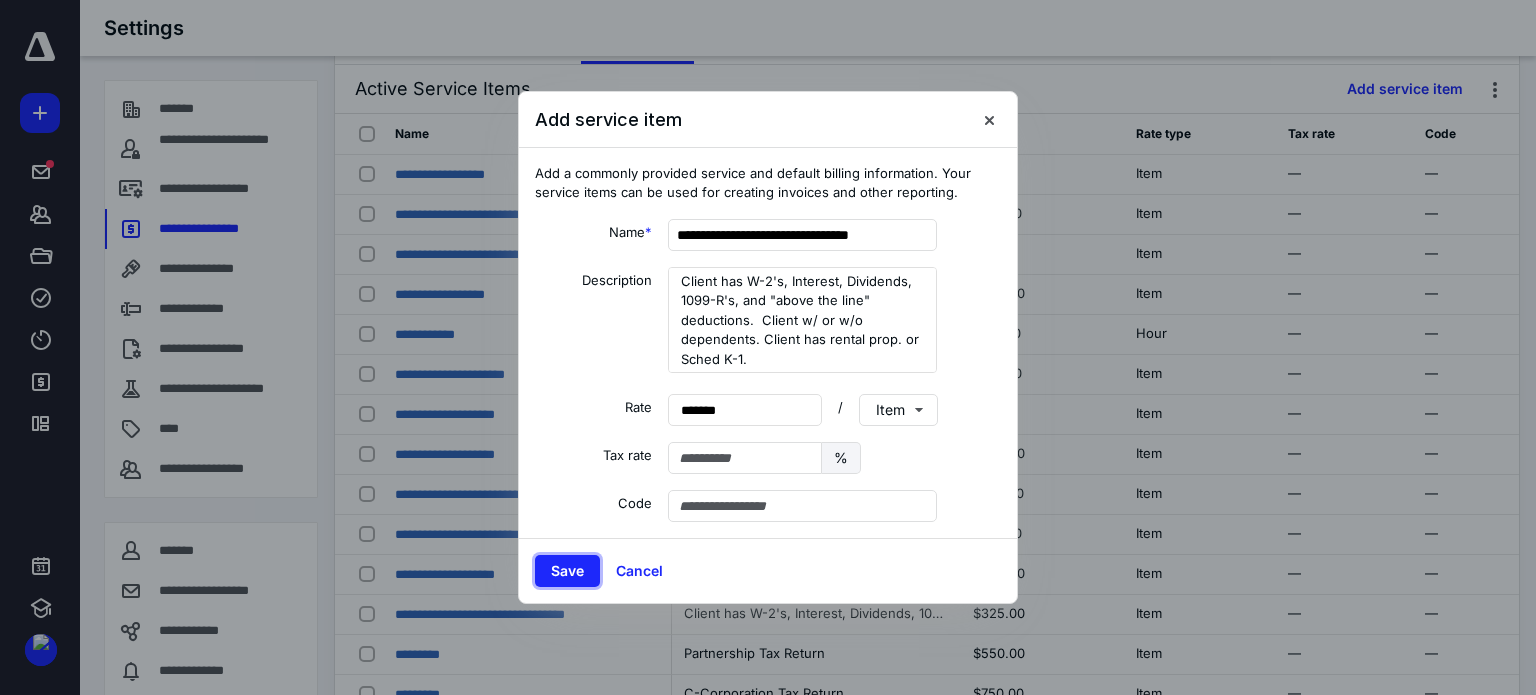 click on "Save" at bounding box center (567, 571) 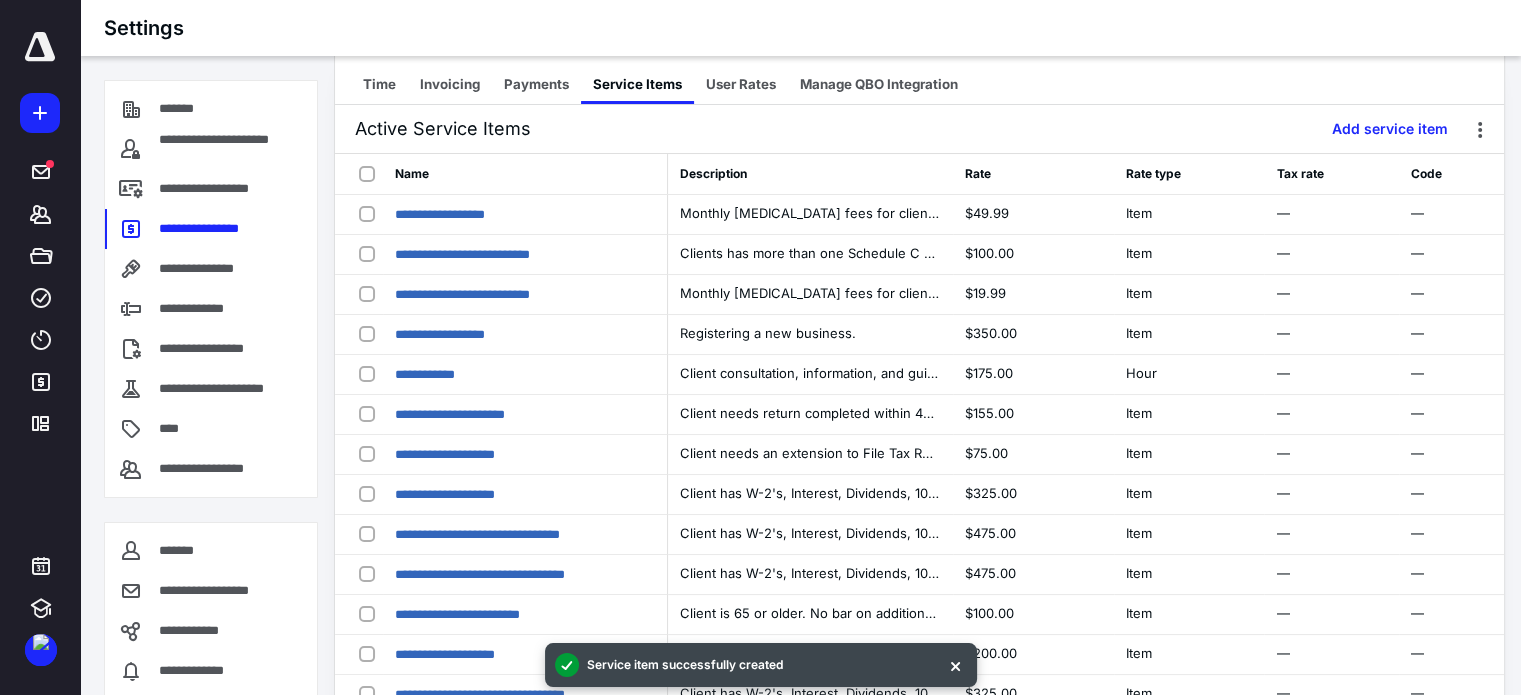 scroll, scrollTop: 48, scrollLeft: 0, axis: vertical 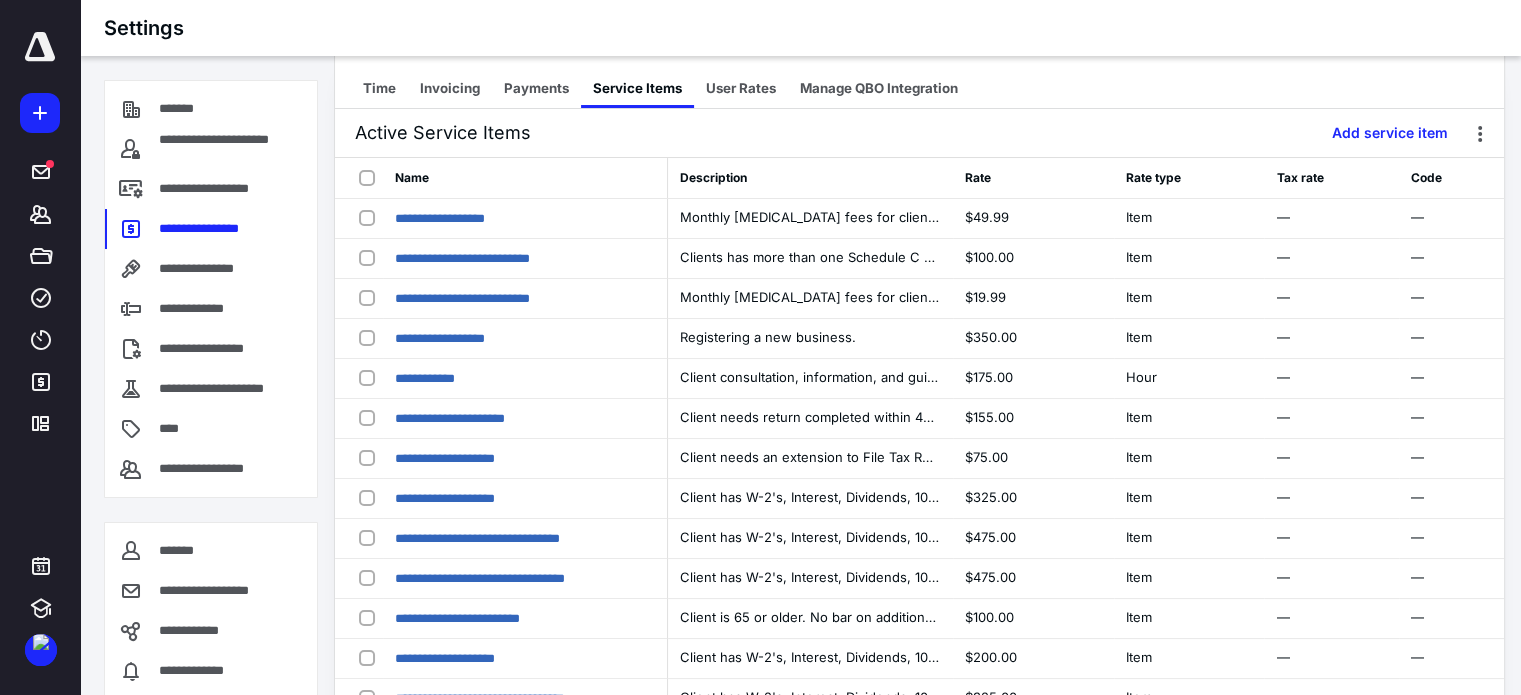 click on "Manage QBO Integration" at bounding box center (879, 88) 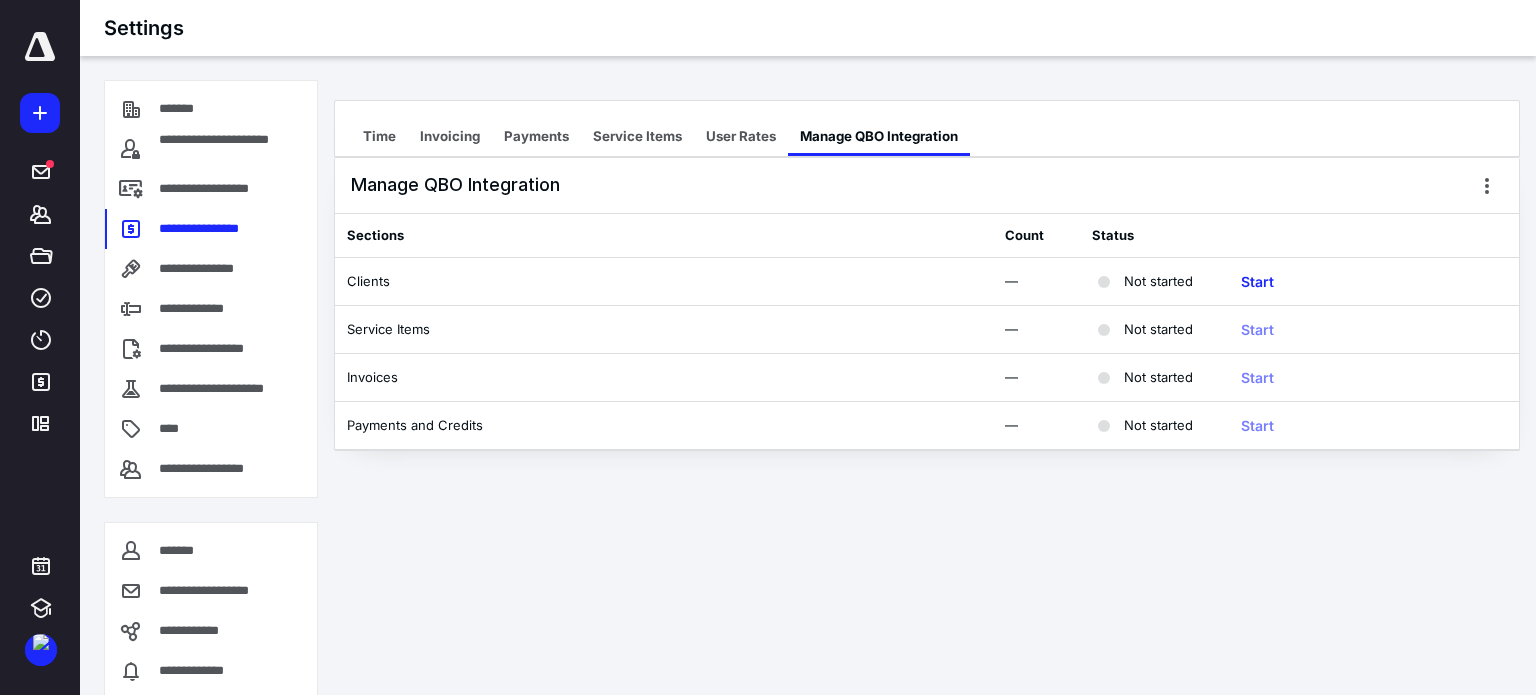 click on "User Rates" at bounding box center (741, 136) 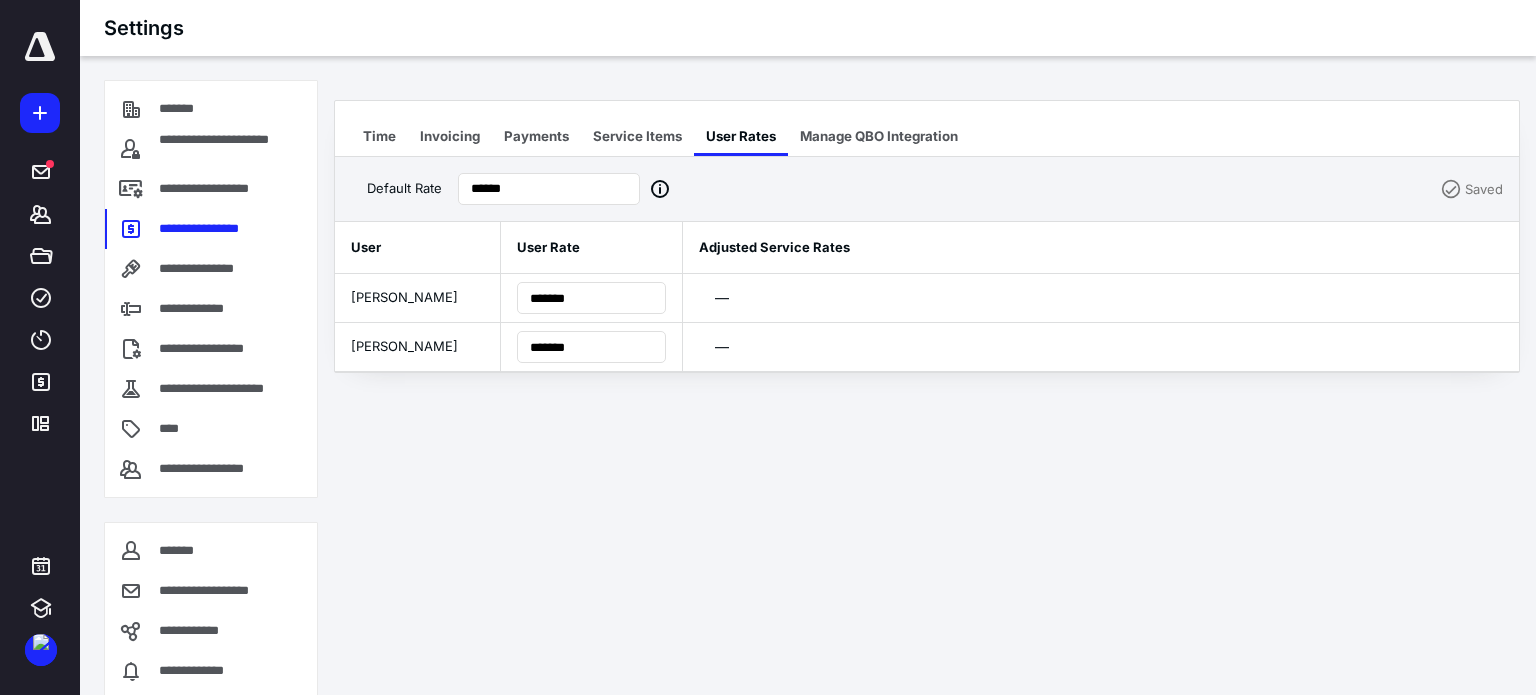 click on "Payments" at bounding box center [536, 136] 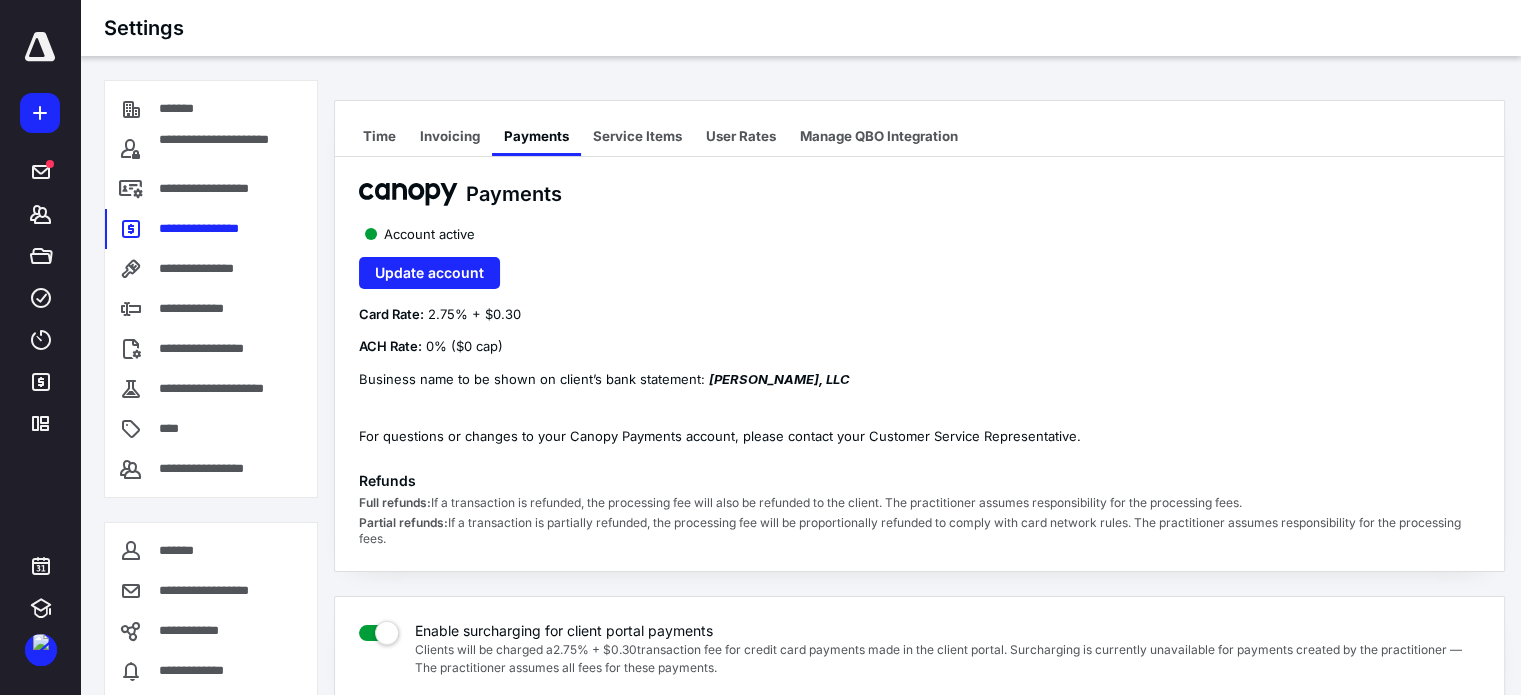 click on "Invoicing" at bounding box center [450, 136] 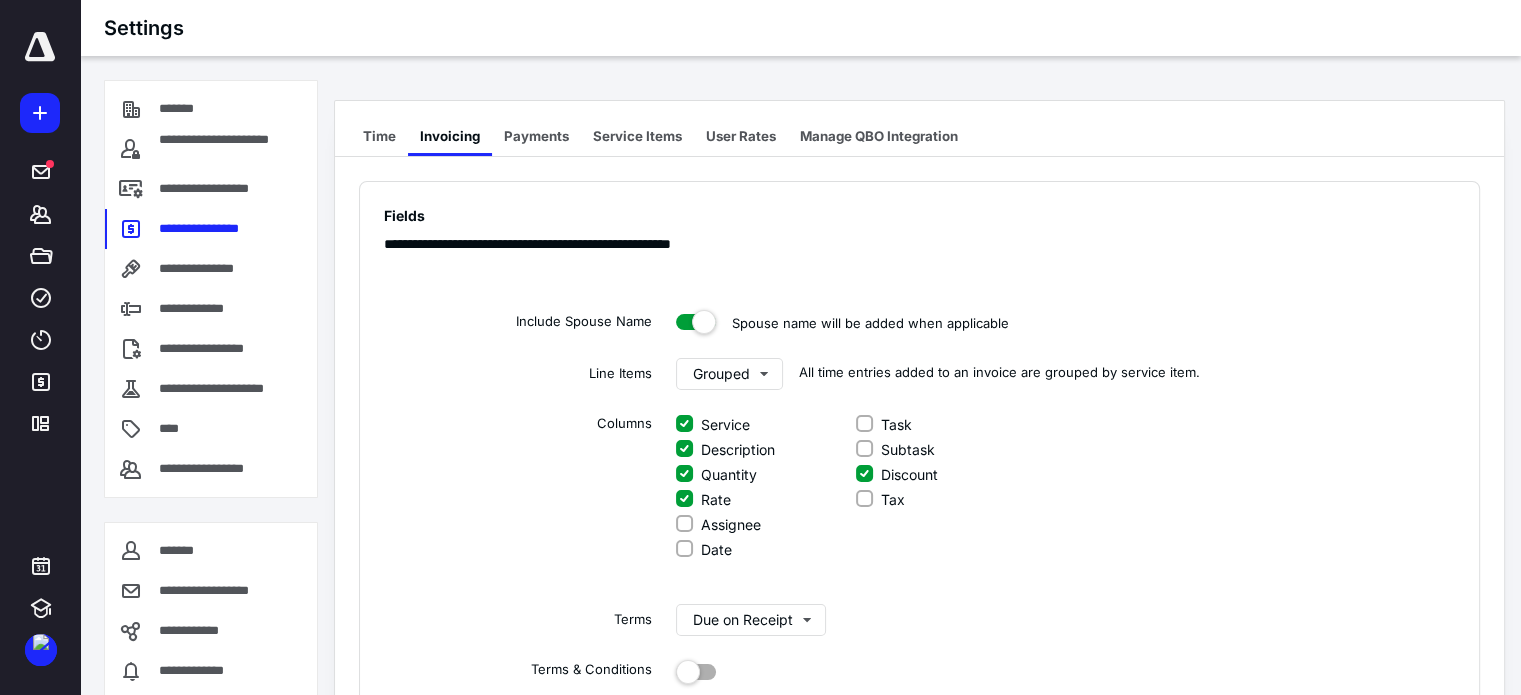 click on "Time" at bounding box center [379, 136] 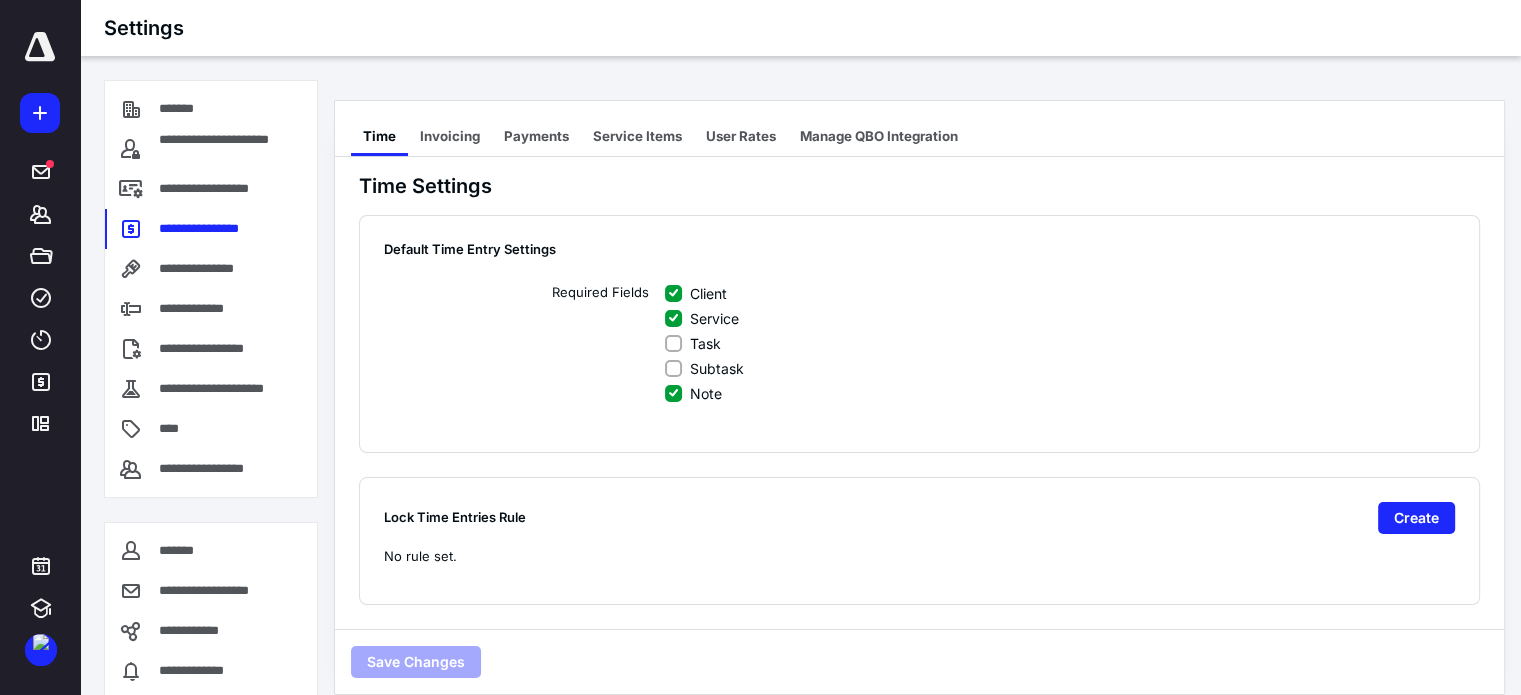 click on "Invoicing" at bounding box center (450, 136) 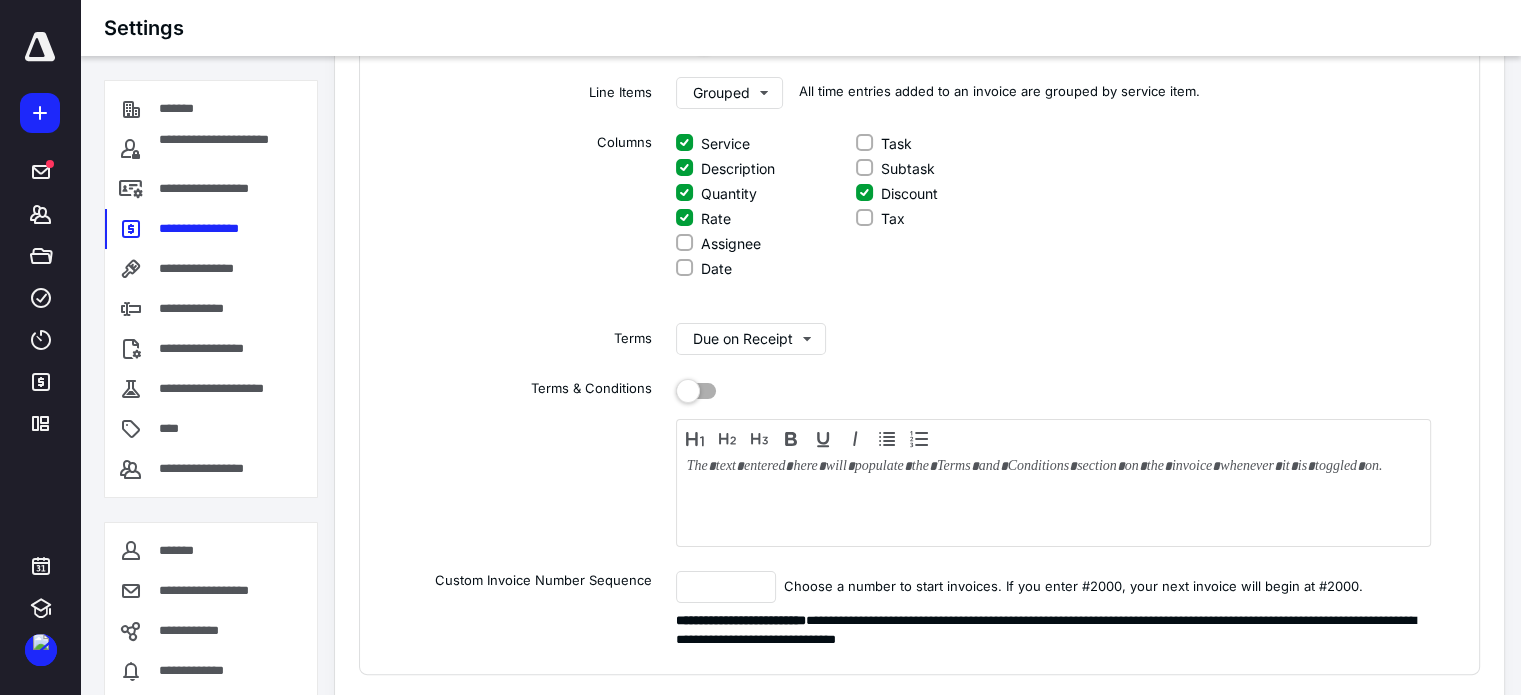 scroll, scrollTop: 0, scrollLeft: 0, axis: both 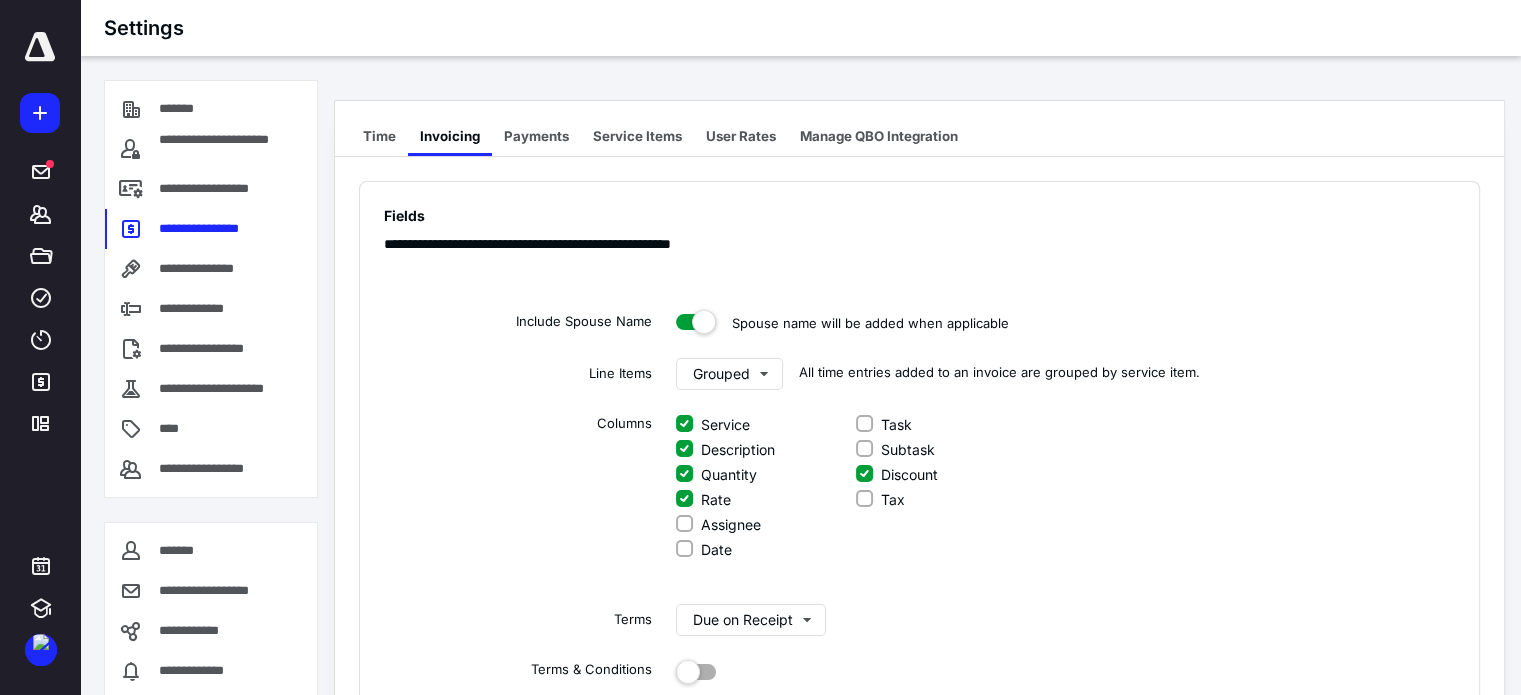 click on "Service Items" at bounding box center [637, 136] 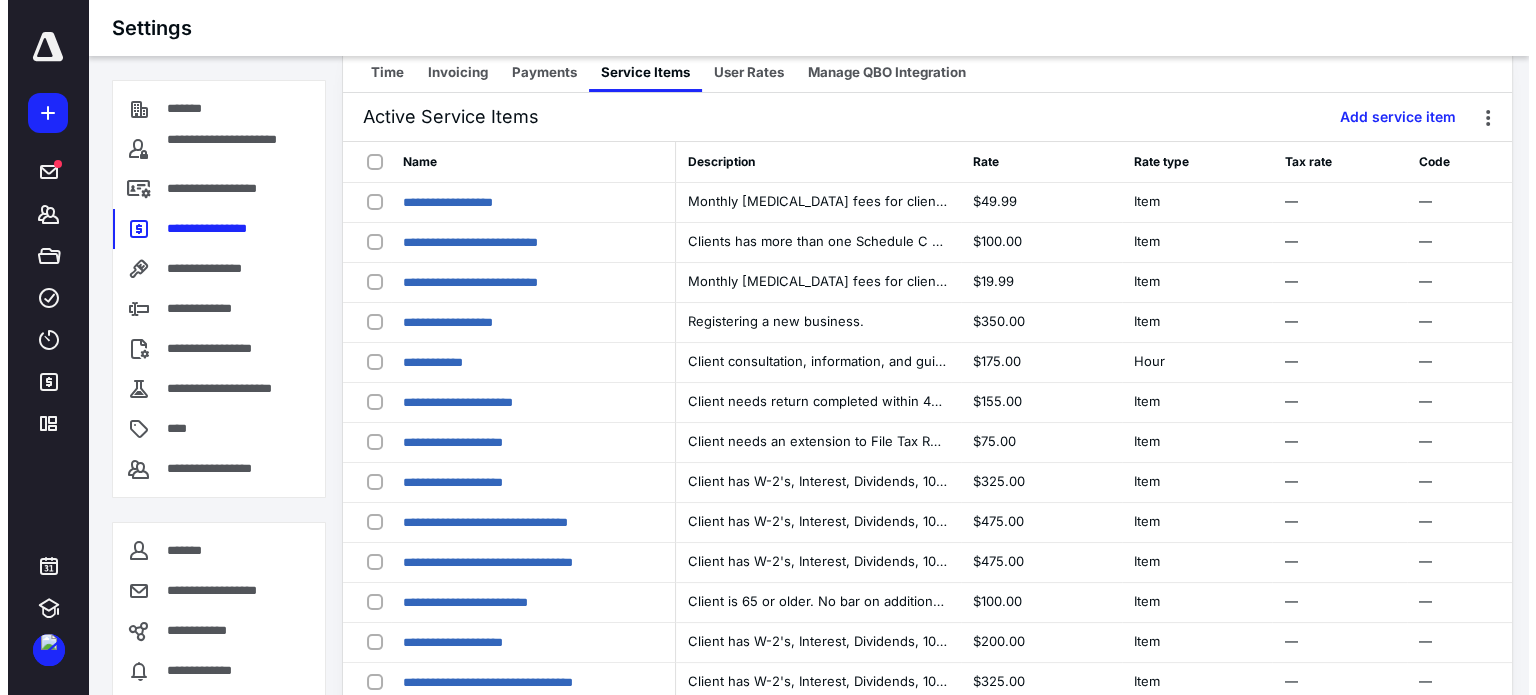scroll, scrollTop: 66, scrollLeft: 0, axis: vertical 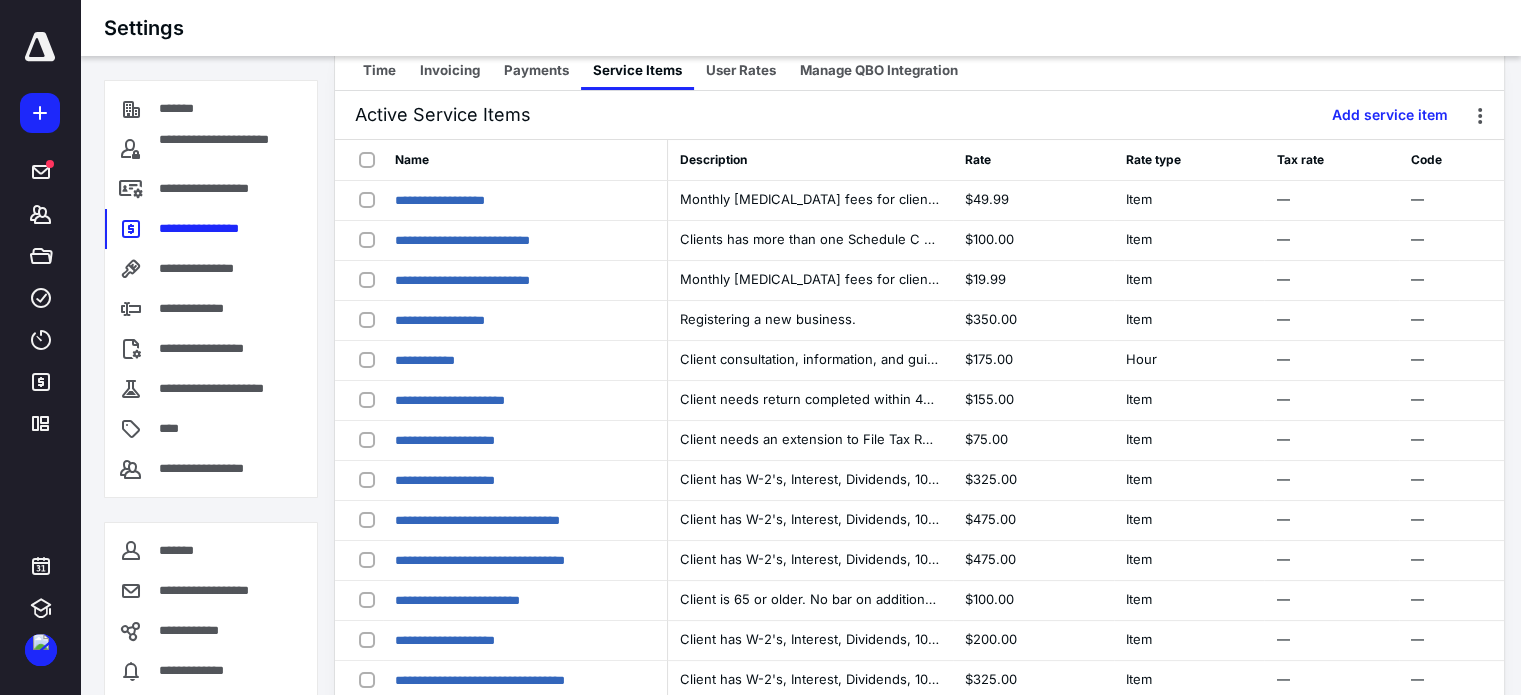 click on "Add service item" at bounding box center (1390, 115) 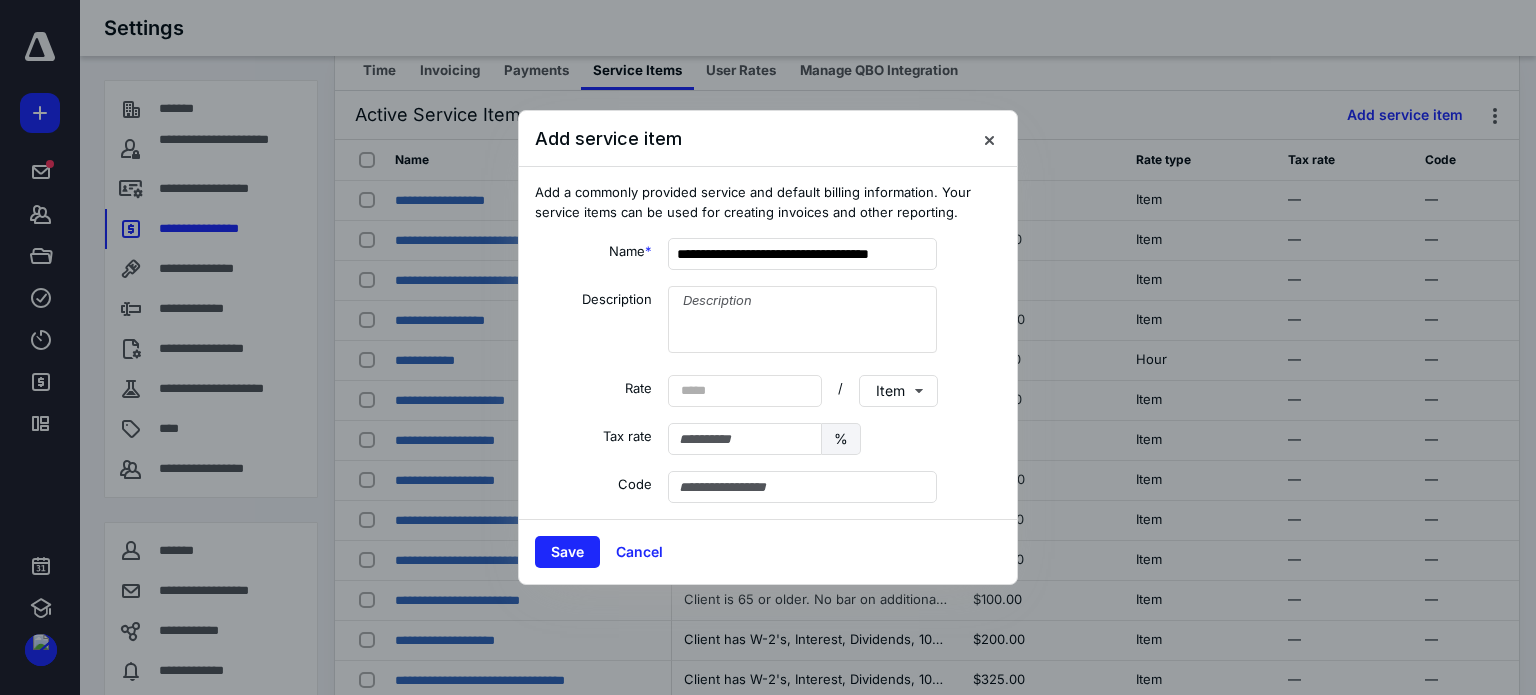 scroll, scrollTop: 0, scrollLeft: 15, axis: horizontal 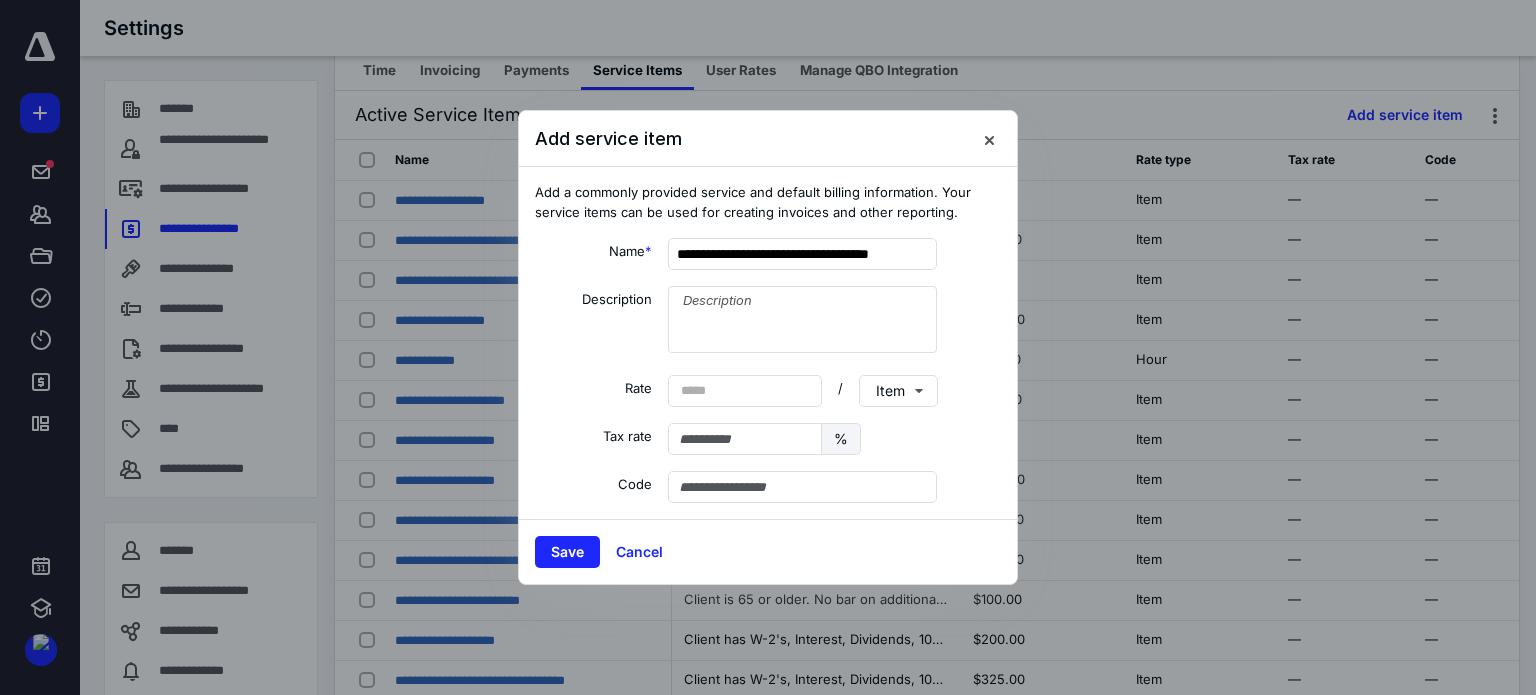 type on "**********" 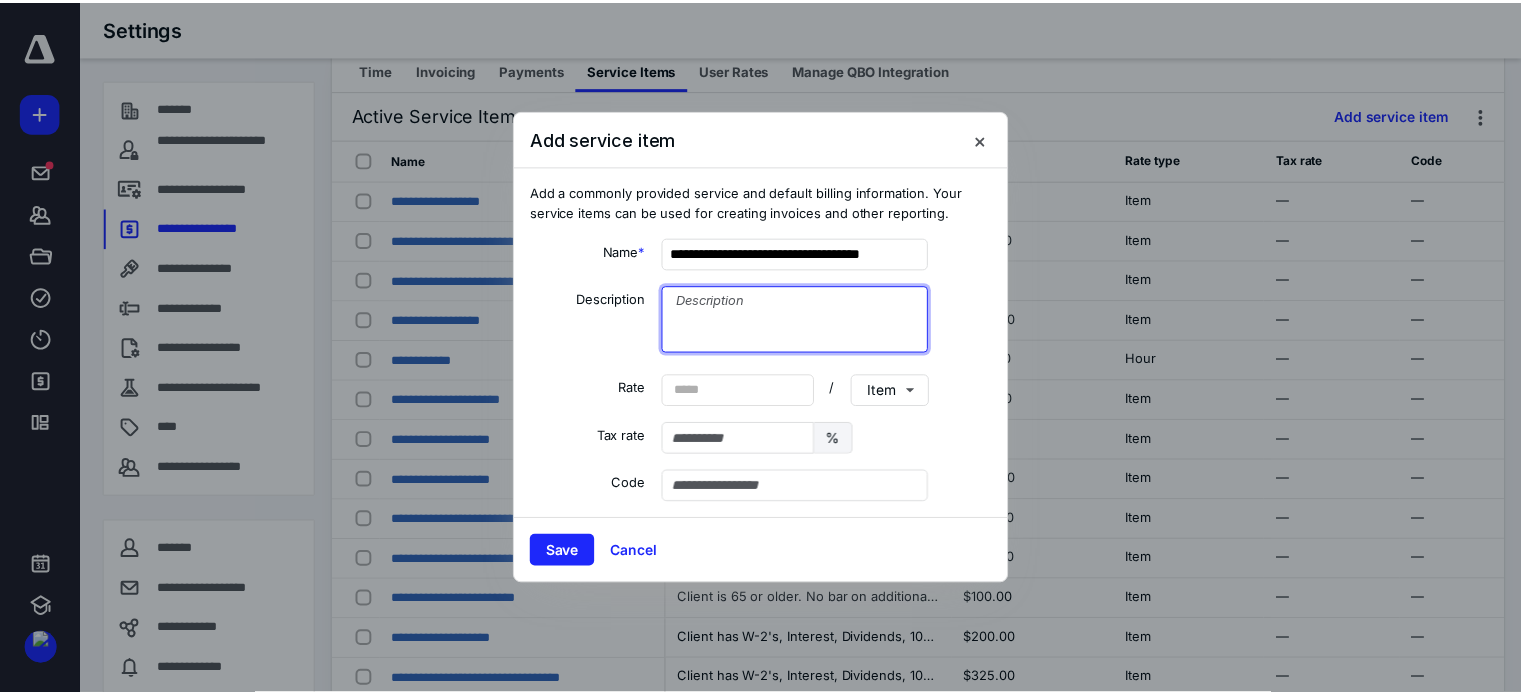 scroll, scrollTop: 0, scrollLeft: 0, axis: both 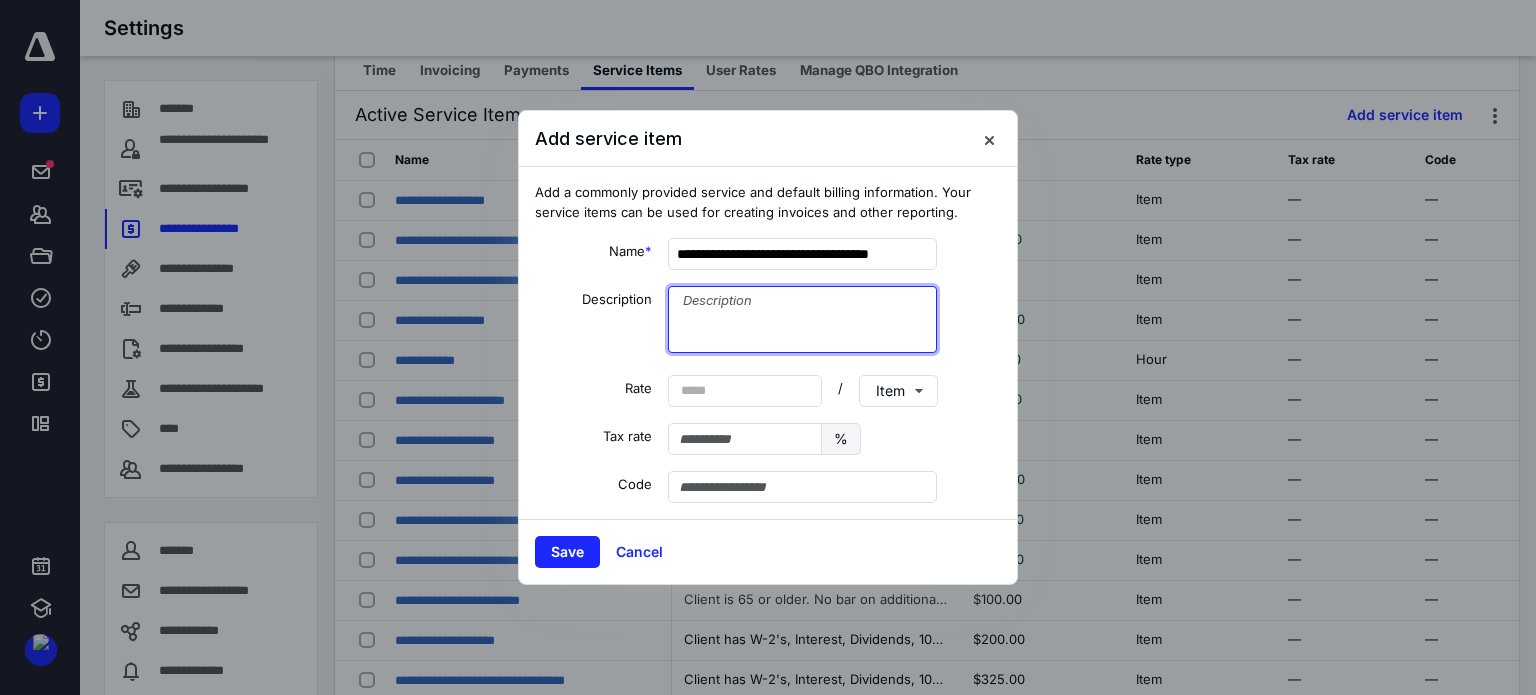 paste on "Client has W-2's, Interest, Dividends, 1099-R's, and "above the line" deductions.  Client w/ or w/o dependents. Client received 1099-NEC or 1099-MISC." 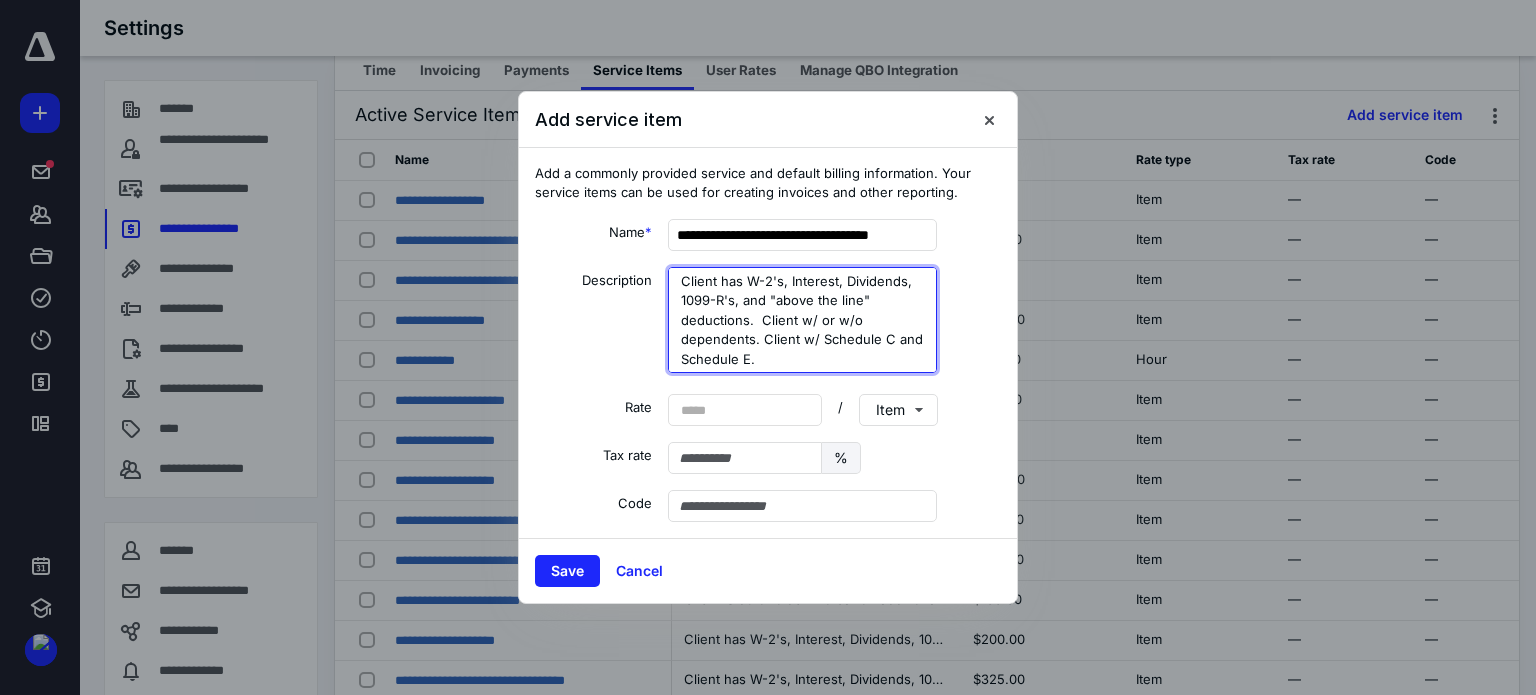 type on "Client has W-2's, Interest, Dividends, 1099-R's, and "above the line" deductions.  Client w/ or w/o dependents. Client w/ Schedule C and Schedule E." 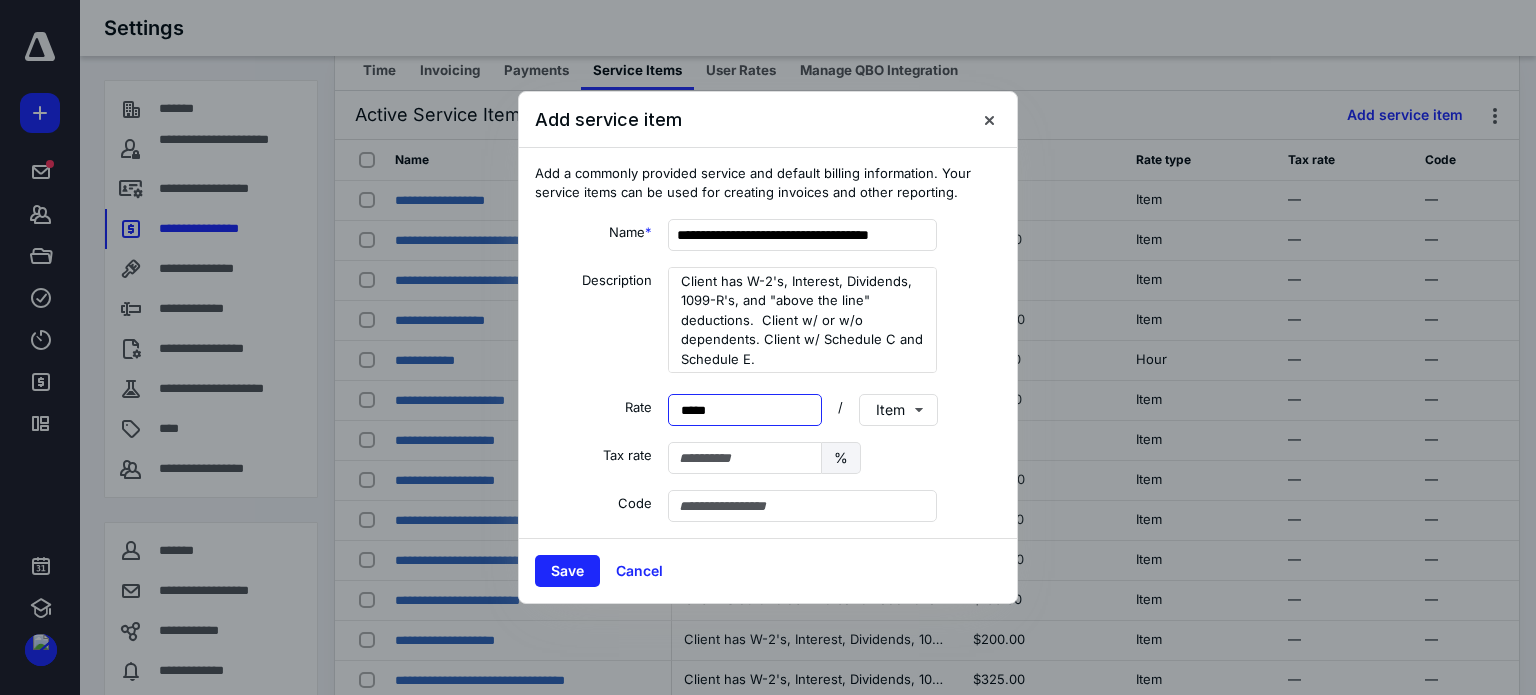 type on "******" 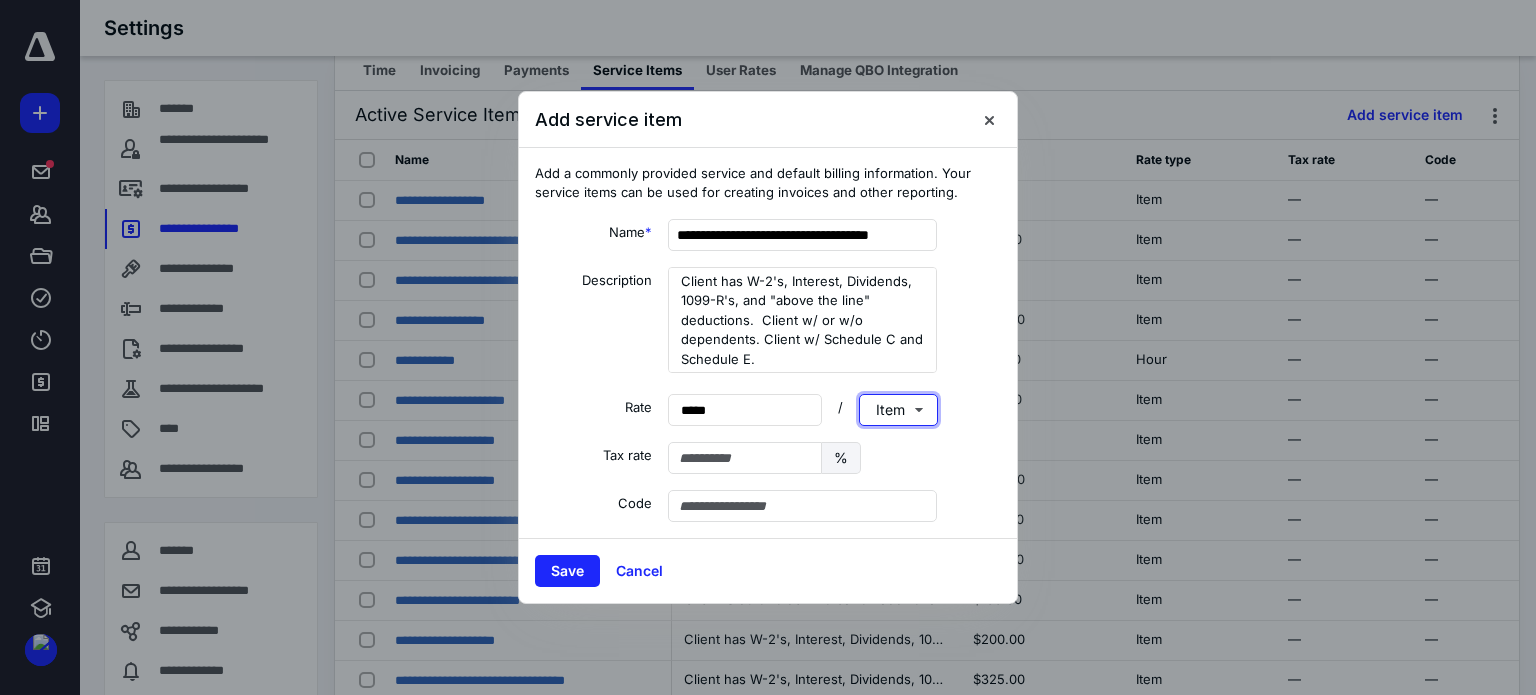 type 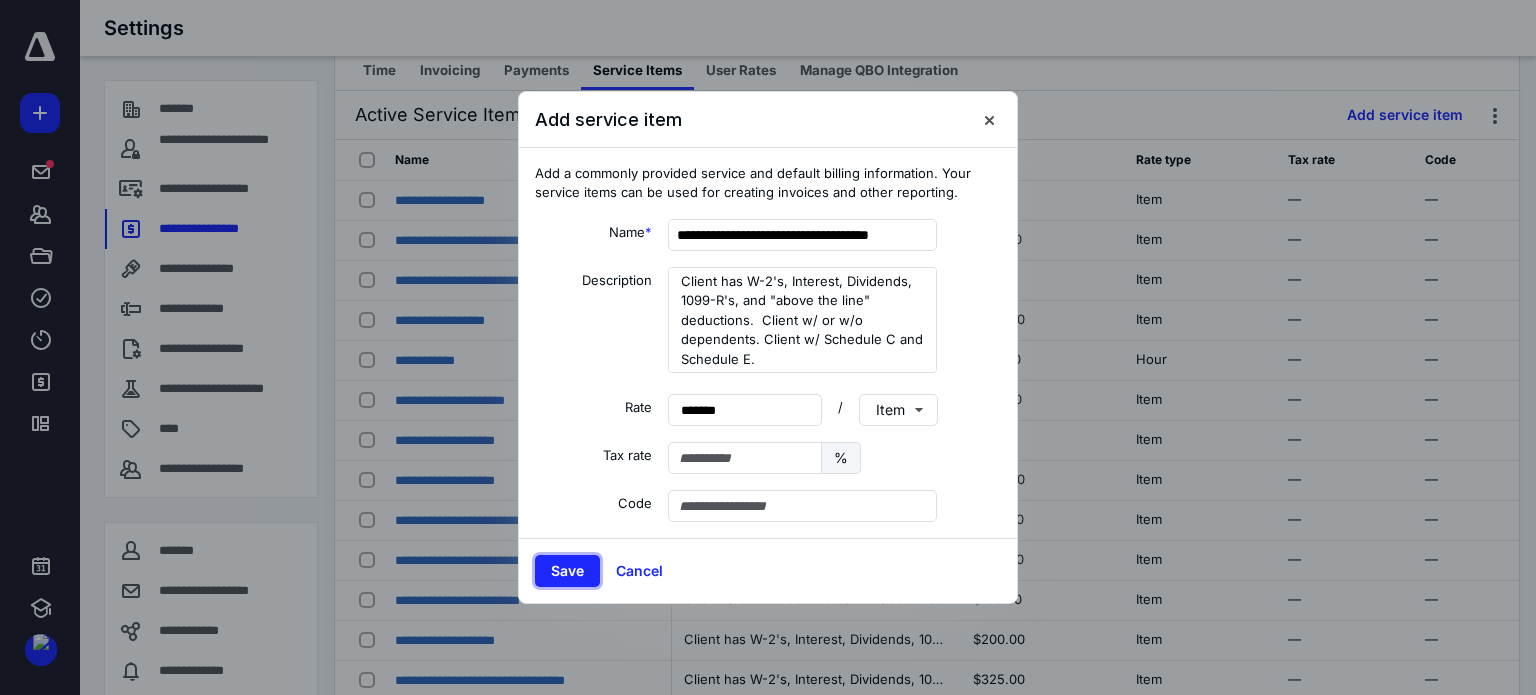 click on "Save" at bounding box center (567, 571) 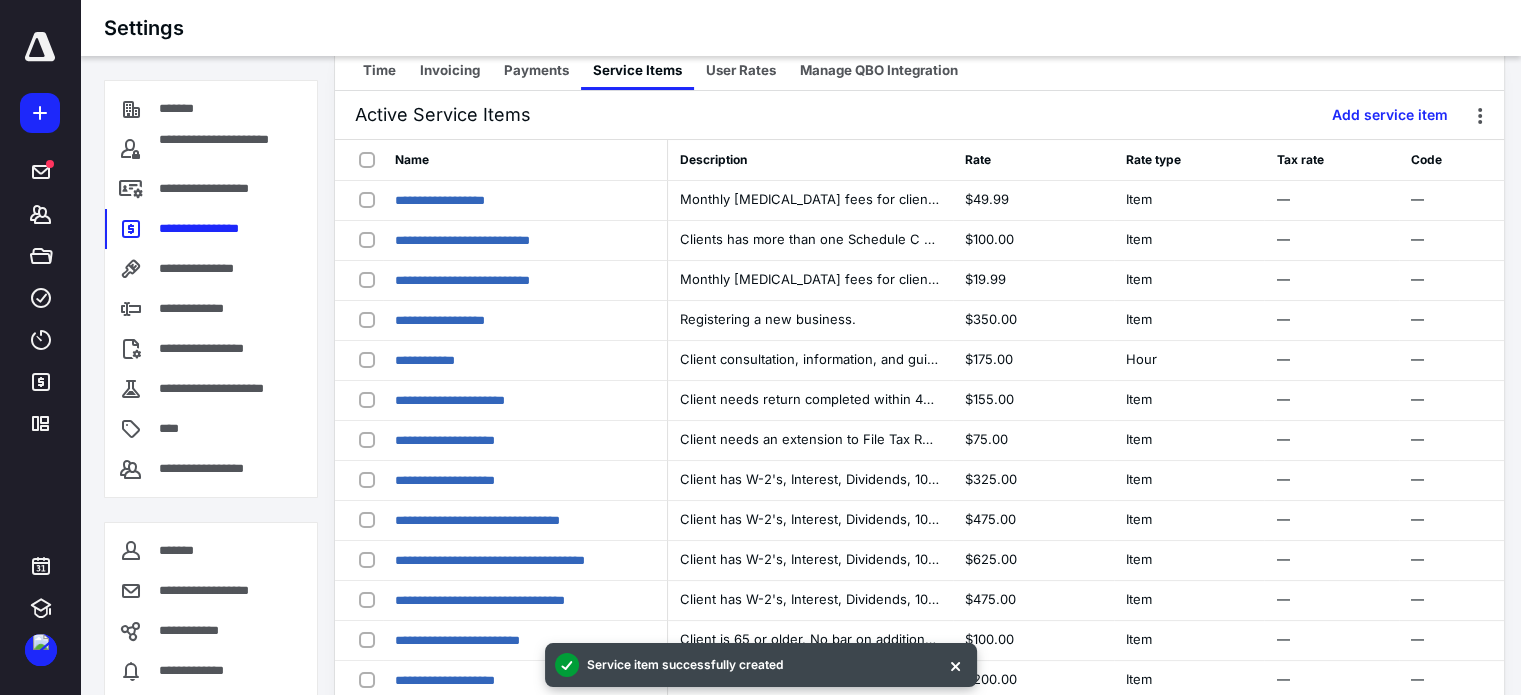 click on "**********" at bounding box center [445, 480] 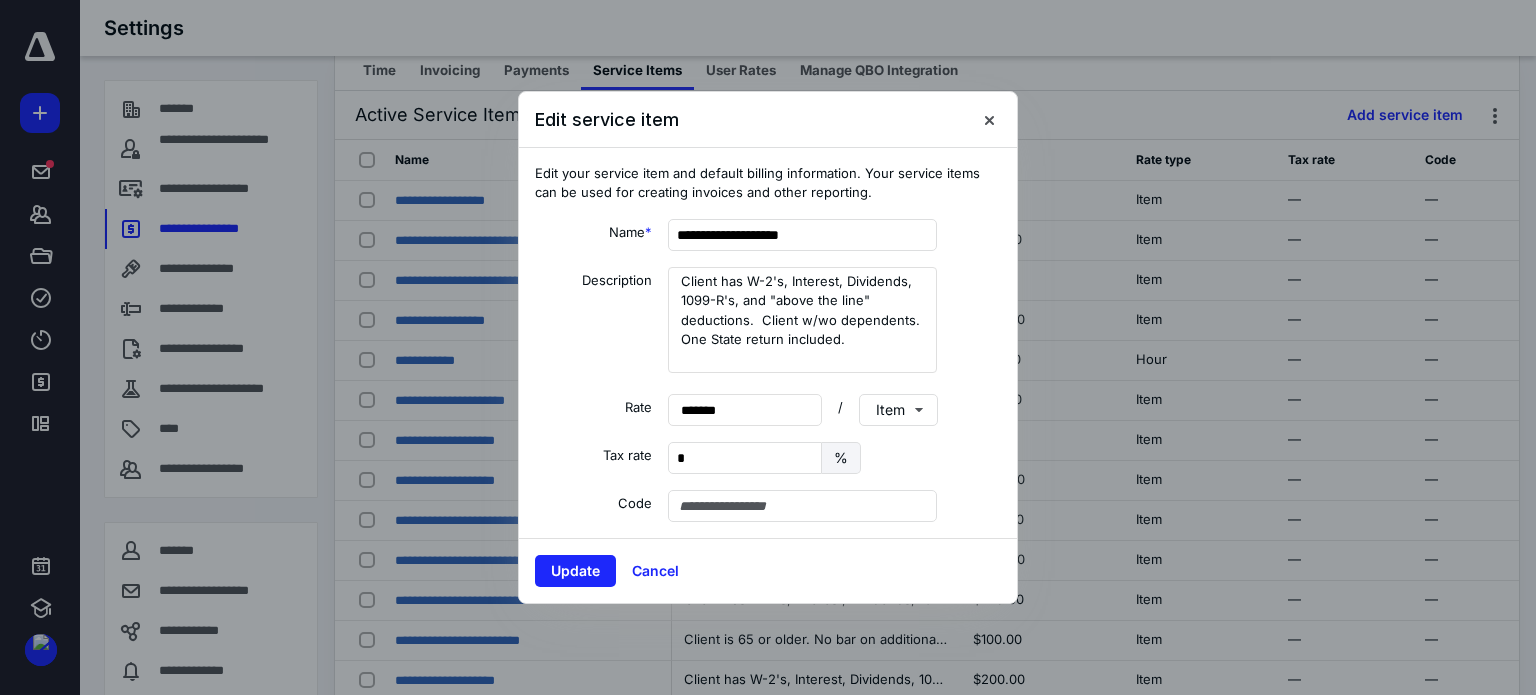 click at bounding box center [989, 119] 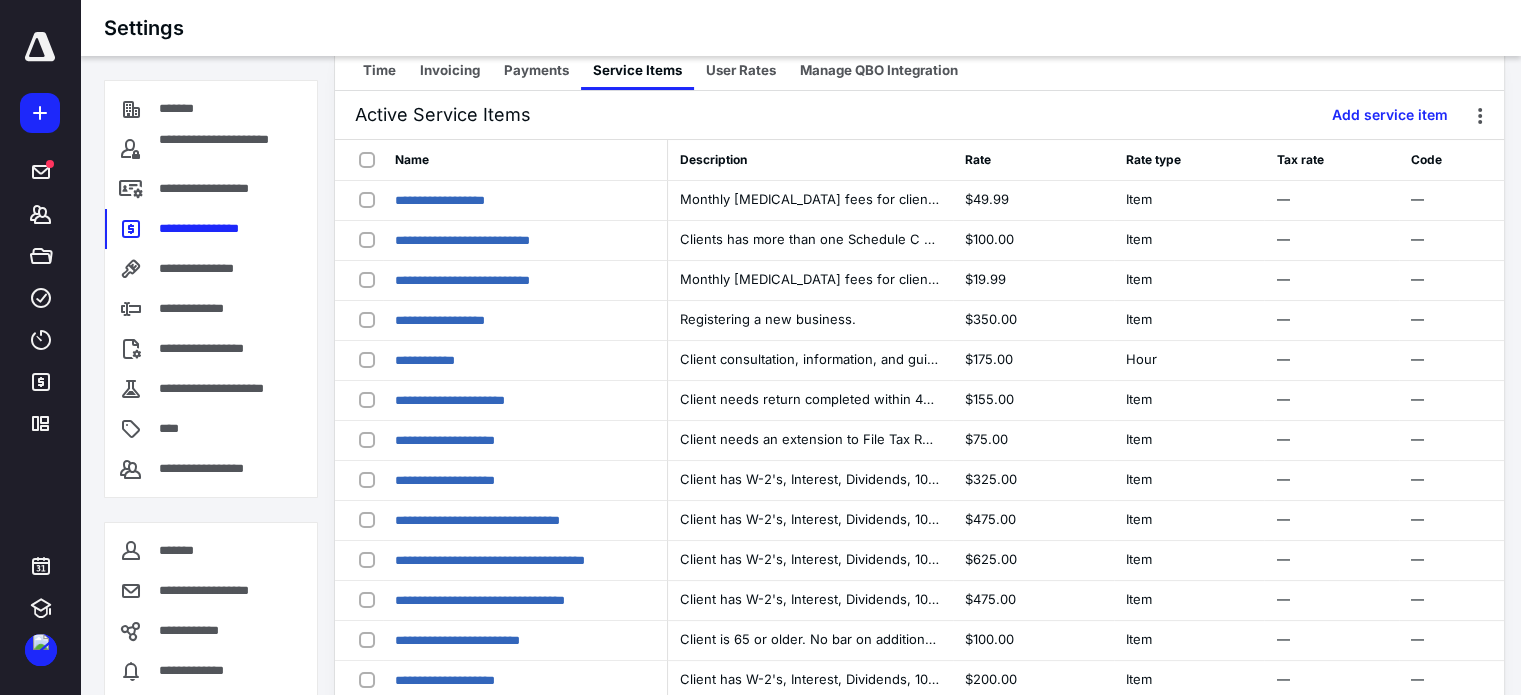 click on "**********" at bounding box center [477, 520] 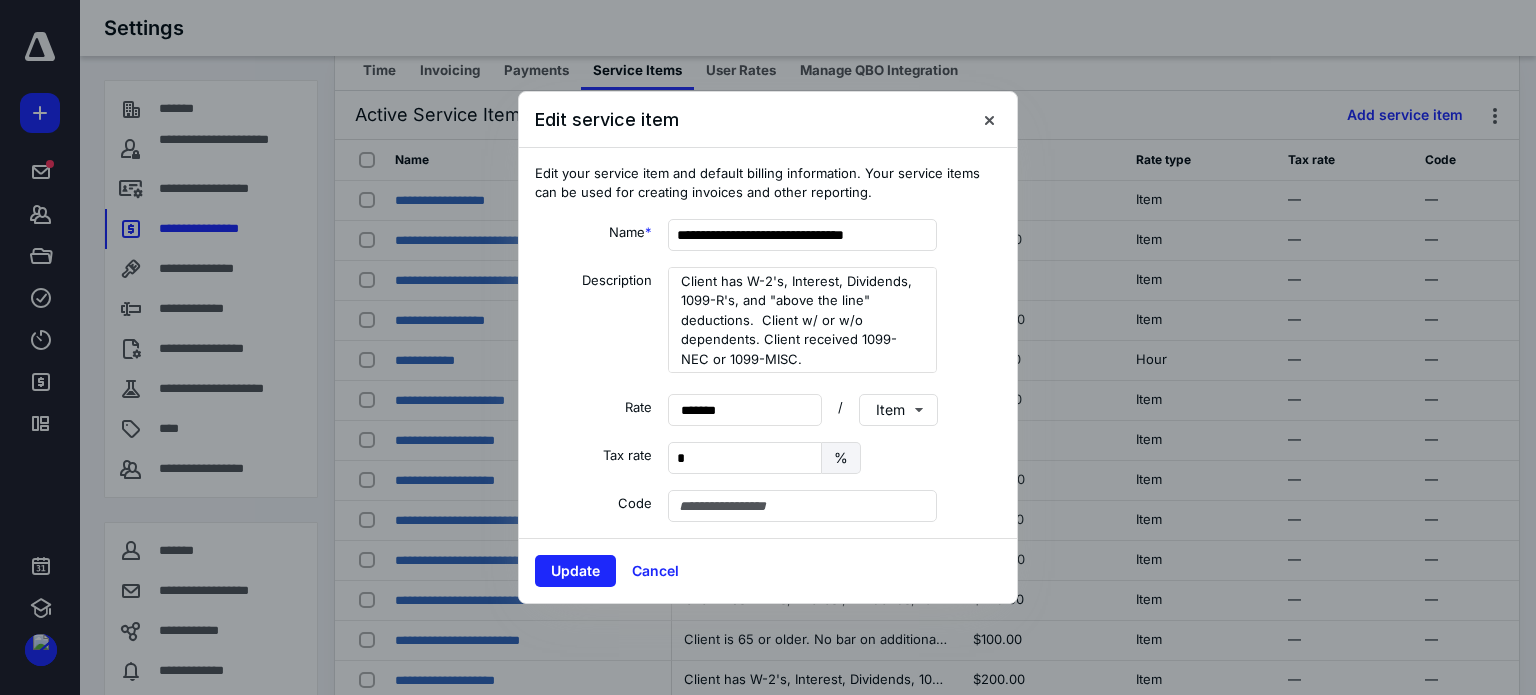 click at bounding box center [989, 119] 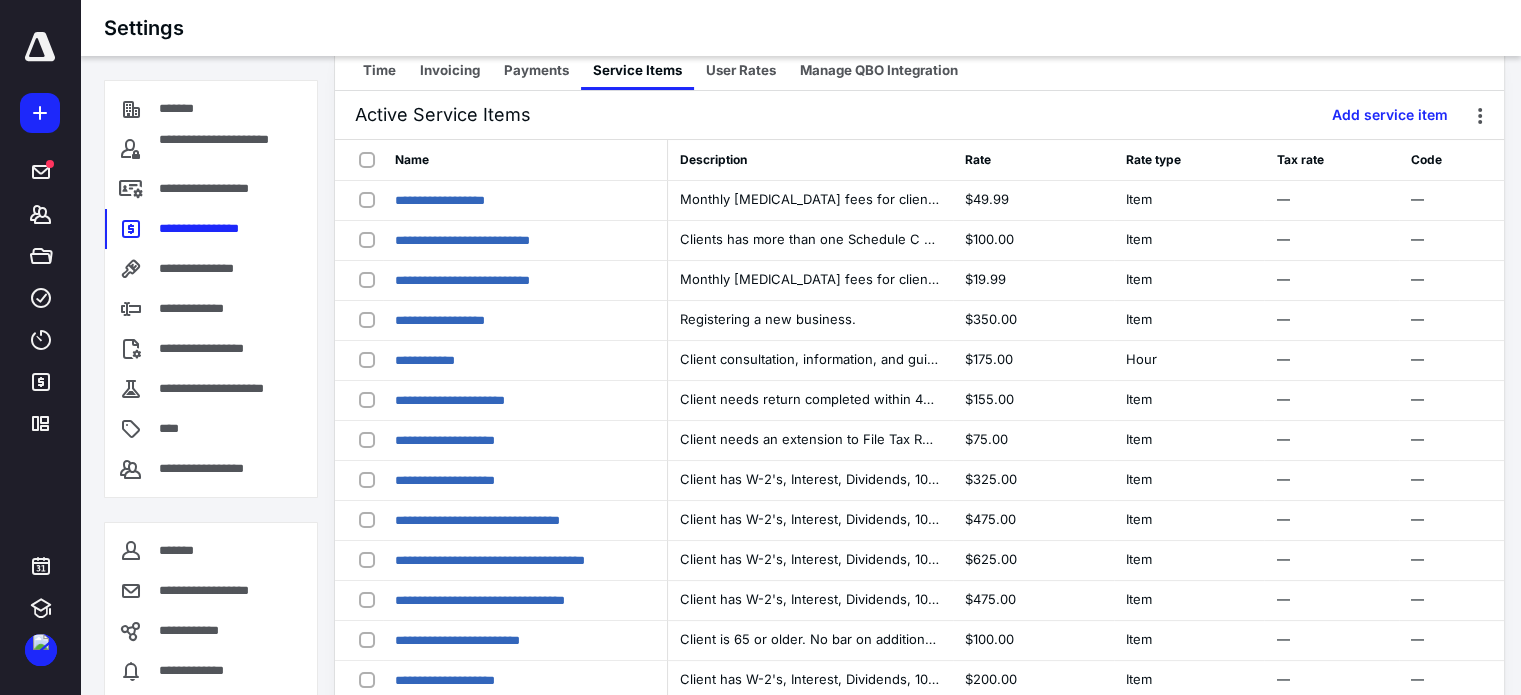 click on "**********" at bounding box center [480, 600] 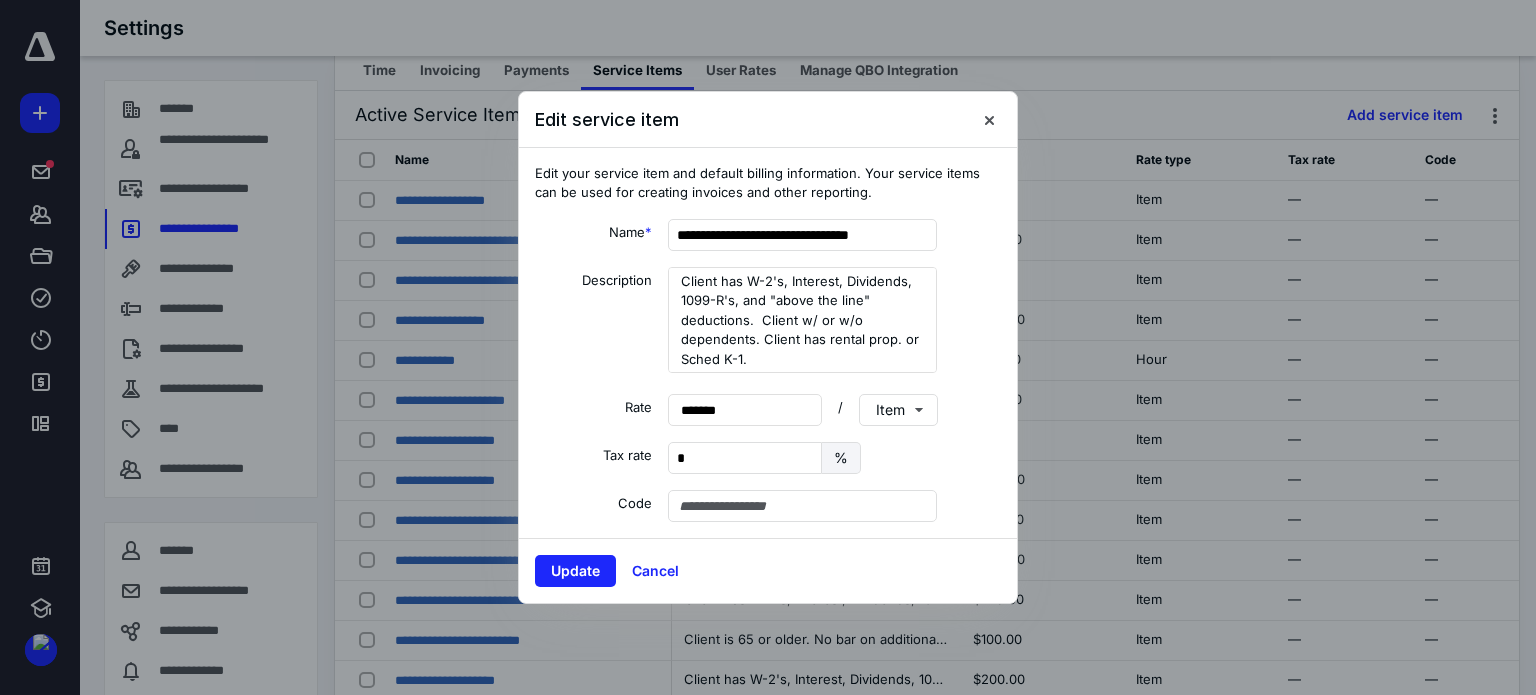 click at bounding box center [989, 119] 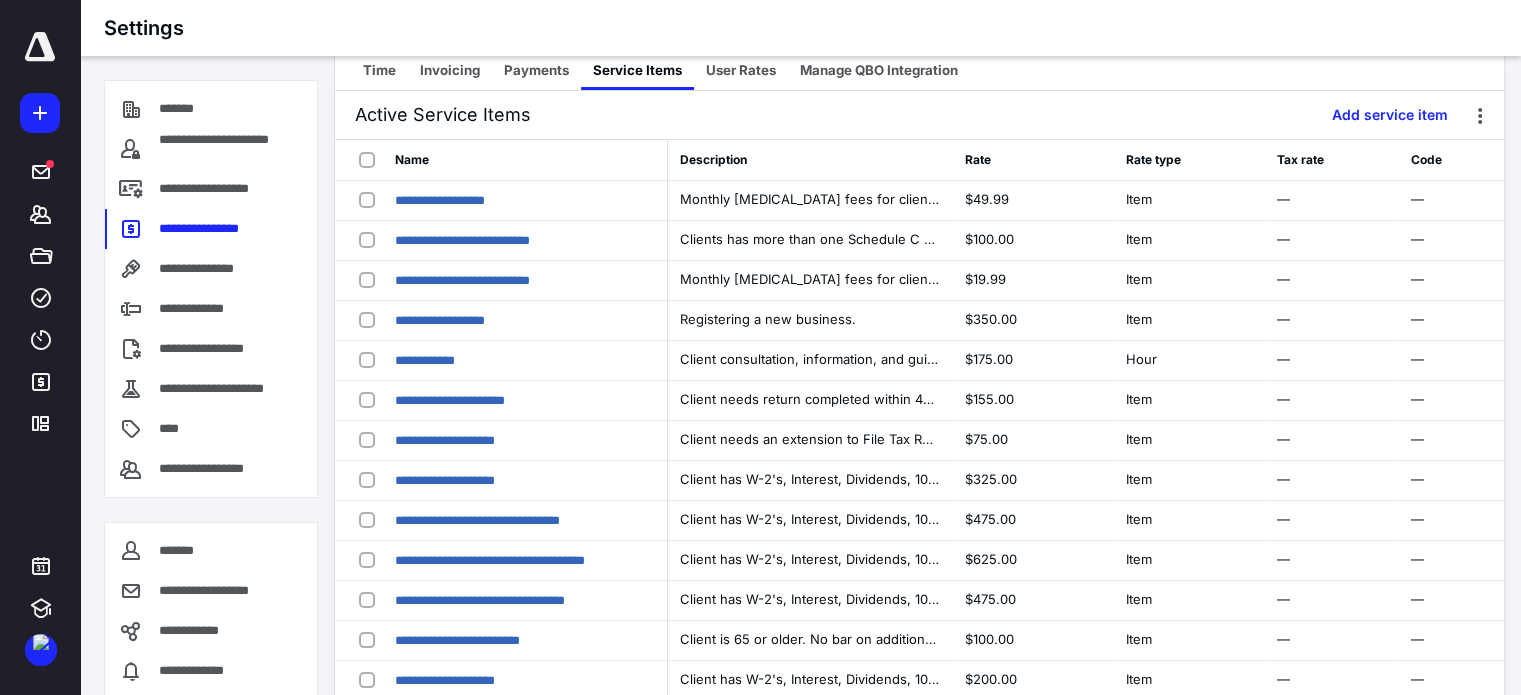 click on "**********" at bounding box center (490, 560) 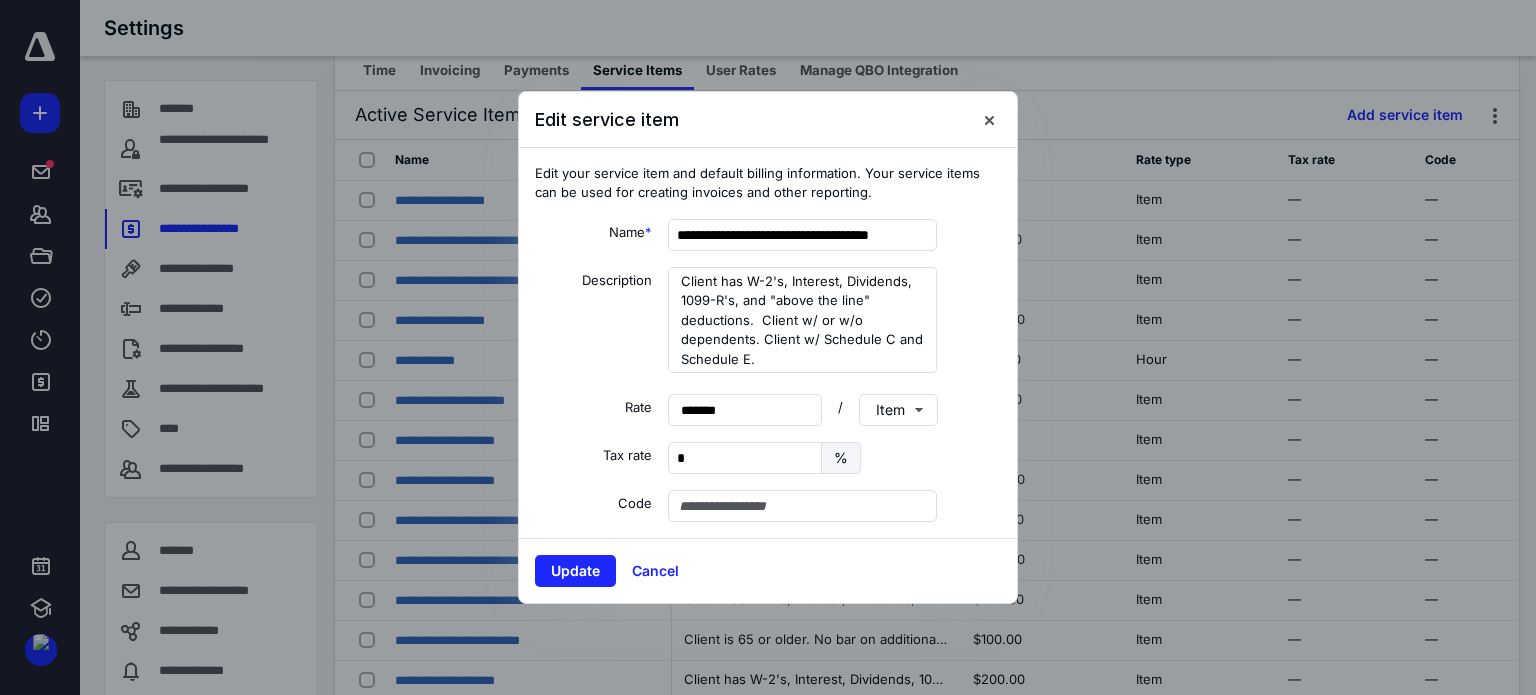click at bounding box center [989, 119] 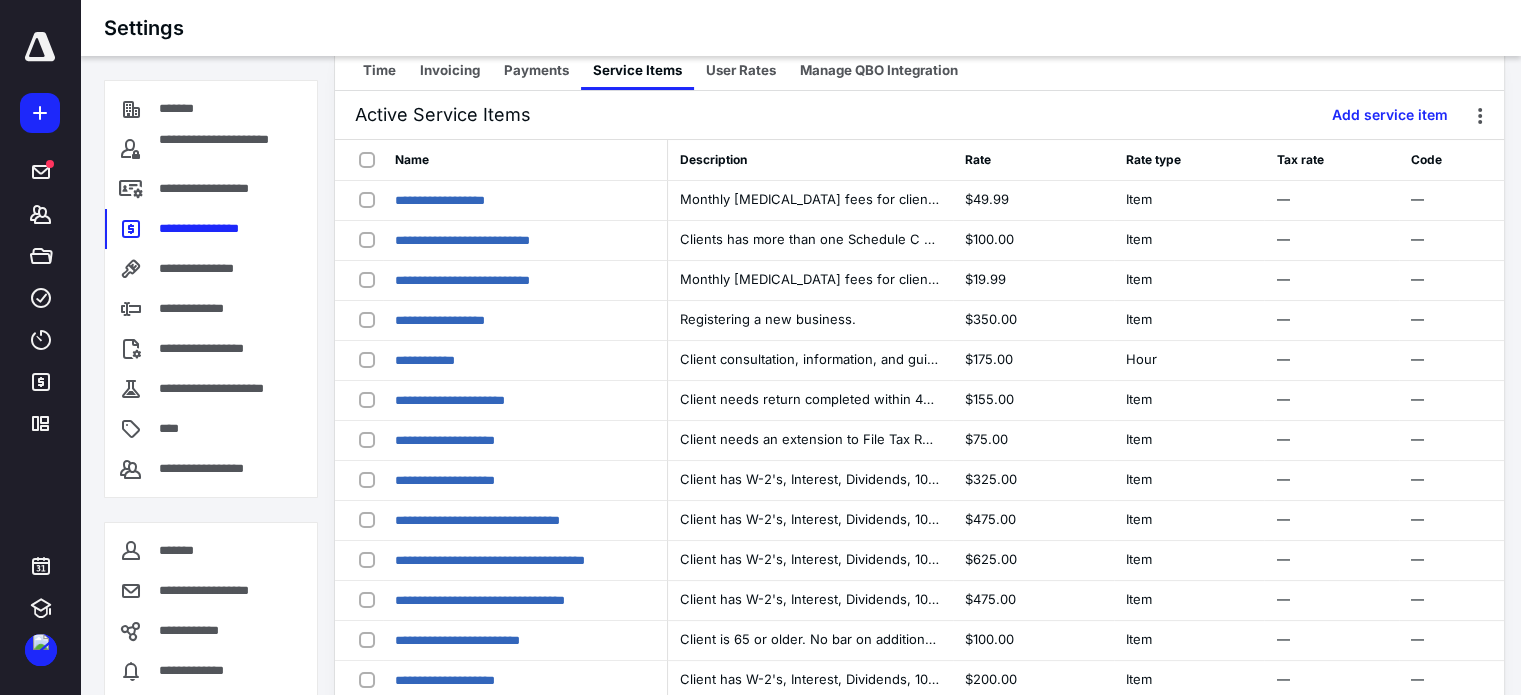 click on "**********" at bounding box center [457, 640] 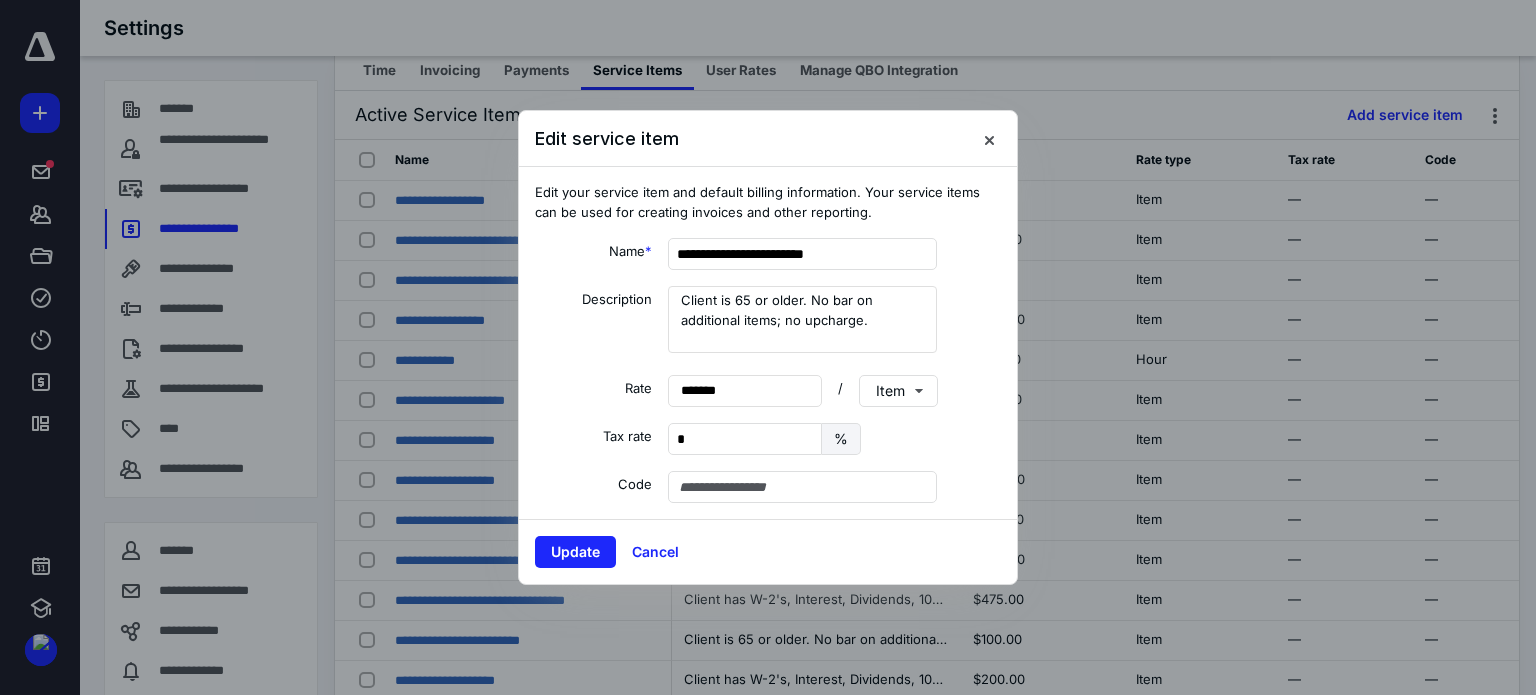 click at bounding box center [989, 139] 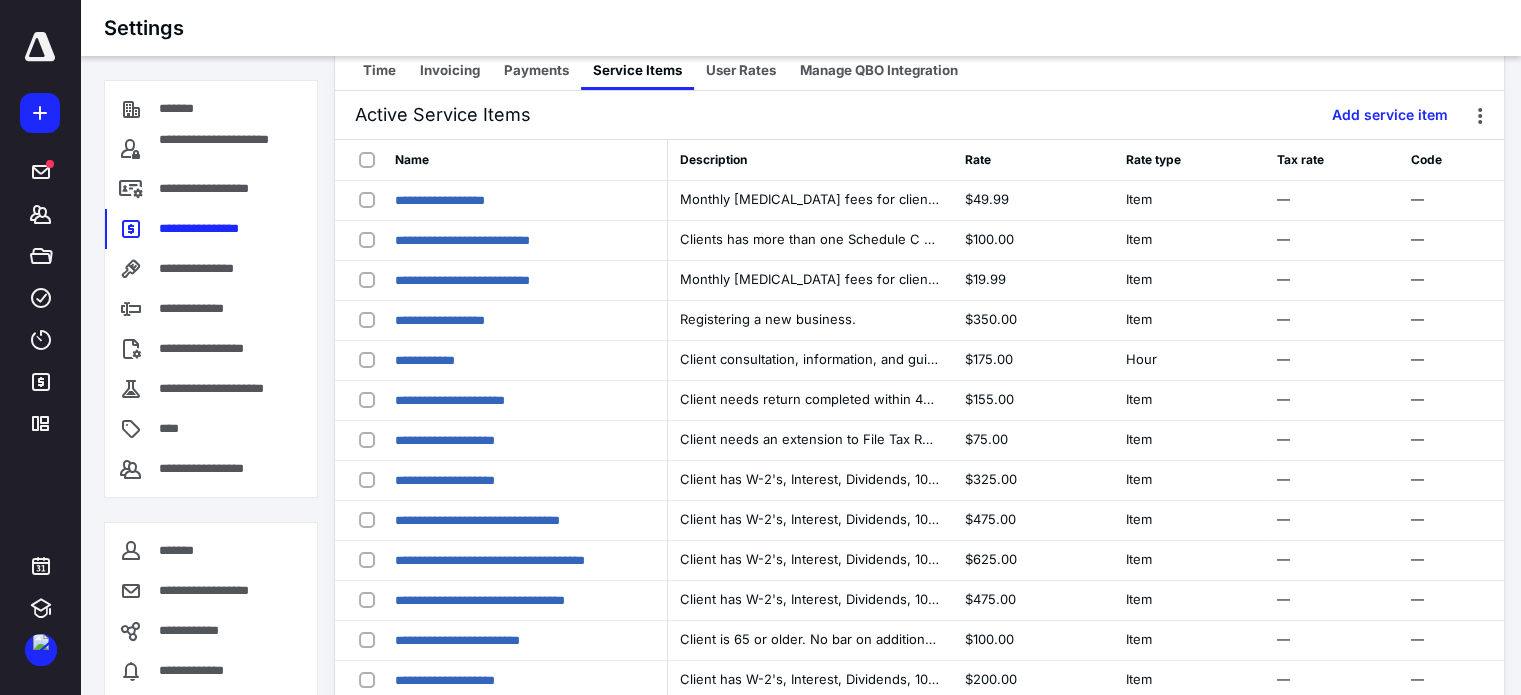 click on "**********" at bounding box center (445, 680) 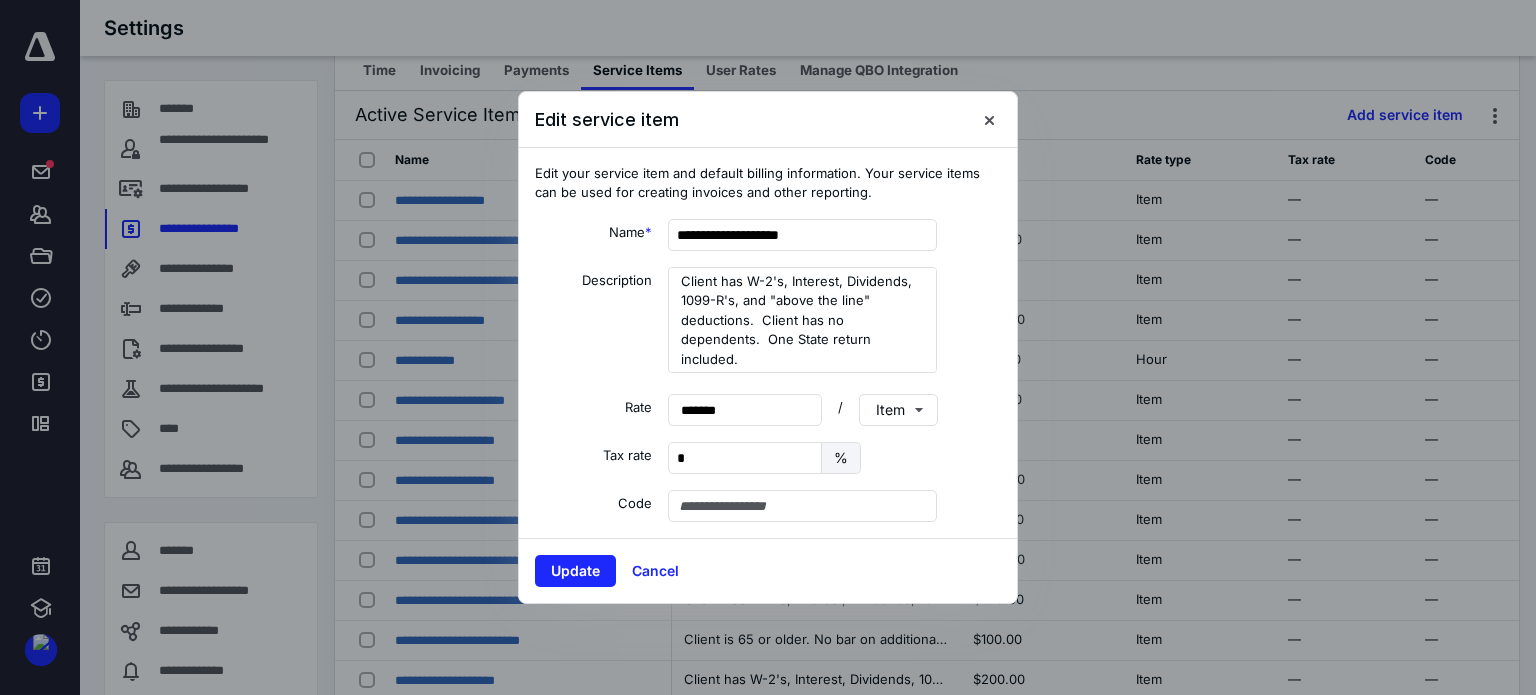 click at bounding box center [989, 119] 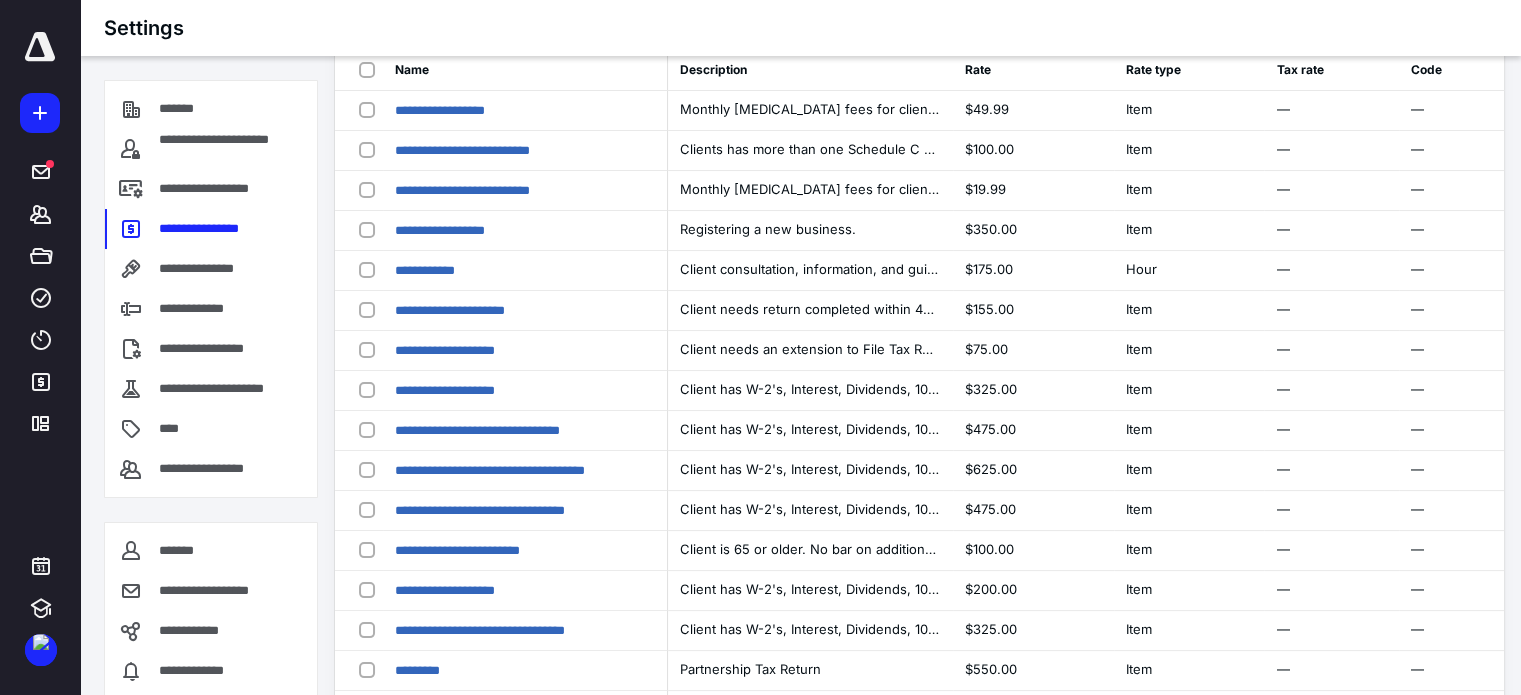 scroll, scrollTop: 157, scrollLeft: 0, axis: vertical 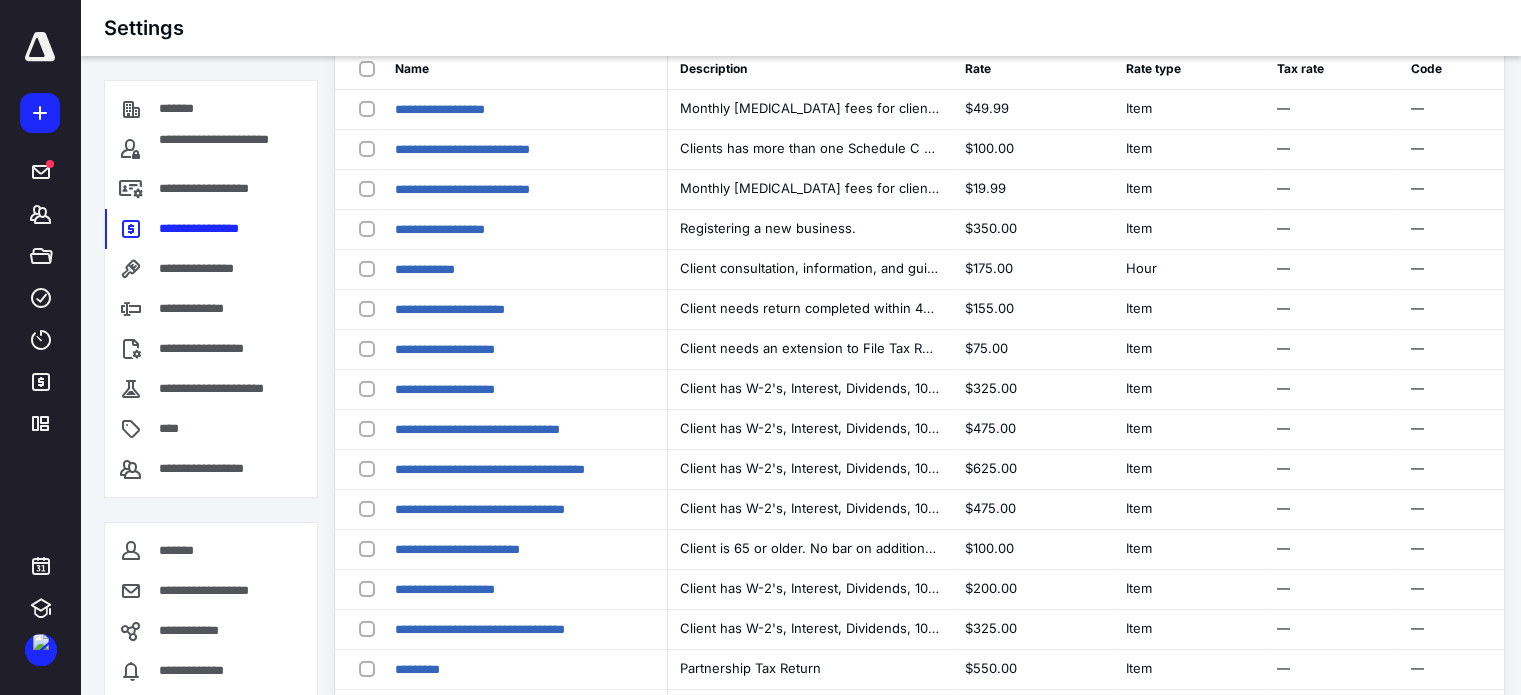 click on "**********" at bounding box center (480, 629) 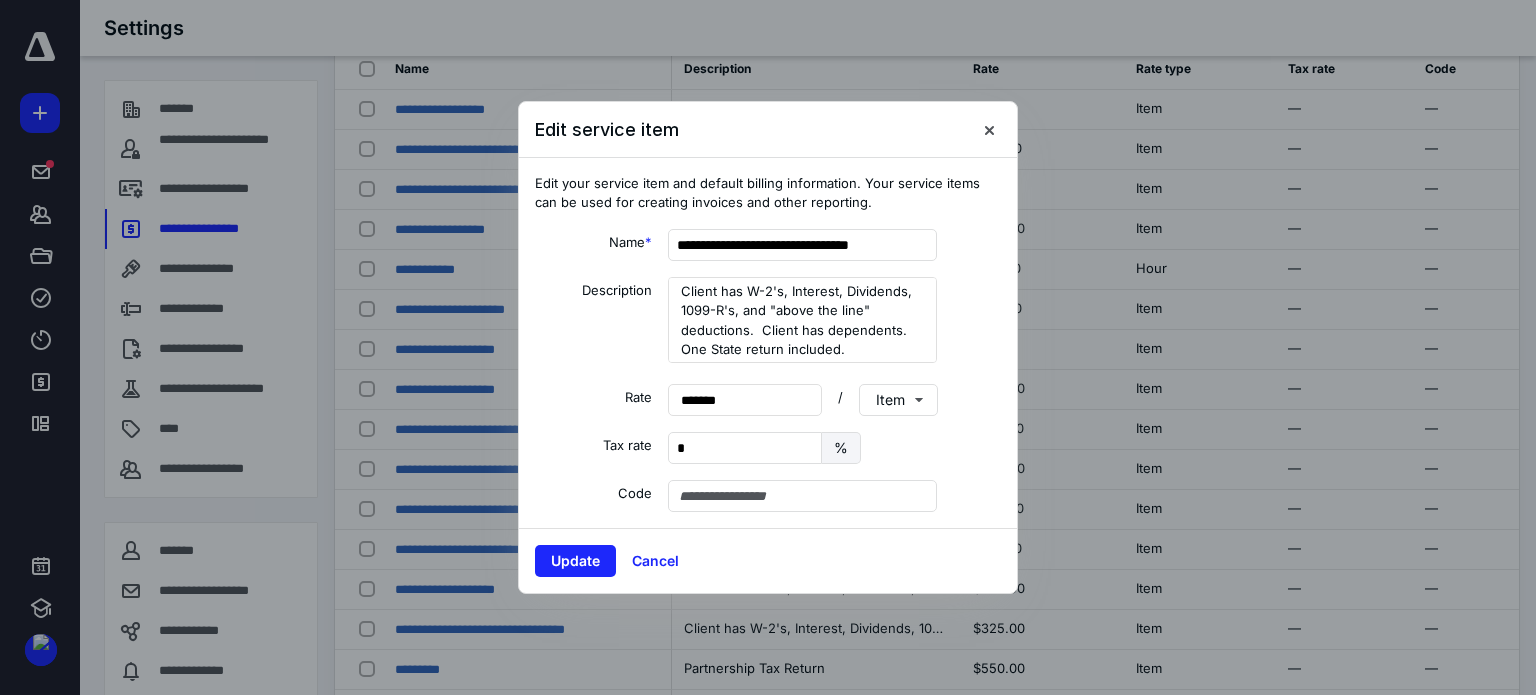 click at bounding box center (989, 129) 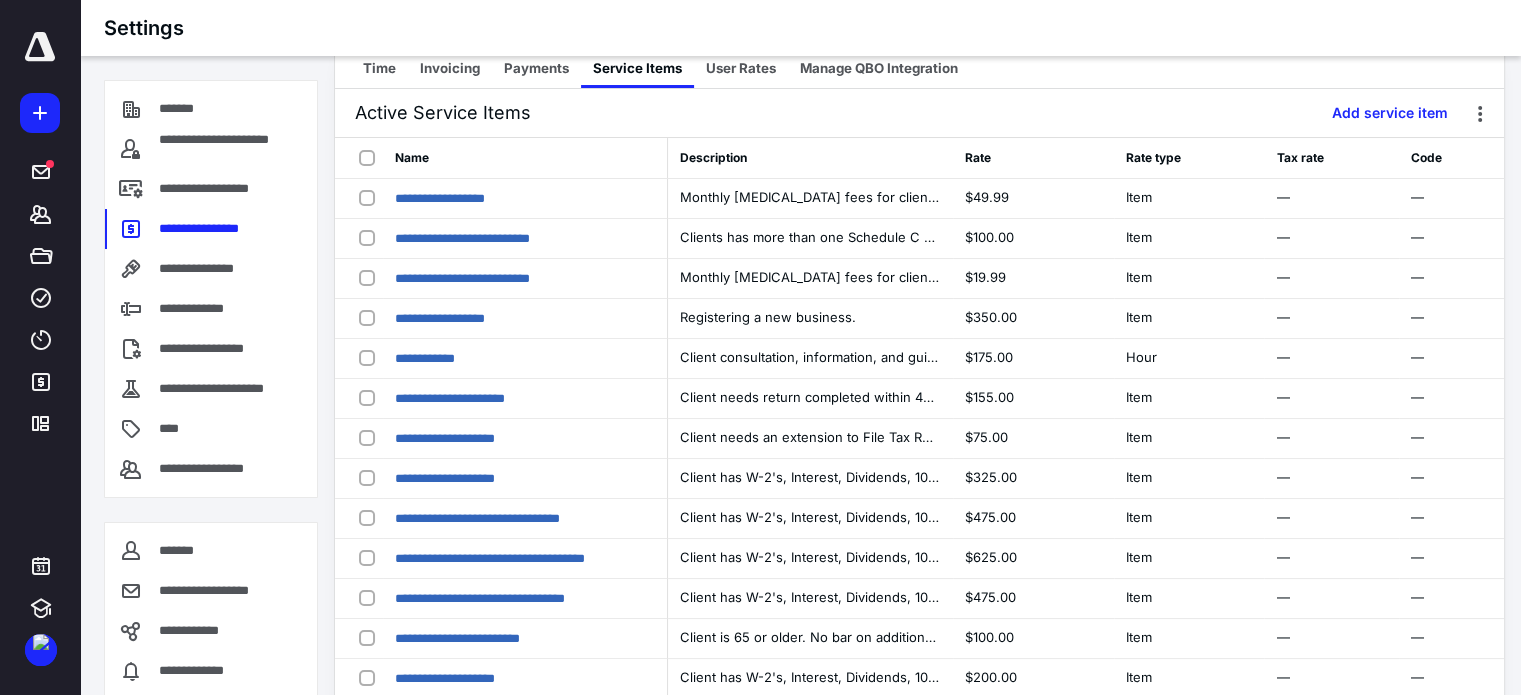 scroll, scrollTop: 32, scrollLeft: 0, axis: vertical 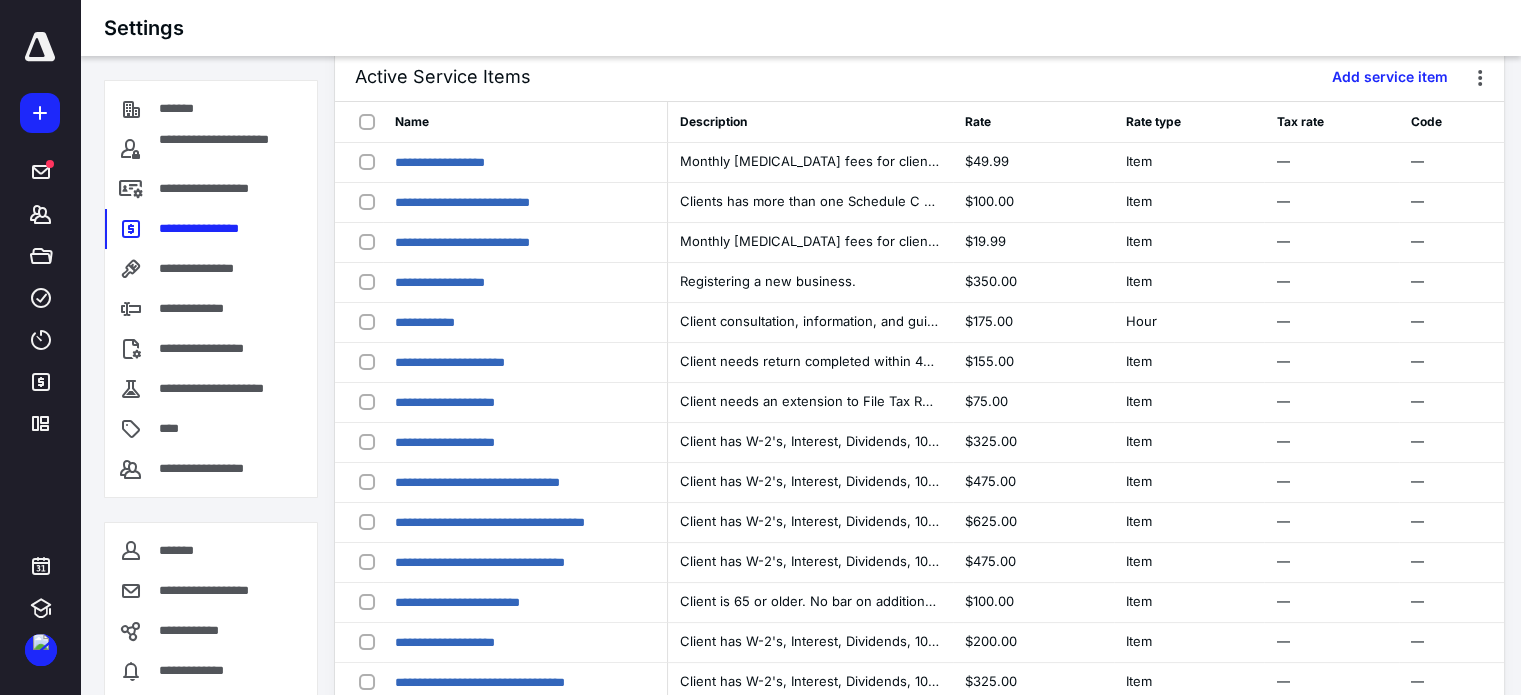 click on "Add service item" at bounding box center (1390, 77) 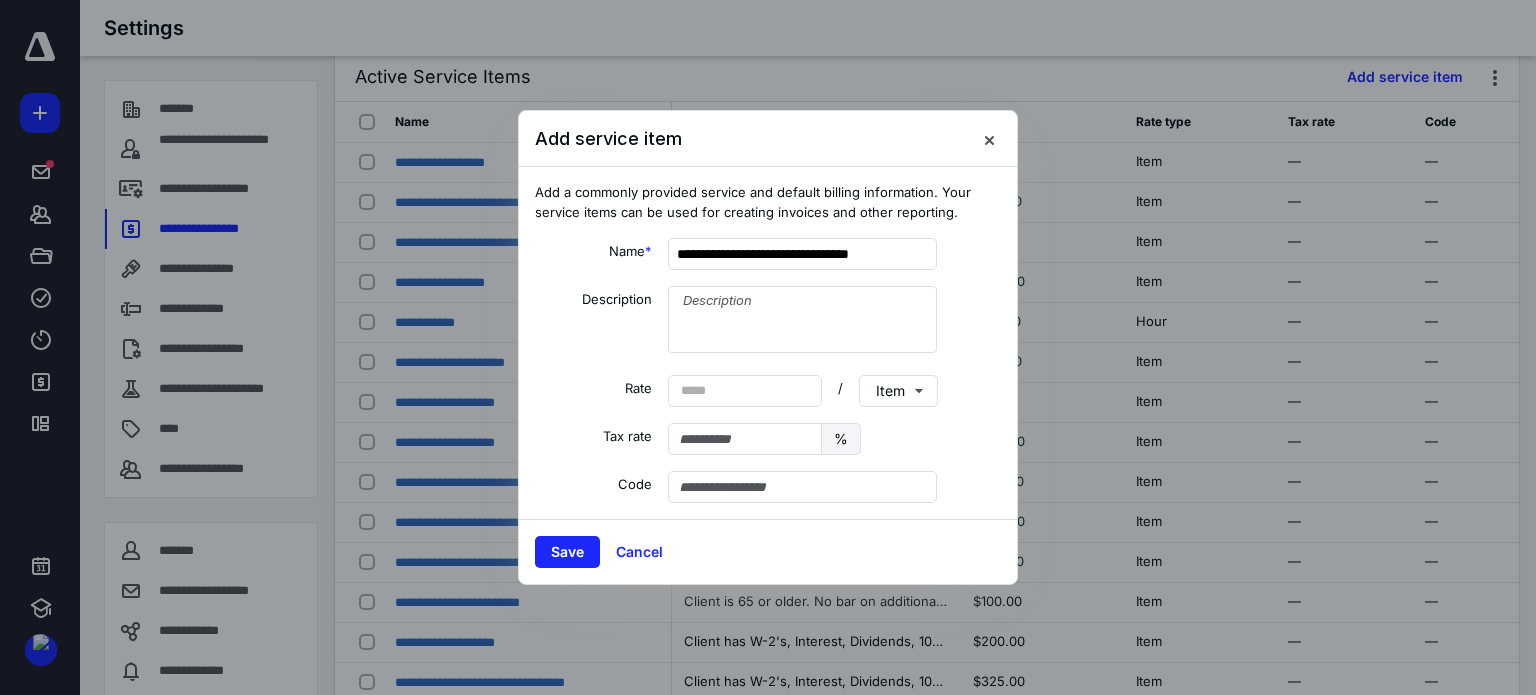 type on "**********" 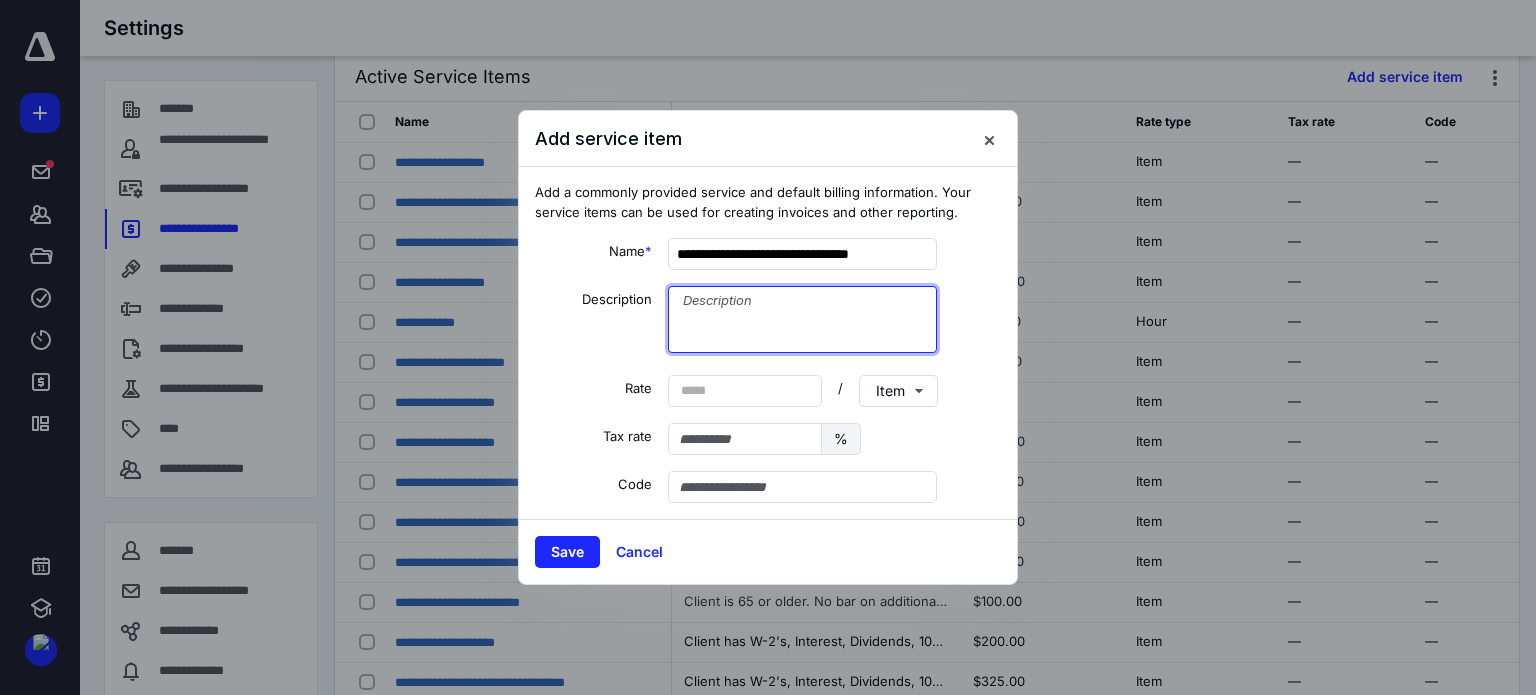 click at bounding box center (802, 319) 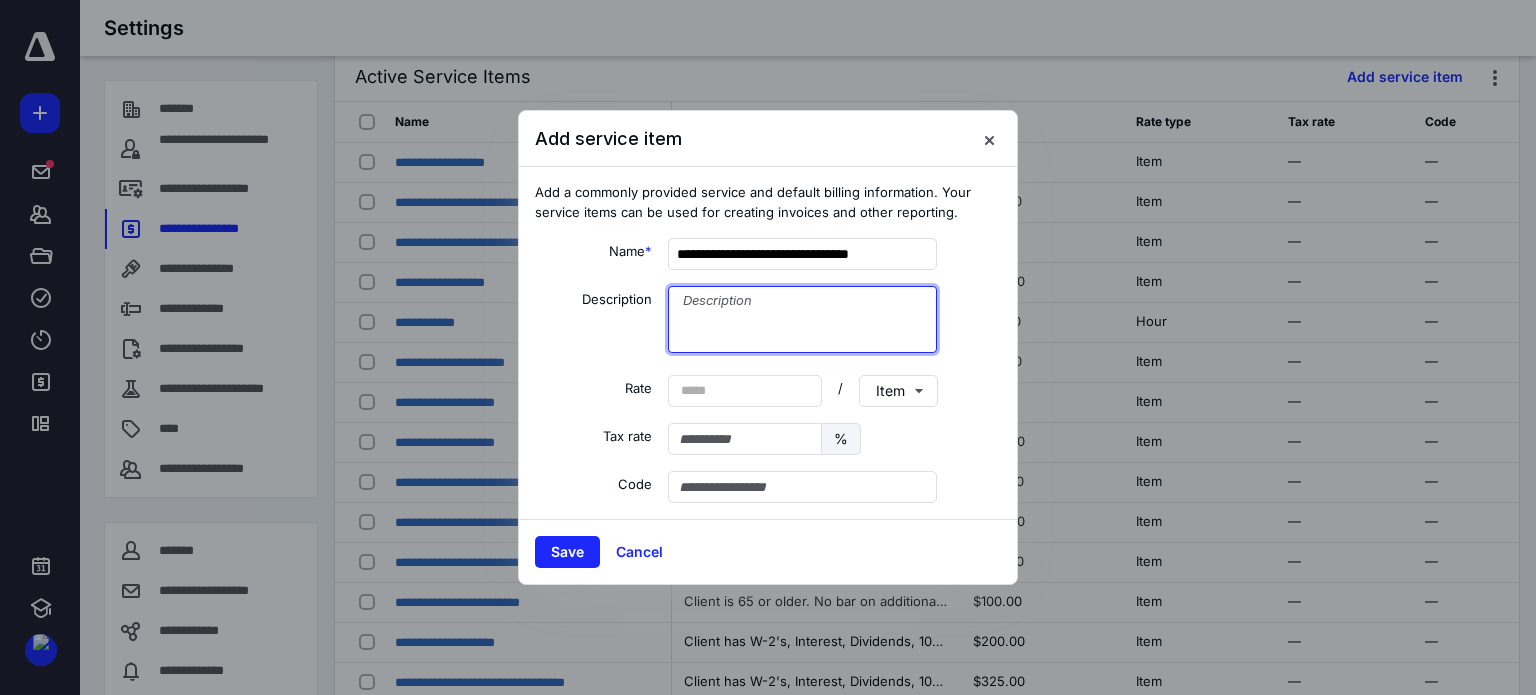 paste on "Client has W-2's, Interest, Dividends, 1099-R's, and "above the line" deductions.  Client w/ or w/o dependents. Client received 1099-NEC or 1099-MISC." 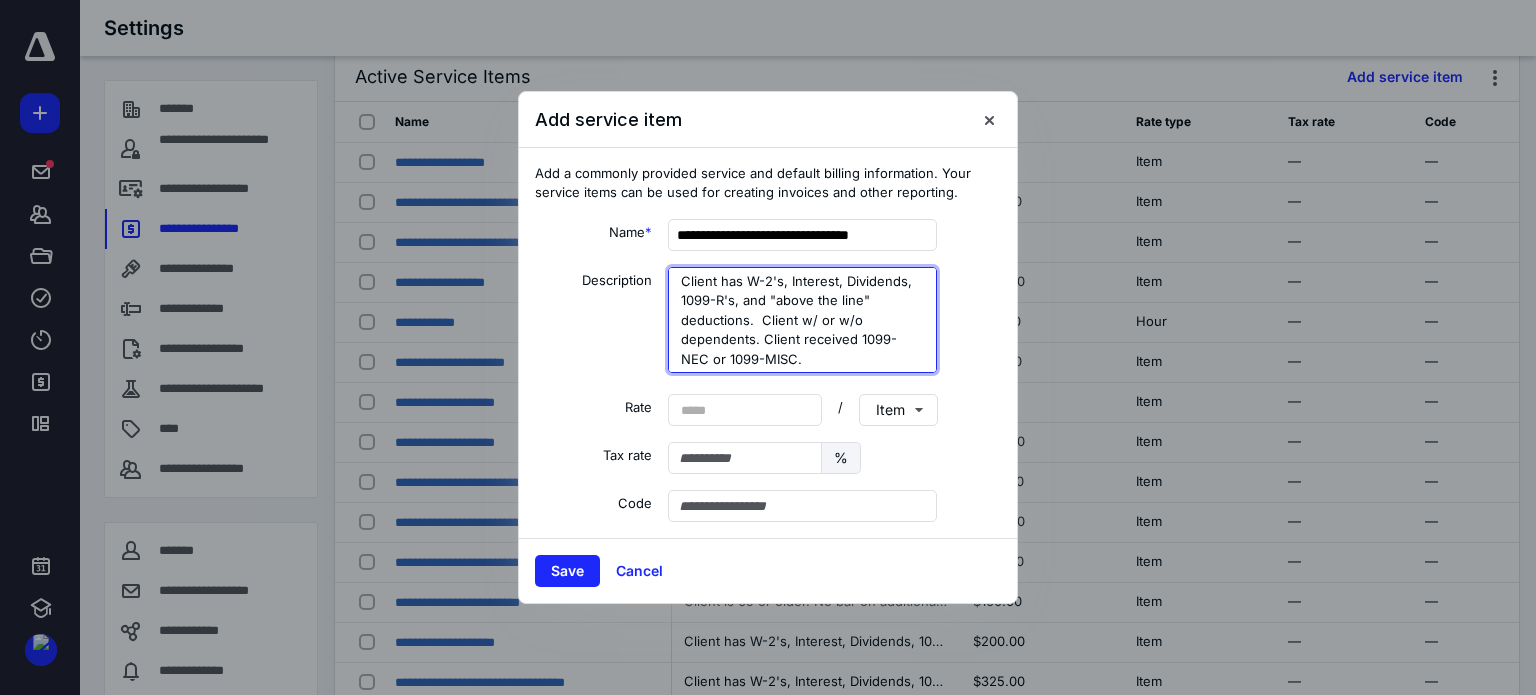 type on "Client has W-2's, Interest, Dividends, 1099-R's, and "above the line" deductions.  Client w/ or w/o dependents. Client received 1099-NEC or 1099-MISC." 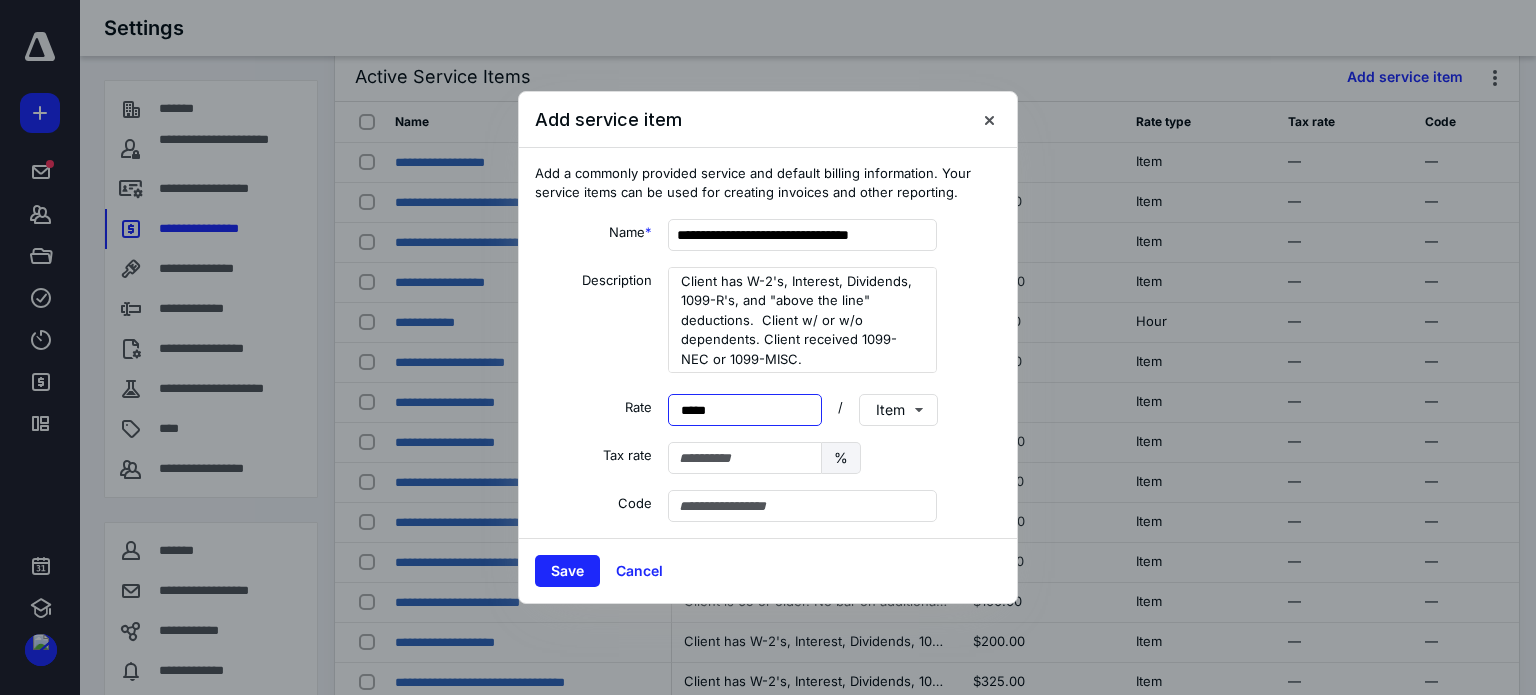 type on "******" 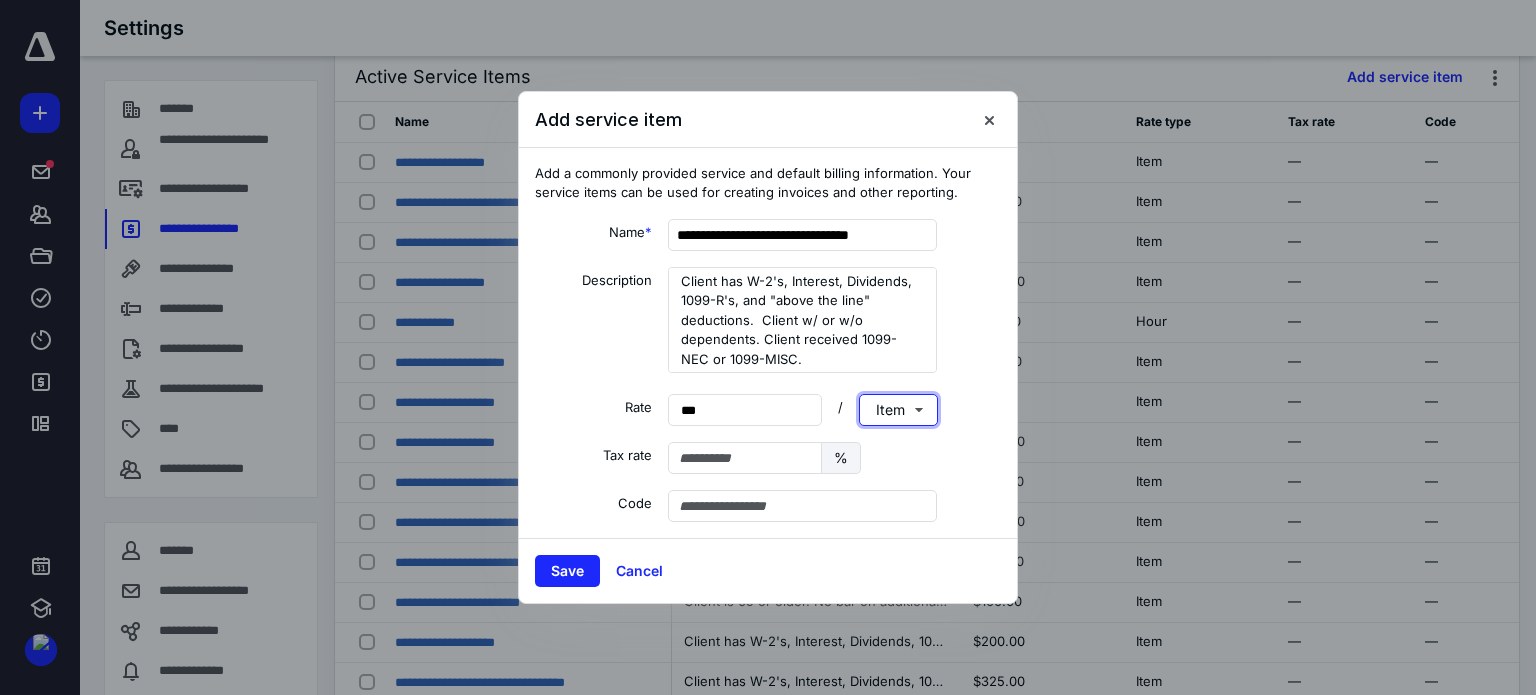 type 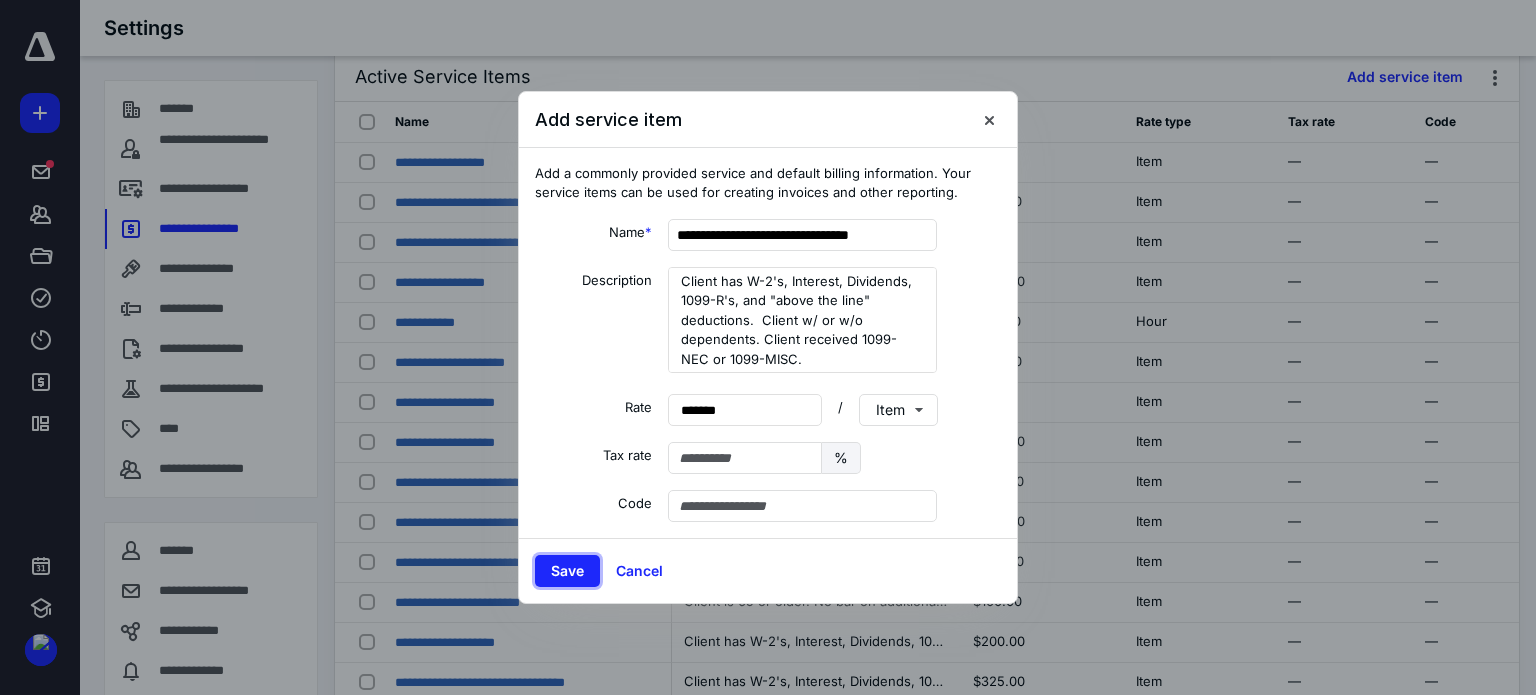click on "Save" at bounding box center [567, 571] 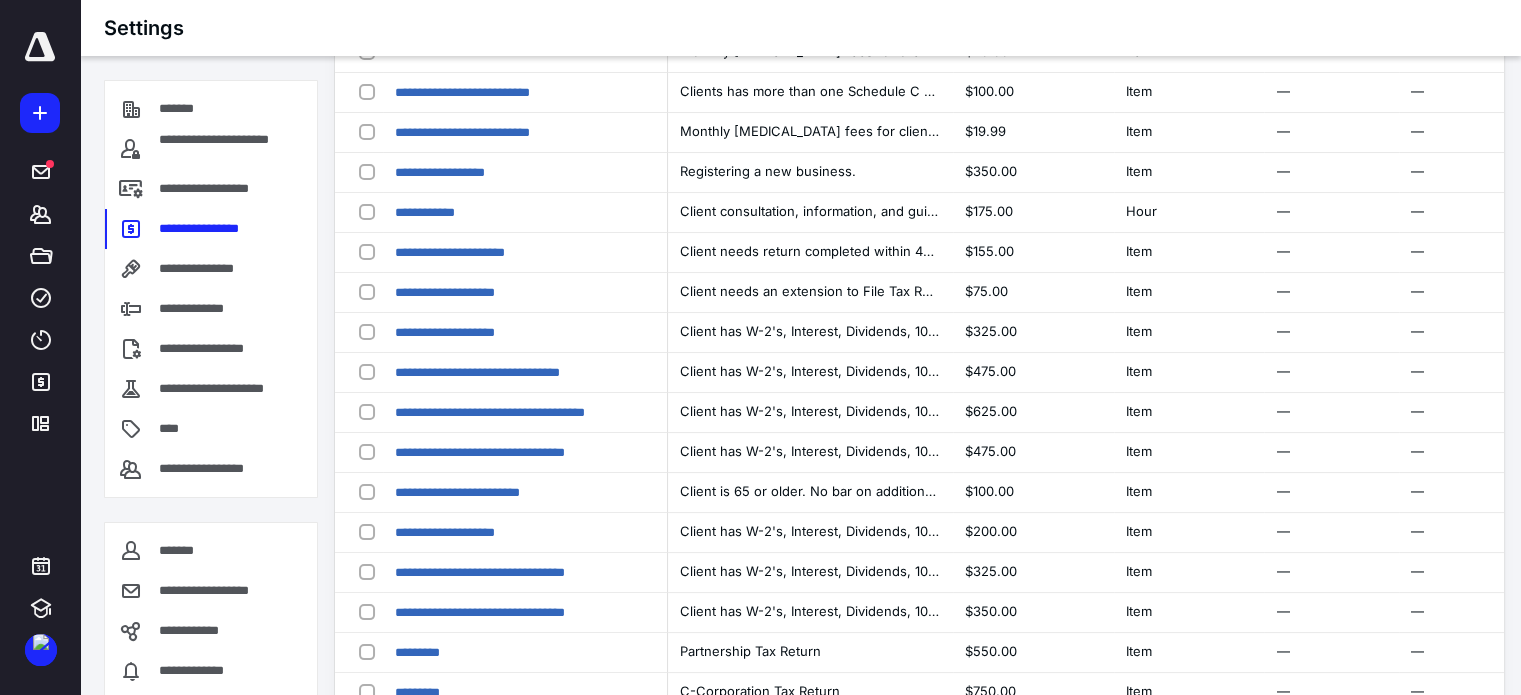 scroll, scrollTop: 216, scrollLeft: 0, axis: vertical 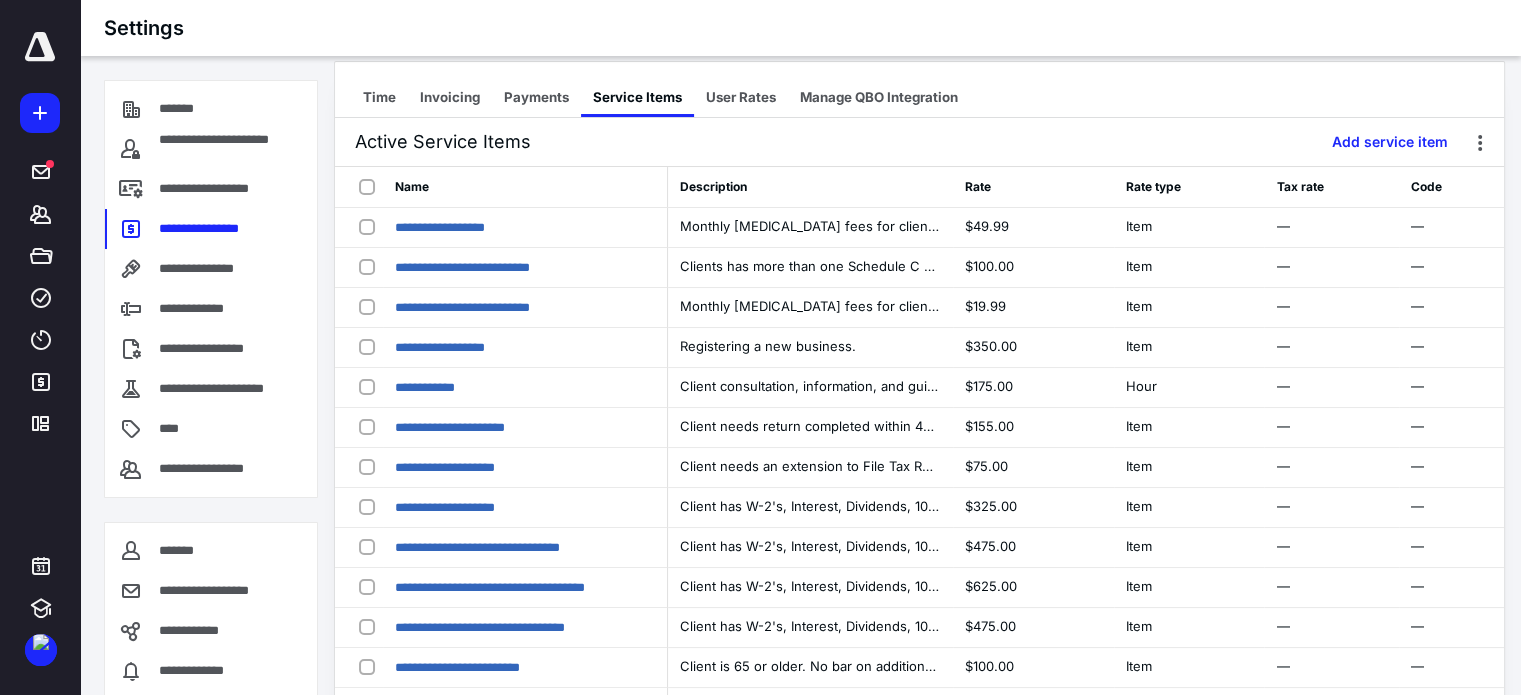 click on "Time" at bounding box center [379, 97] 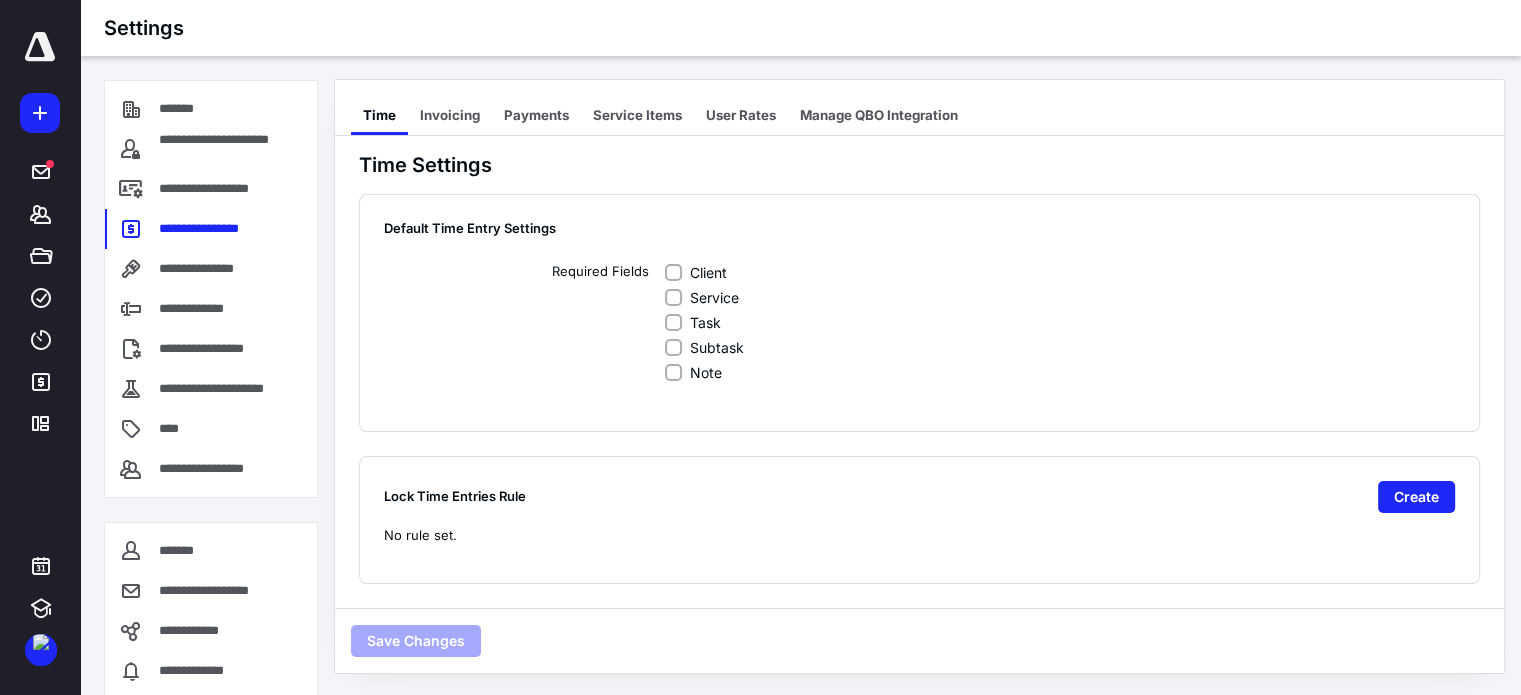 checkbox on "true" 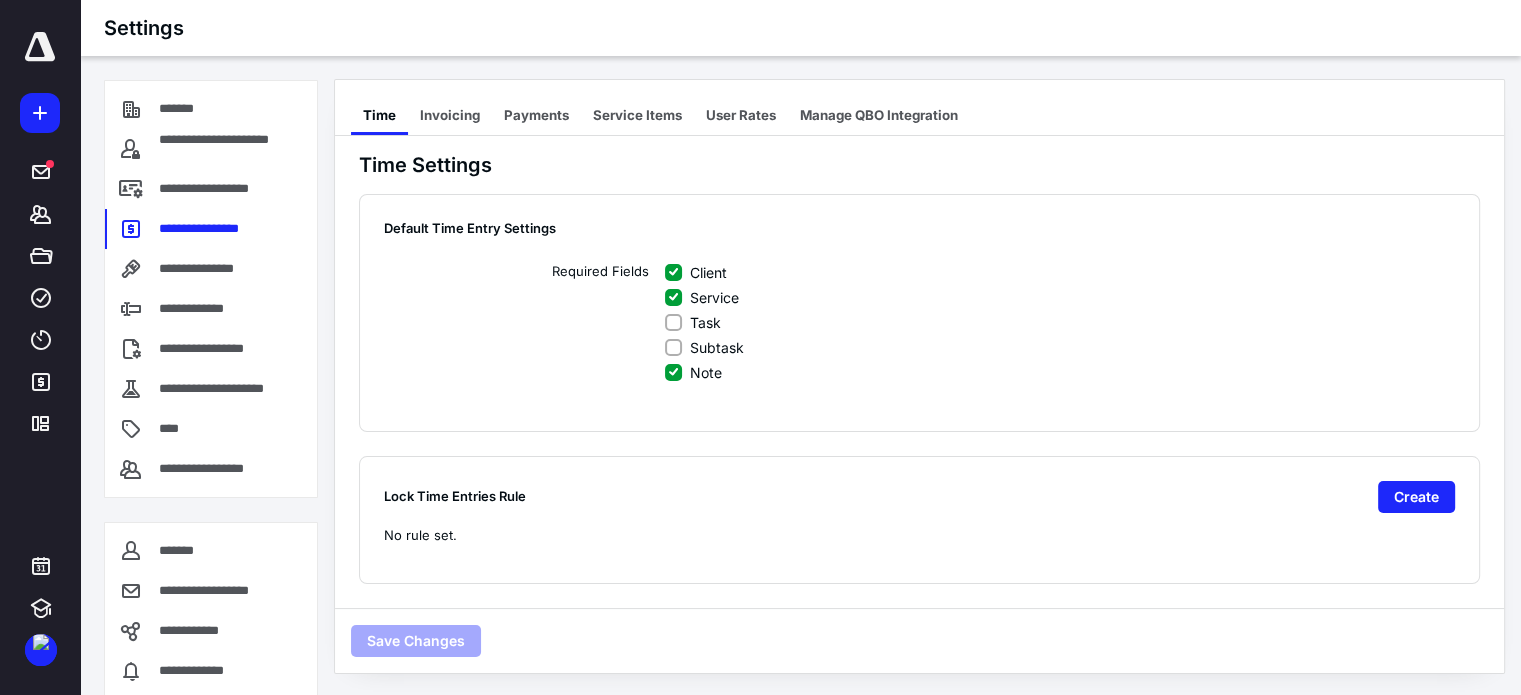 click on "Invoicing" at bounding box center [450, 115] 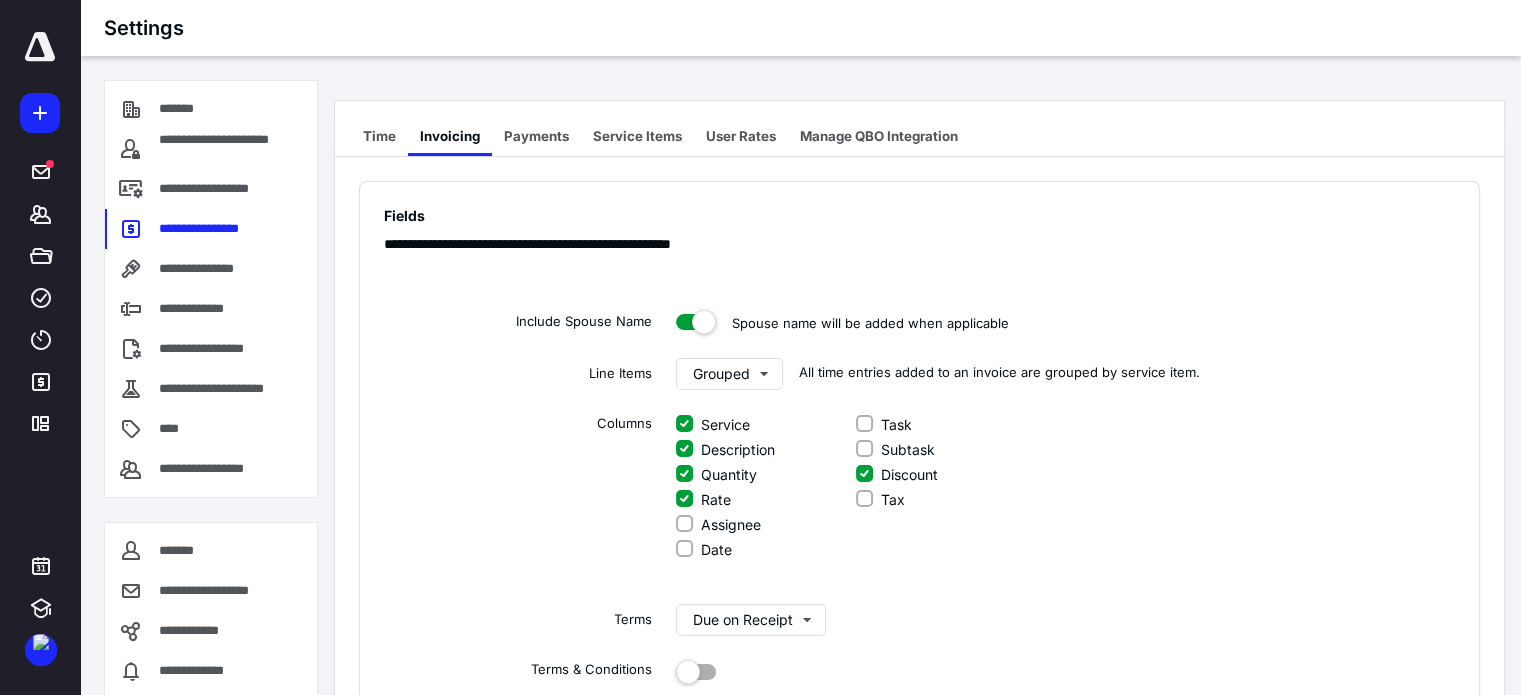 click on "Payments" at bounding box center (536, 136) 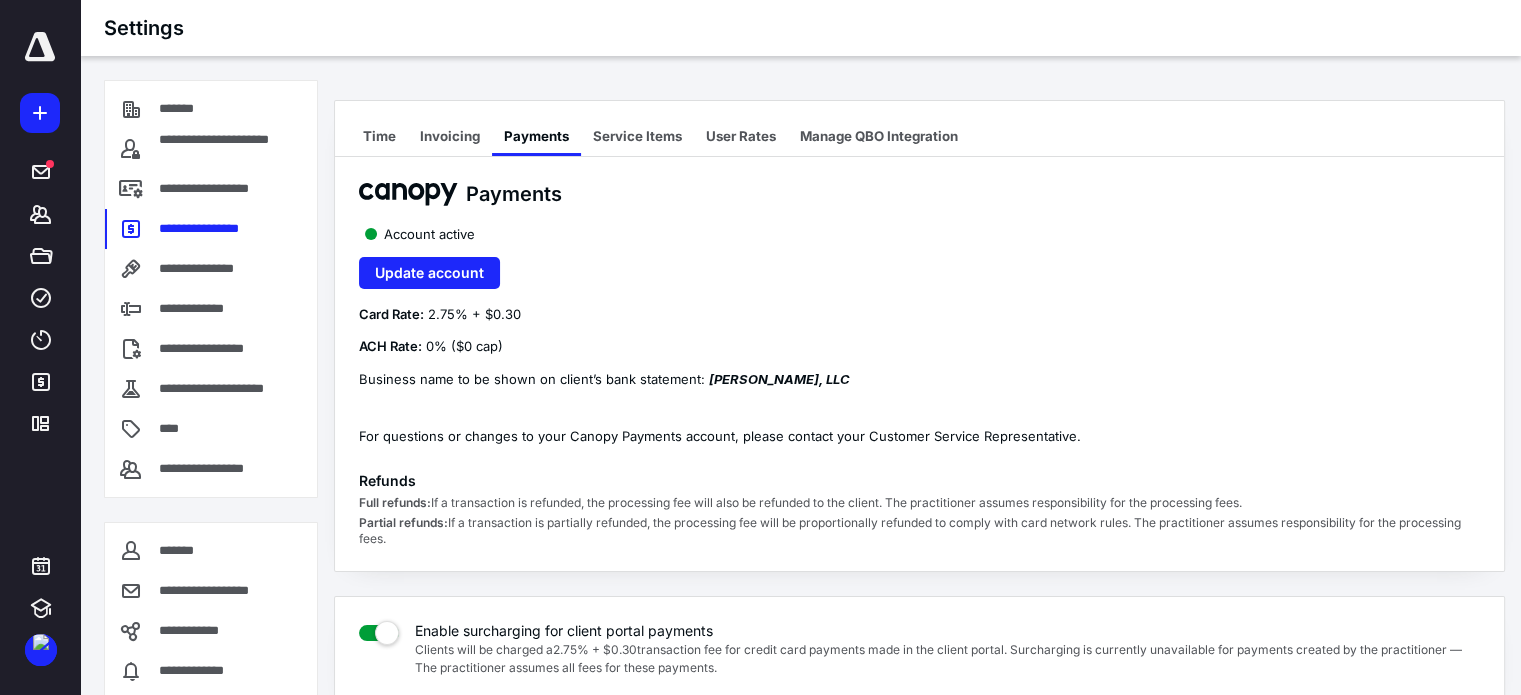 click on "Service Items" at bounding box center [637, 136] 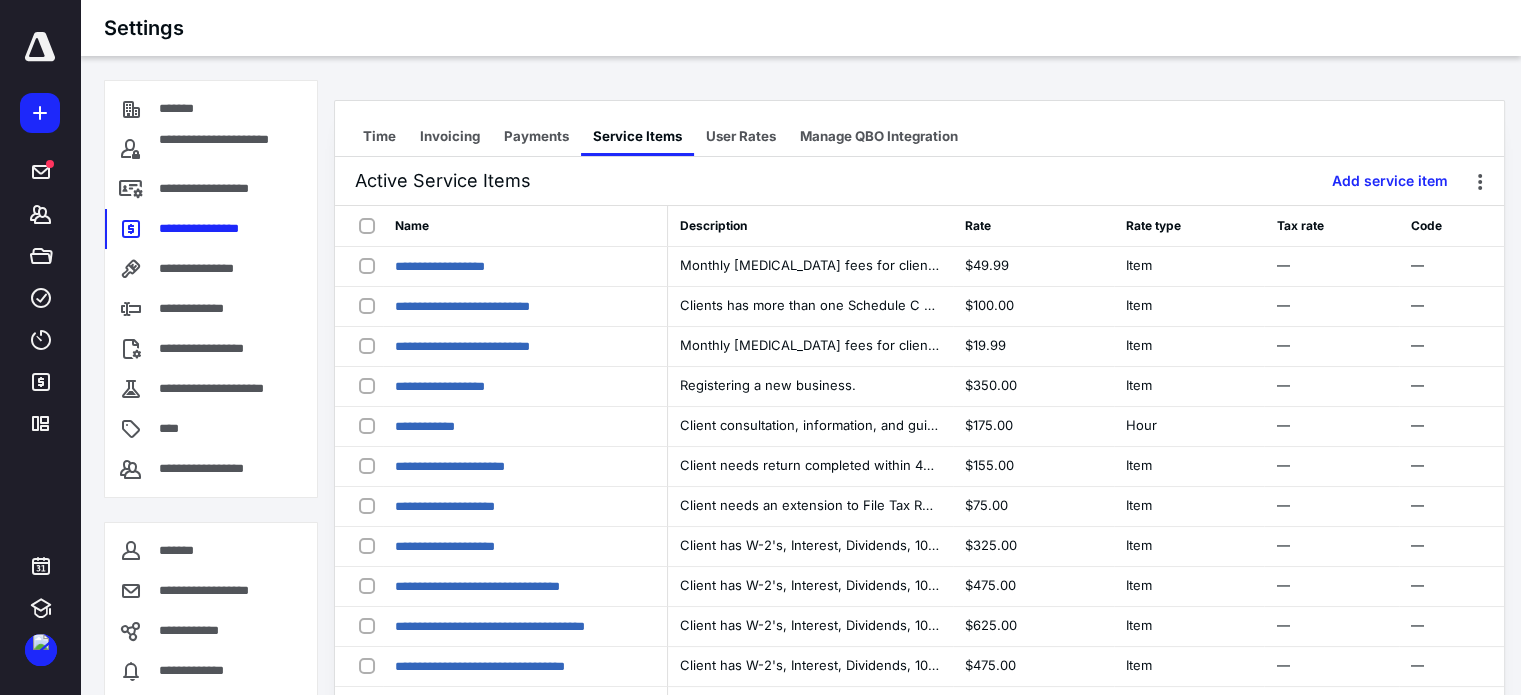 click on "Add service item" at bounding box center [1390, 181] 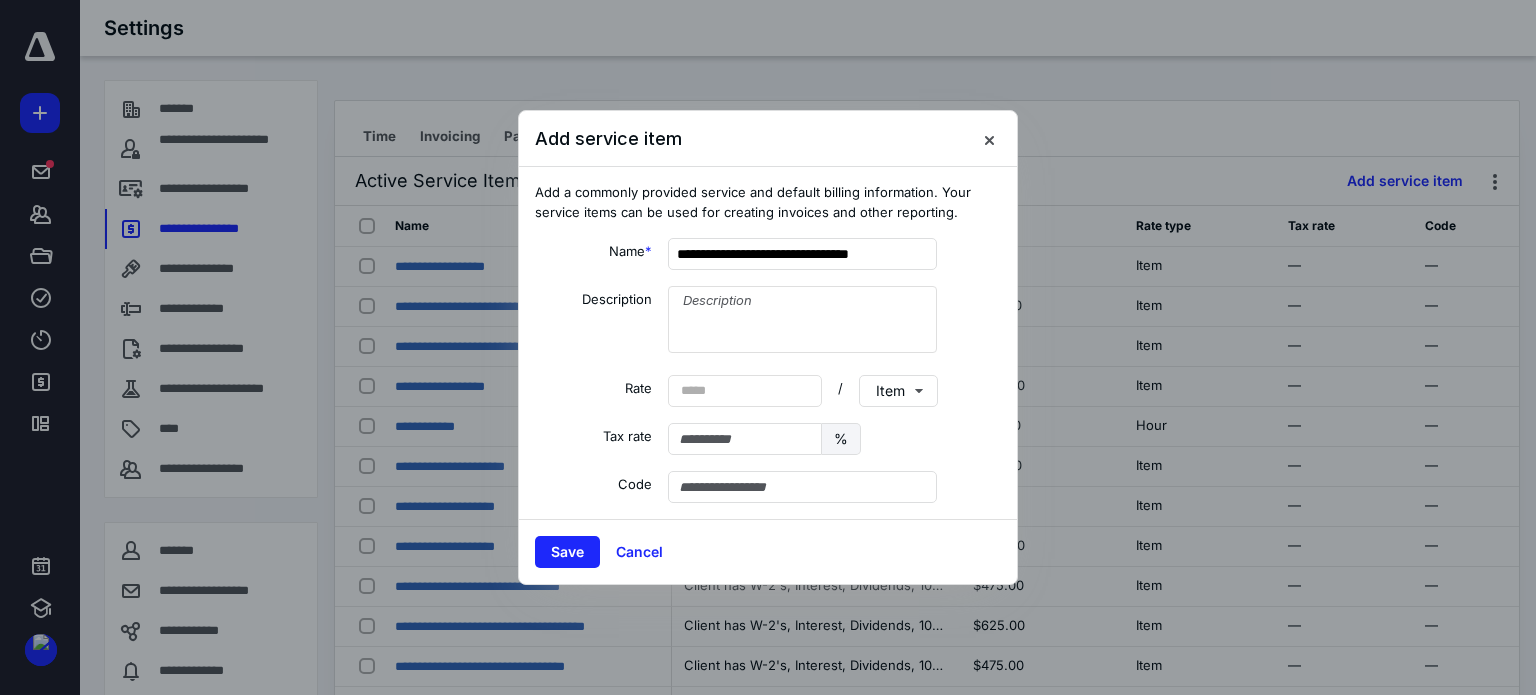 type on "**********" 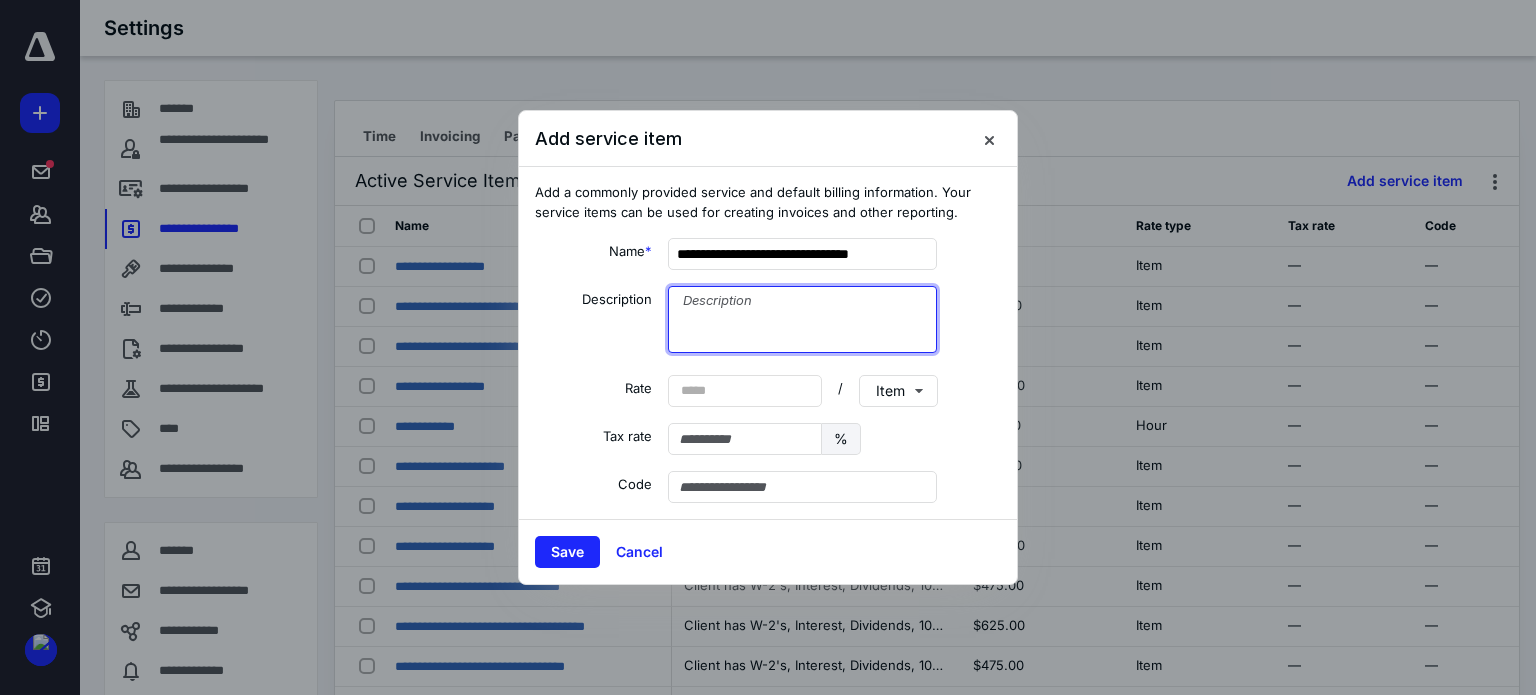 paste on "Client has W-2's, Interest, Dividends, 1099-R's, and "above the line" deductions.  Client w/ or w/o dependents. Client received 1099-NEC or 1099-MISC." 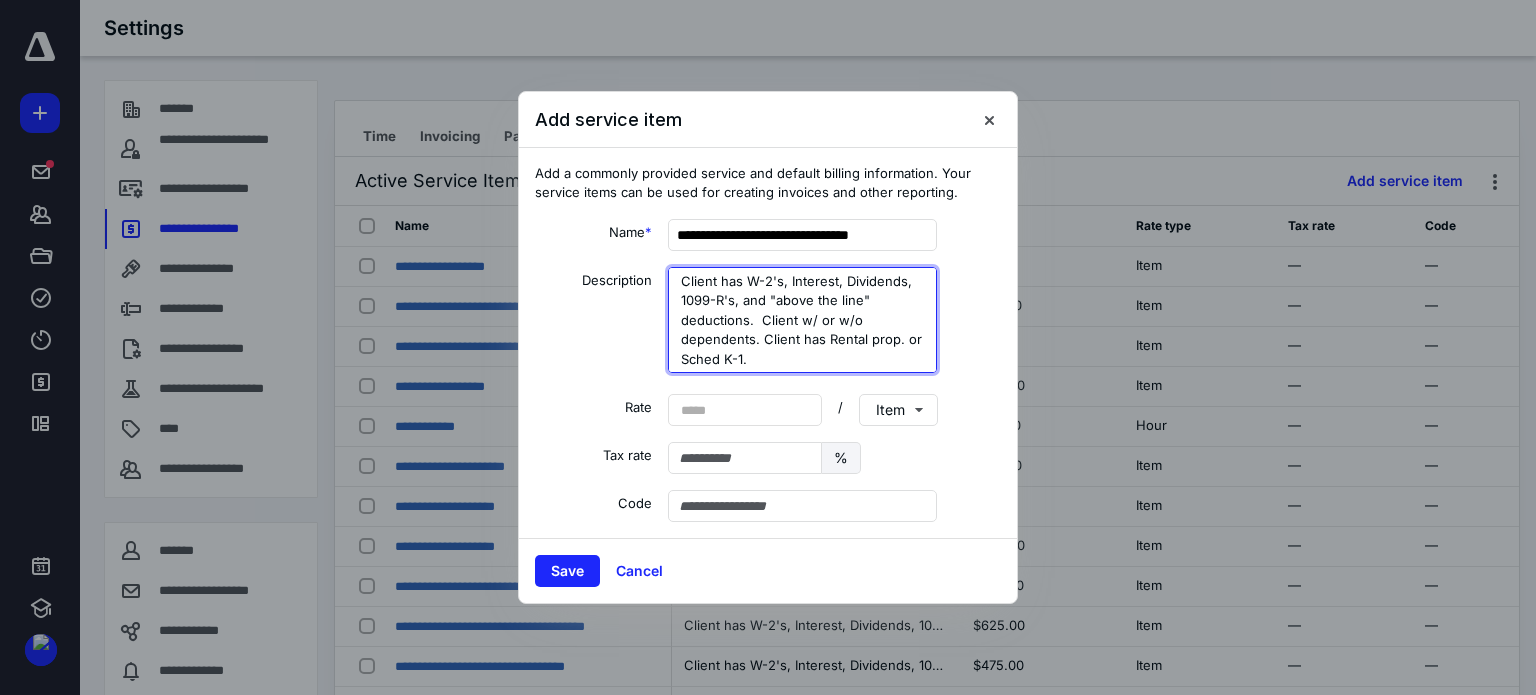 type on "Client has W-2's, Interest, Dividends, 1099-R's, and "above the line" deductions.  Client w/ or w/o dependents. Client has Rental prop. or Sched K-1." 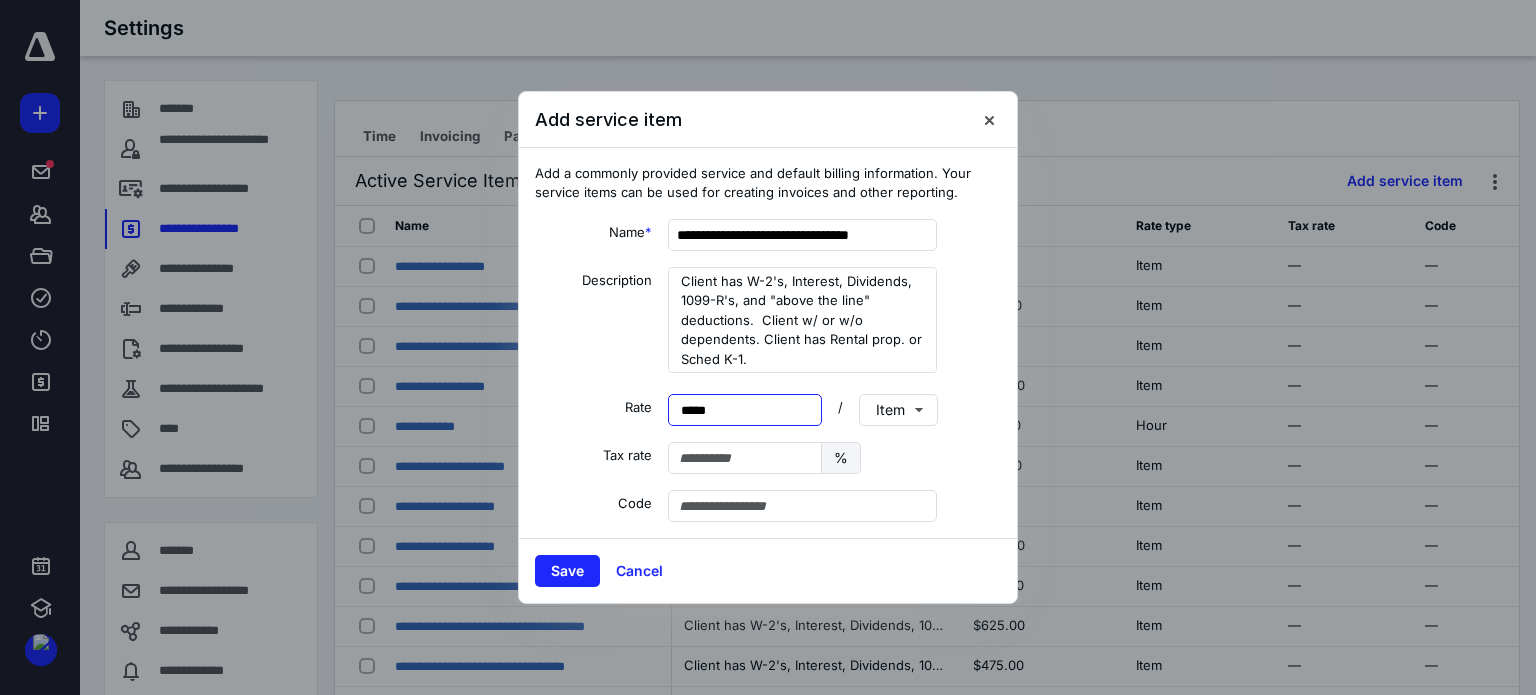 type on "******" 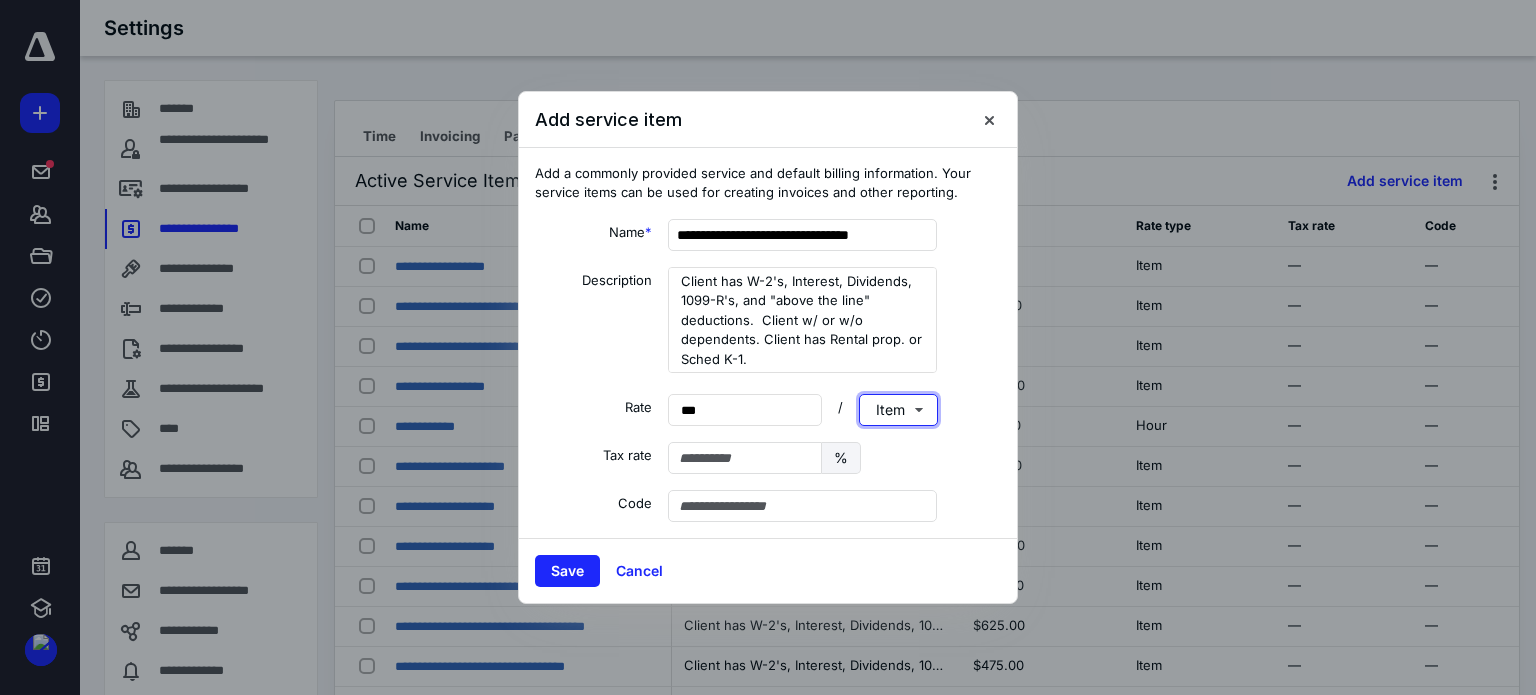 type 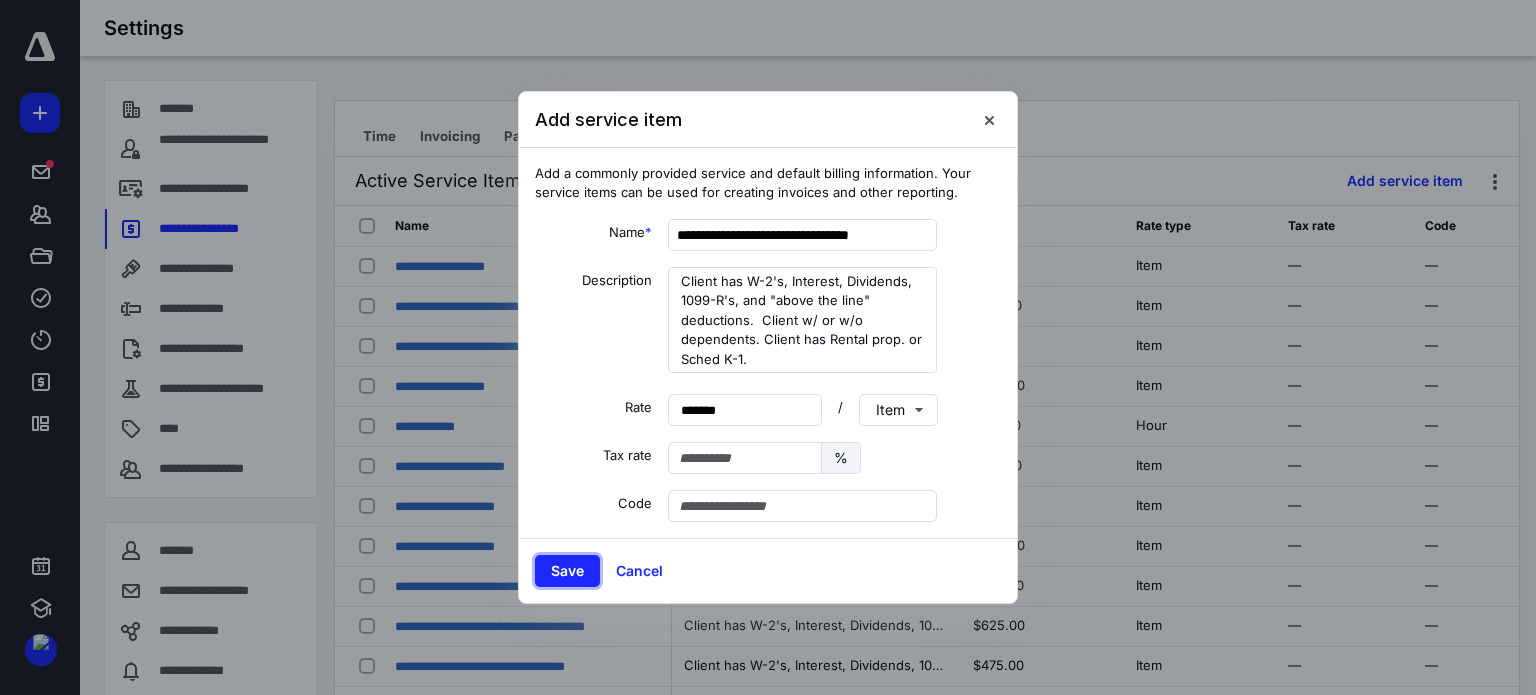click on "Save" at bounding box center (567, 571) 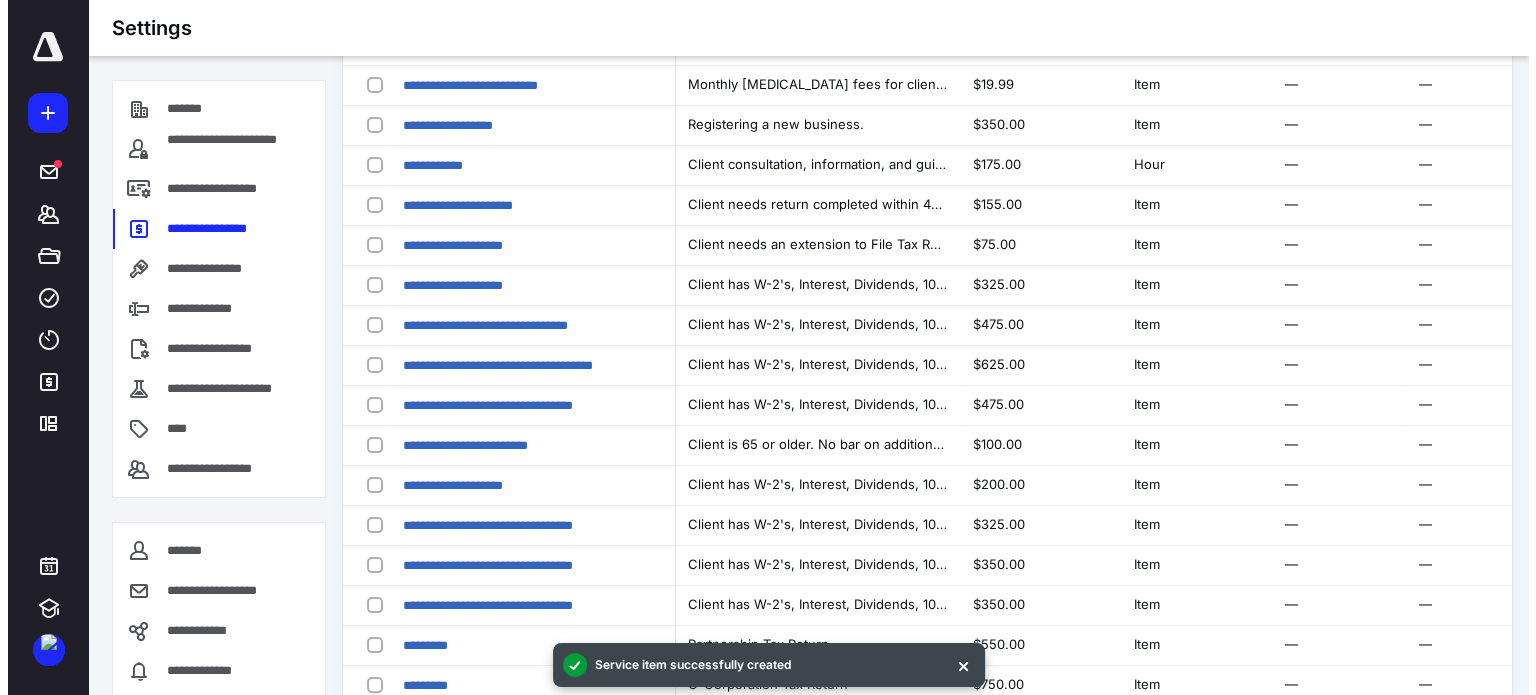 scroll, scrollTop: 263, scrollLeft: 0, axis: vertical 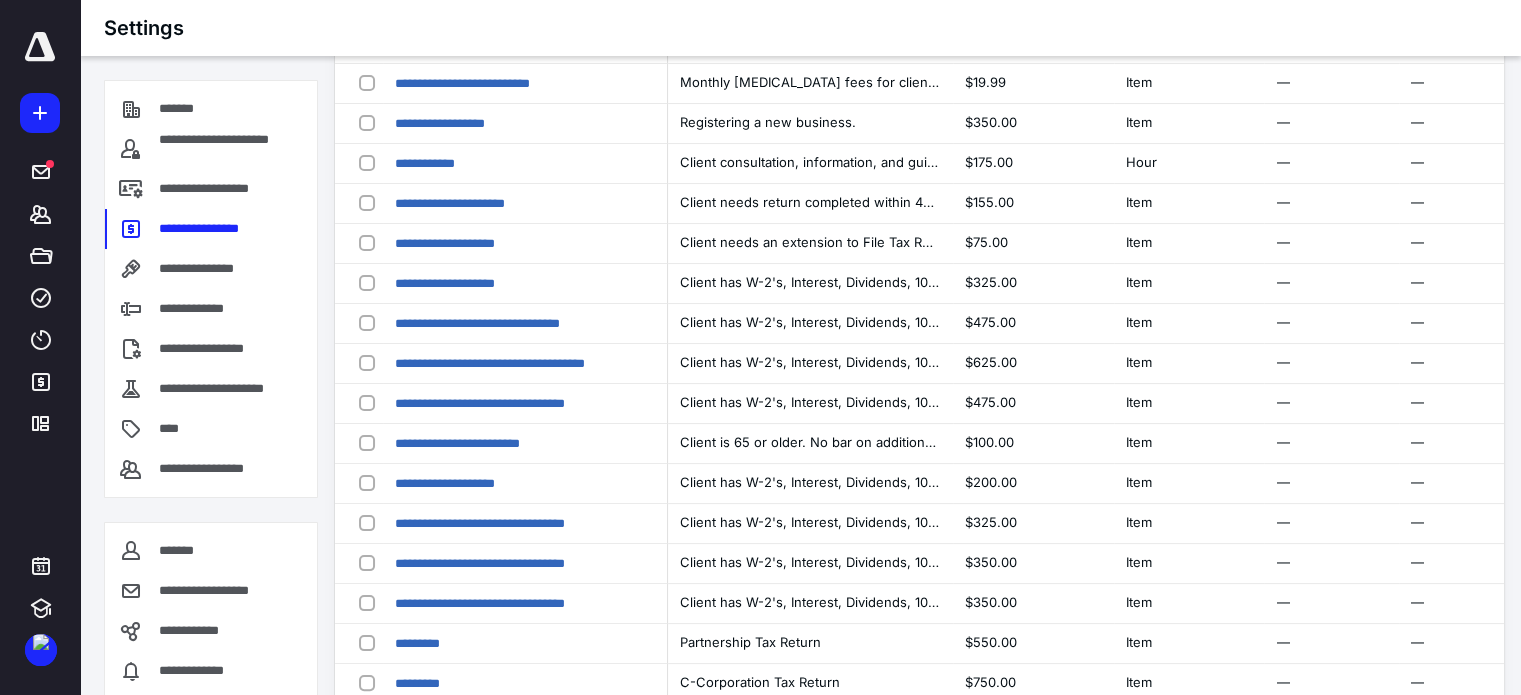 click on "**********" at bounding box center [490, 363] 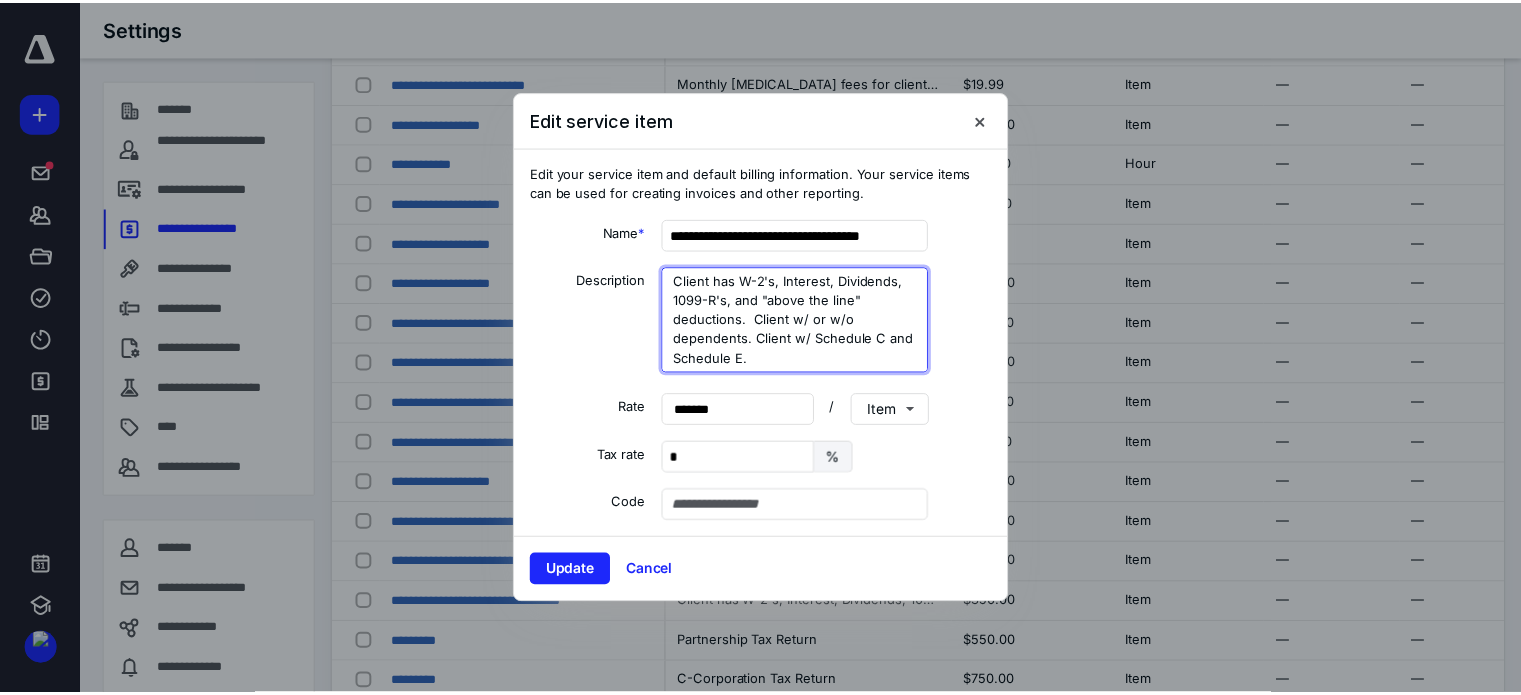 scroll, scrollTop: 0, scrollLeft: 0, axis: both 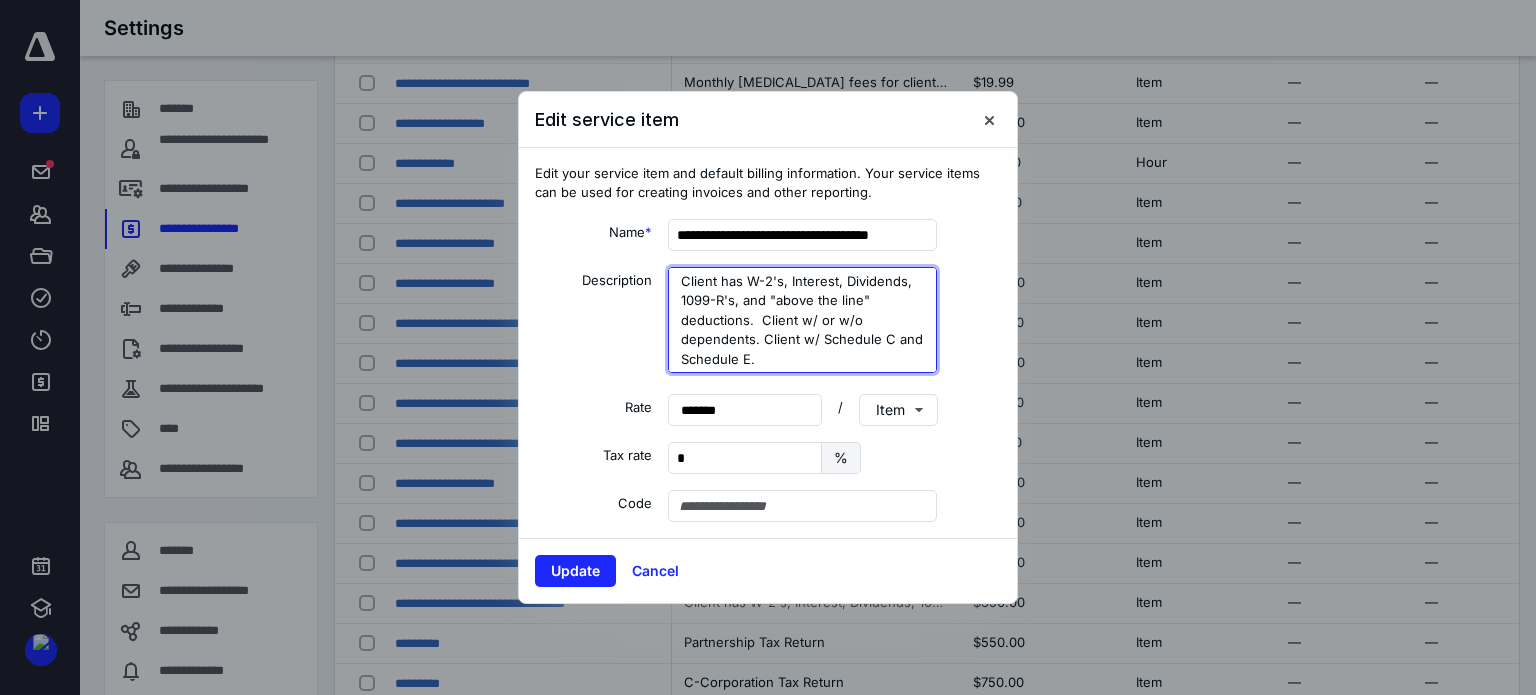 drag, startPoint x: 788, startPoint y: 359, endPoint x: 679, endPoint y: 271, distance: 140.08926 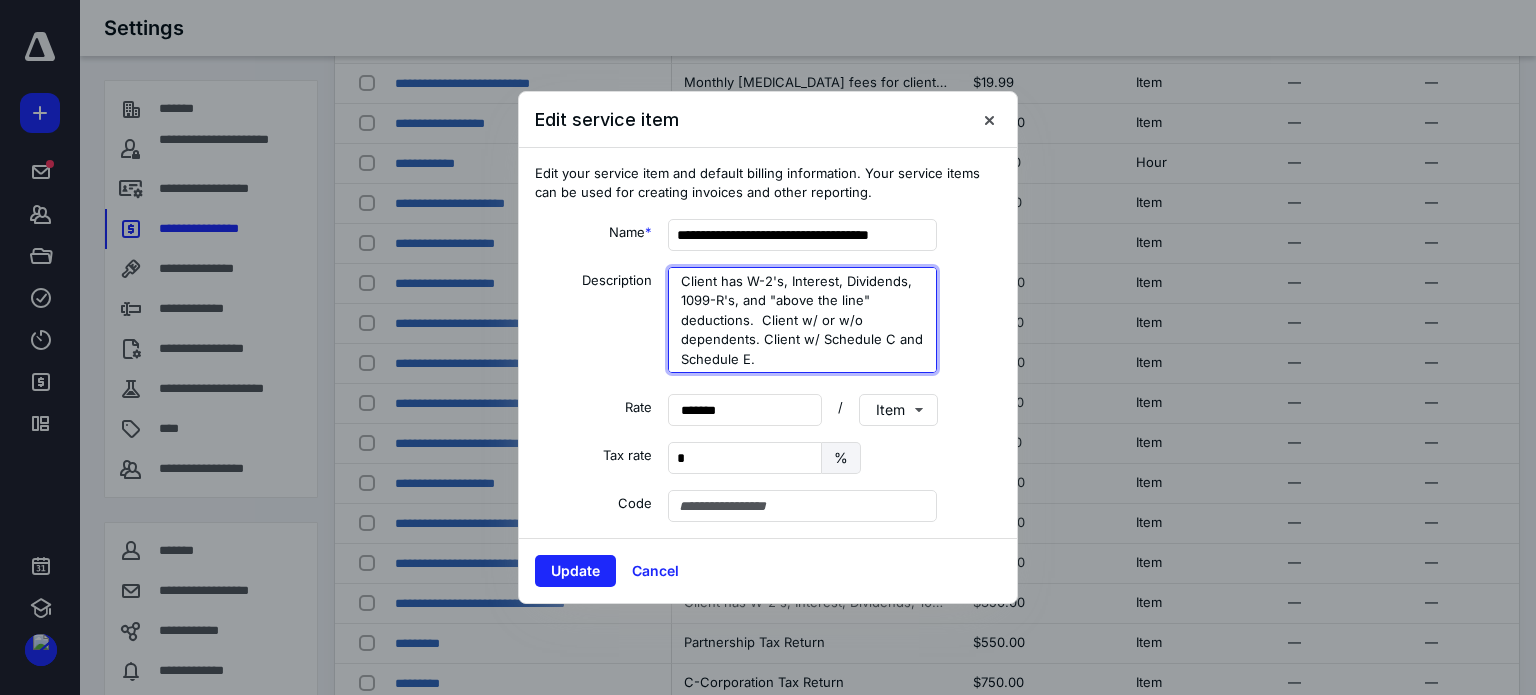 click on "Client has W-2's, Interest, Dividends, 1099-R's, and "above the line" deductions.  Client w/ or w/o dependents. Client w/ Schedule C and Schedule E." at bounding box center [802, 320] 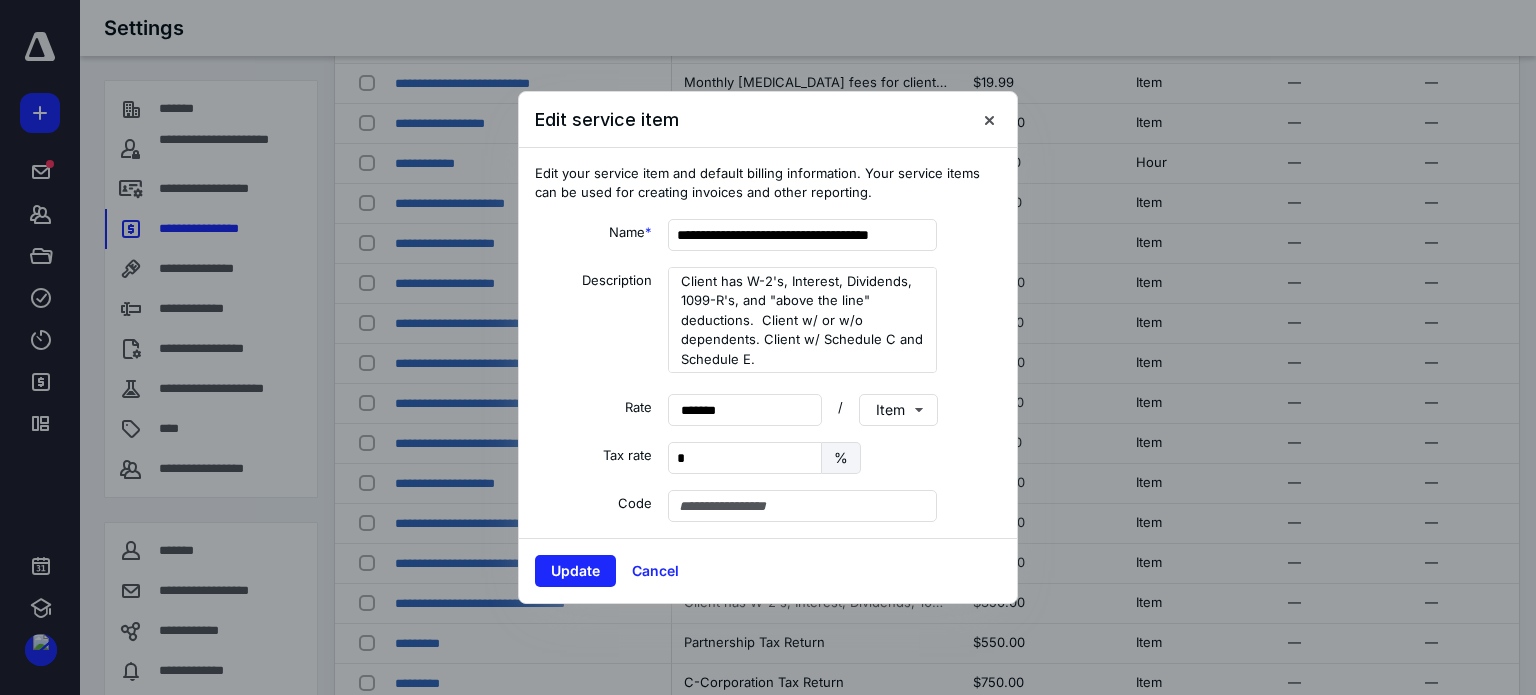 click at bounding box center (989, 119) 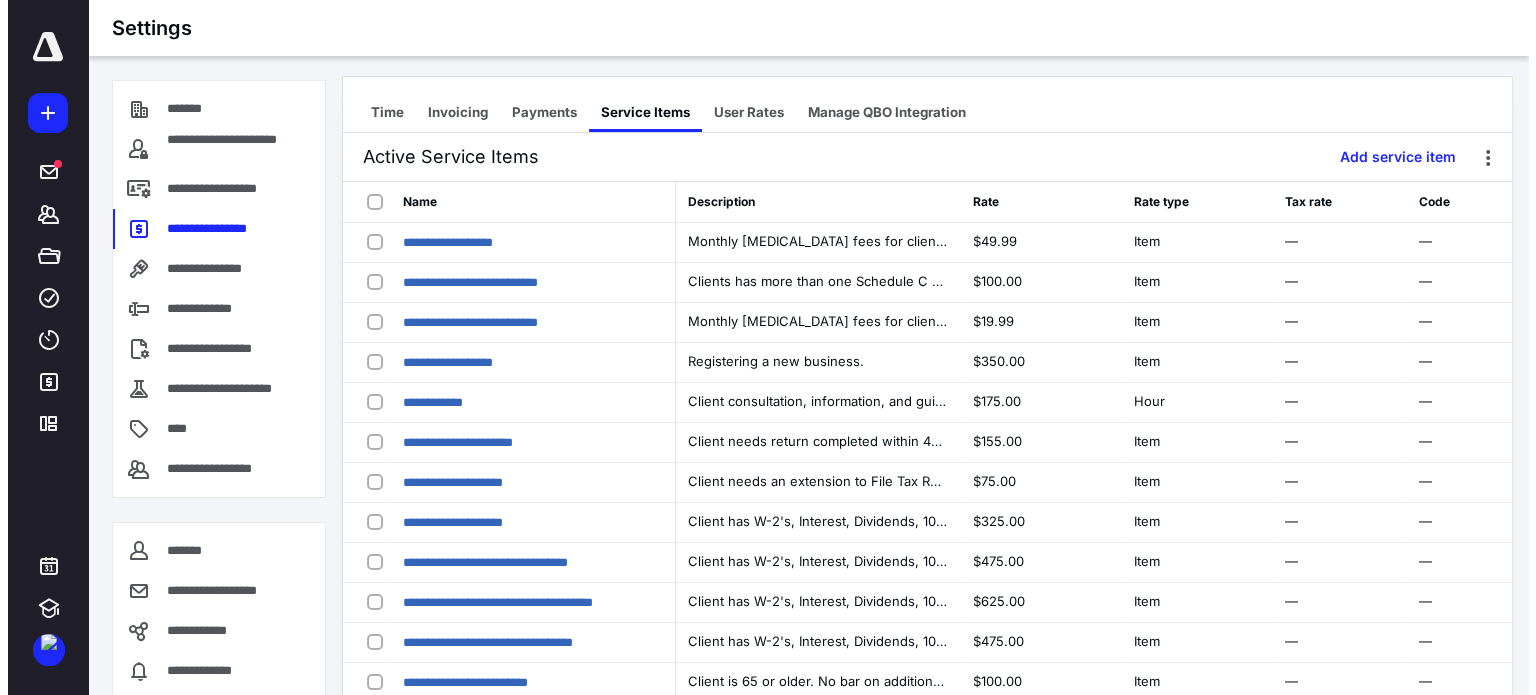scroll, scrollTop: 0, scrollLeft: 0, axis: both 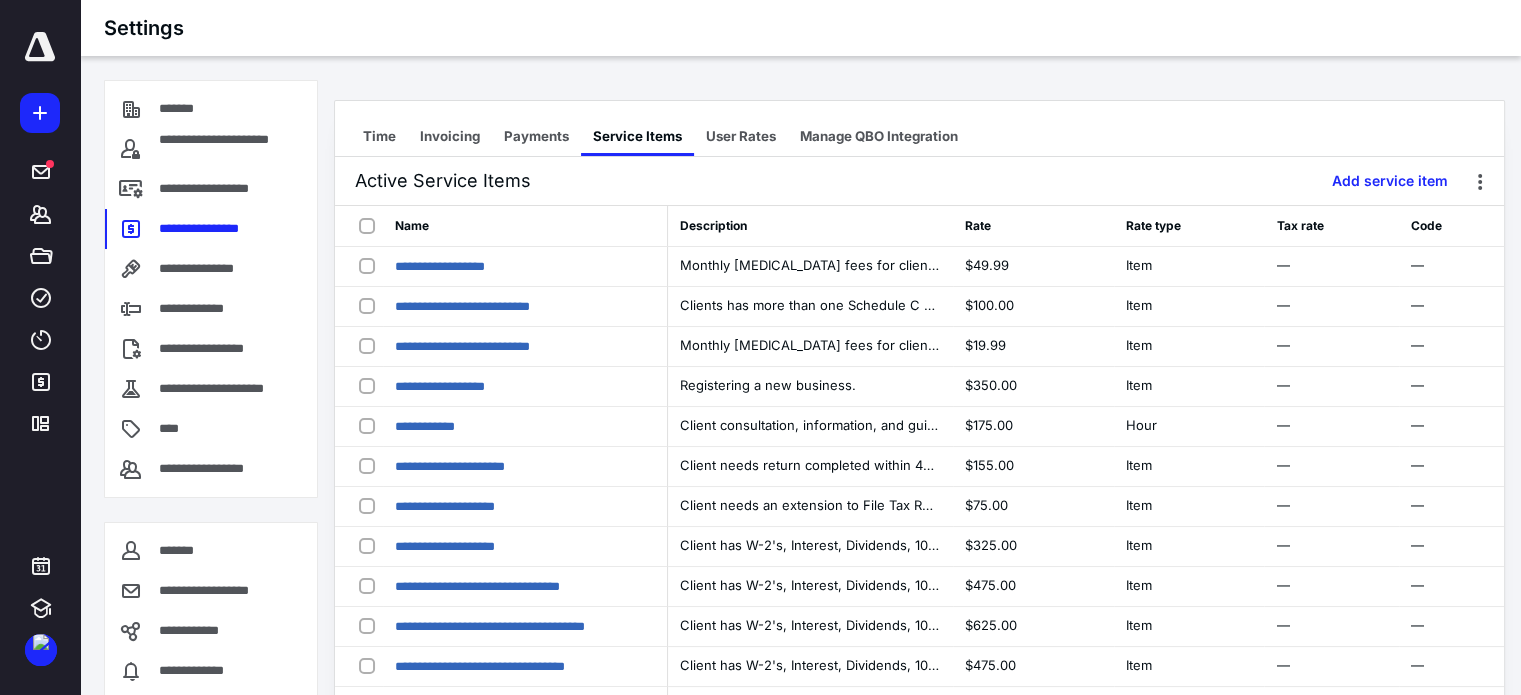 click on "Add service item" at bounding box center (1390, 181) 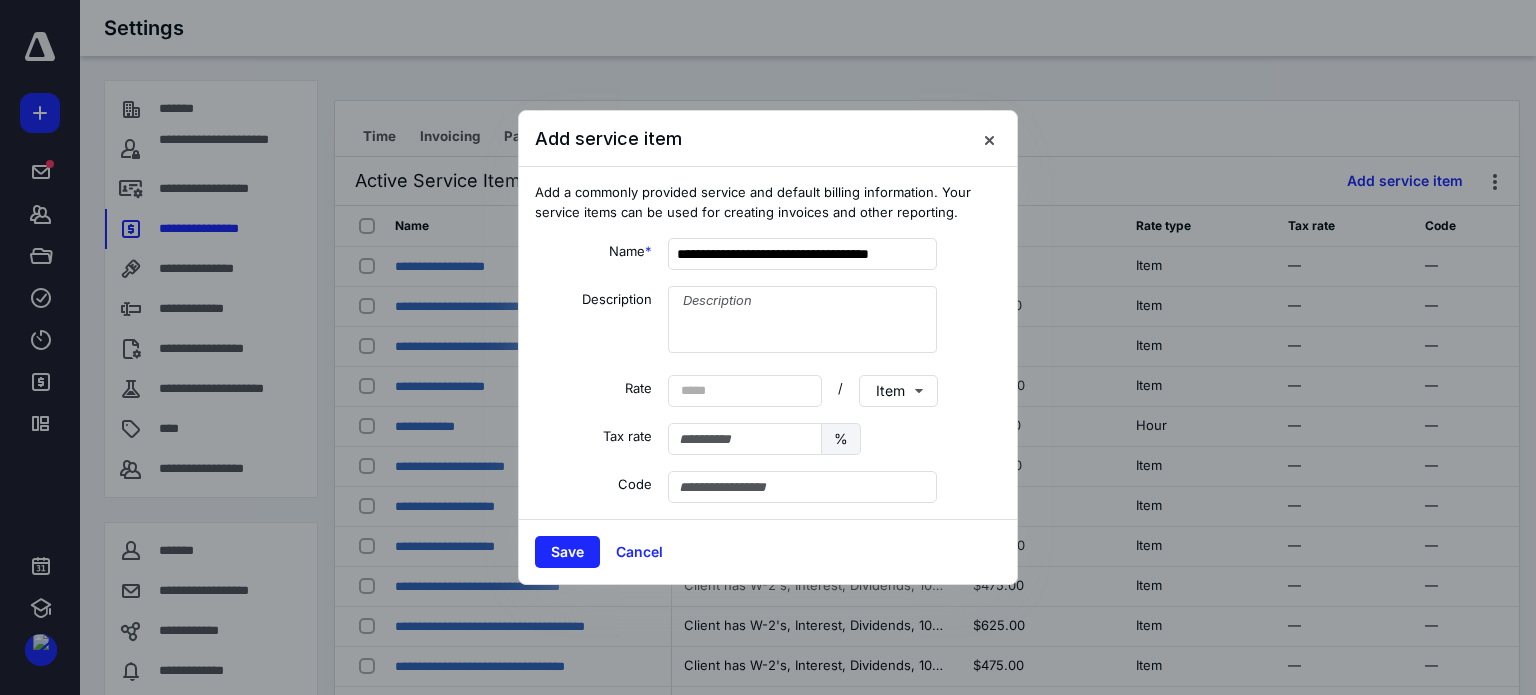 scroll, scrollTop: 0, scrollLeft: 18, axis: horizontal 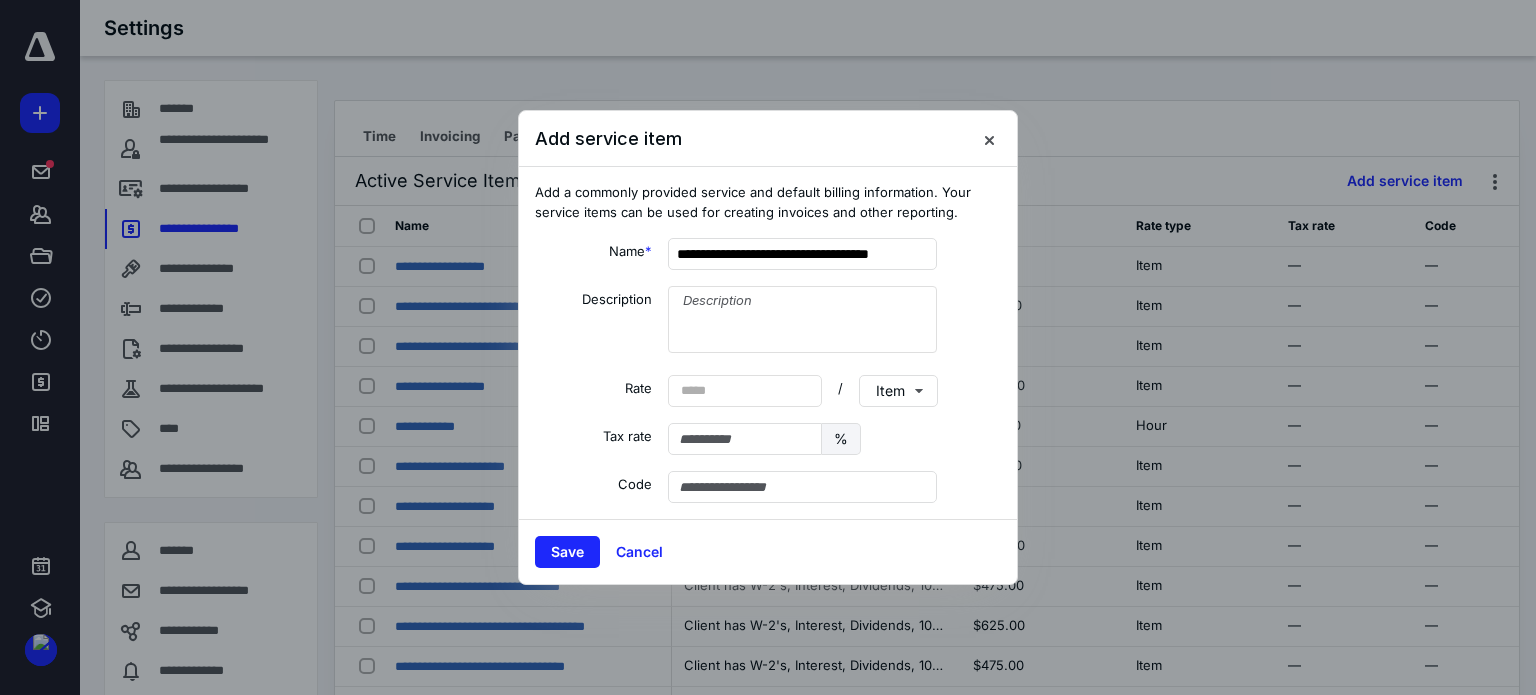 type on "**********" 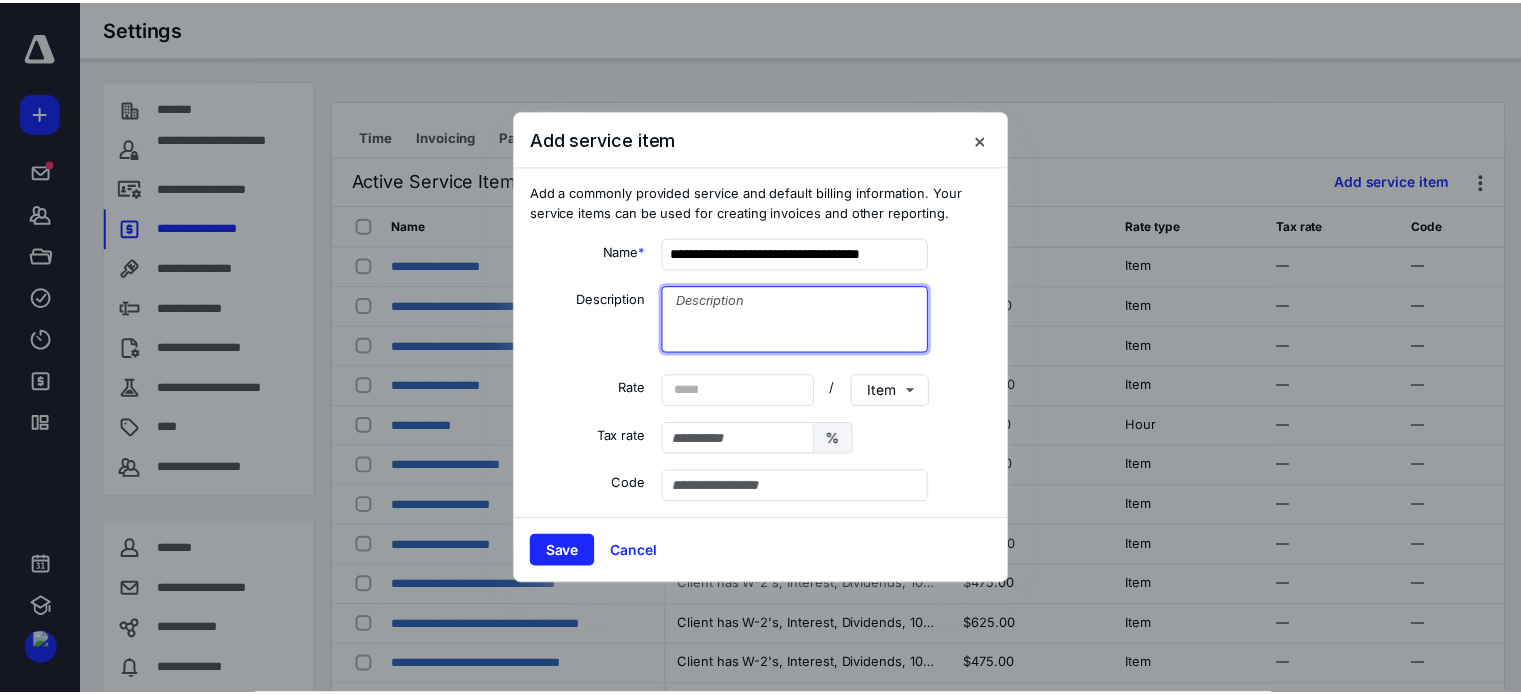 scroll, scrollTop: 0, scrollLeft: 0, axis: both 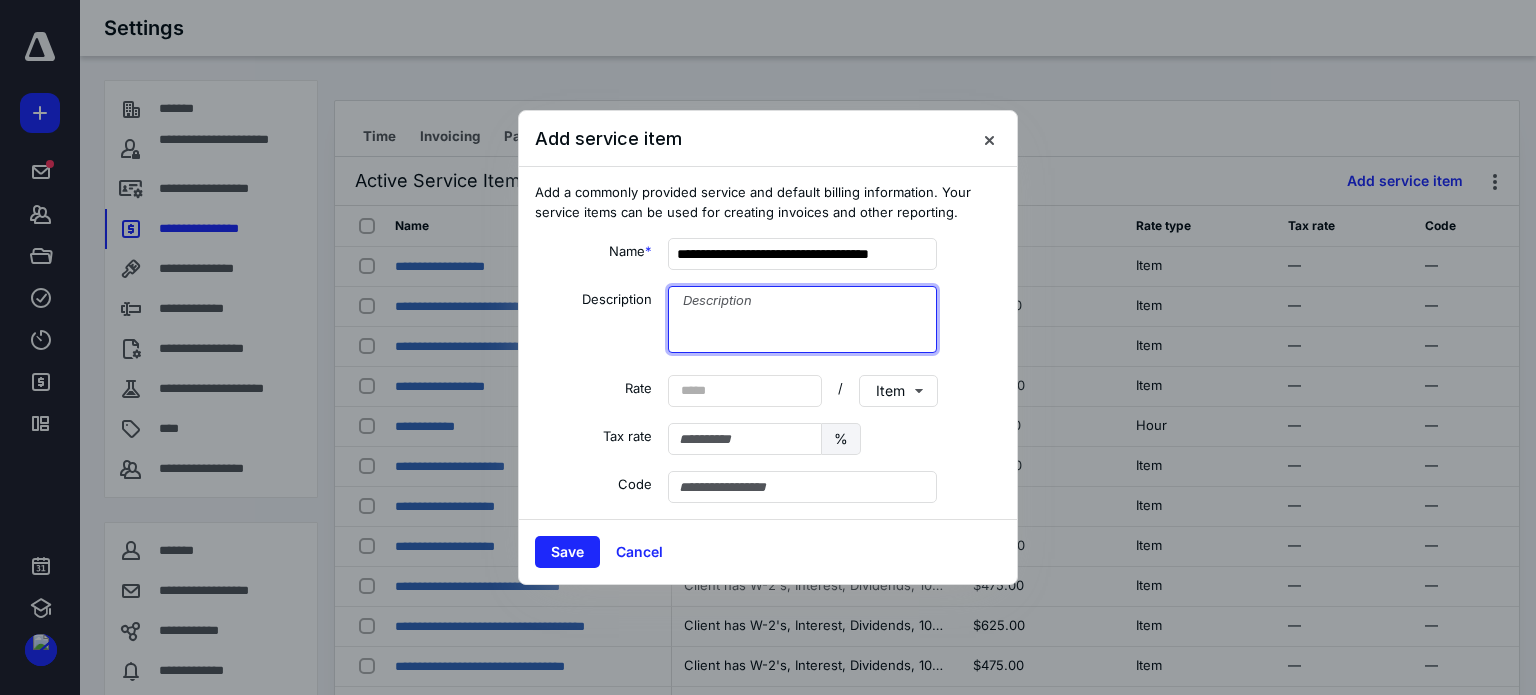 paste on "Client has W-2's, Interest, Dividends, 1099-R's, and "above the line" deductions.  Client w/ or w/o dependents. Client w/ Schedule C and Schedule E." 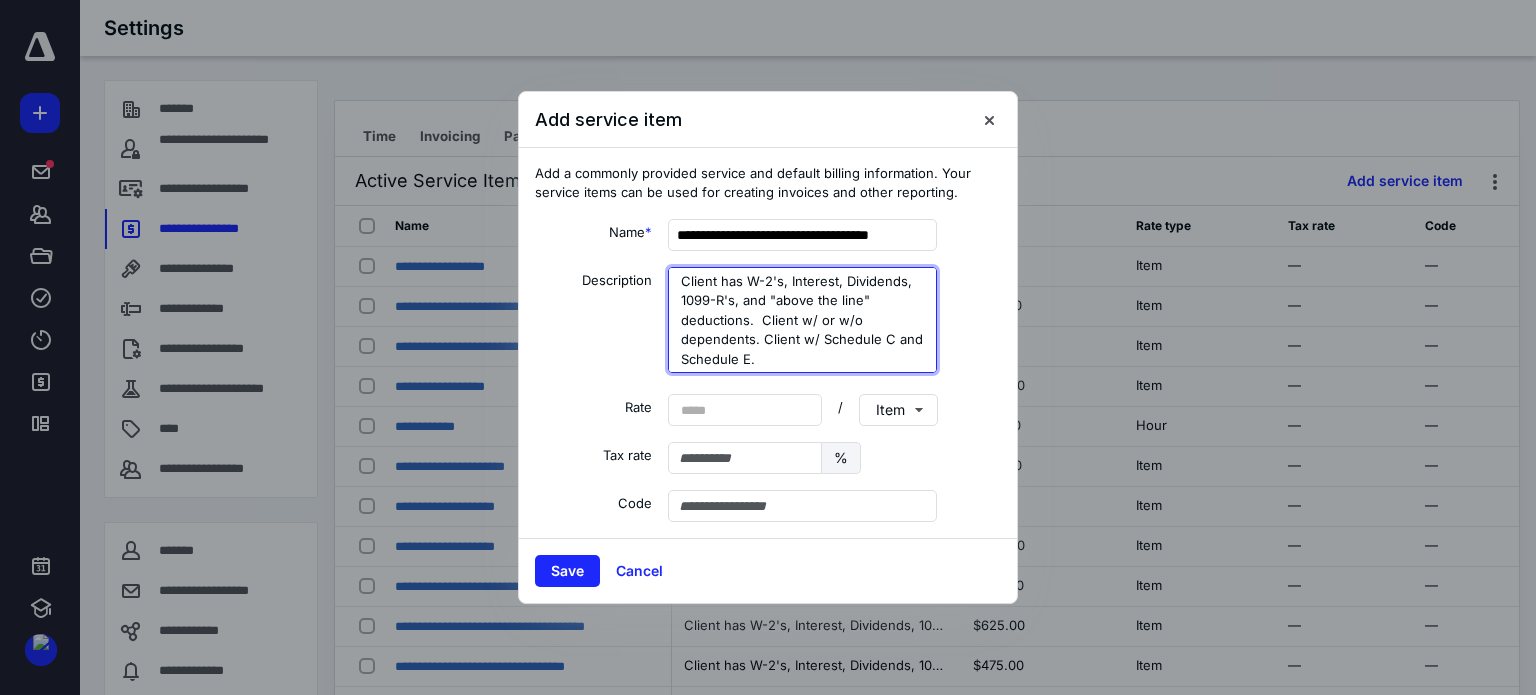 type on "Client has W-2's, Interest, Dividends, 1099-R's, and "above the line" deductions.  Client w/ or w/o dependents. Client w/ Schedule C and Schedule E." 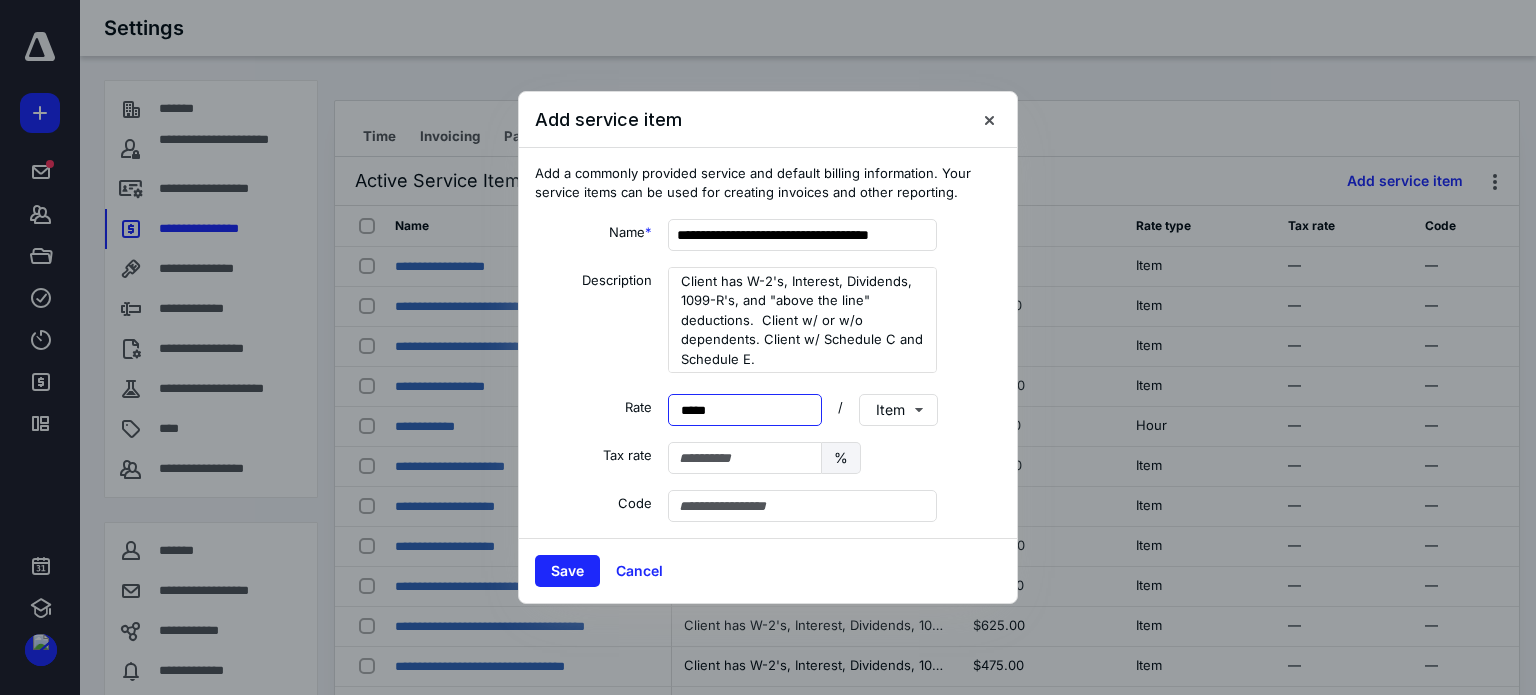 type on "******" 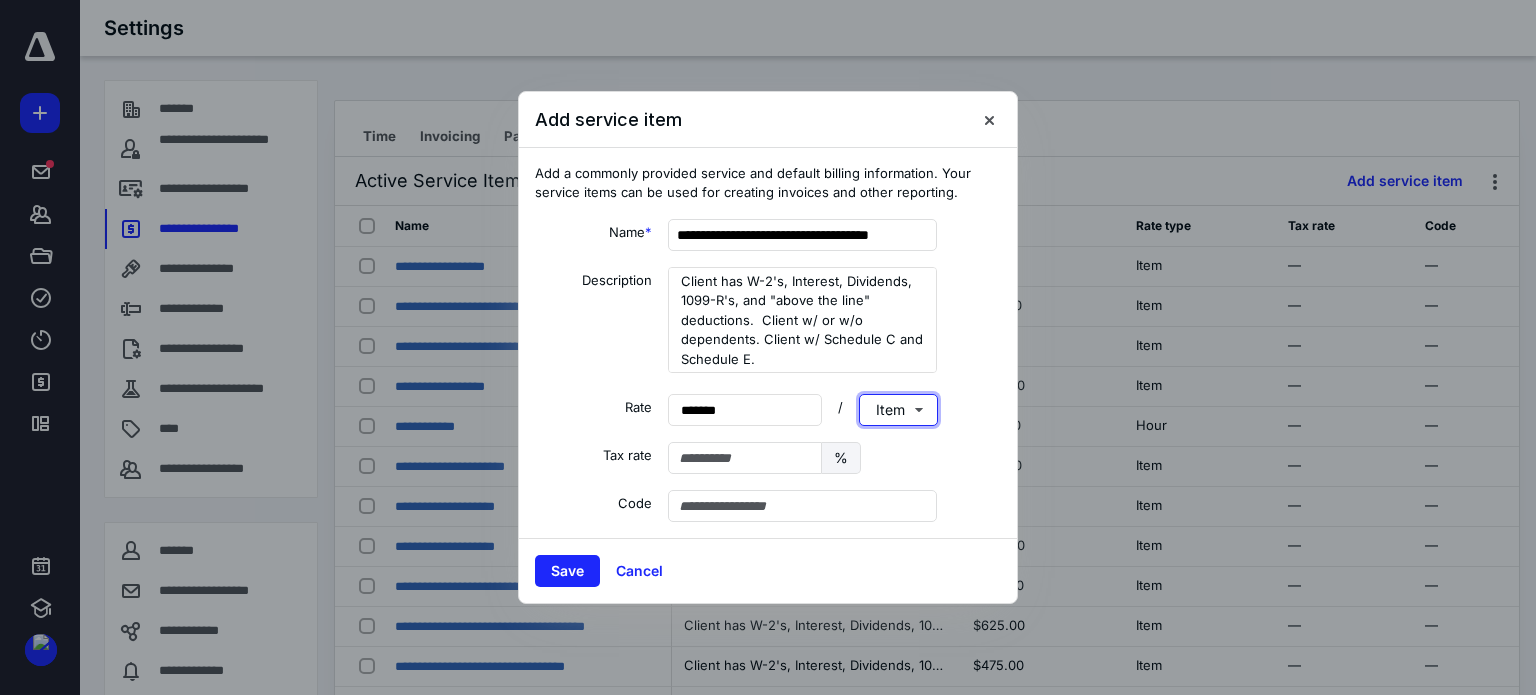 type 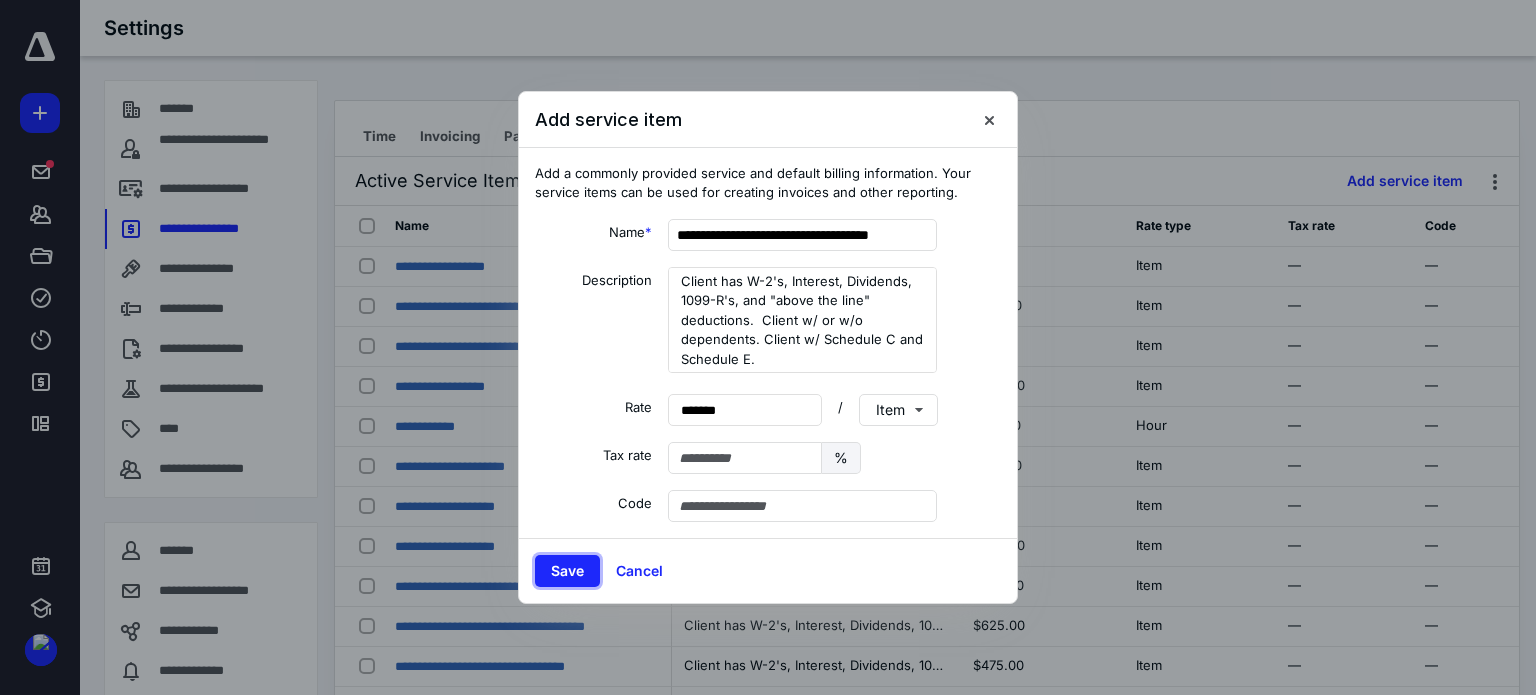 click on "Save" at bounding box center (567, 571) 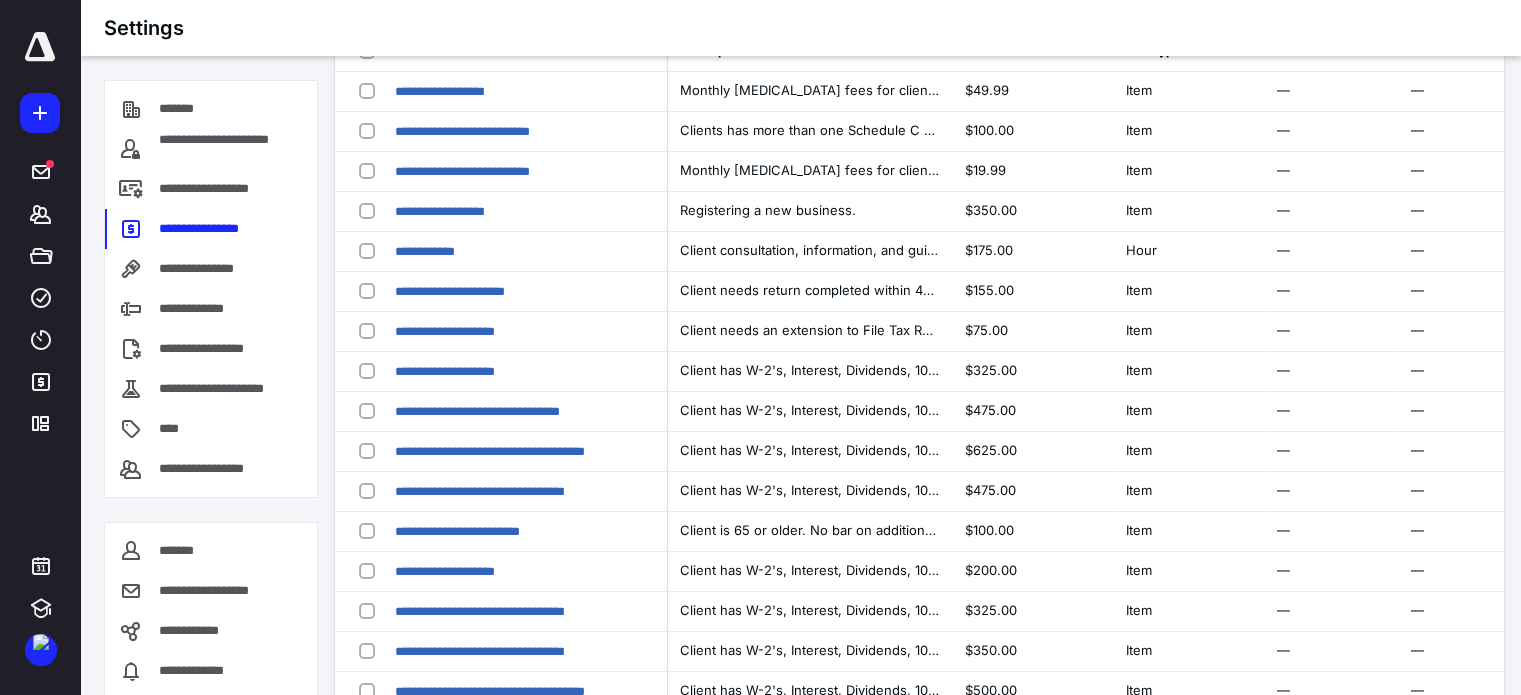 scroll, scrollTop: 180, scrollLeft: 0, axis: vertical 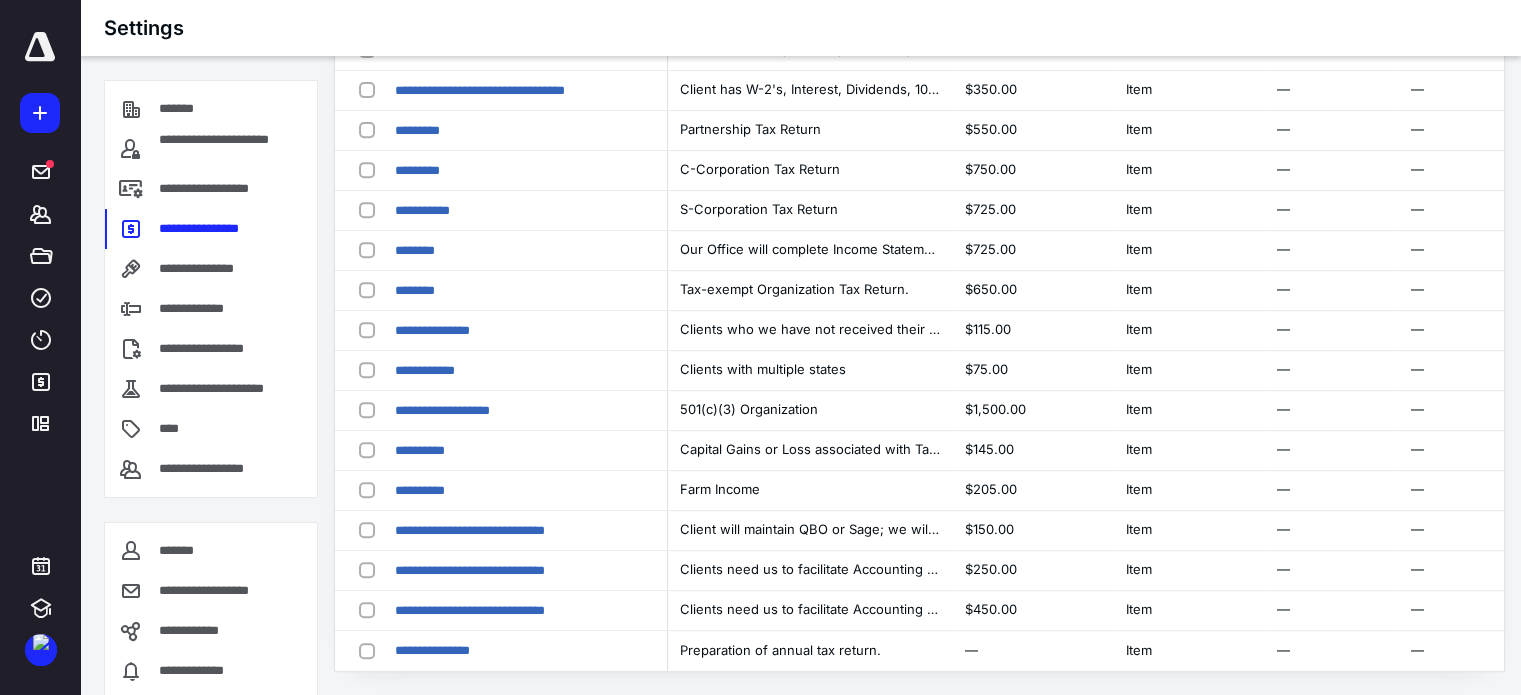 click on "**********" at bounding box center [432, 650] 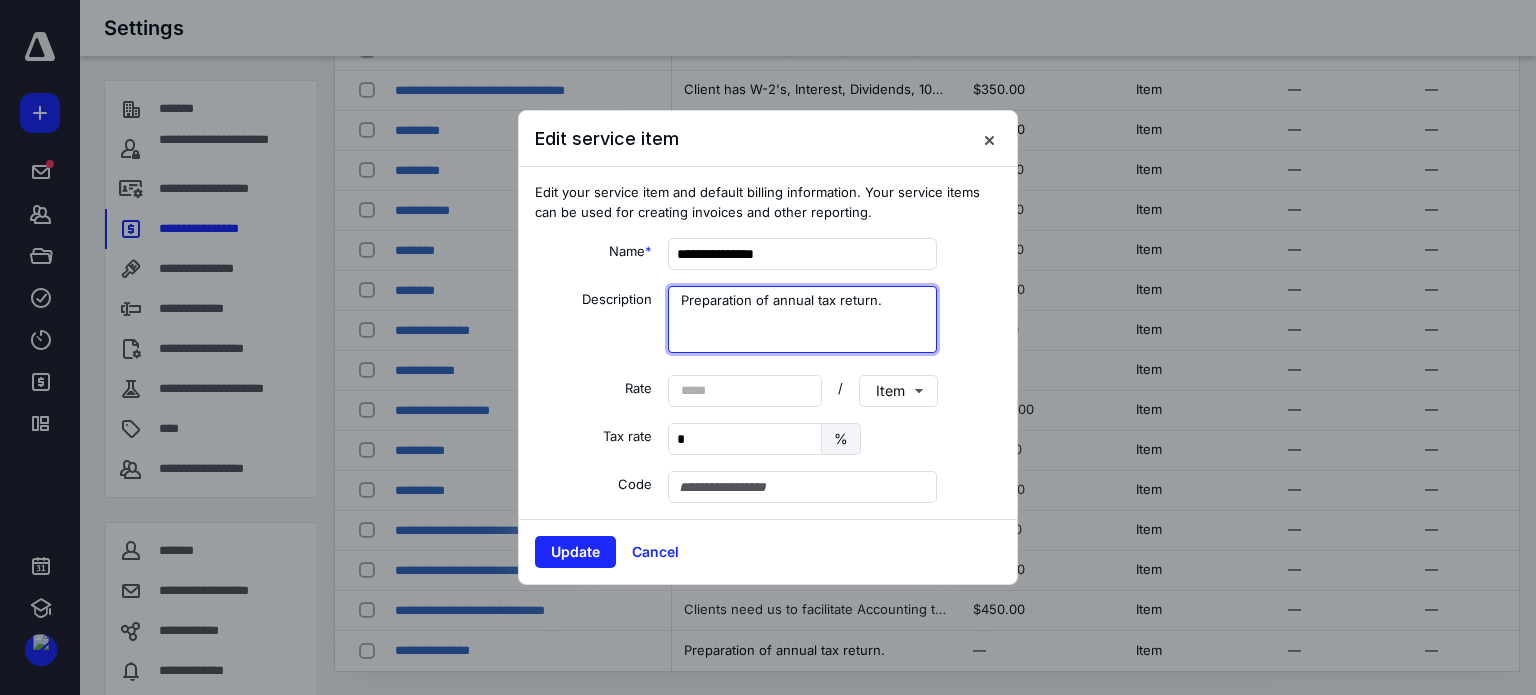 click on "Preparation of annual tax return." at bounding box center (802, 319) 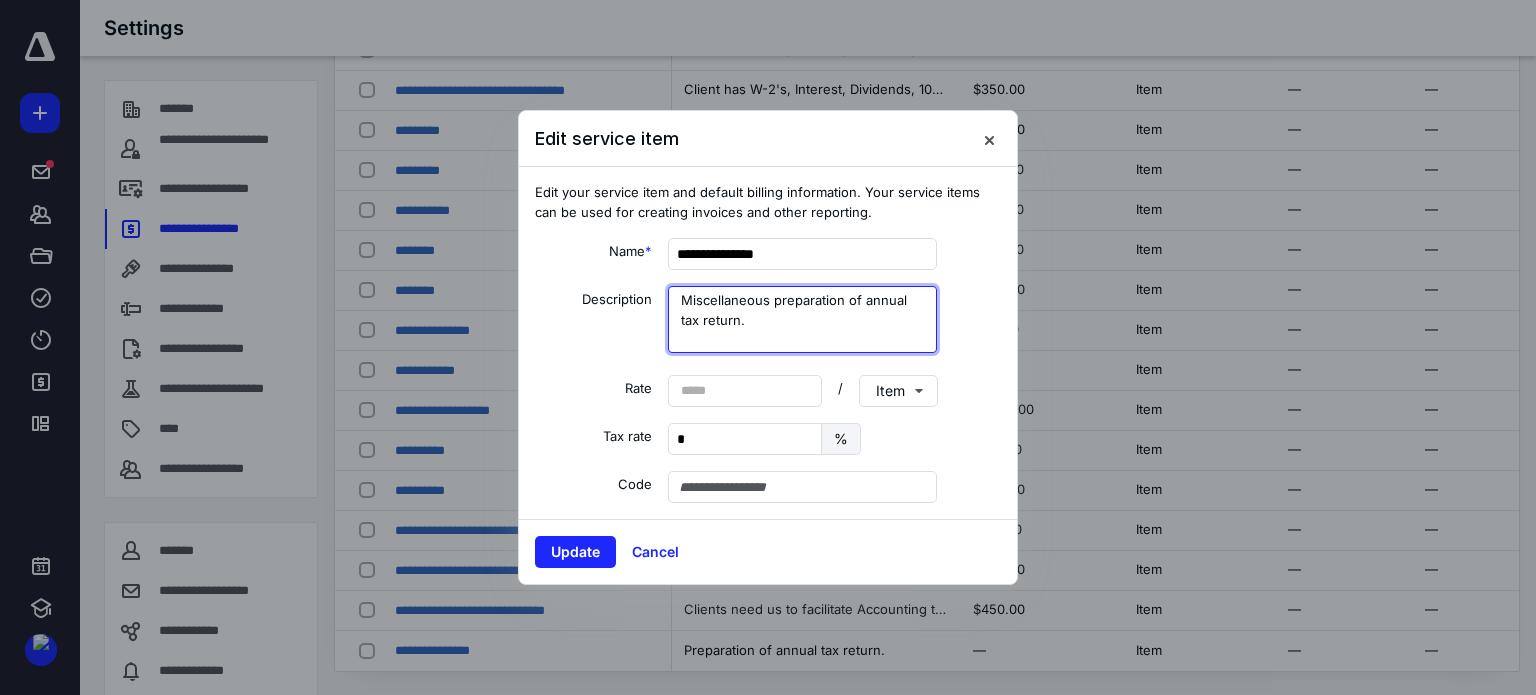 click on "Miscellaneous preparation of annual tax return." at bounding box center (802, 319) 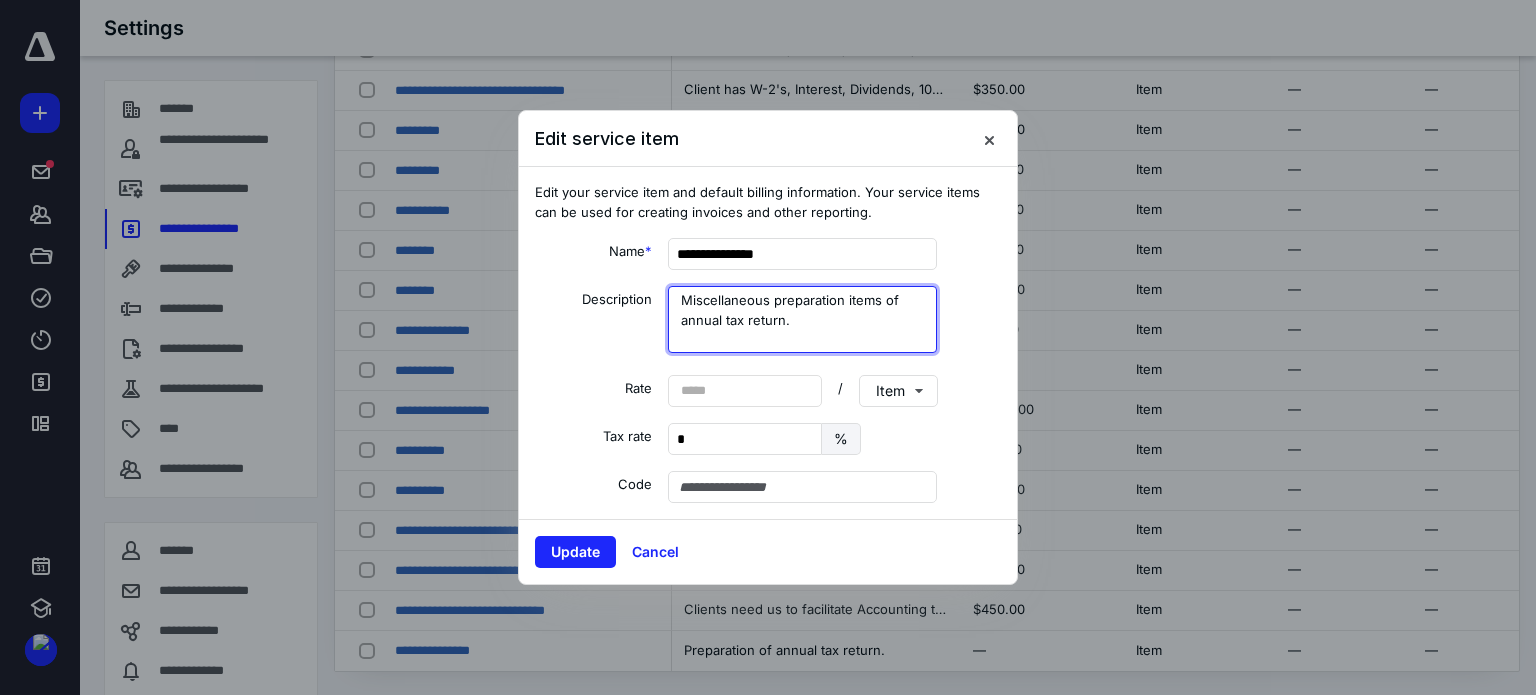 type on "Miscellaneous preparation items of annual tax return." 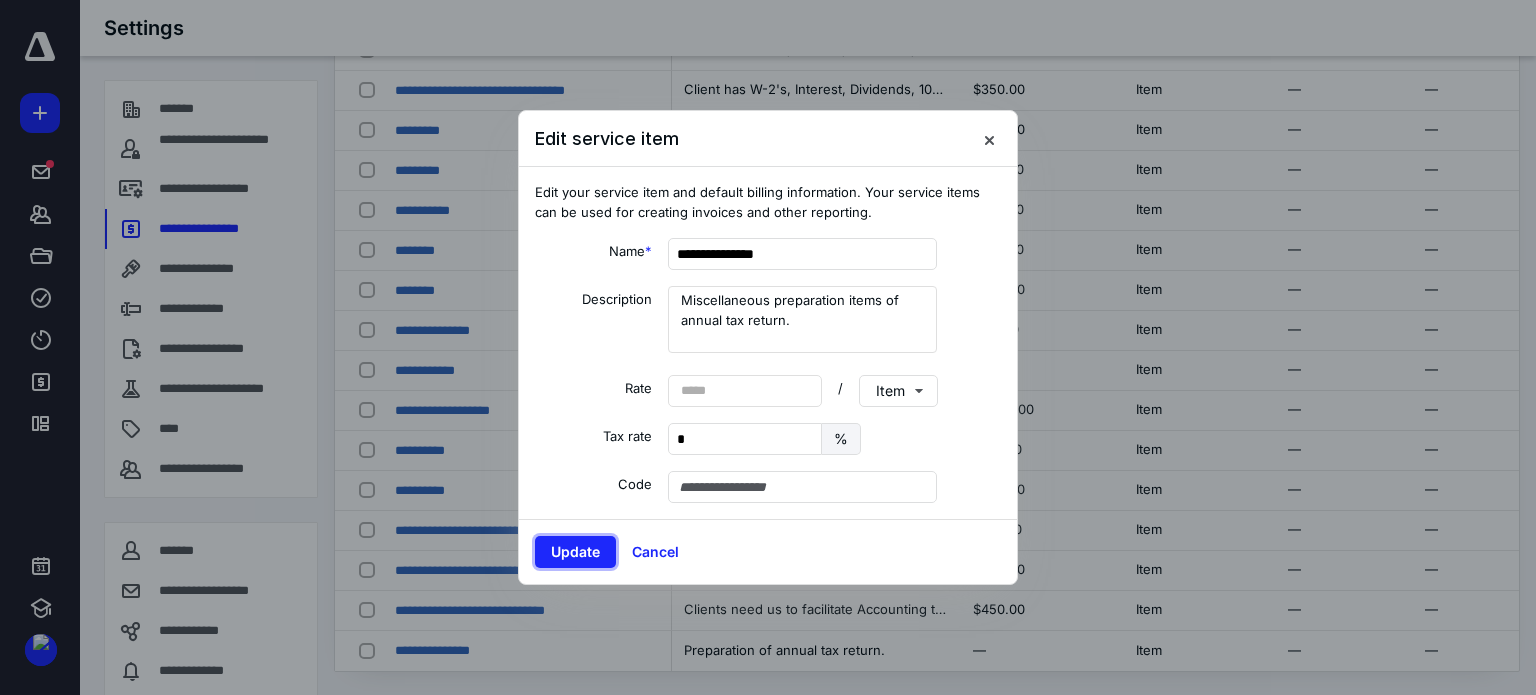 click on "Update" at bounding box center [575, 552] 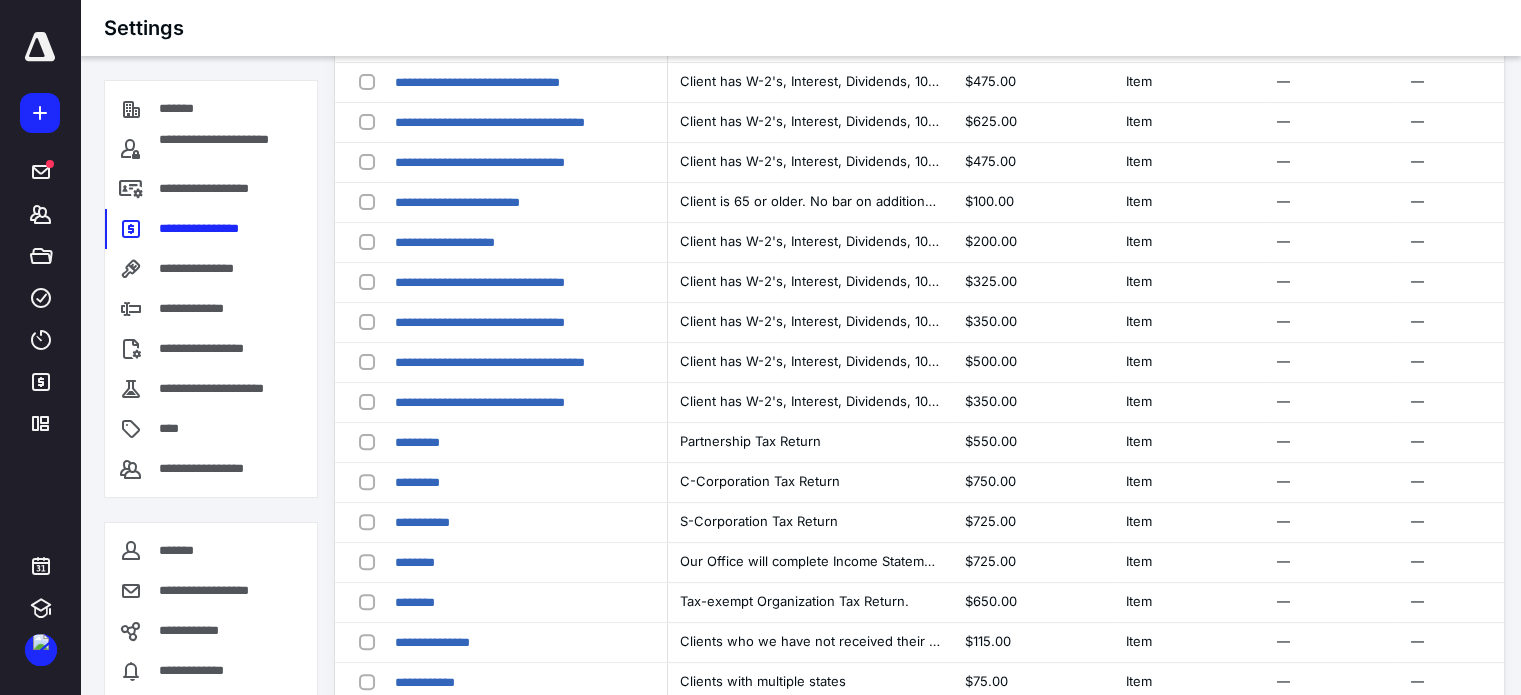 scroll, scrollTop: 816, scrollLeft: 0, axis: vertical 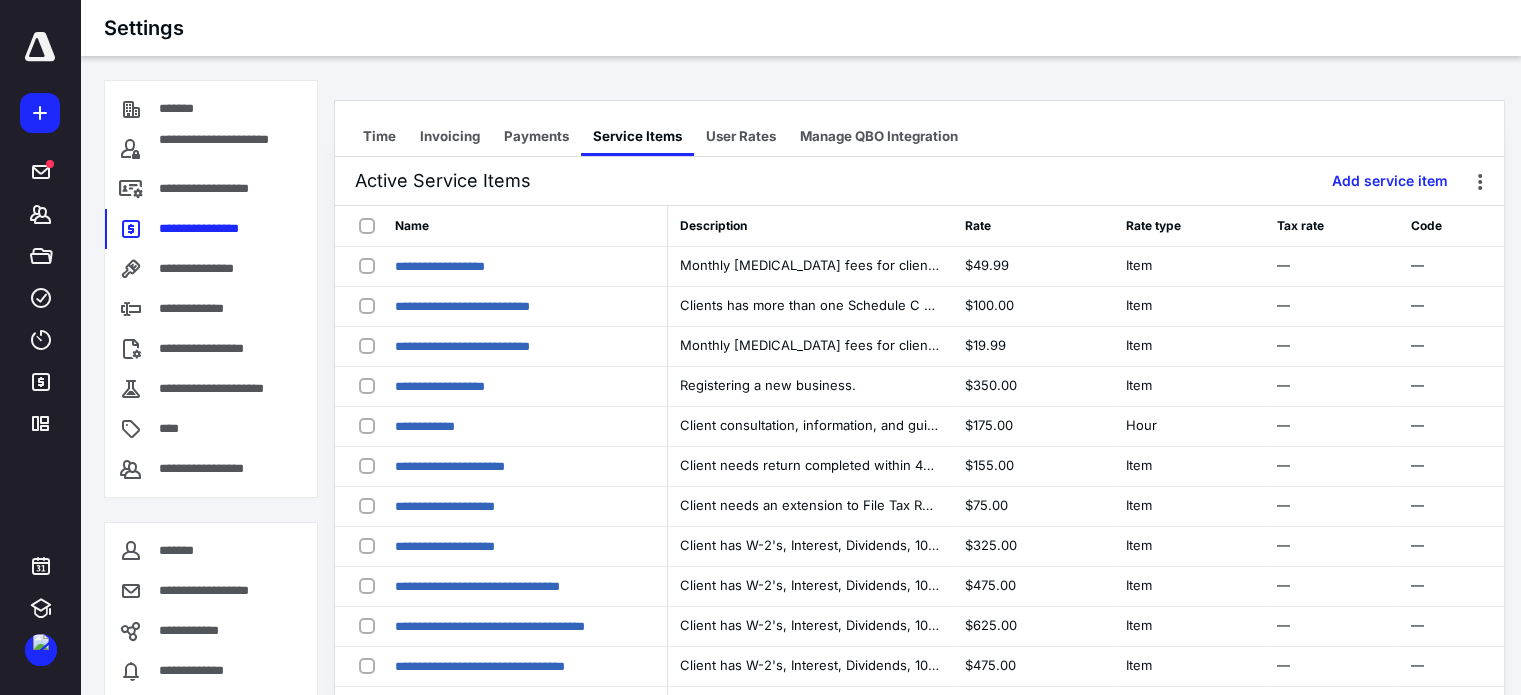 click on "*******" at bounding box center (188, 109) 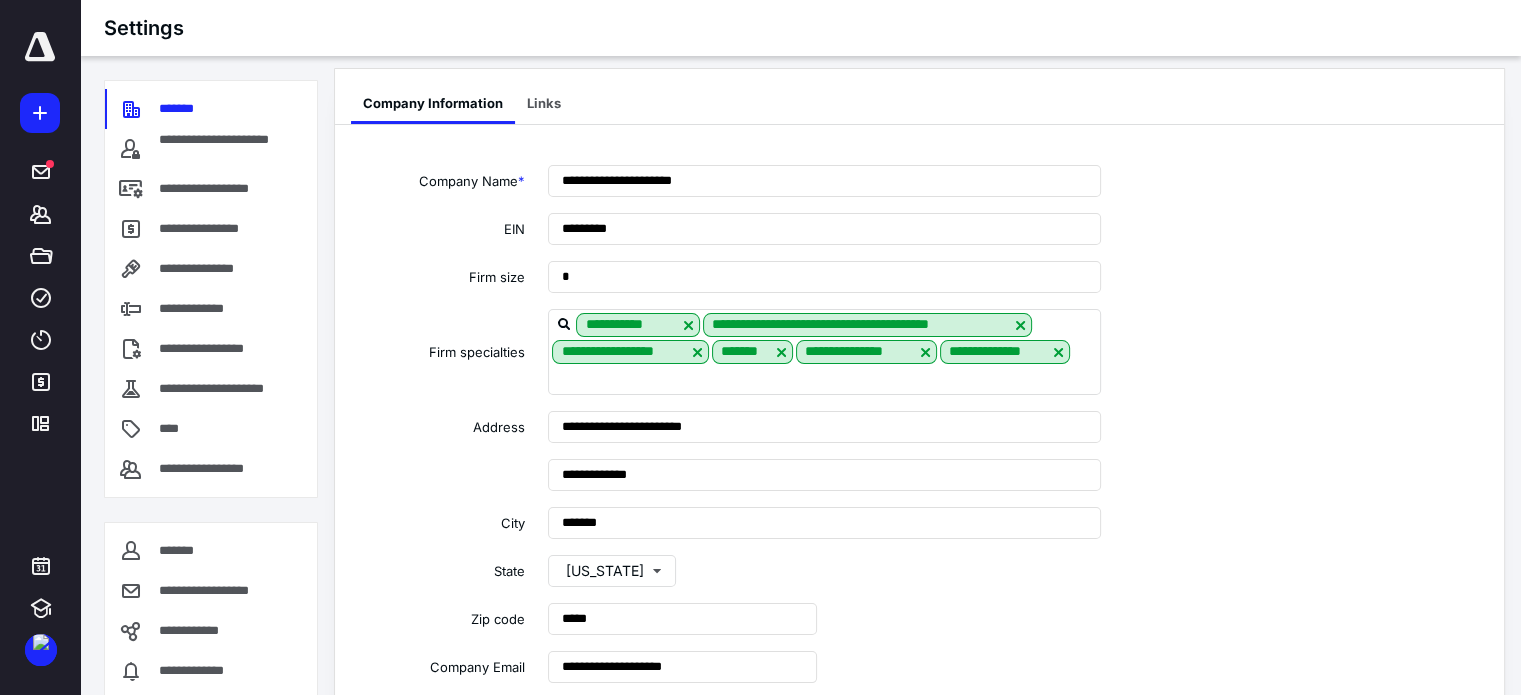 scroll, scrollTop: 0, scrollLeft: 0, axis: both 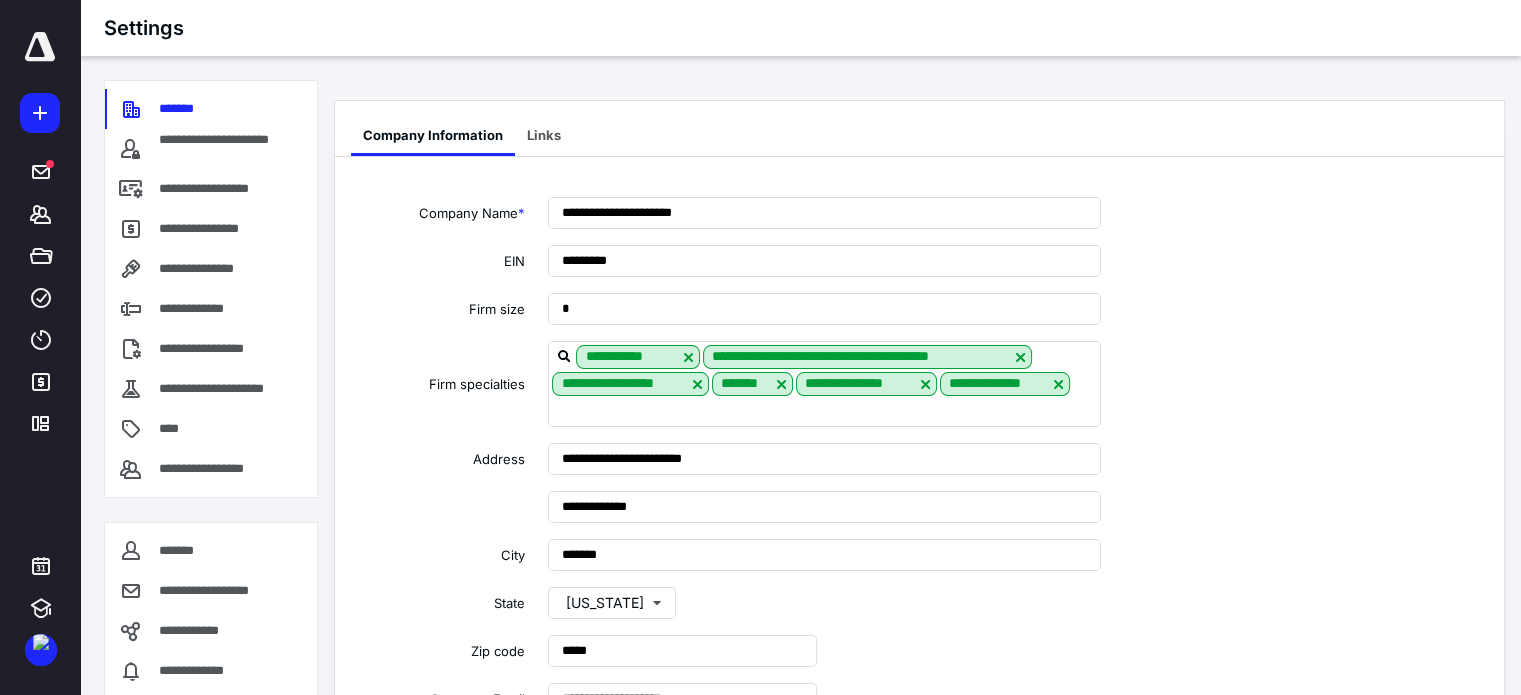 click on "Links" at bounding box center [544, 136] 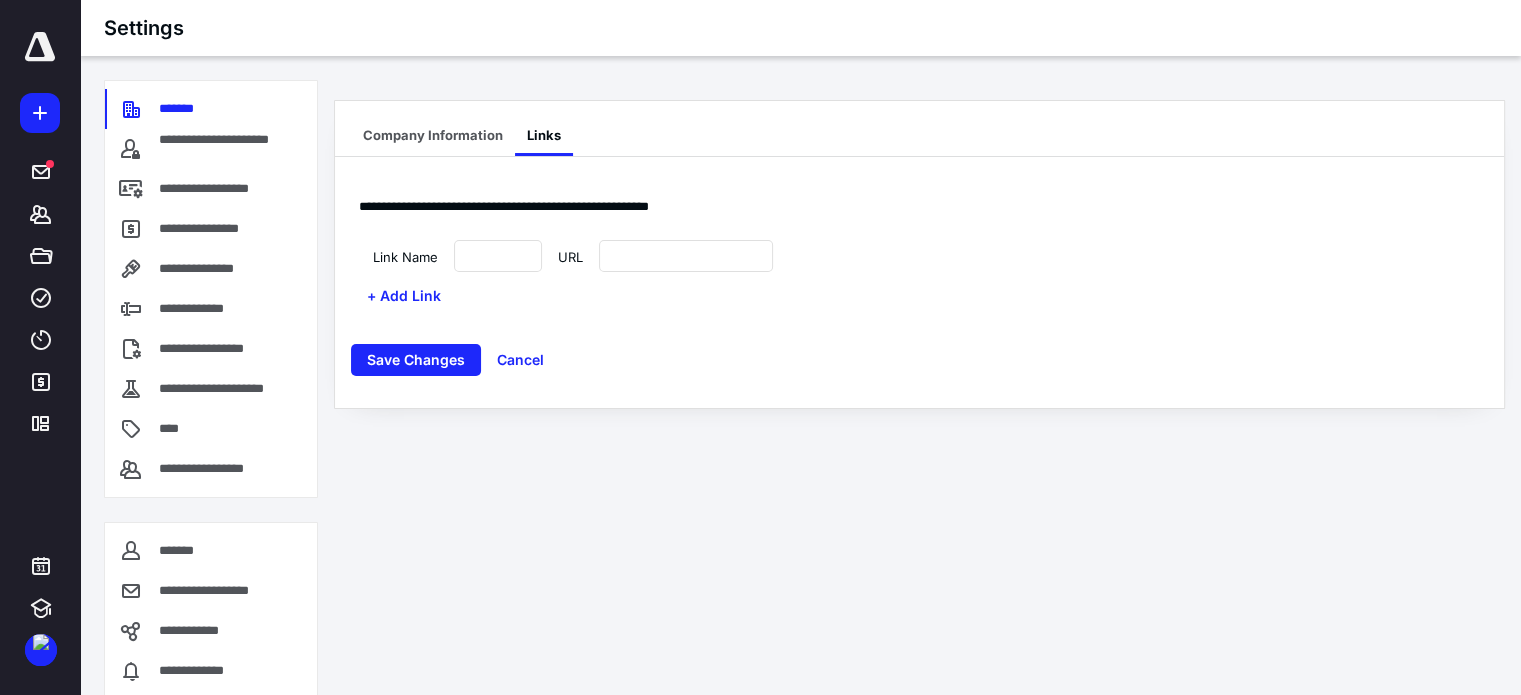 click on "**********" at bounding box center [230, 149] 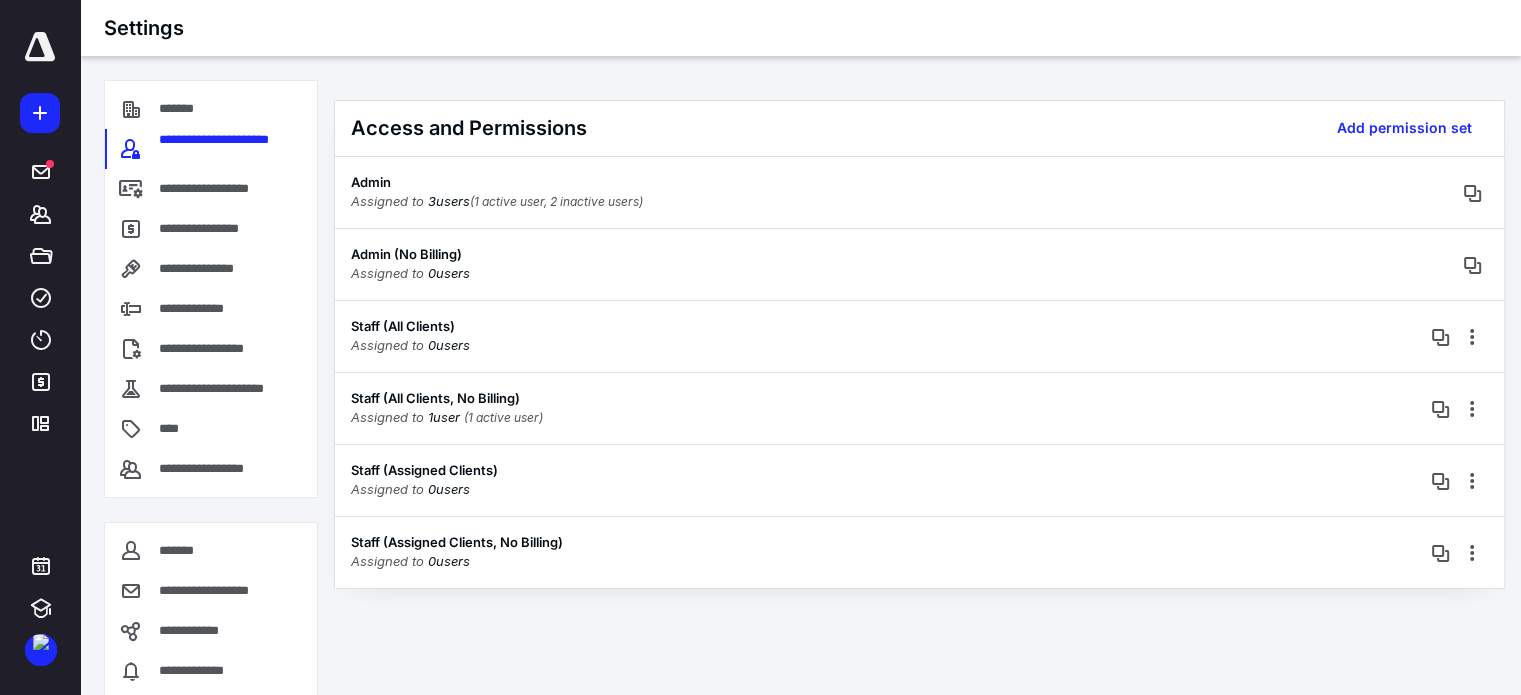 click on "**********" at bounding box center (226, 189) 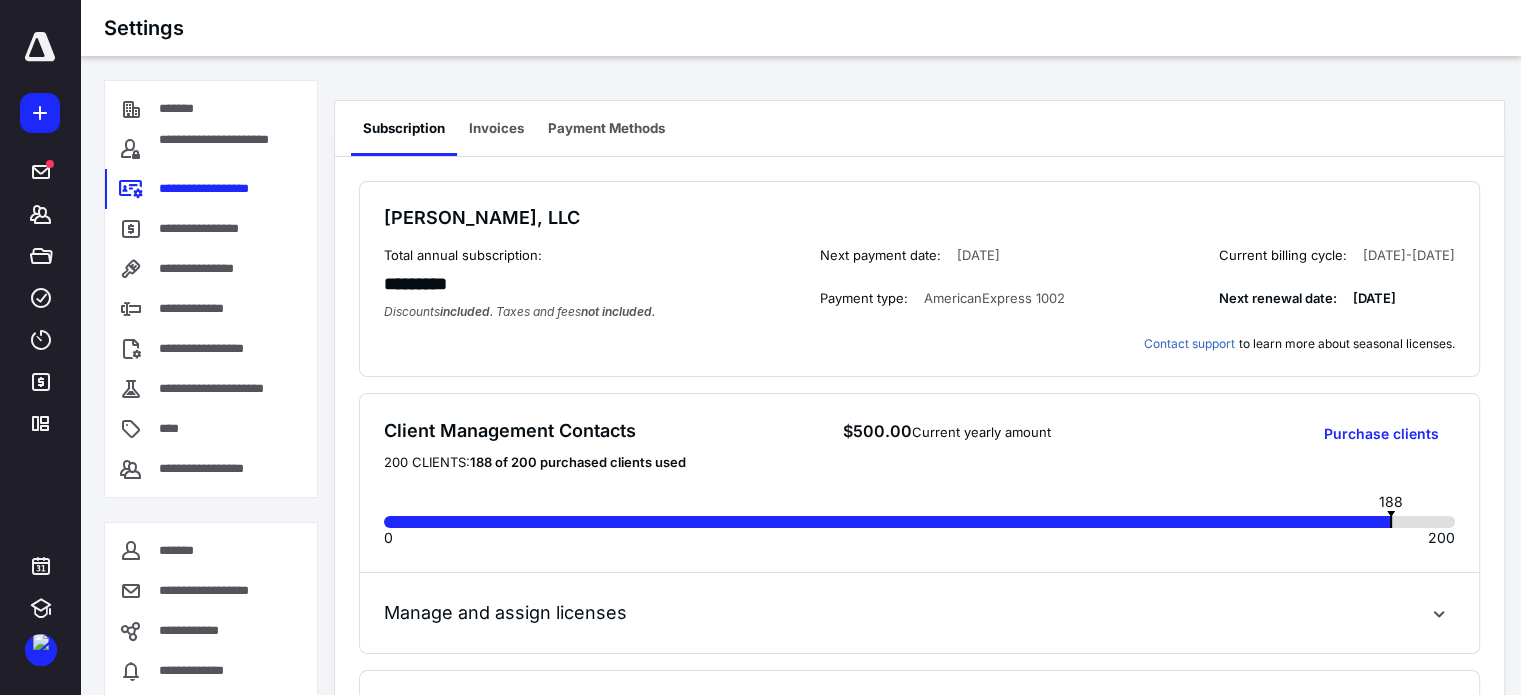 click on "Invoices" at bounding box center [496, 128] 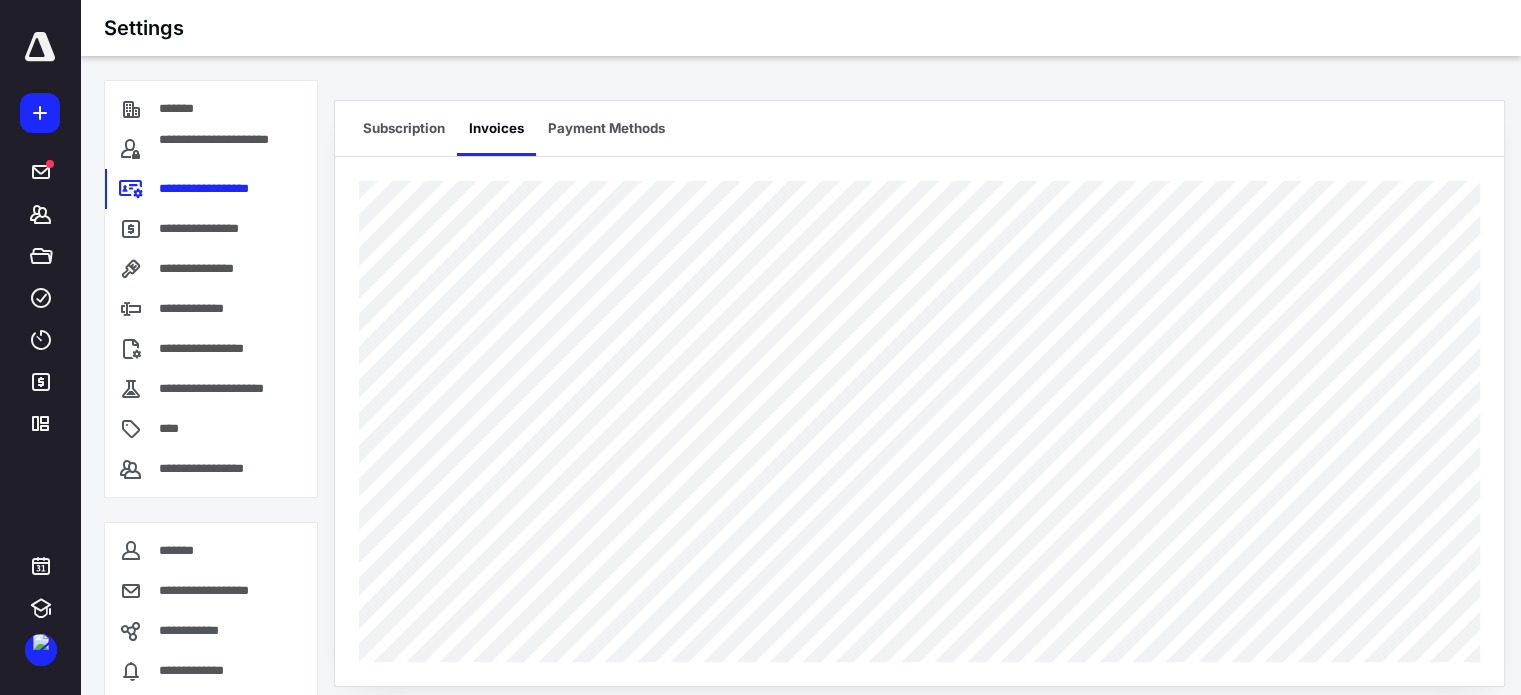 click on "Payment Methods" at bounding box center (606, 128) 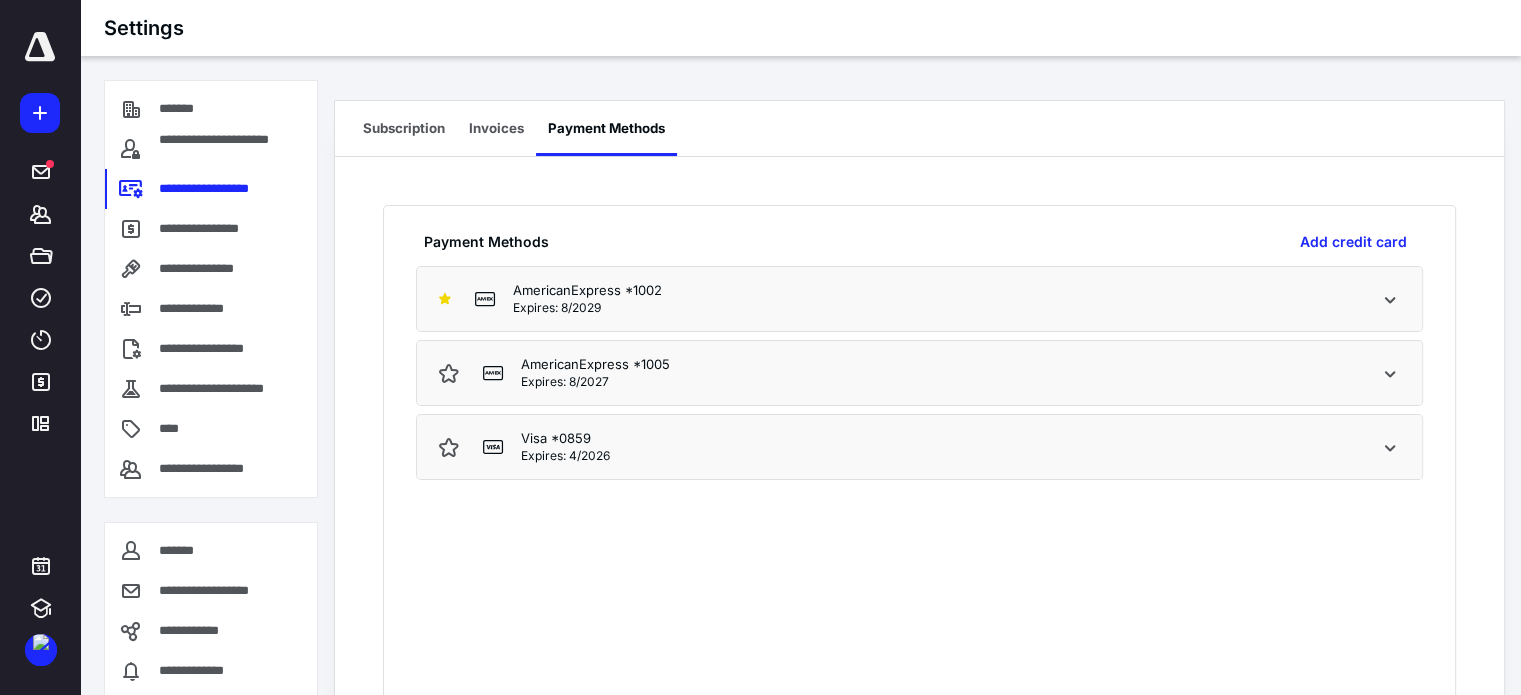 click on "**********" at bounding box center [212, 269] 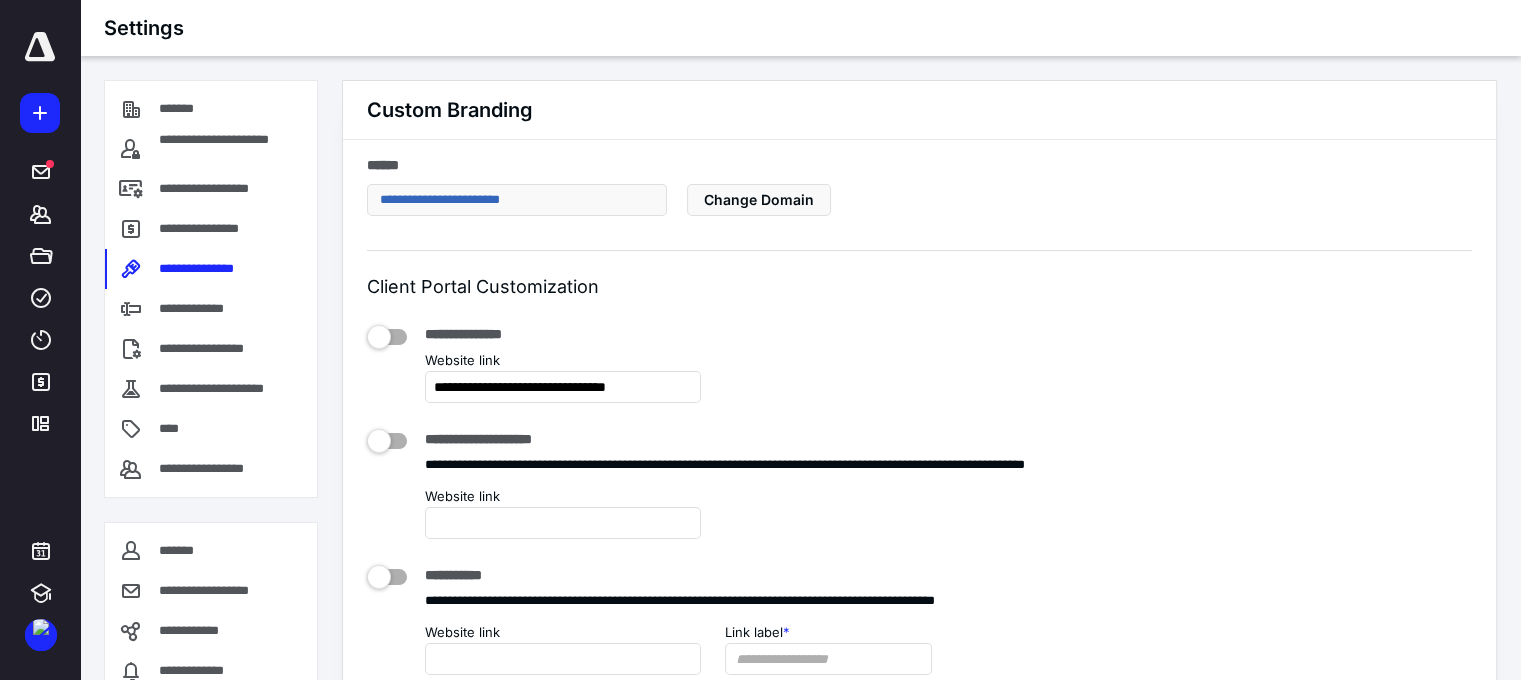 click on "**********" at bounding box center (202, 309) 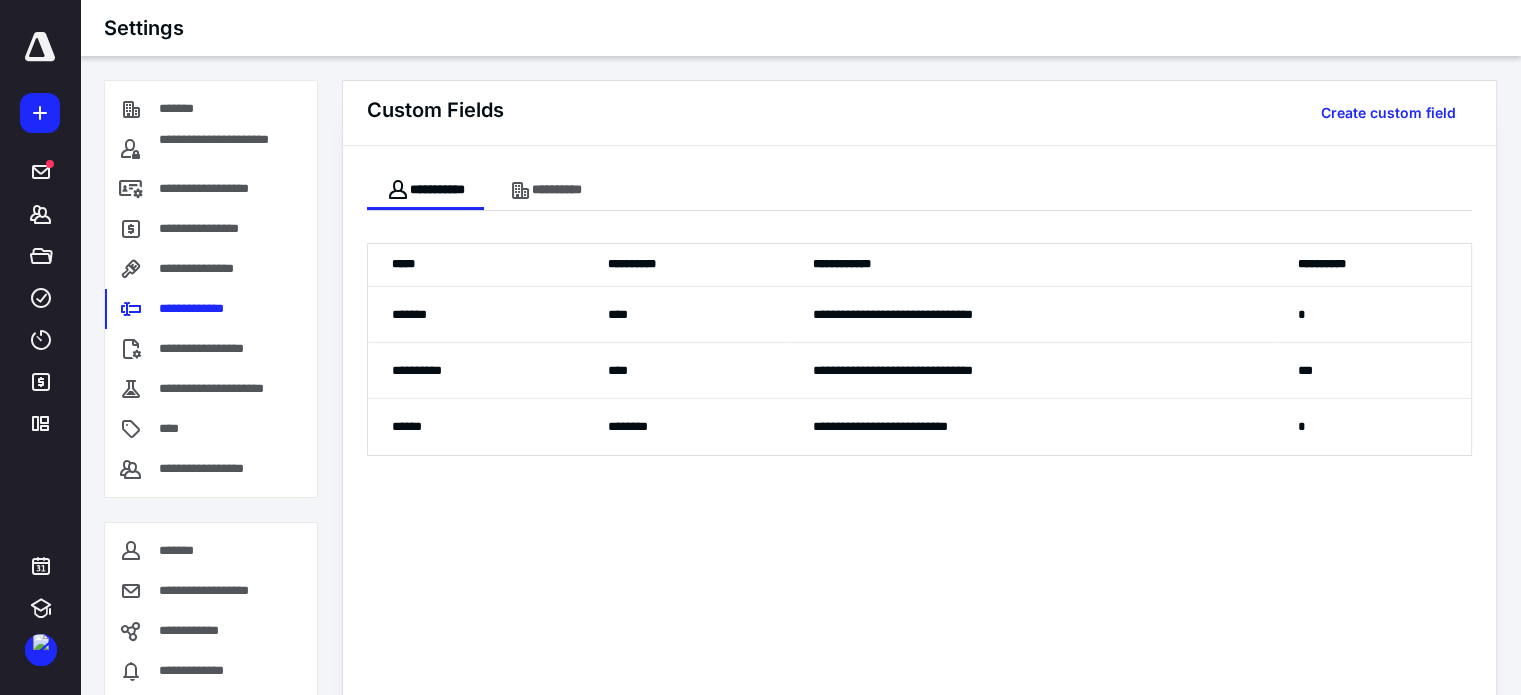 click on "**********" at bounding box center [217, 349] 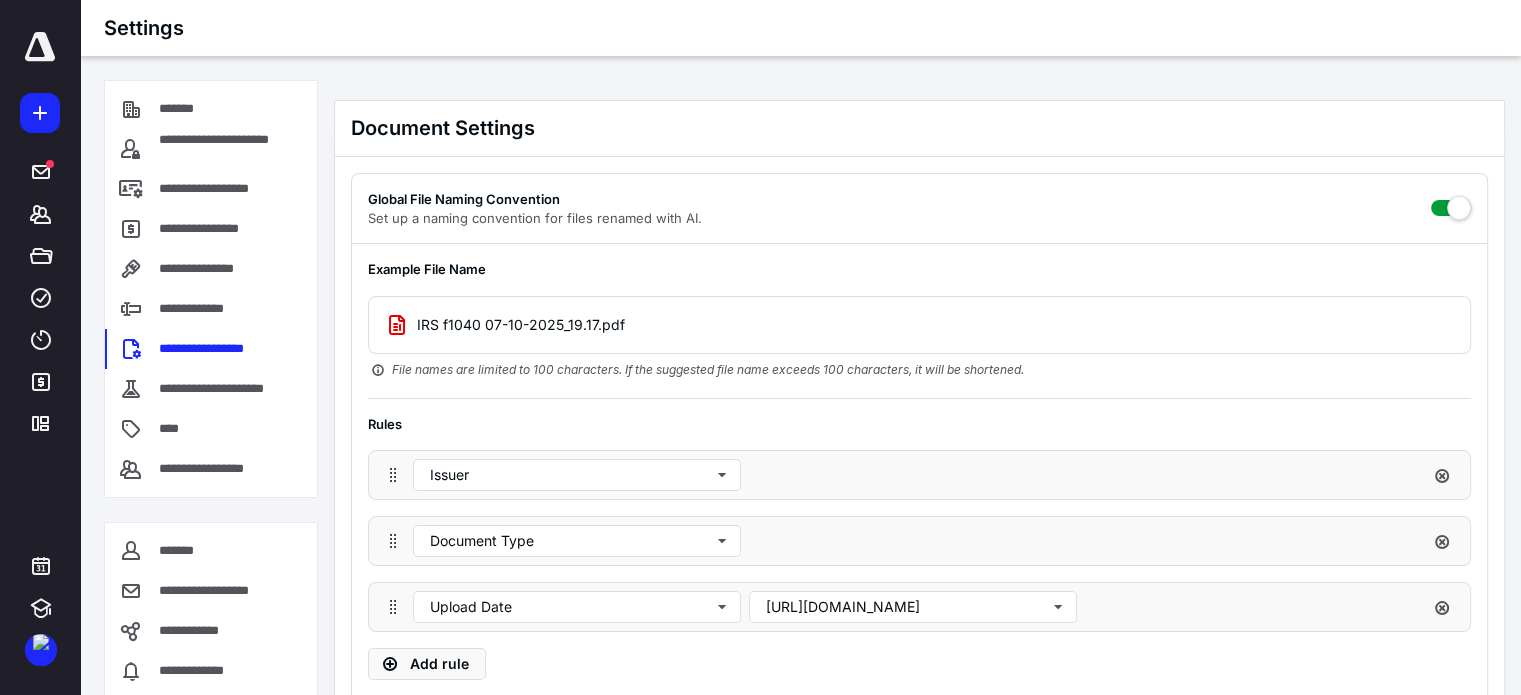 click on "**********" at bounding box center (227, 389) 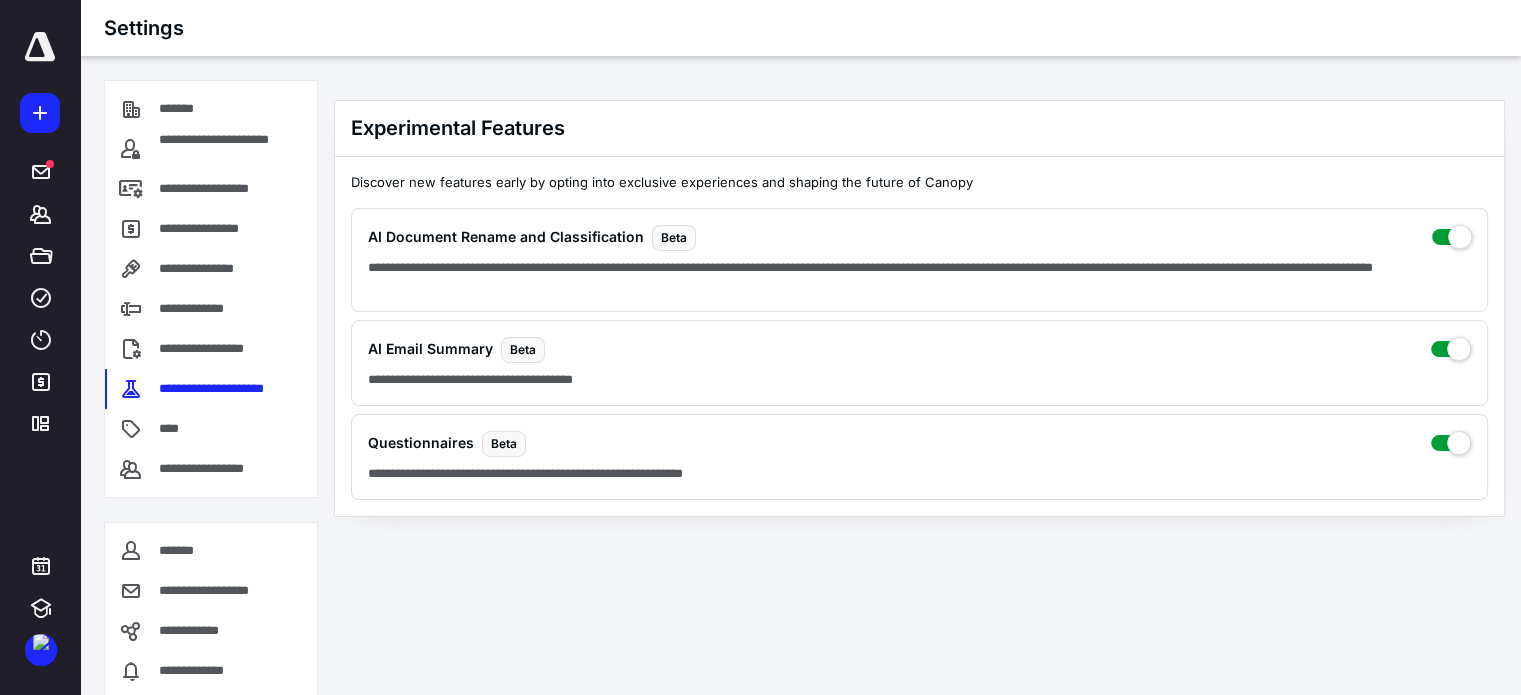 click on "**********" at bounding box center (217, 469) 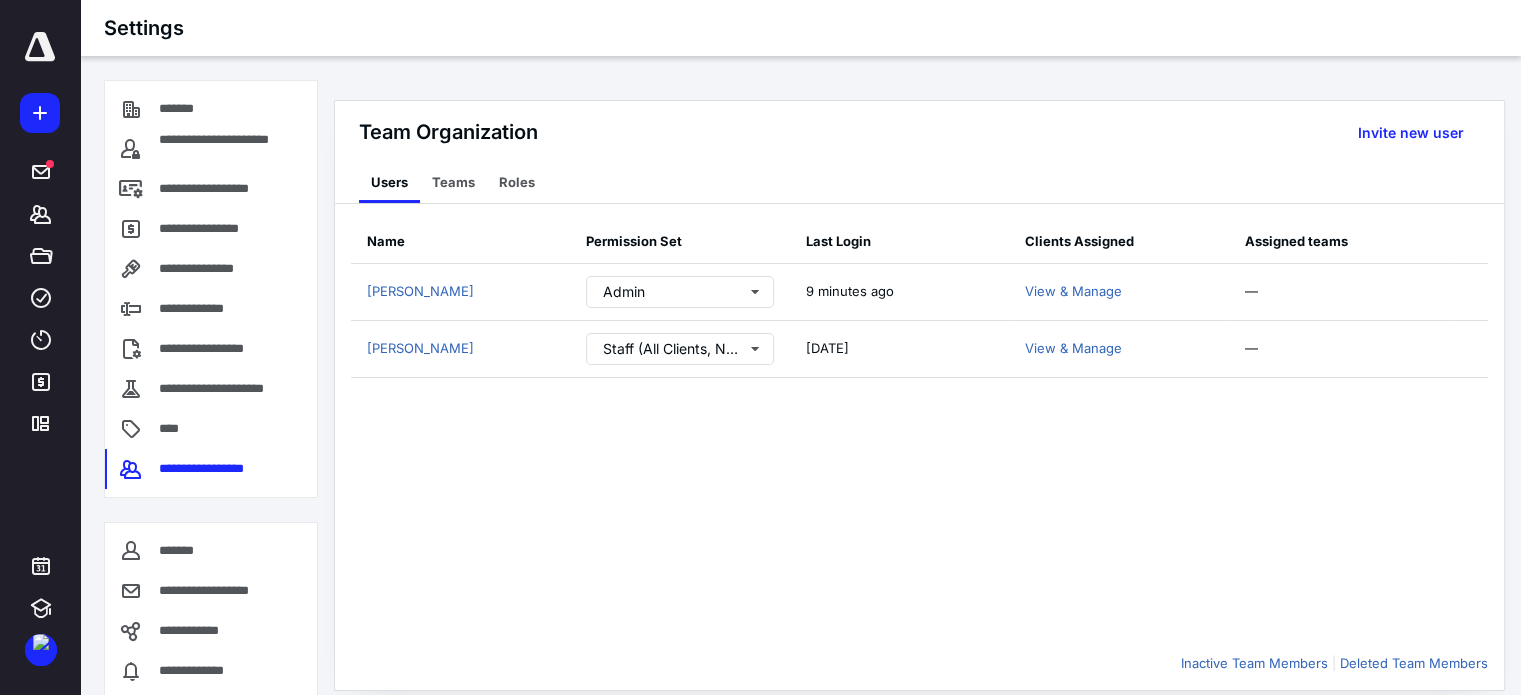 click on "**********" at bounding box center [198, 671] 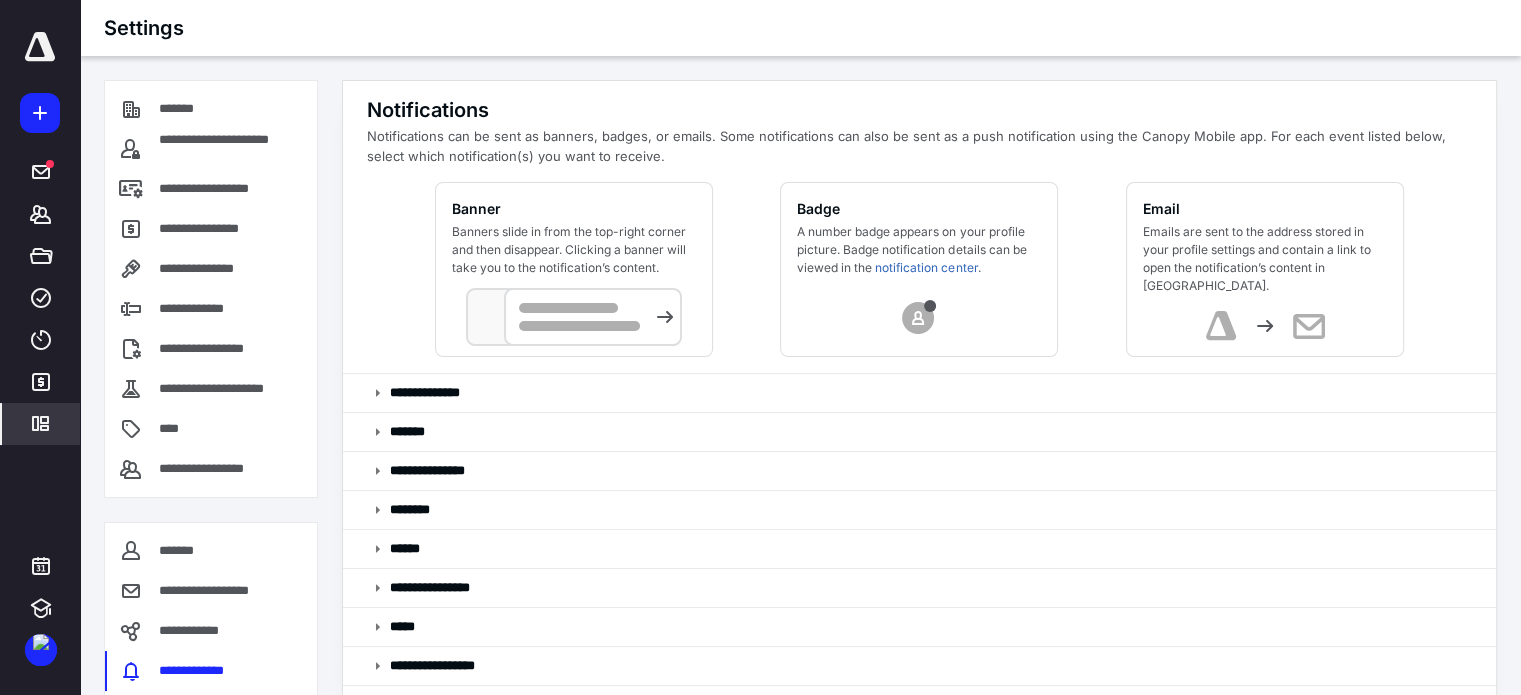 click on "**********" at bounding box center [195, 631] 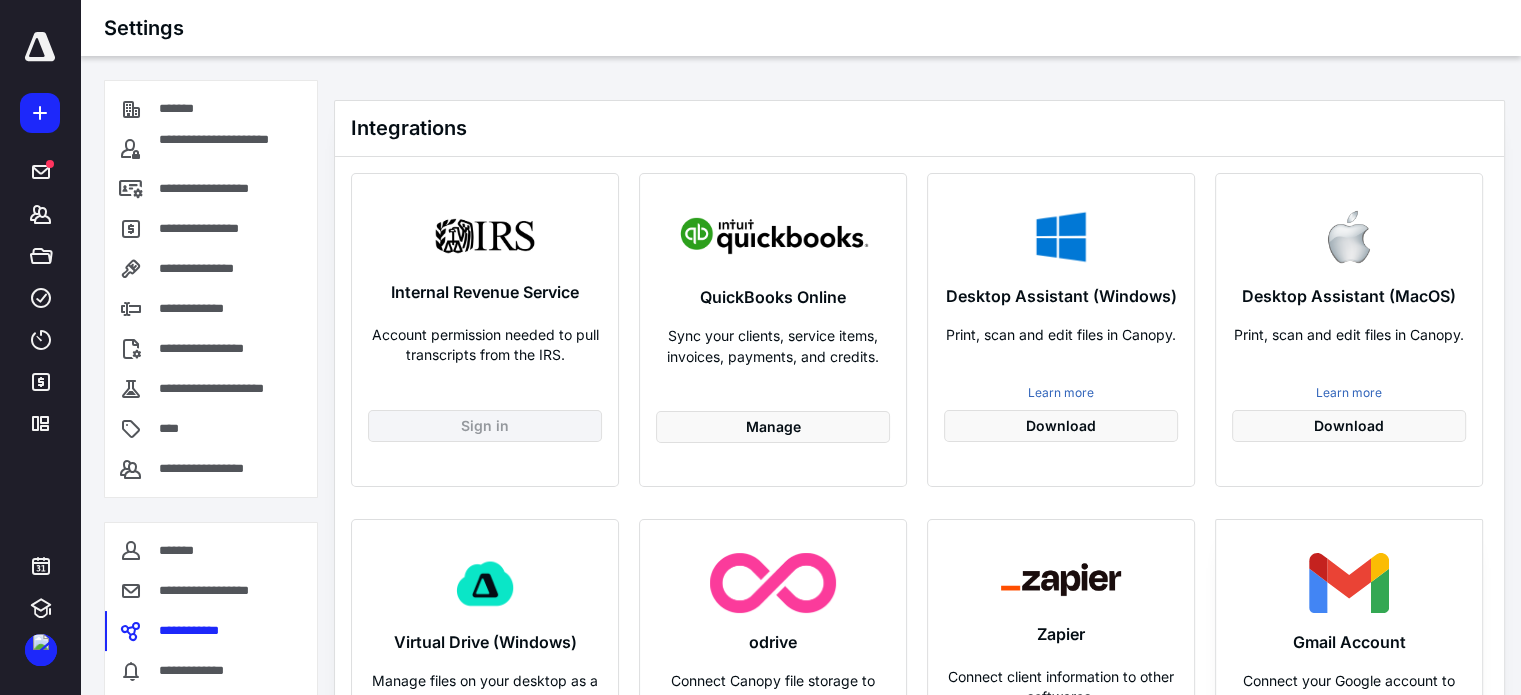click on "**********" at bounding box center [218, 591] 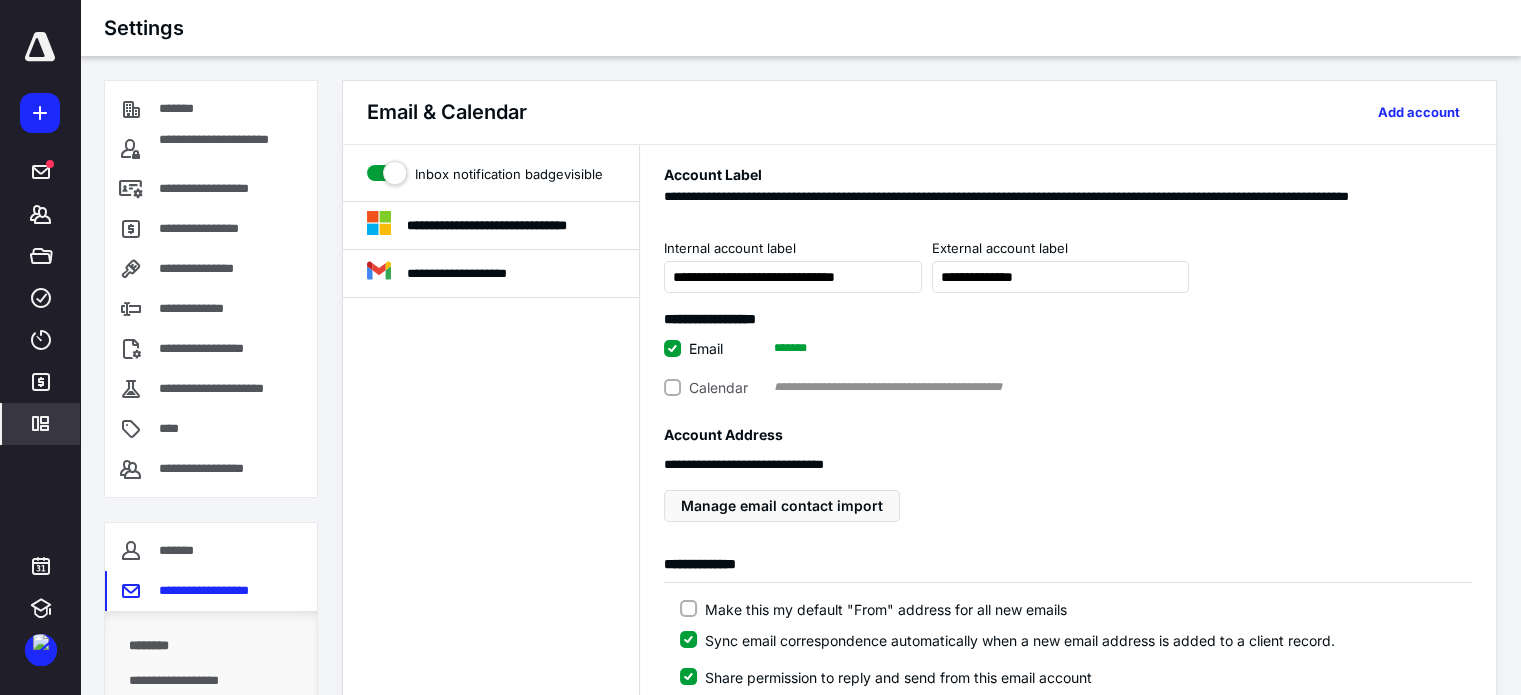 click on "*******" at bounding box center (178, 551) 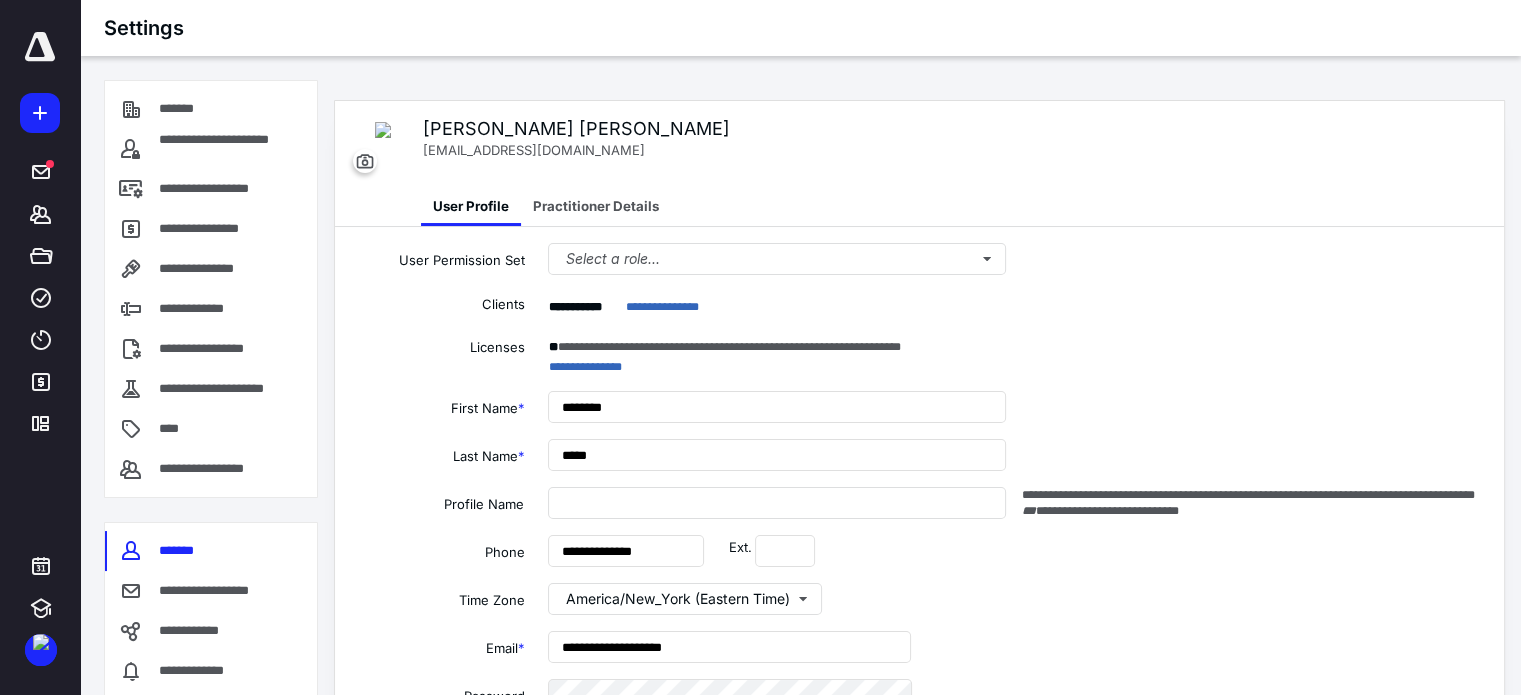 type on "**********" 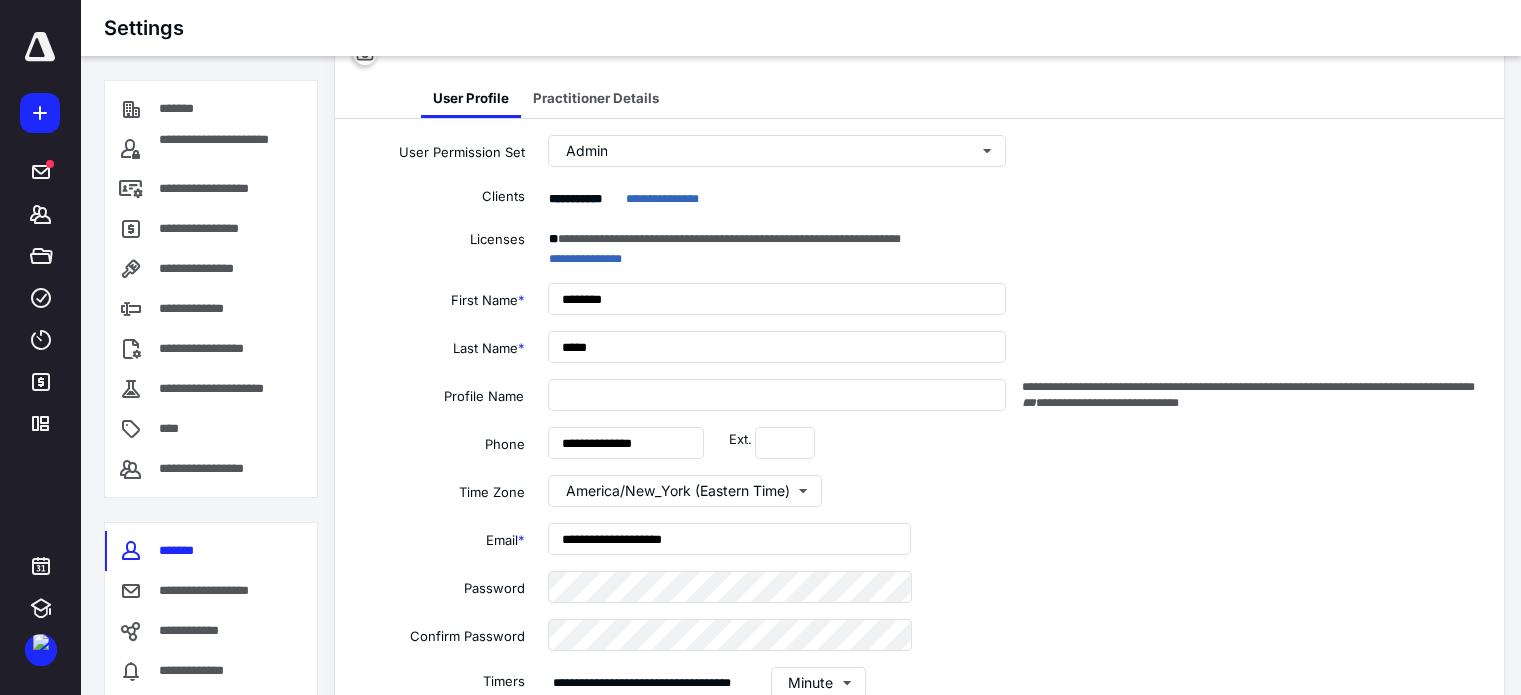 scroll, scrollTop: 132, scrollLeft: 0, axis: vertical 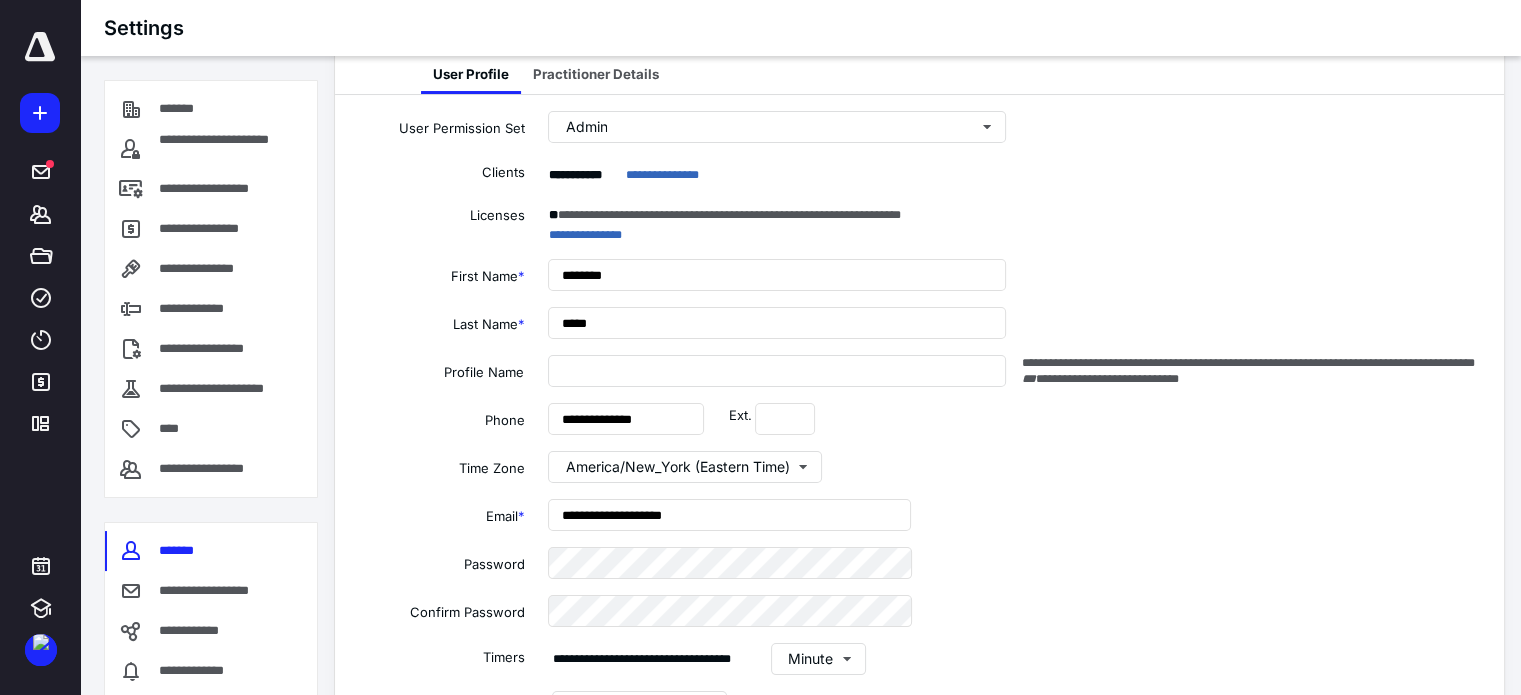 click on "Practitioner Details" at bounding box center [596, 74] 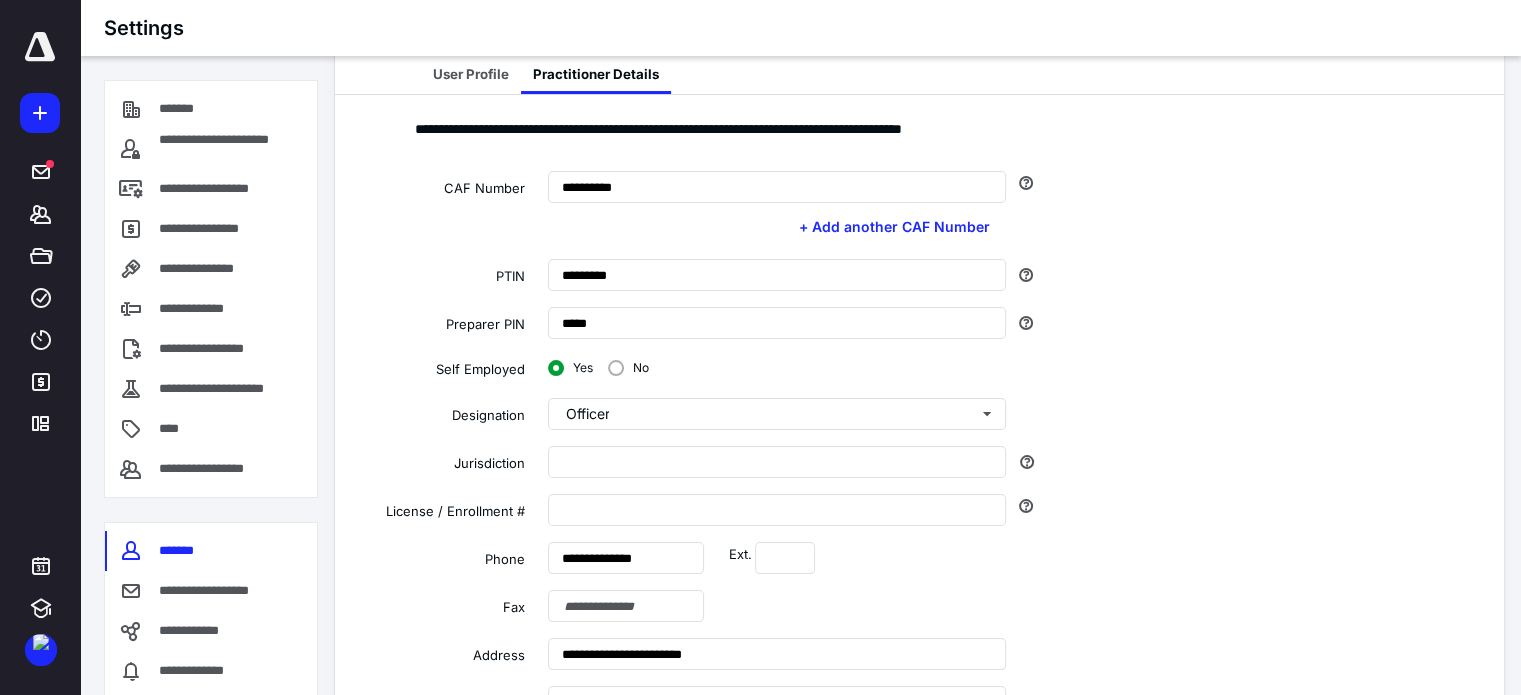 click on "User Profile" at bounding box center (471, 74) 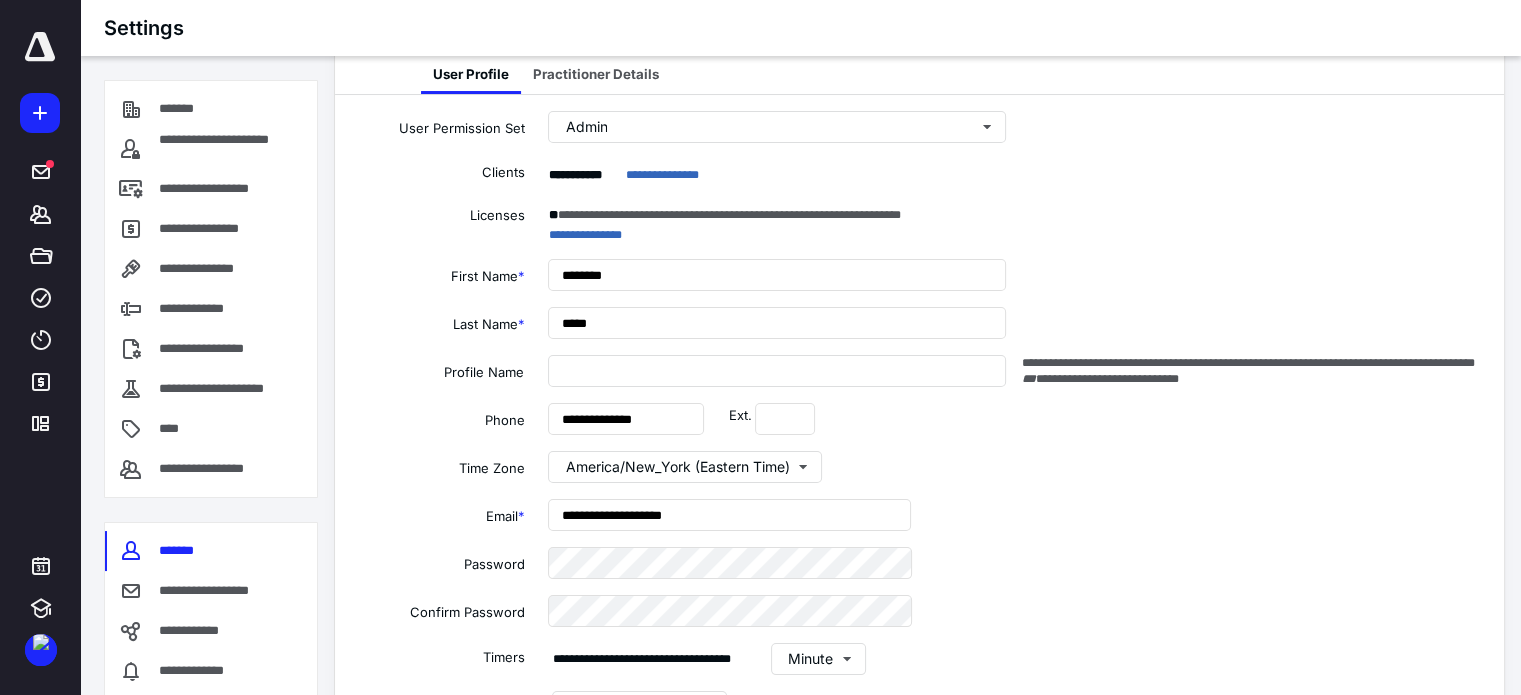 scroll, scrollTop: 0, scrollLeft: 0, axis: both 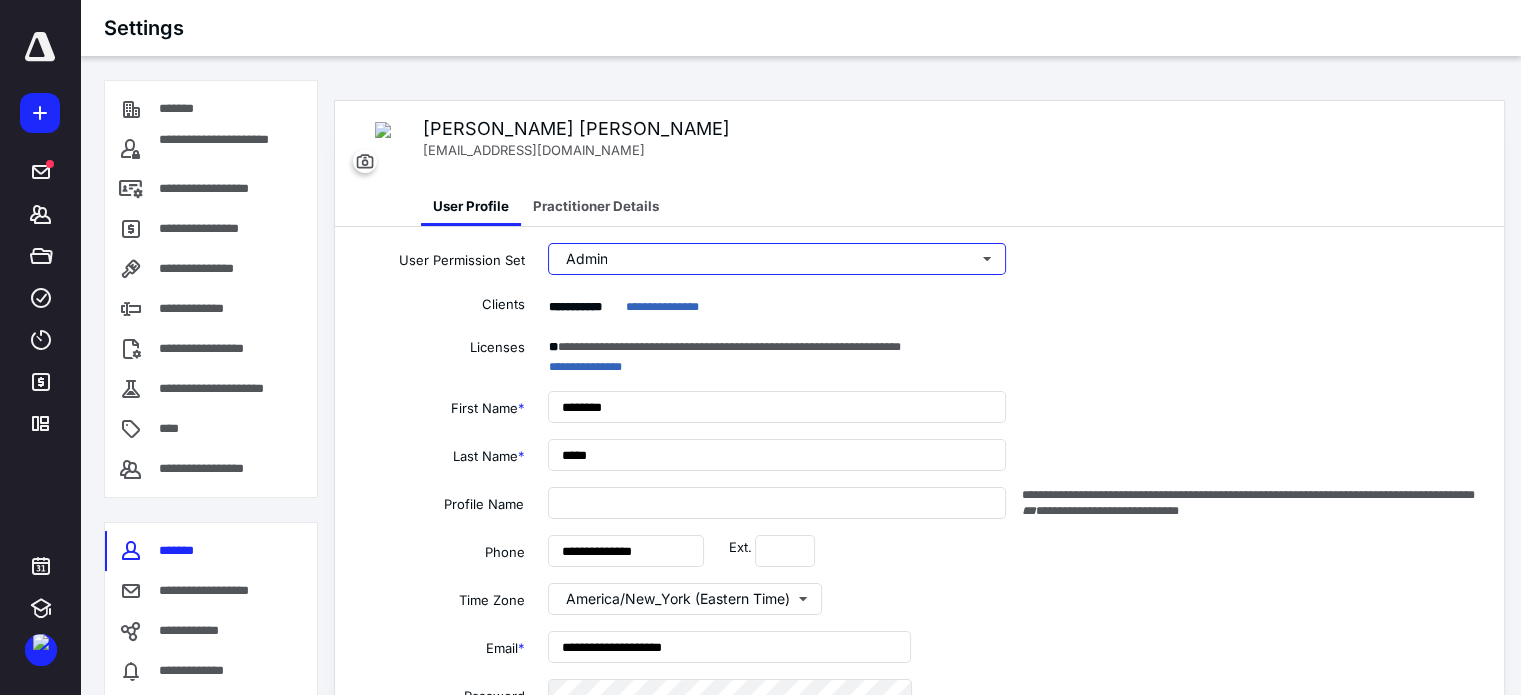 click on "Admin" at bounding box center [777, 259] 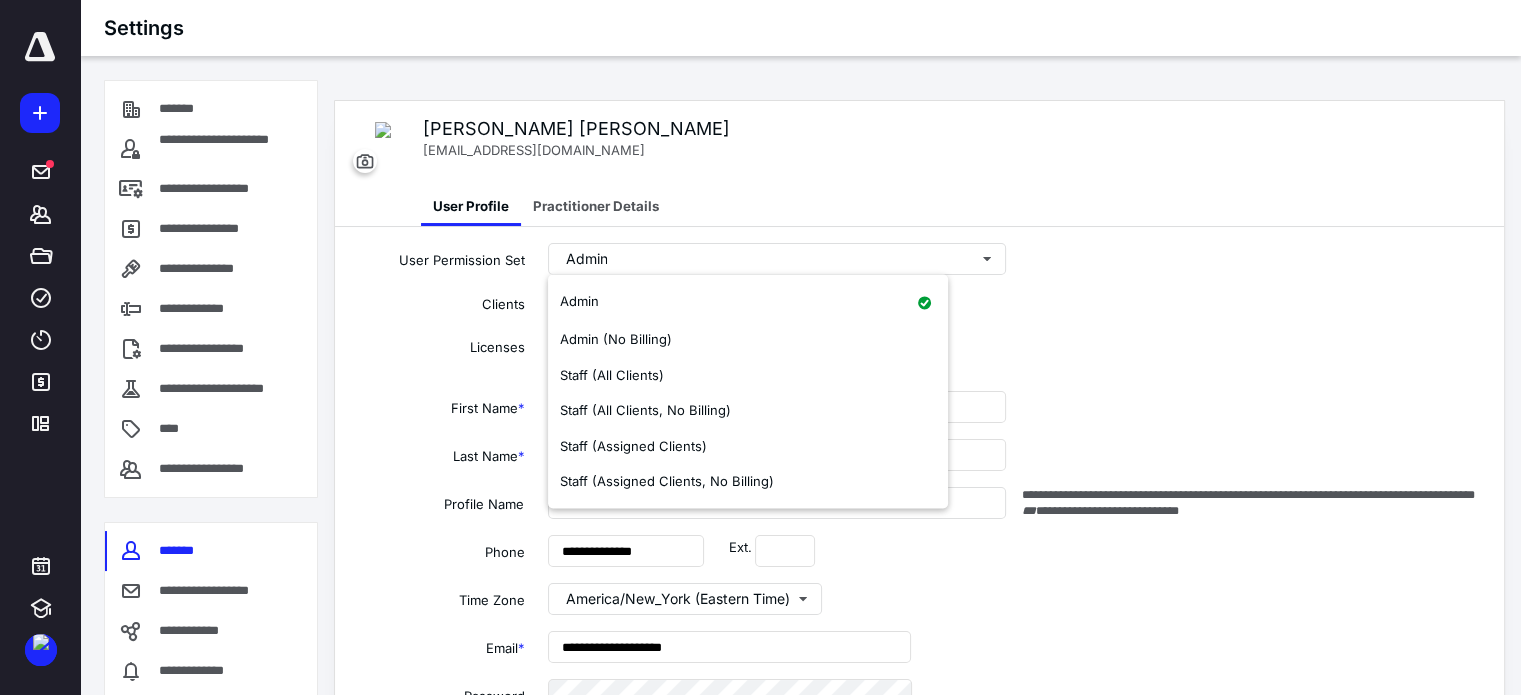 click on "**********" at bounding box center (217, 469) 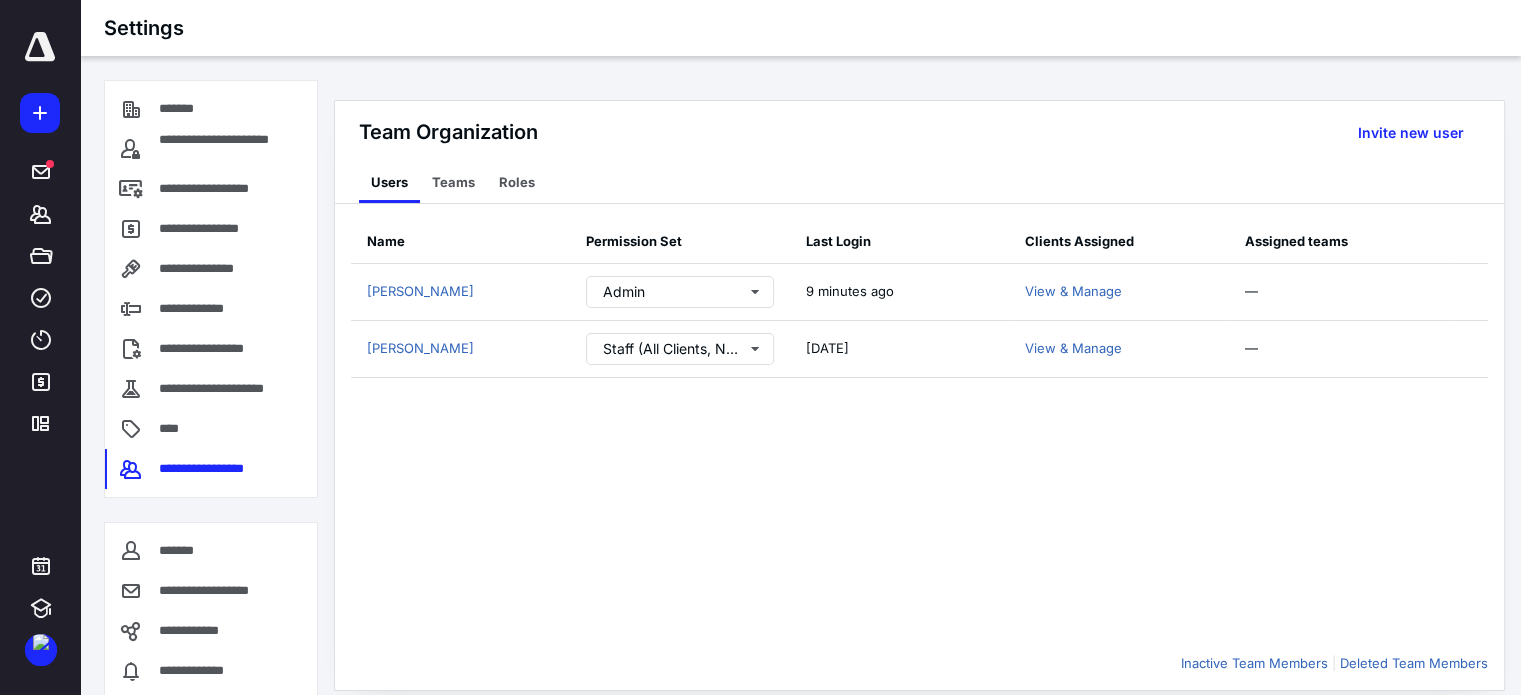 click on "Roles" at bounding box center (517, 183) 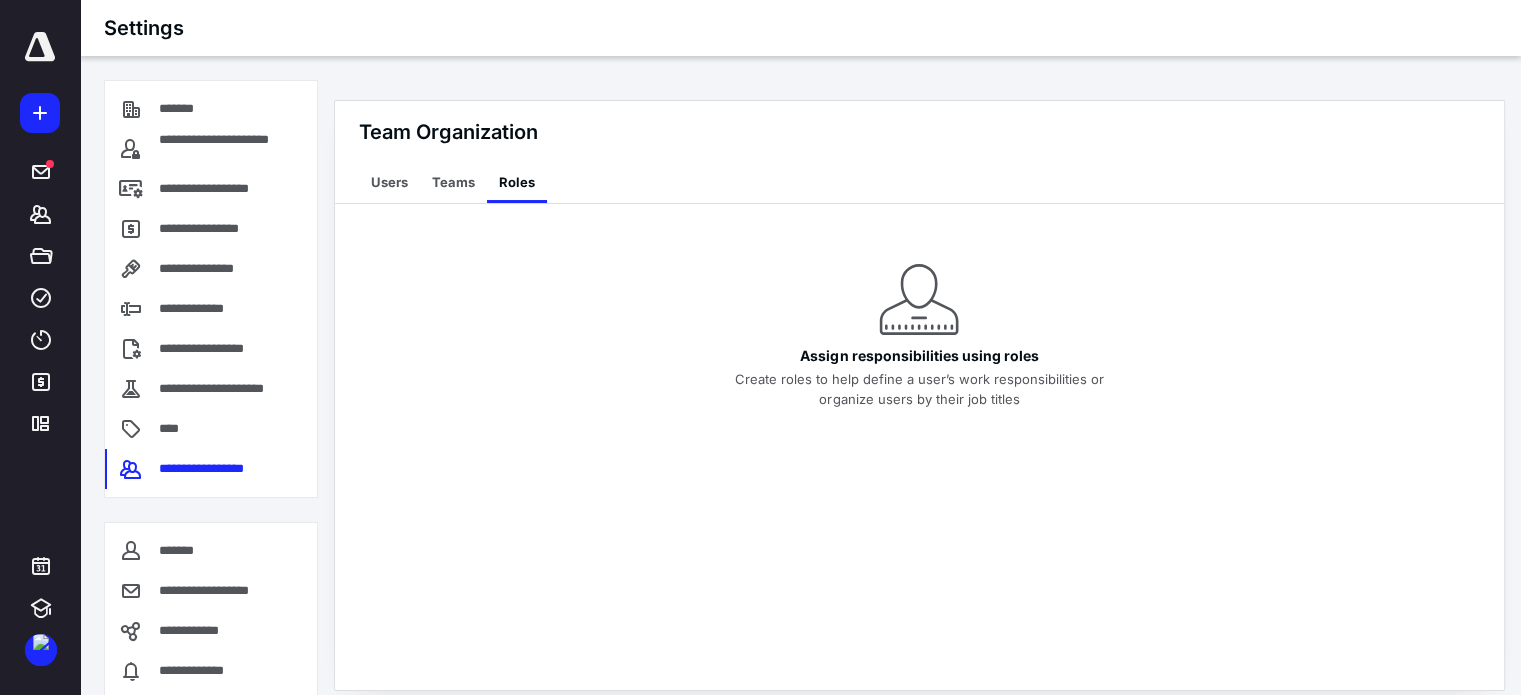 click on "Teams" at bounding box center (453, 183) 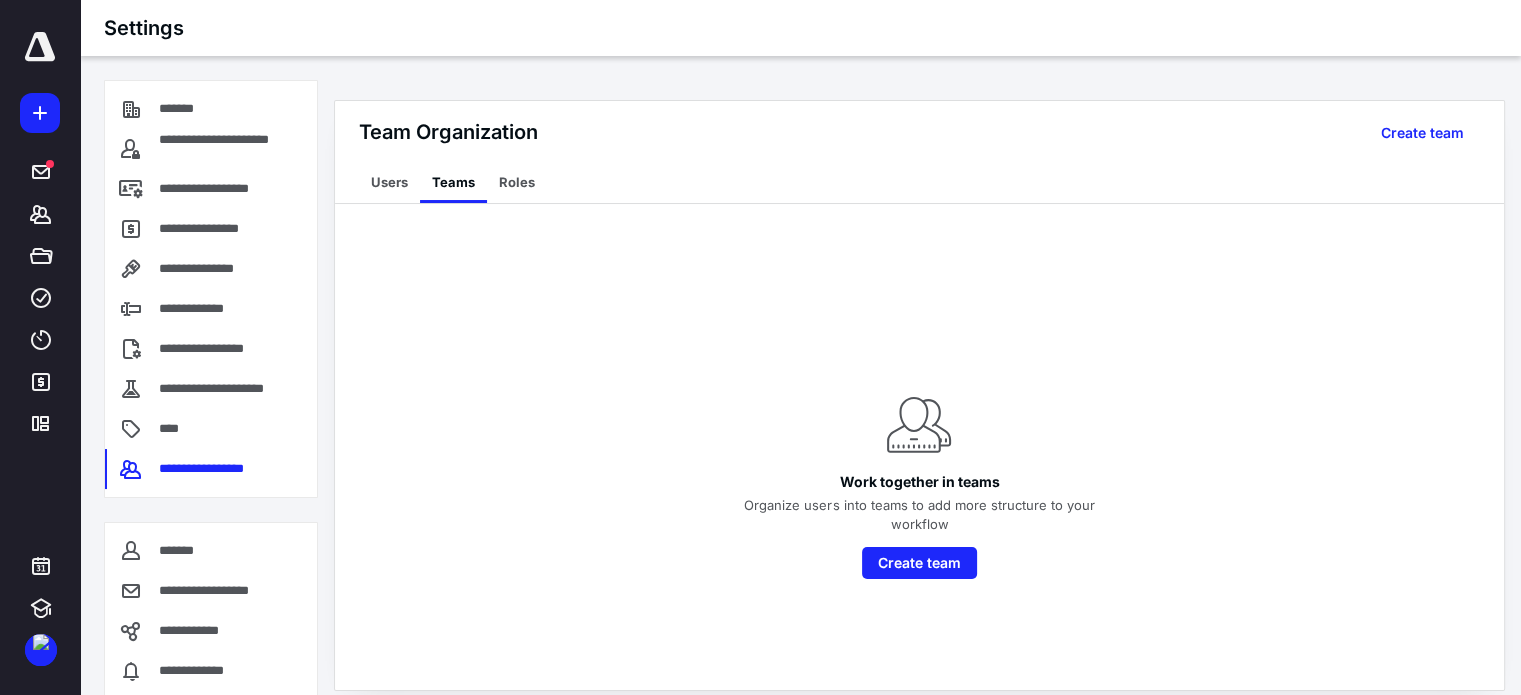 click on "Users" at bounding box center (389, 183) 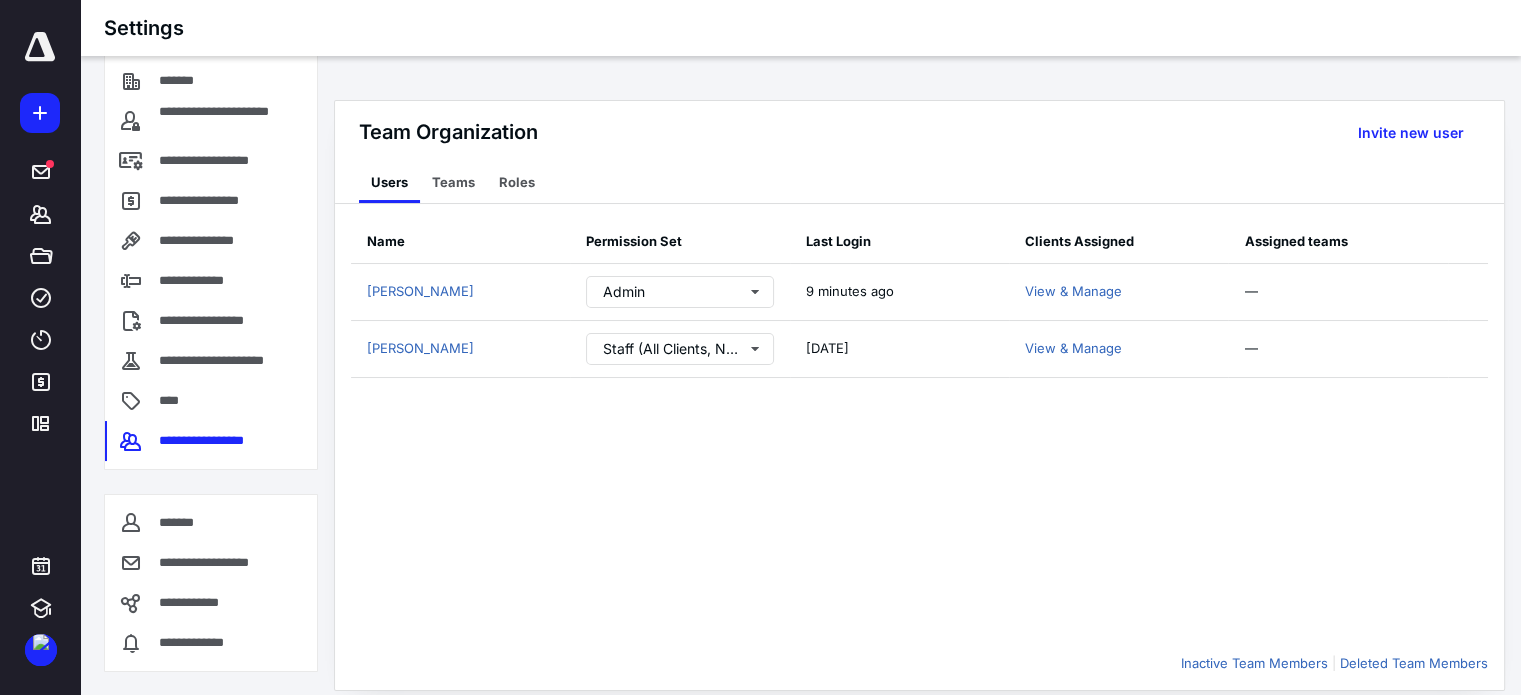 scroll, scrollTop: 0, scrollLeft: 0, axis: both 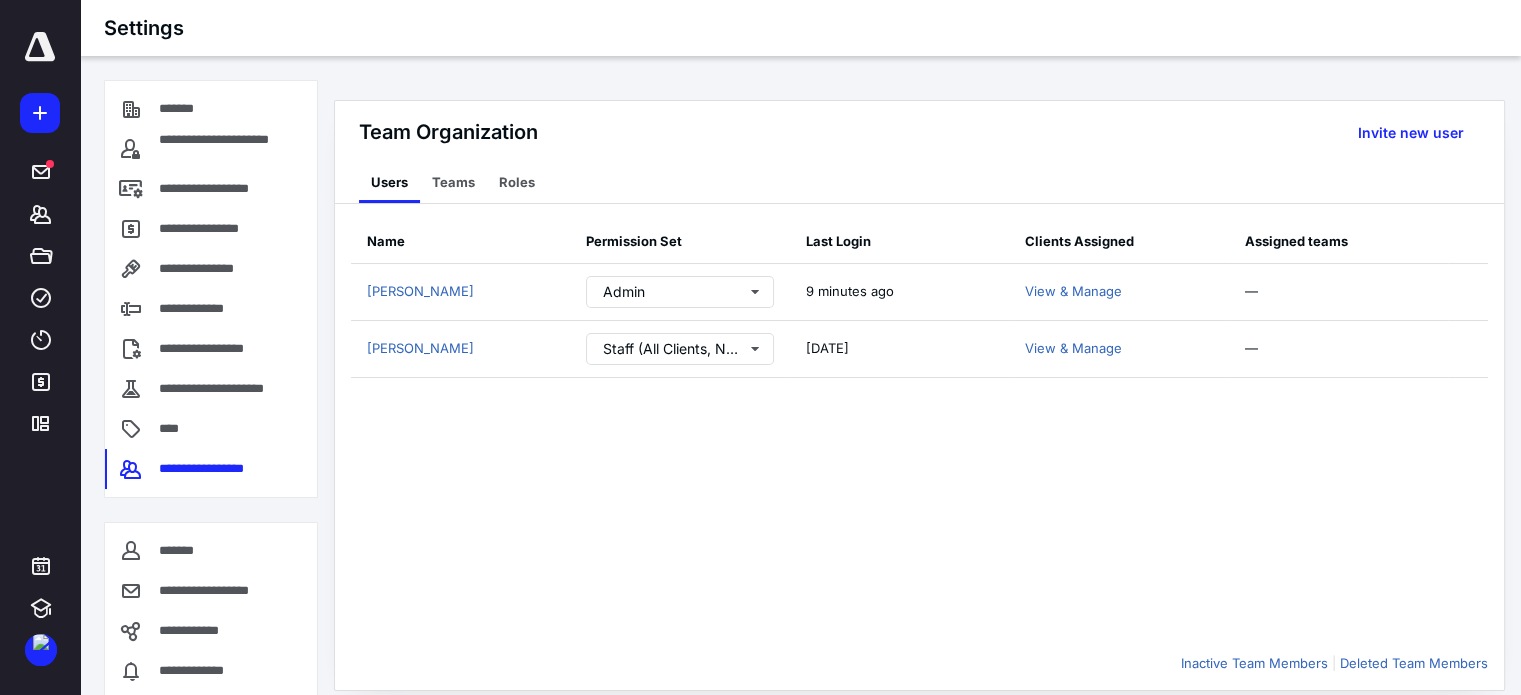 click on "****" at bounding box center (174, 429) 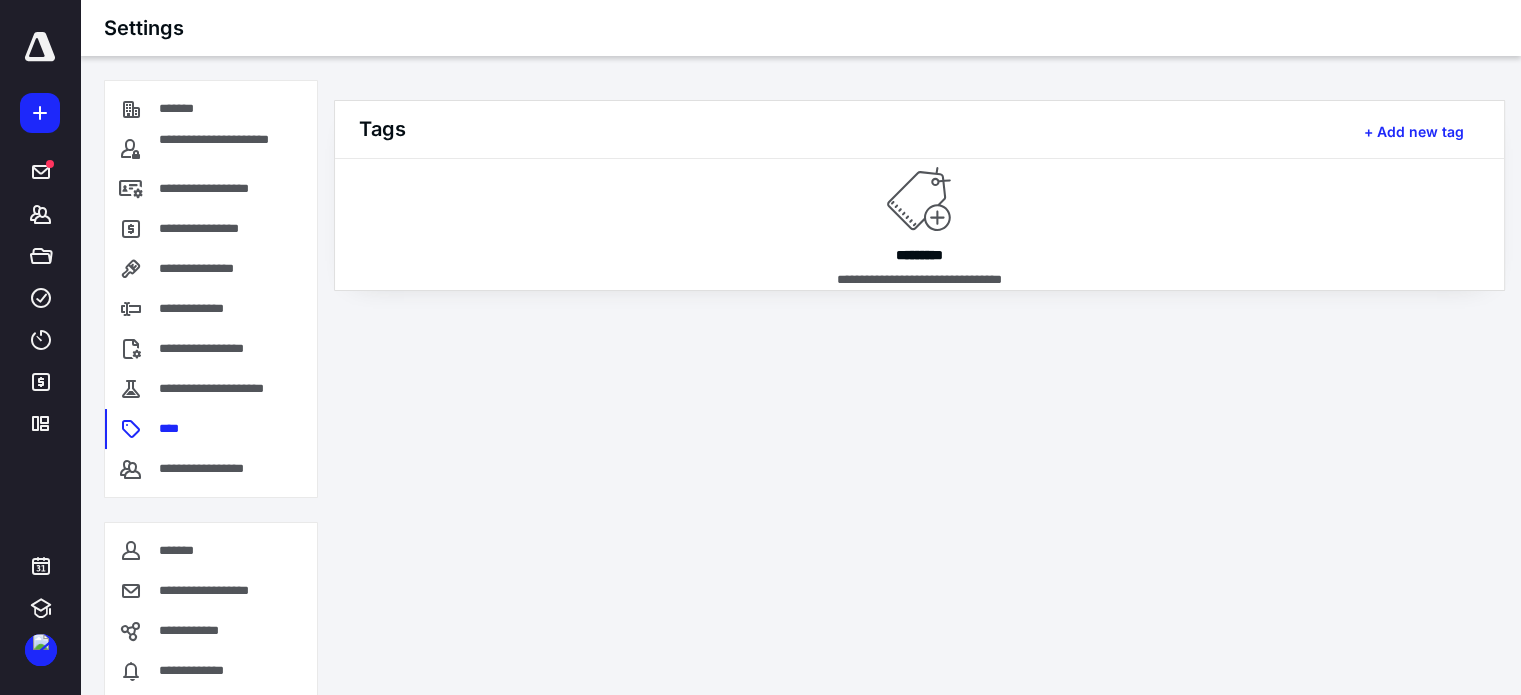 click on "+ Add new tag" at bounding box center (1414, 132) 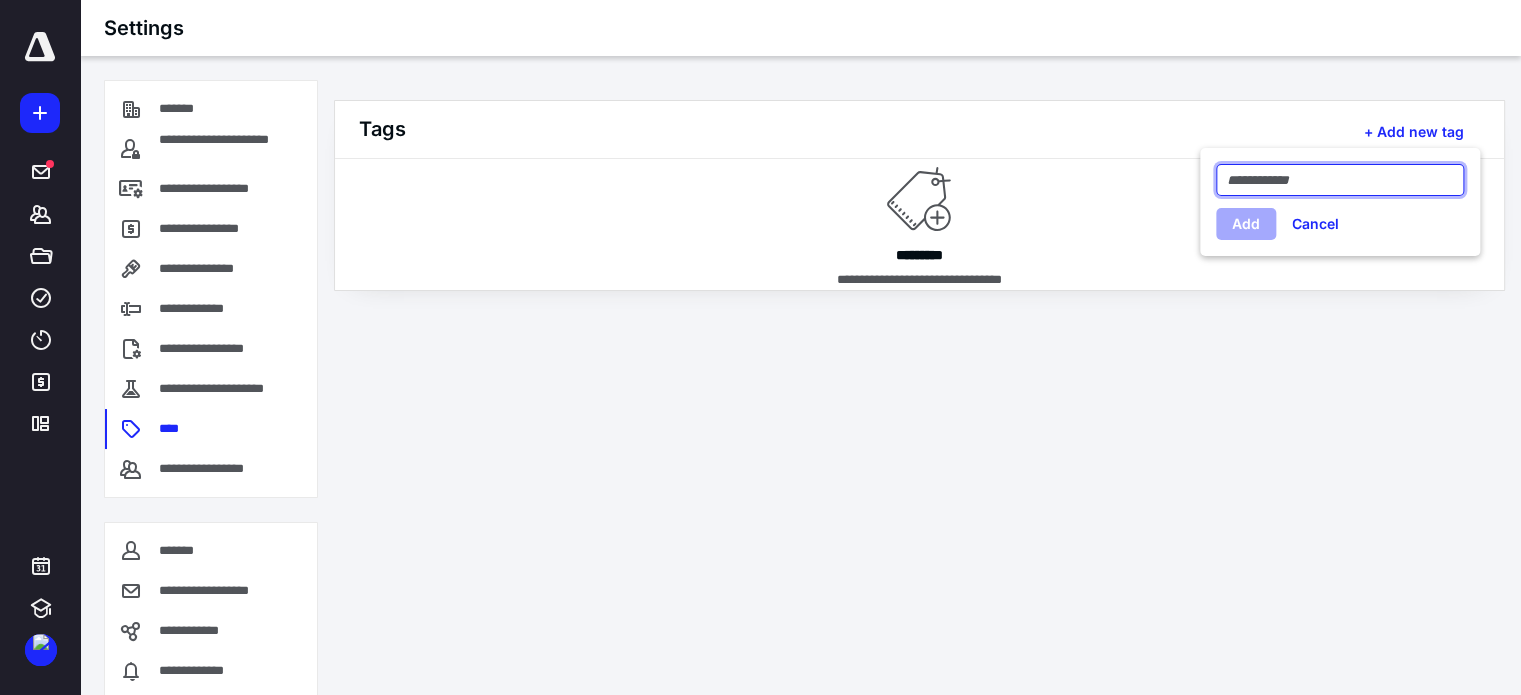 click at bounding box center [1340, 180] 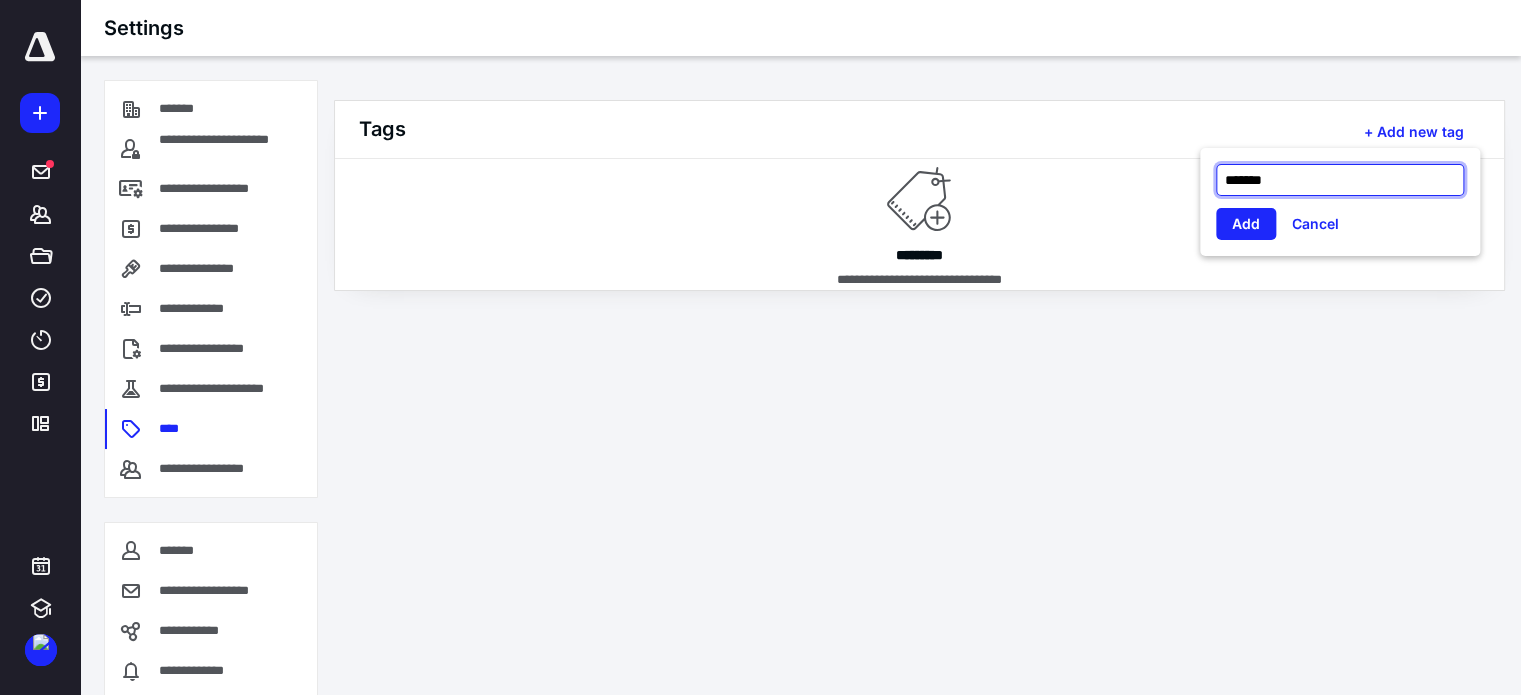 type on "*******" 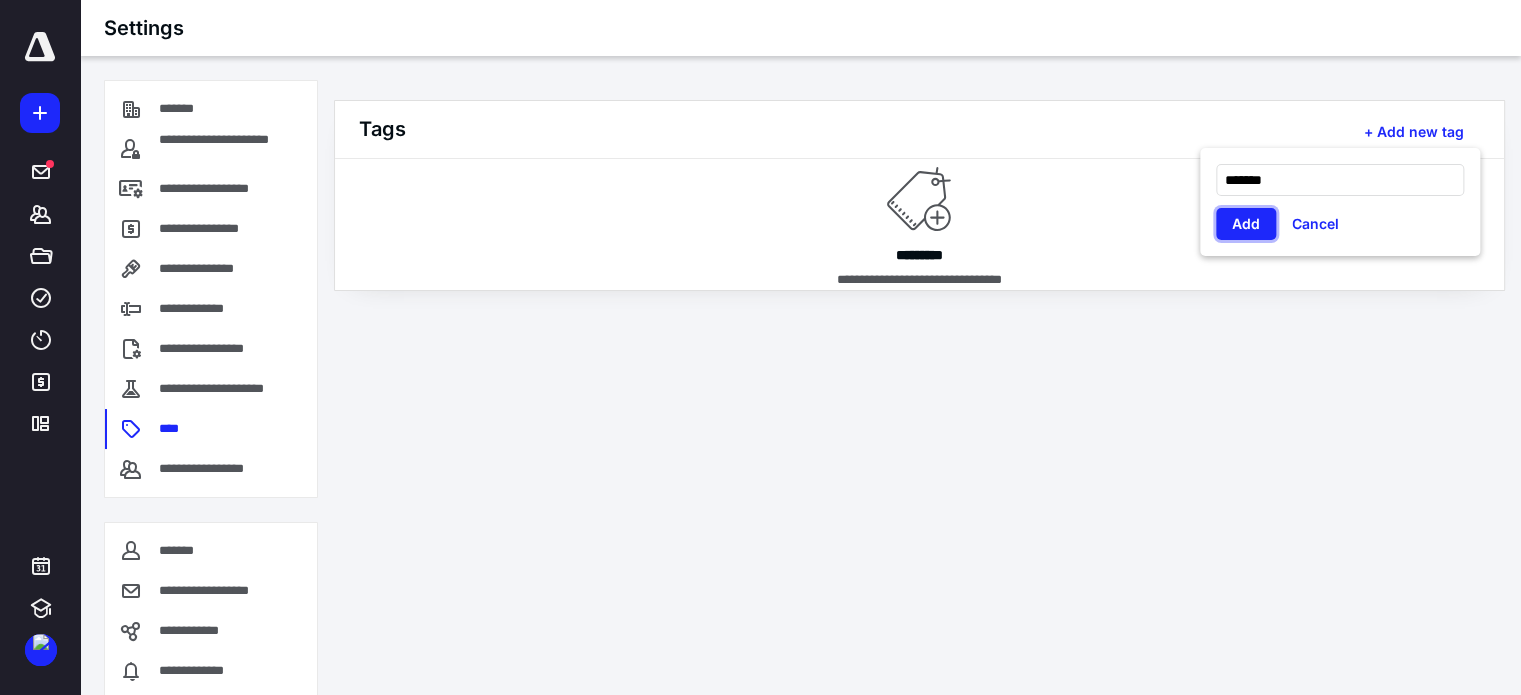 click on "Add" at bounding box center (1246, 224) 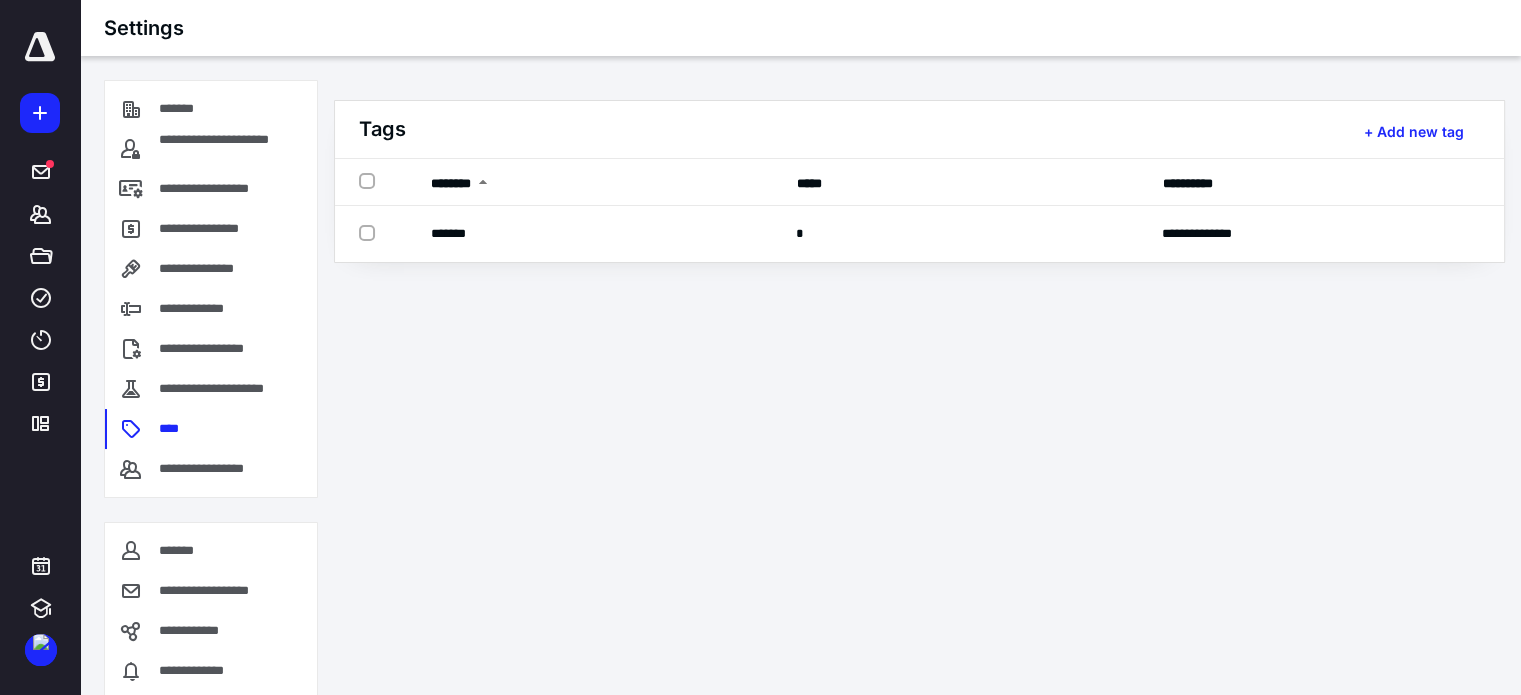 click on "+ Add new tag" at bounding box center [1414, 132] 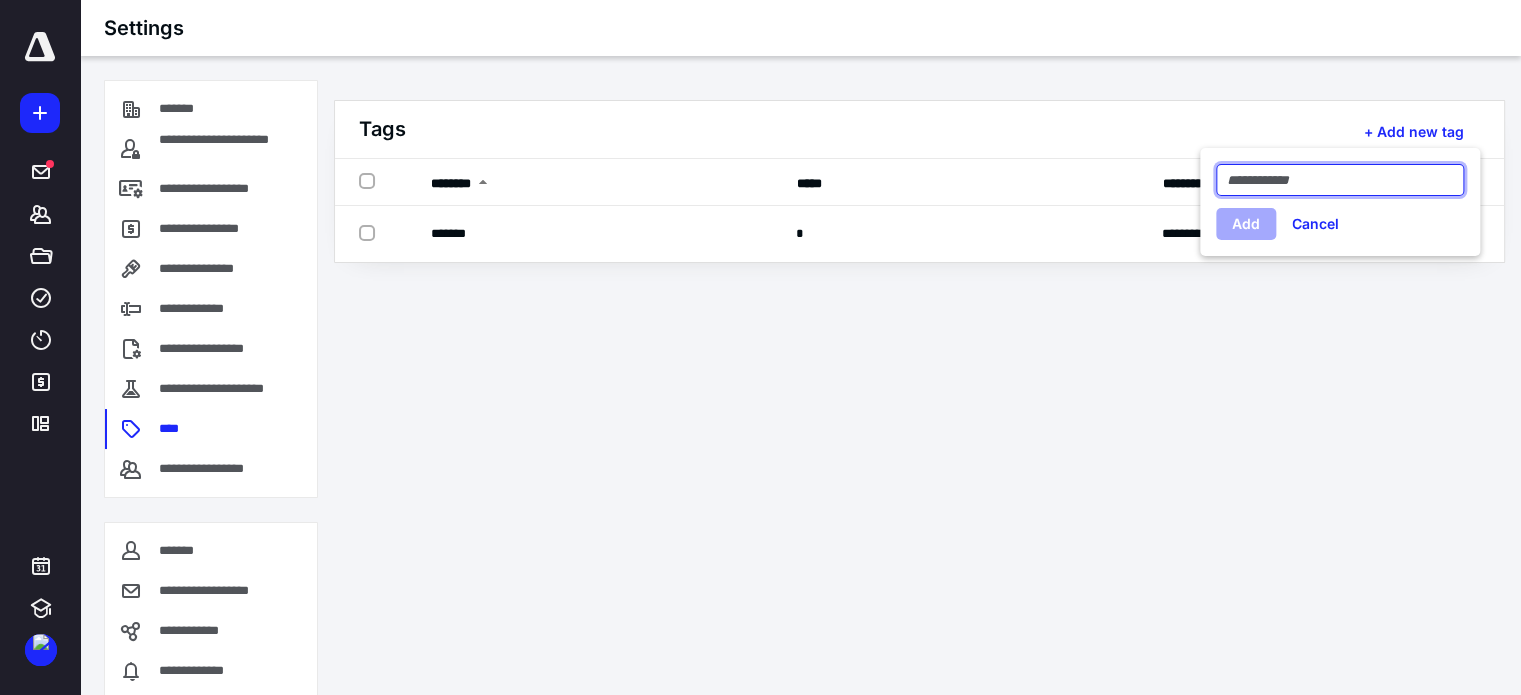 click at bounding box center (1340, 180) 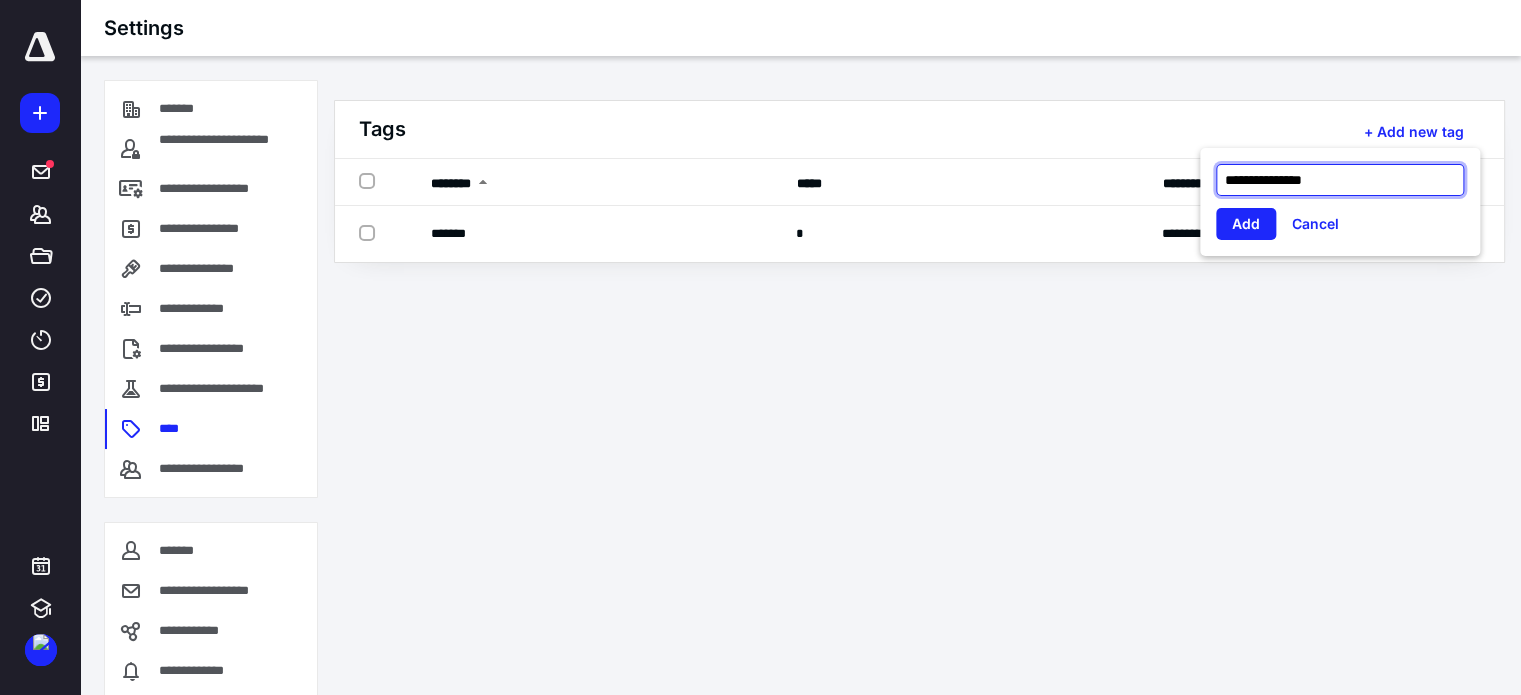 type on "**********" 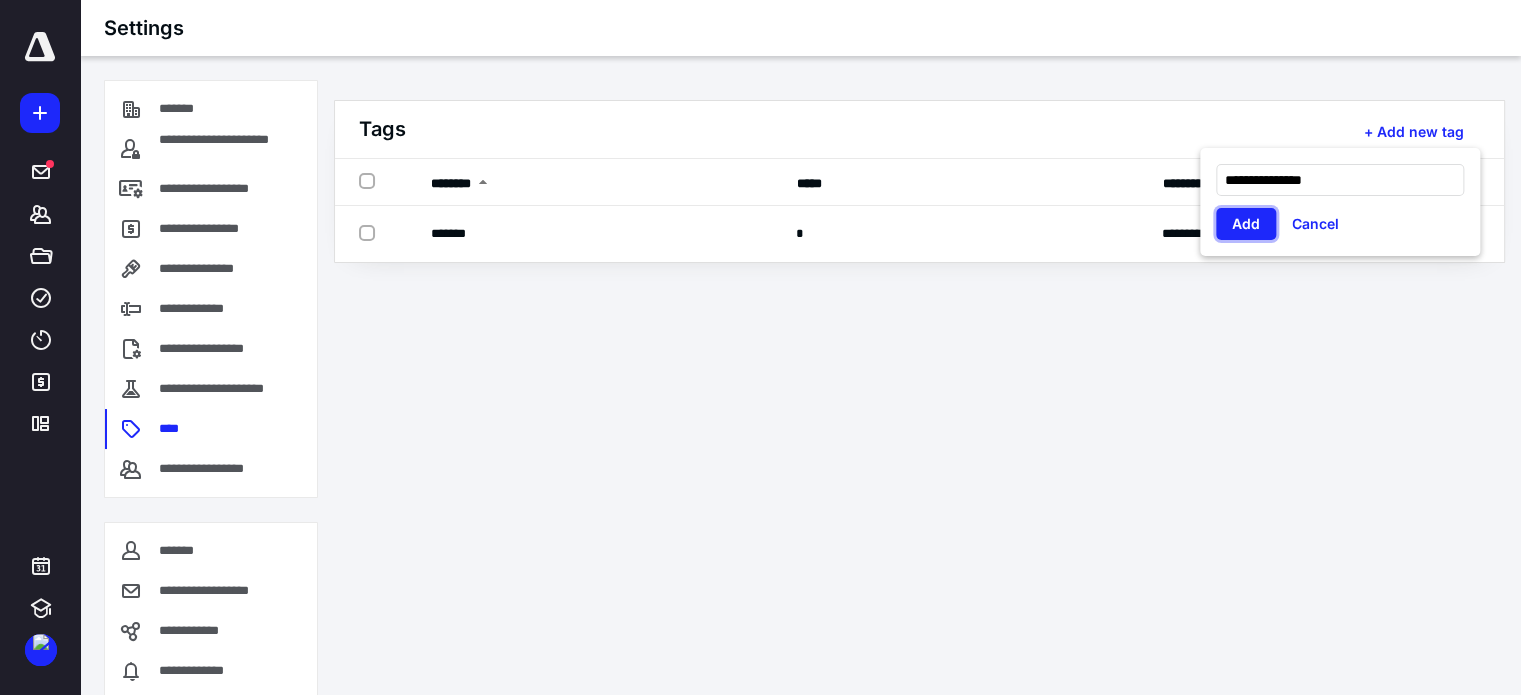 click on "Add" at bounding box center (1246, 224) 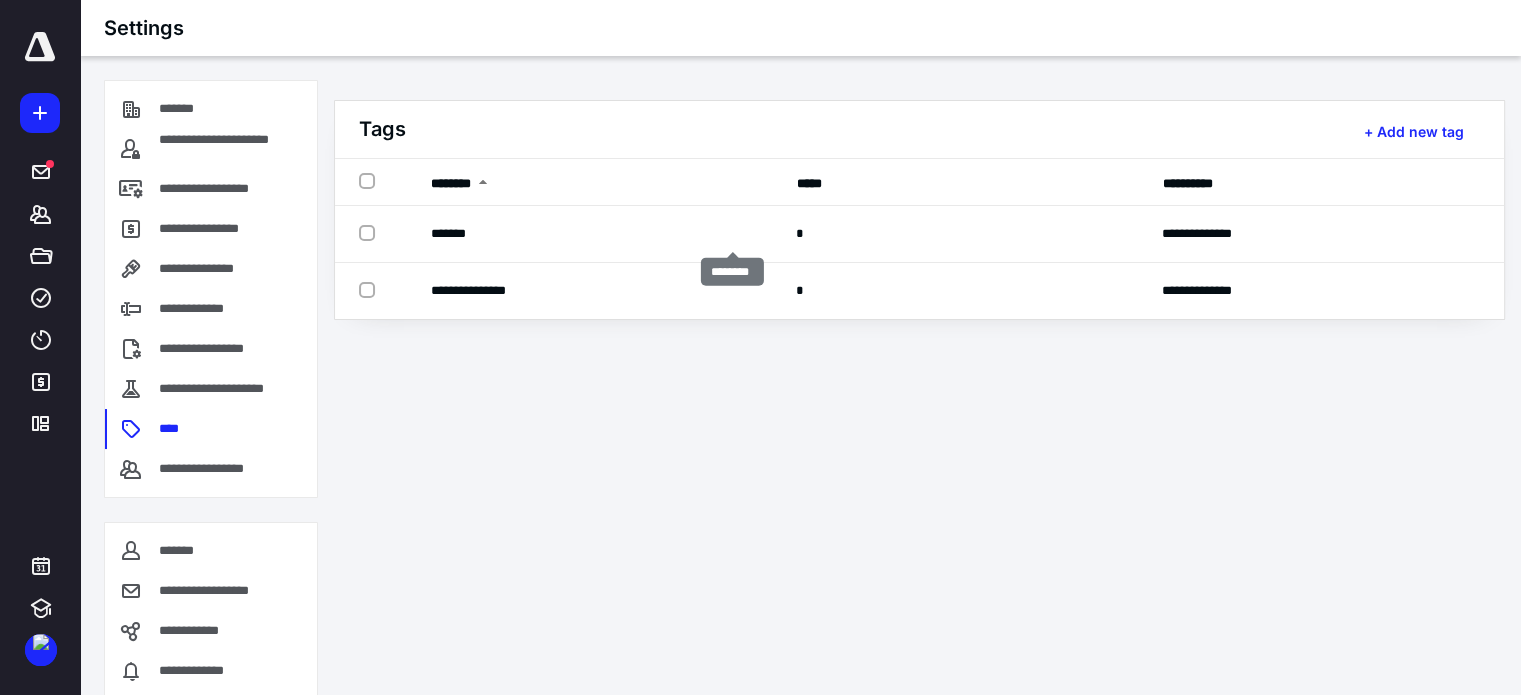 click at bounding box center [732, 234] 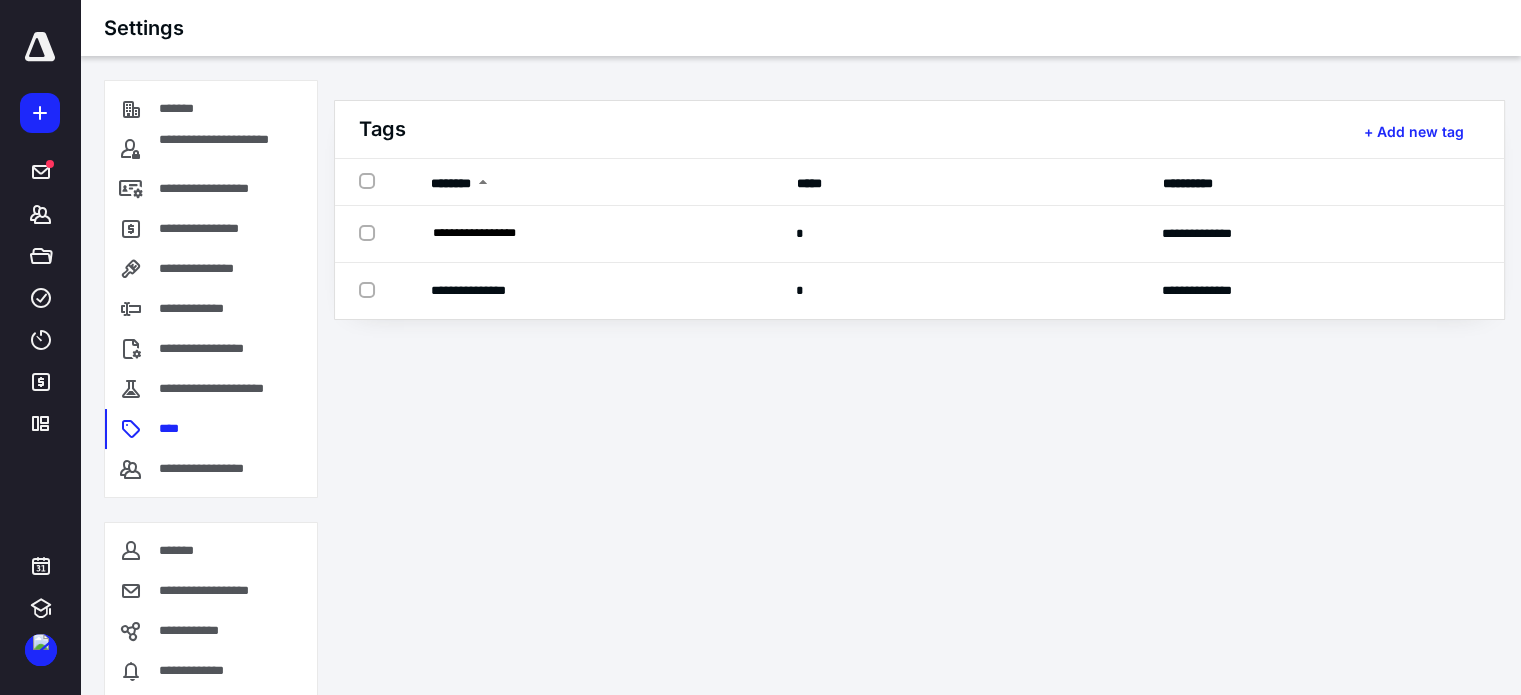 type on "**********" 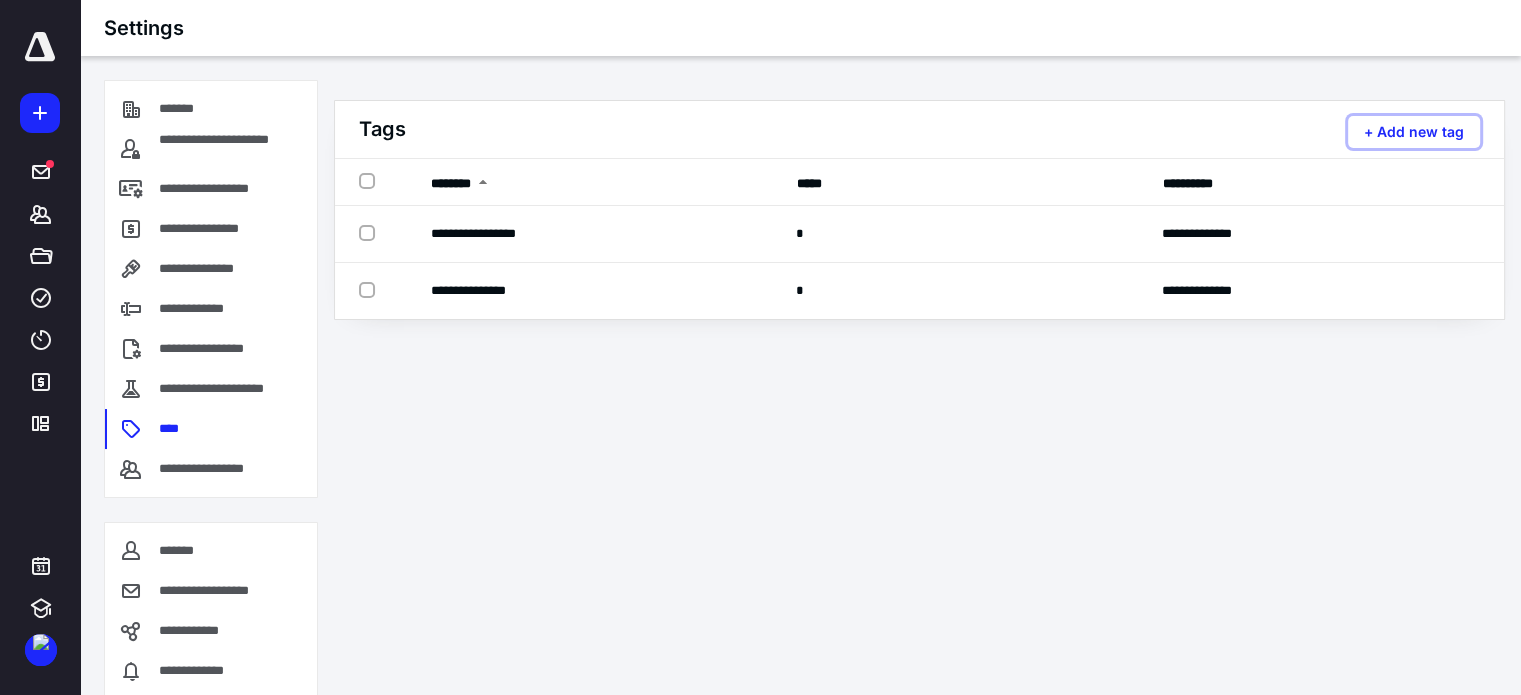 click on "+ Add new tag" at bounding box center (1414, 132) 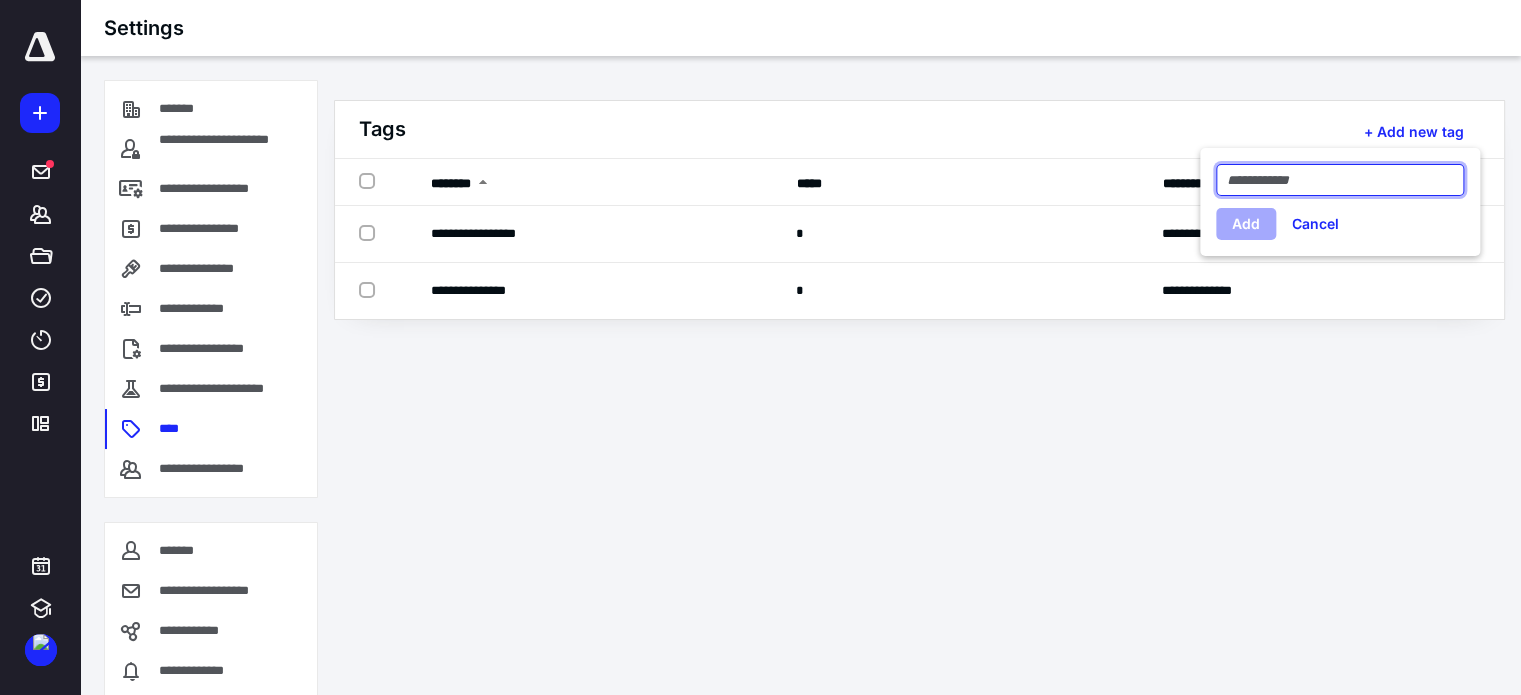 click at bounding box center (1340, 180) 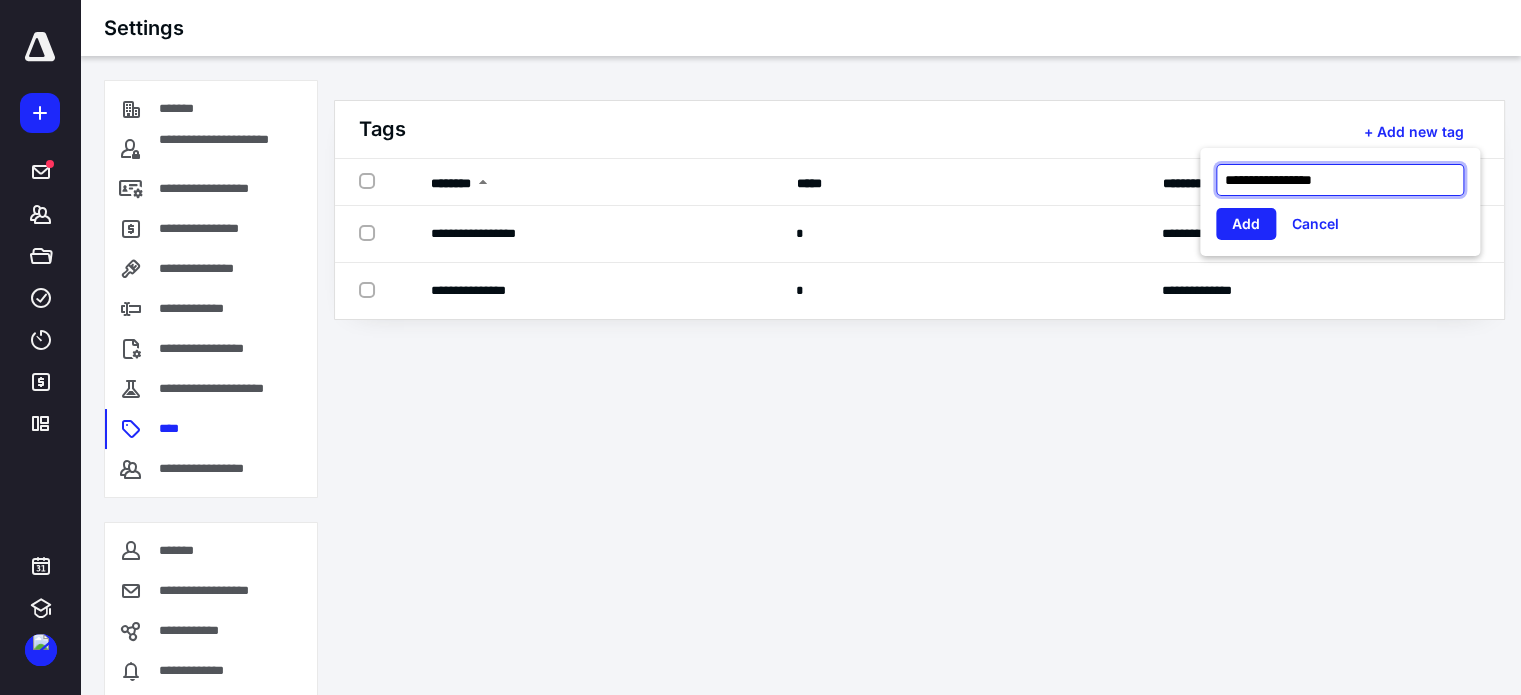 type on "**********" 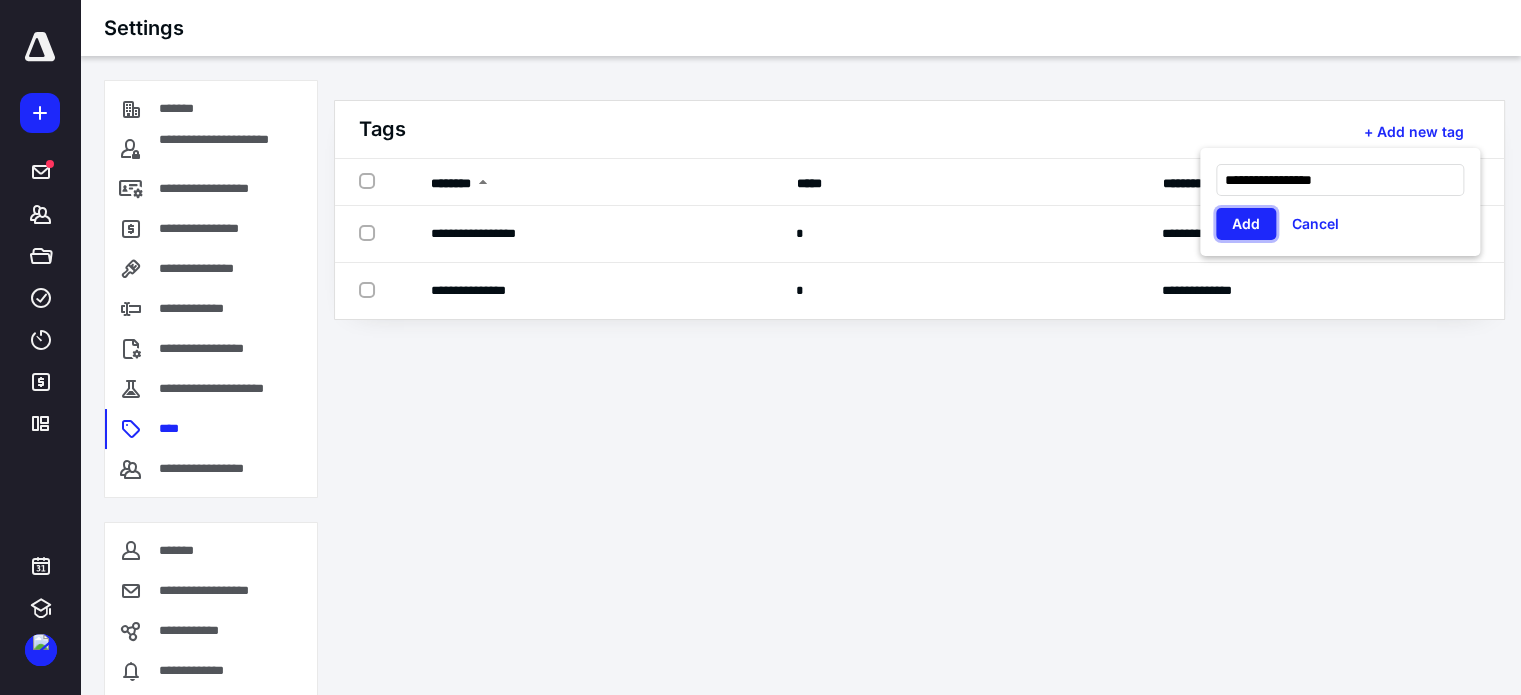 click on "Add" at bounding box center (1246, 224) 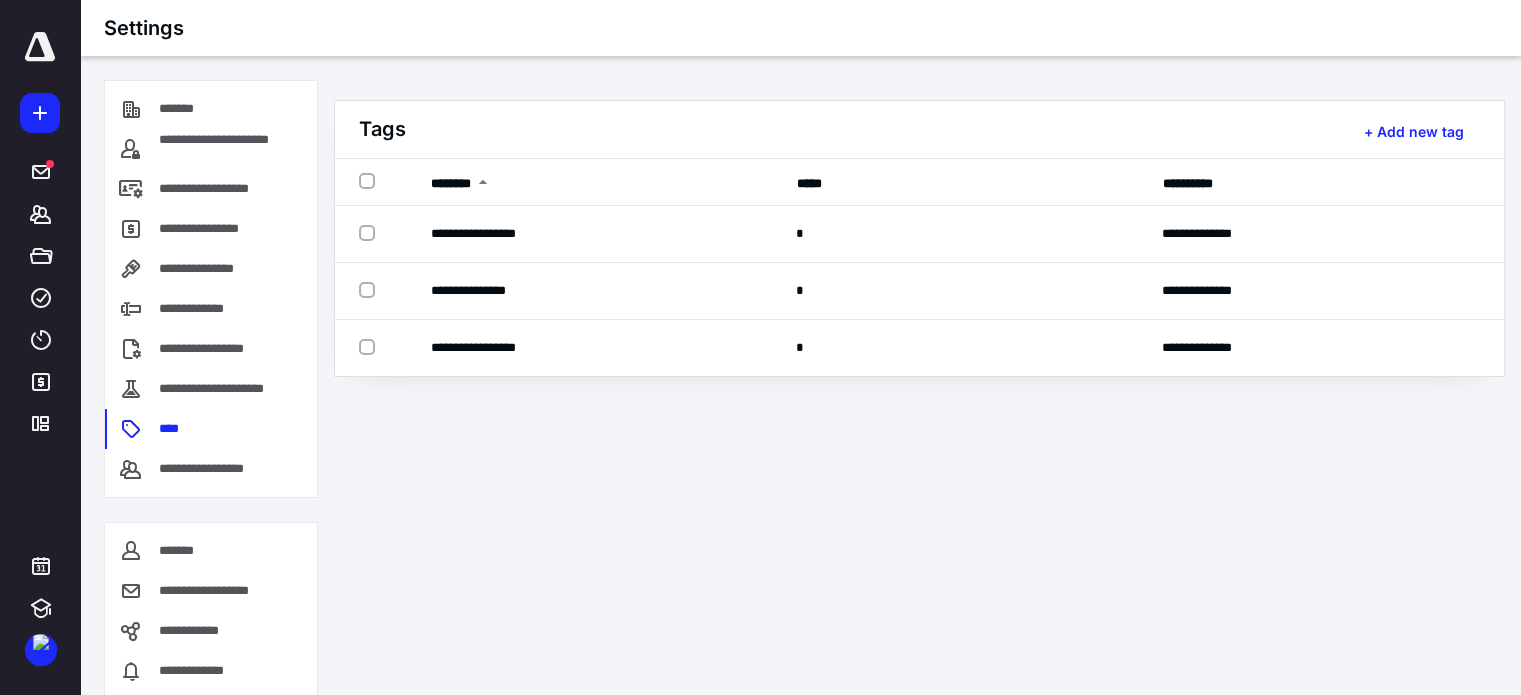 click on "+ Add new tag" at bounding box center (1414, 132) 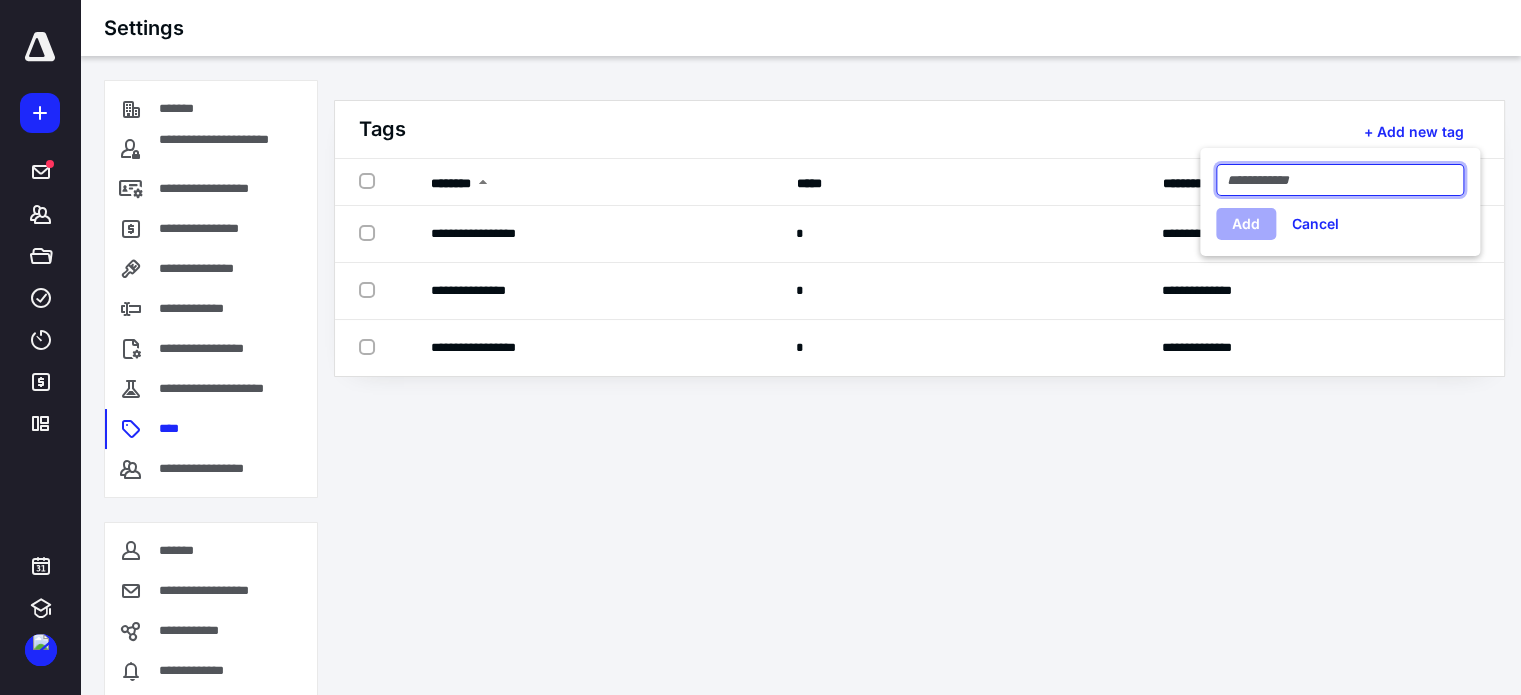 click at bounding box center (1340, 180) 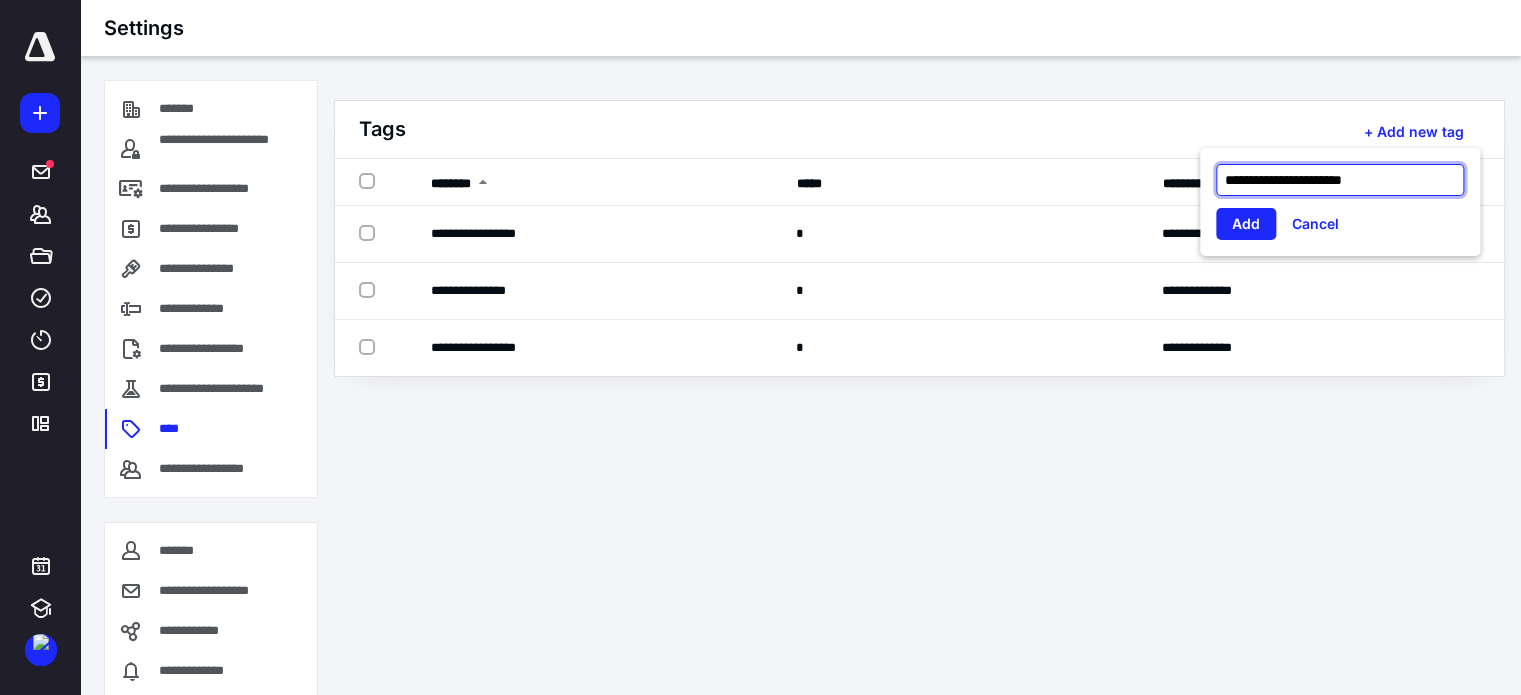type on "**********" 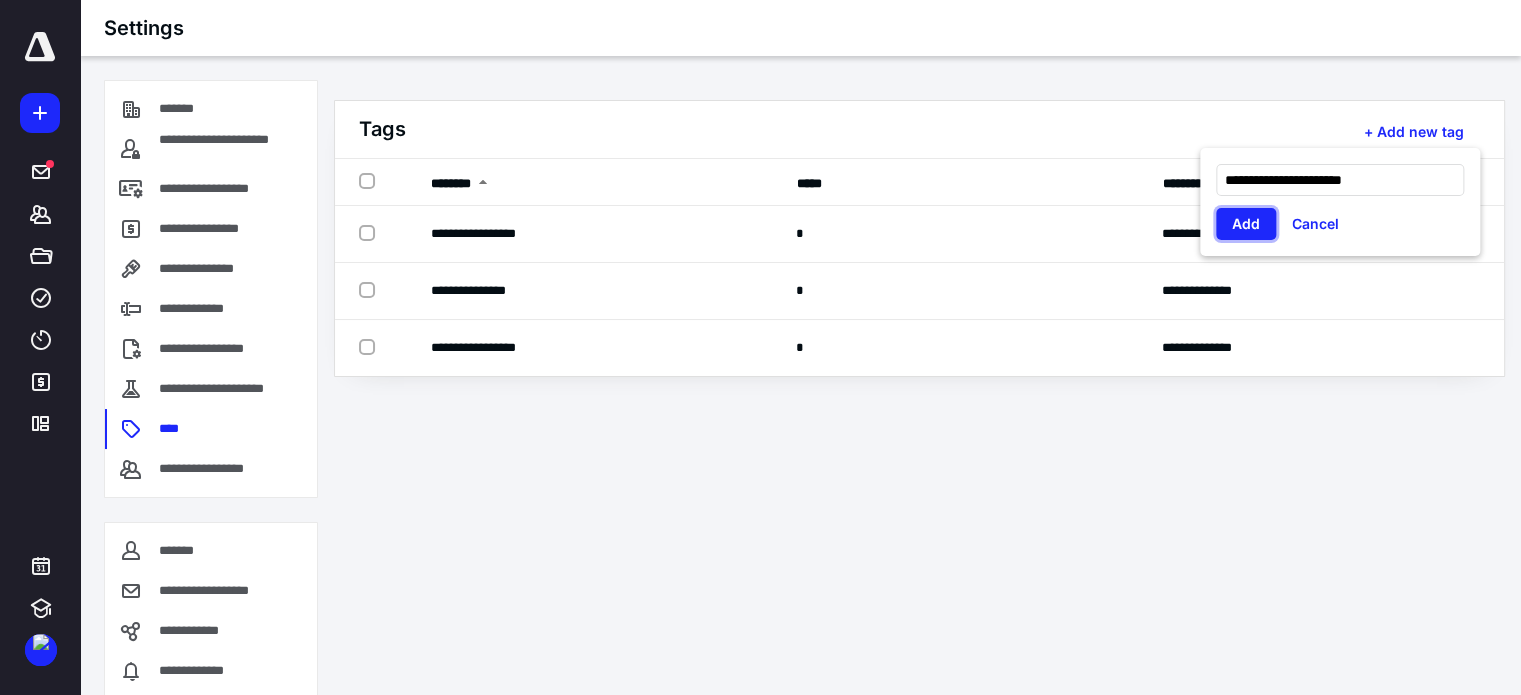 click on "Add" at bounding box center [1246, 224] 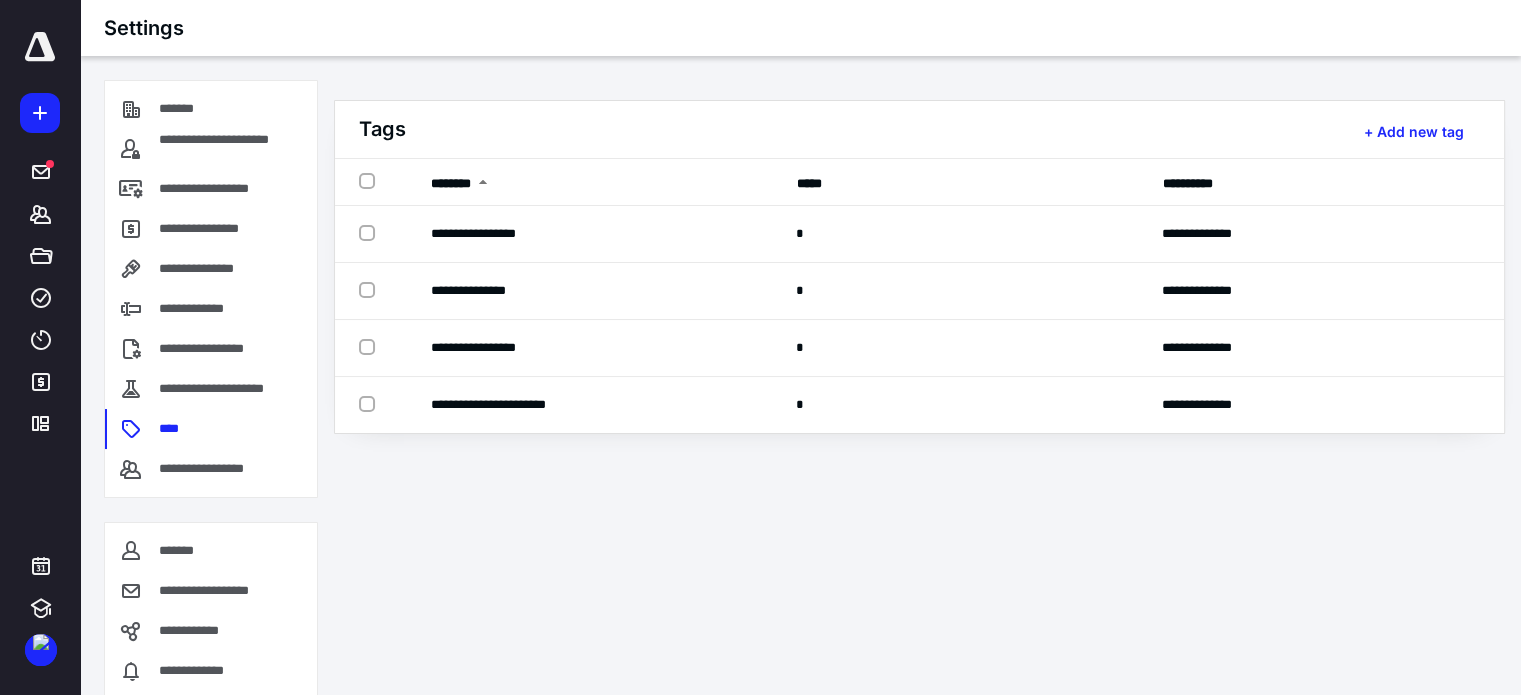 click on "+ Add new tag" at bounding box center (1414, 132) 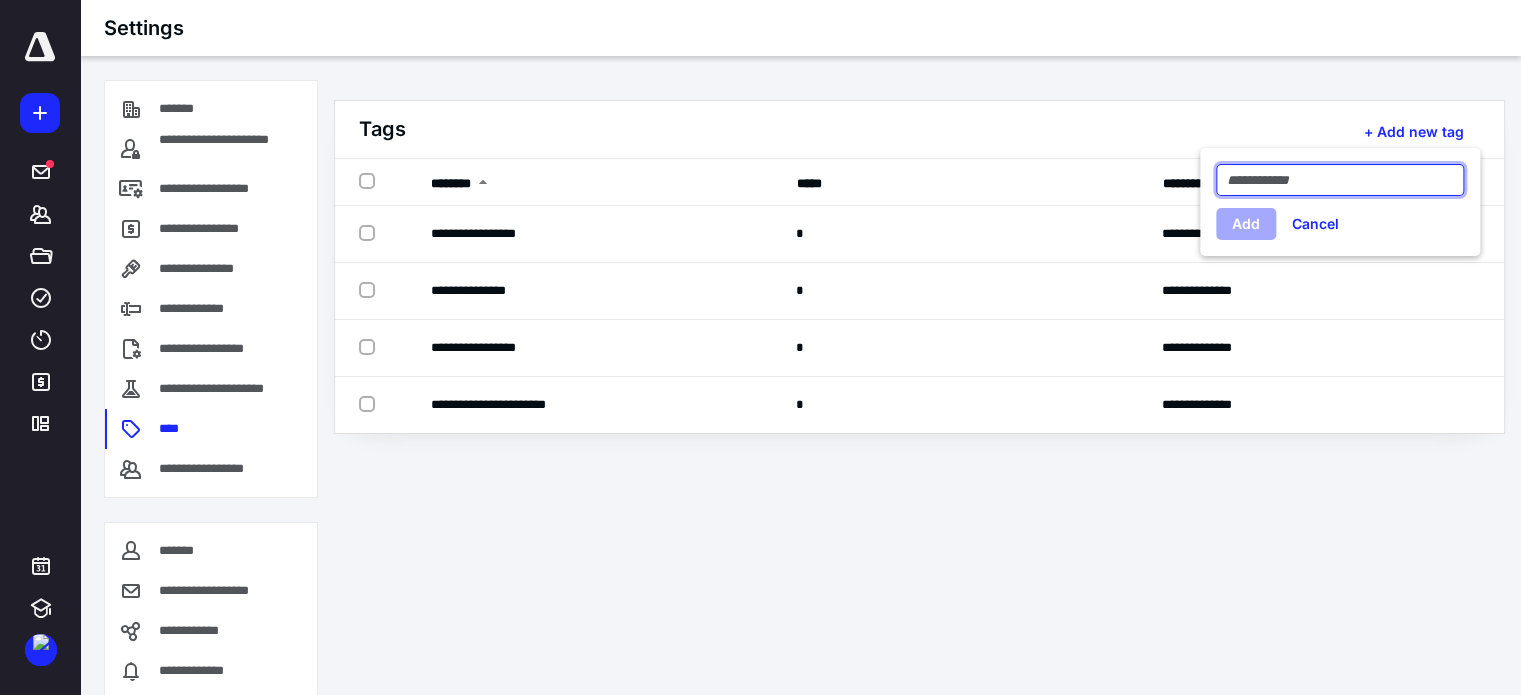 click at bounding box center [1340, 180] 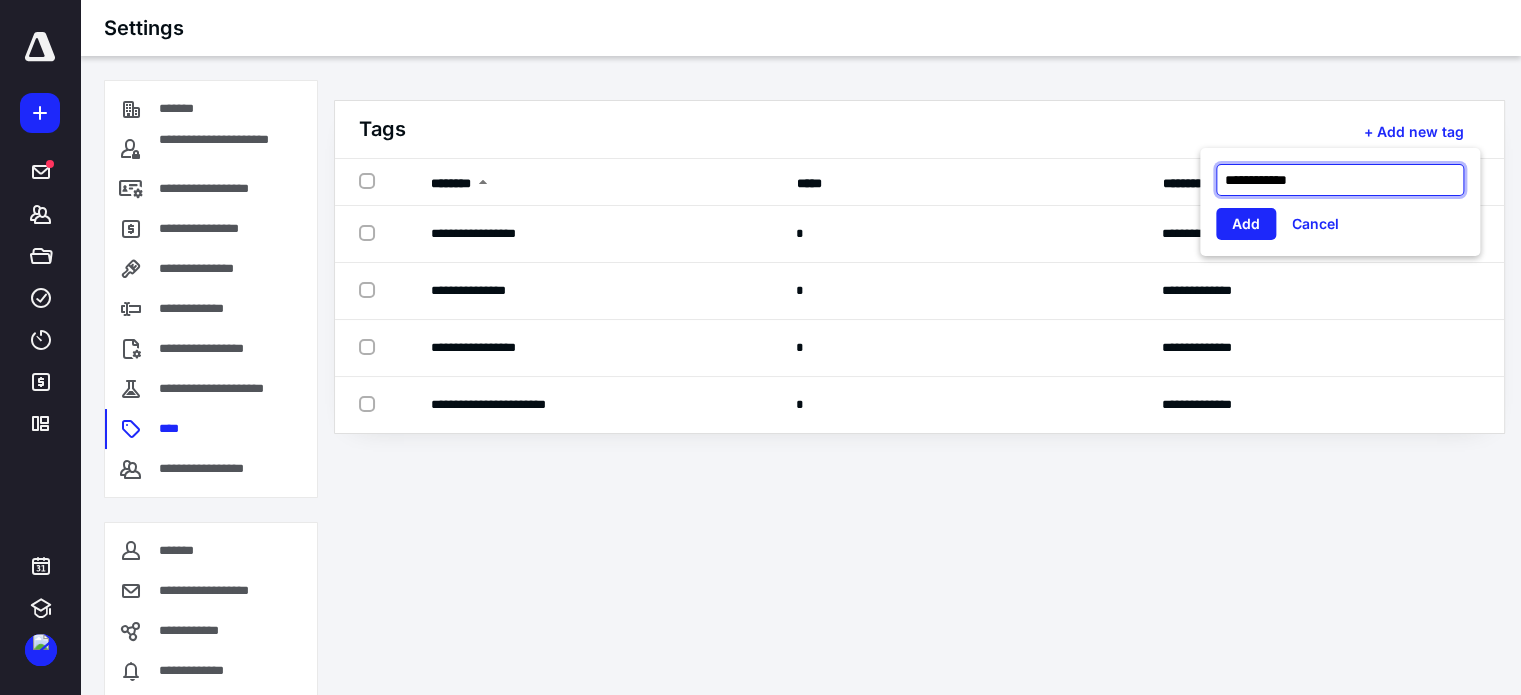 type on "**********" 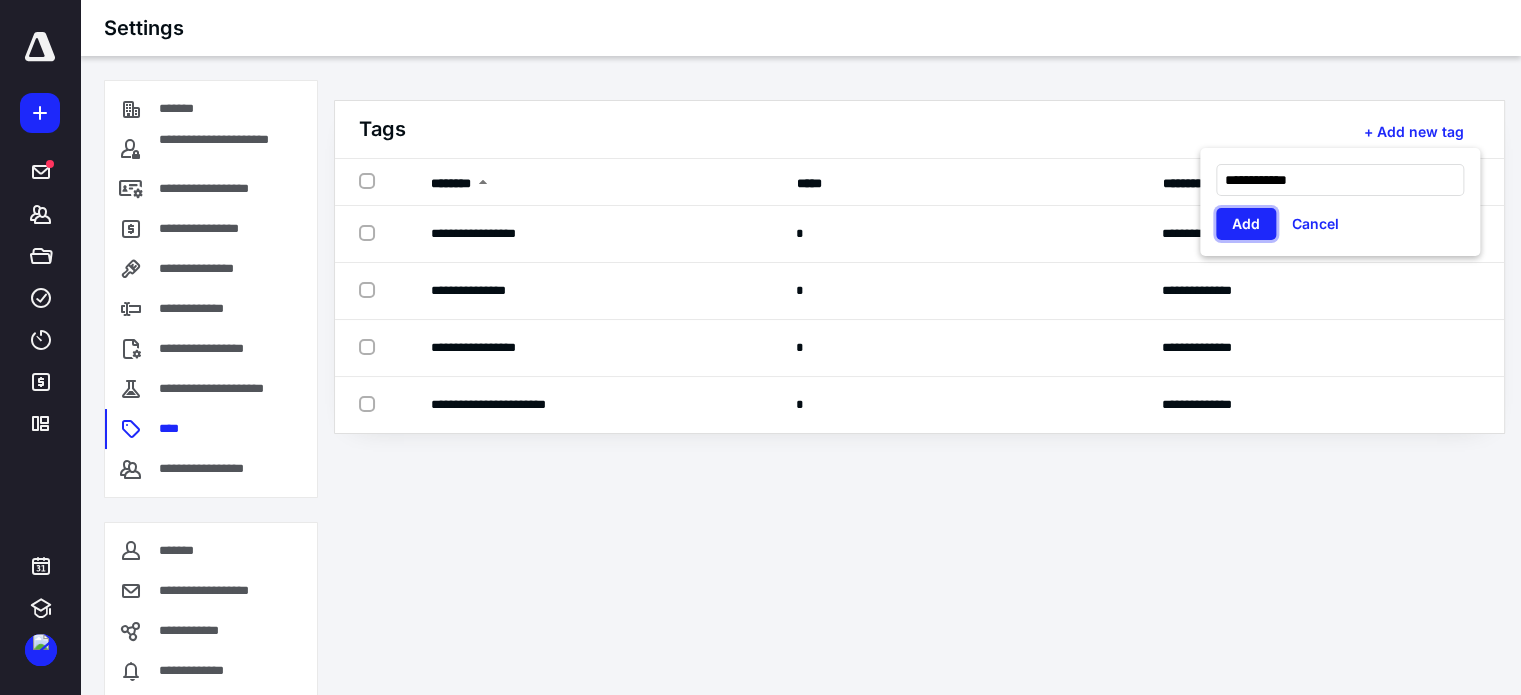 click on "Add" at bounding box center [1246, 224] 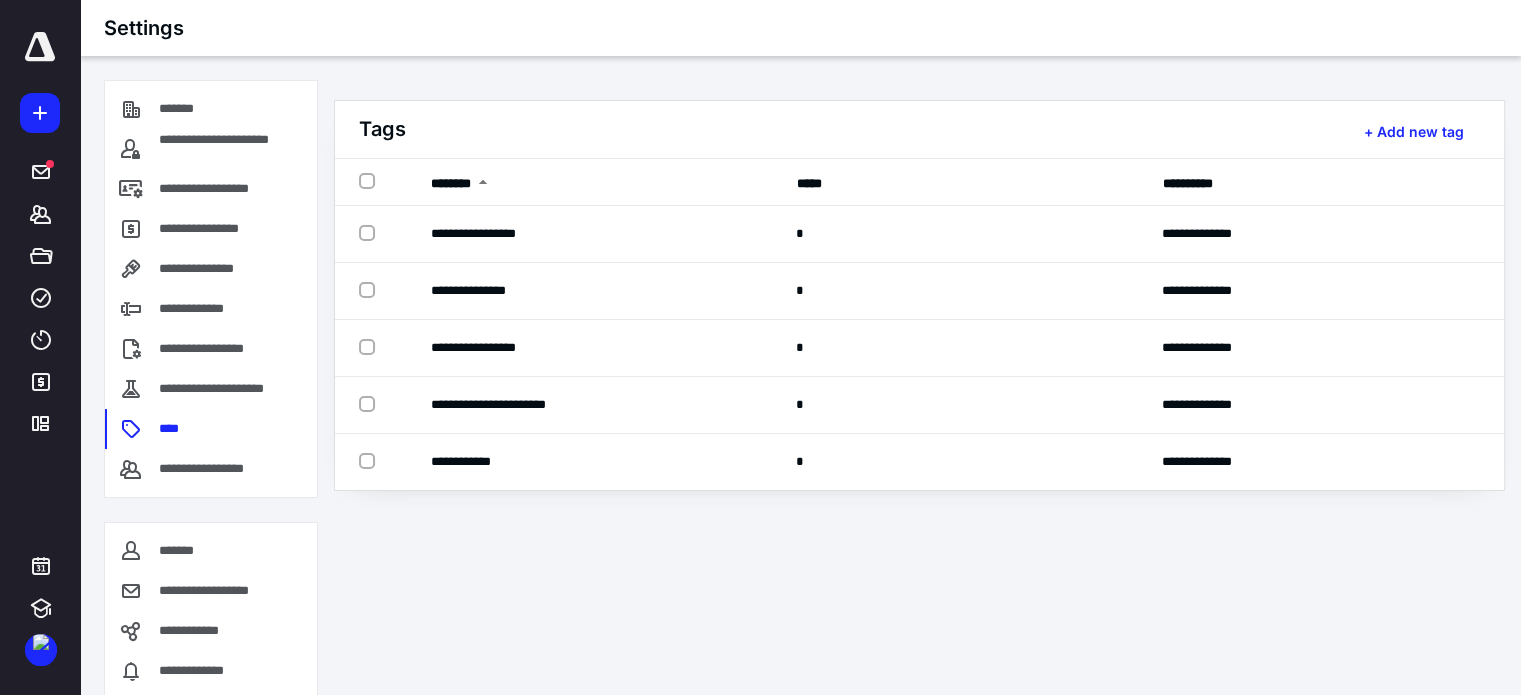 click on "+ Add new tag" at bounding box center (1414, 132) 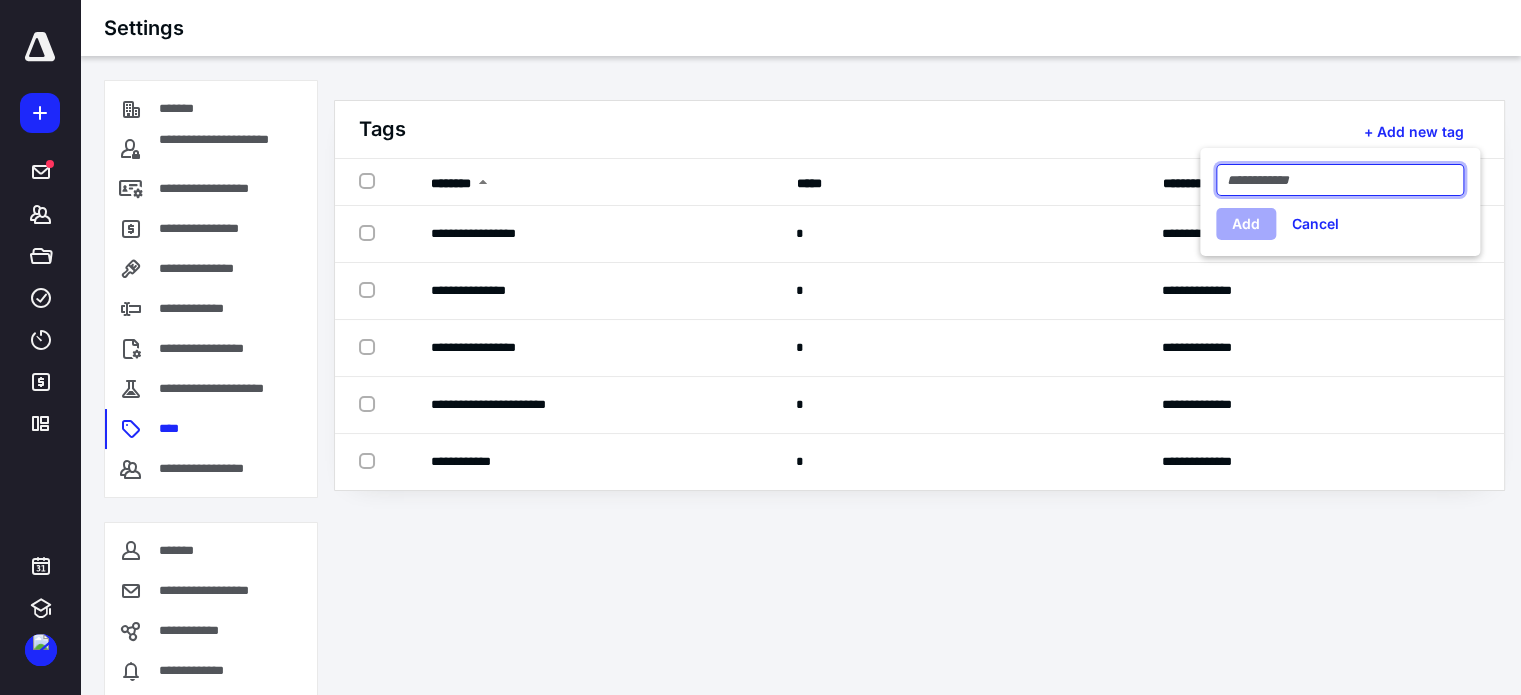 click at bounding box center [1340, 180] 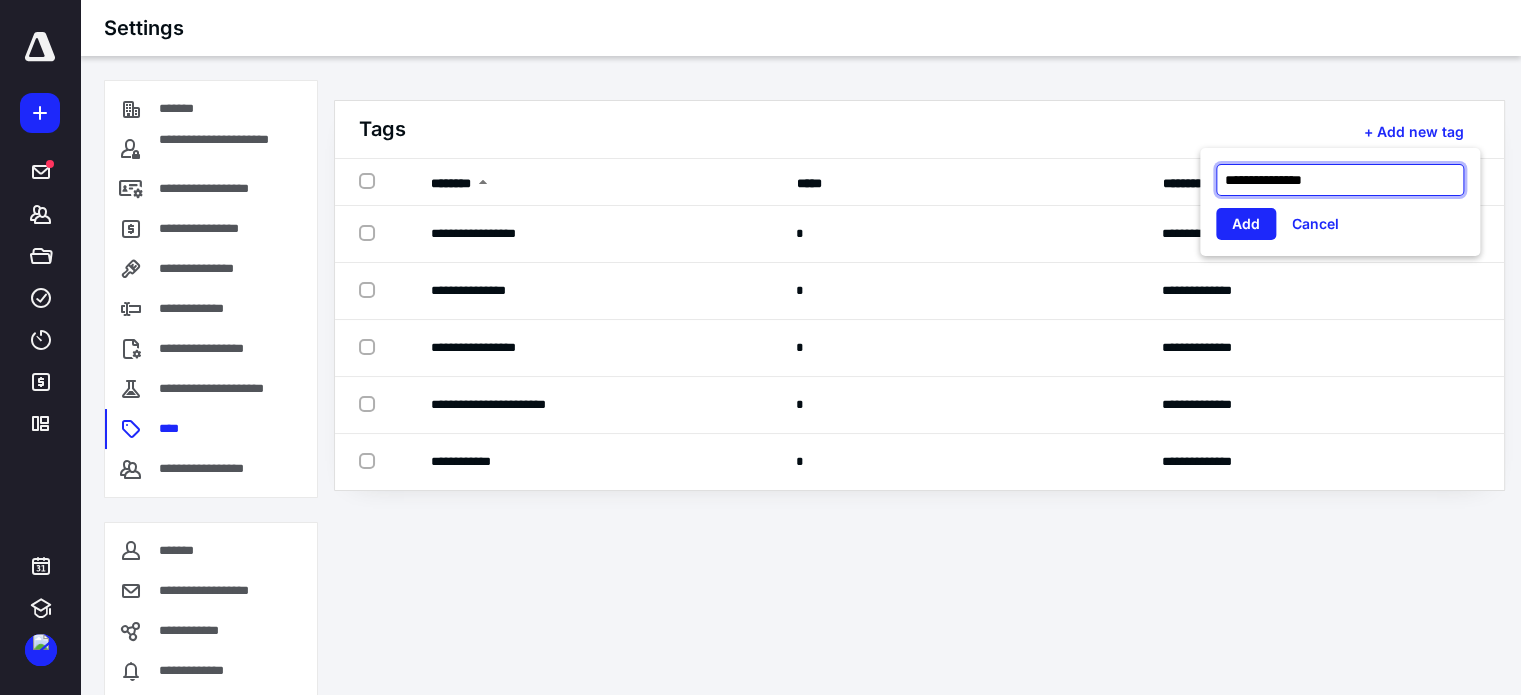 type on "**********" 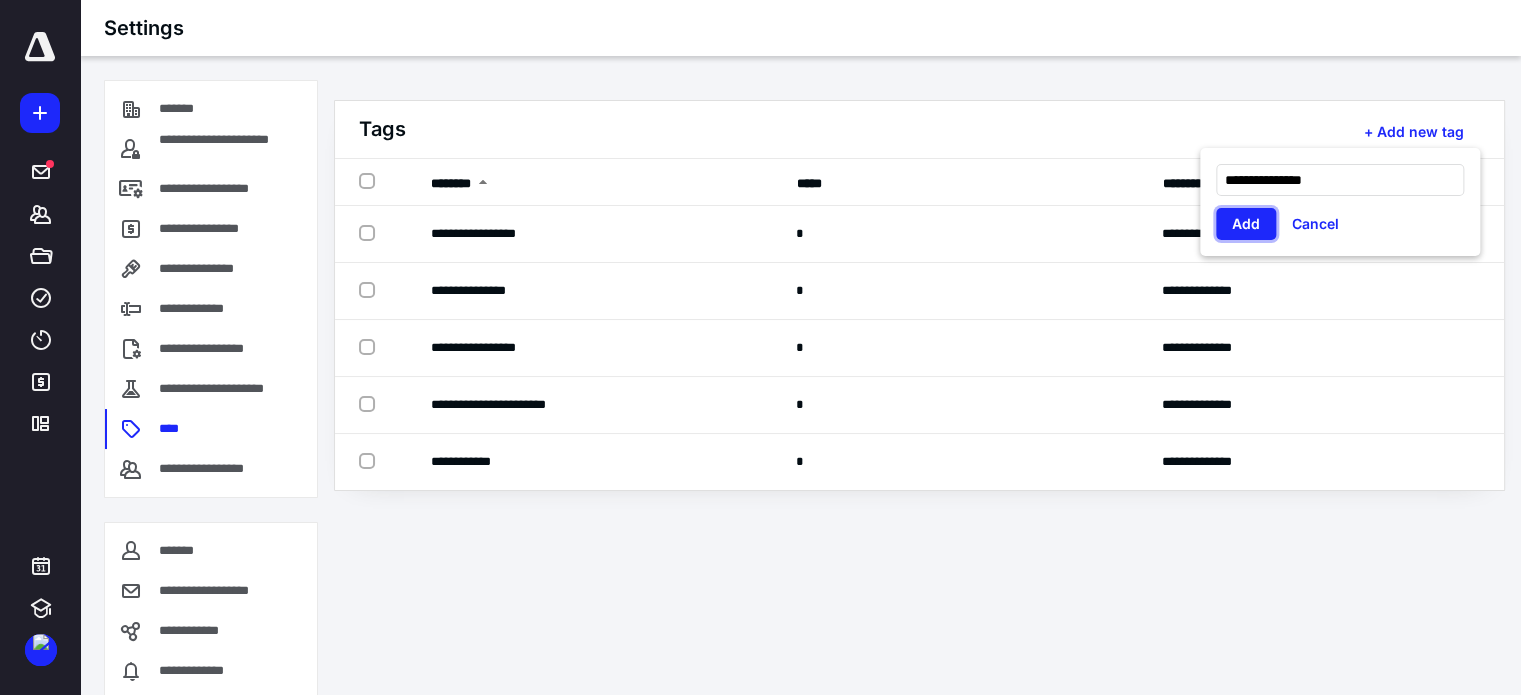 click on "Add" at bounding box center [1246, 224] 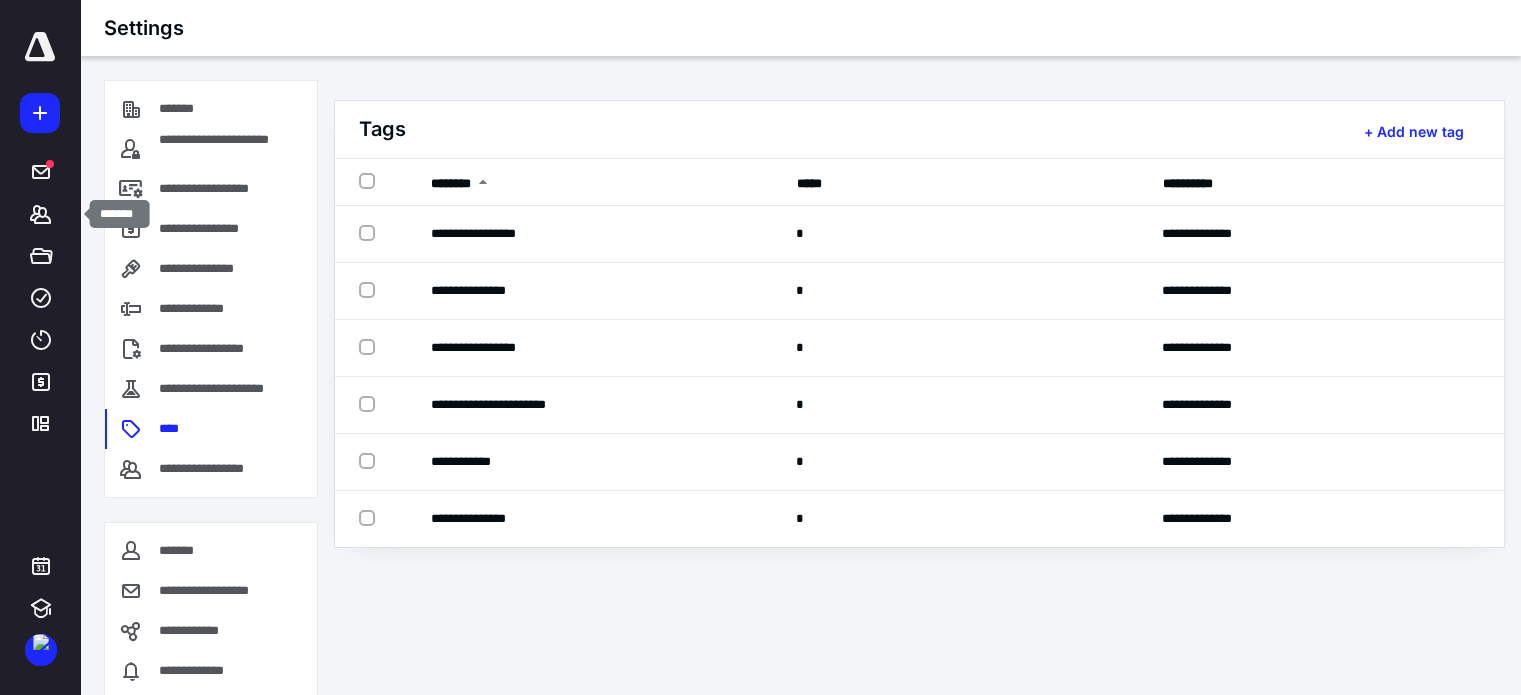 click 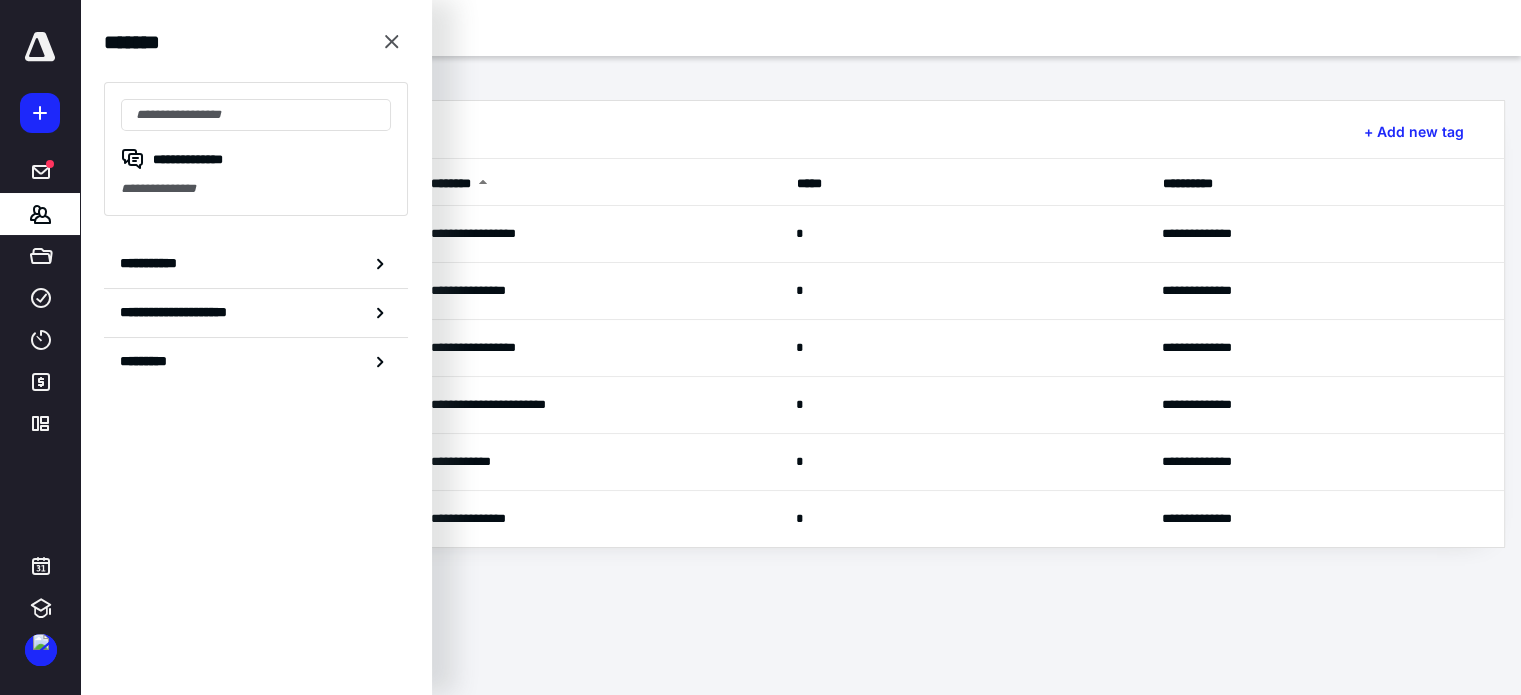 click on "**********" at bounding box center (153, 263) 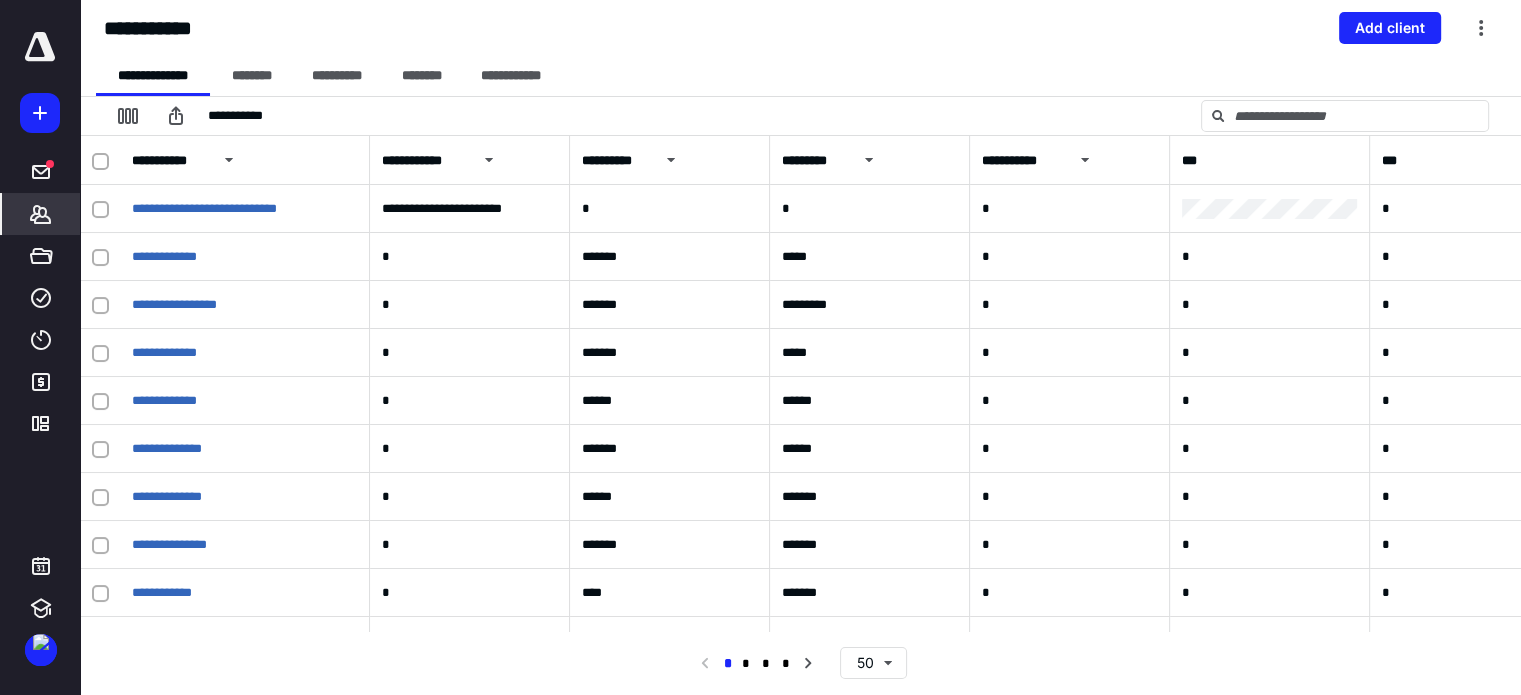 click on "********" at bounding box center [251, 76] 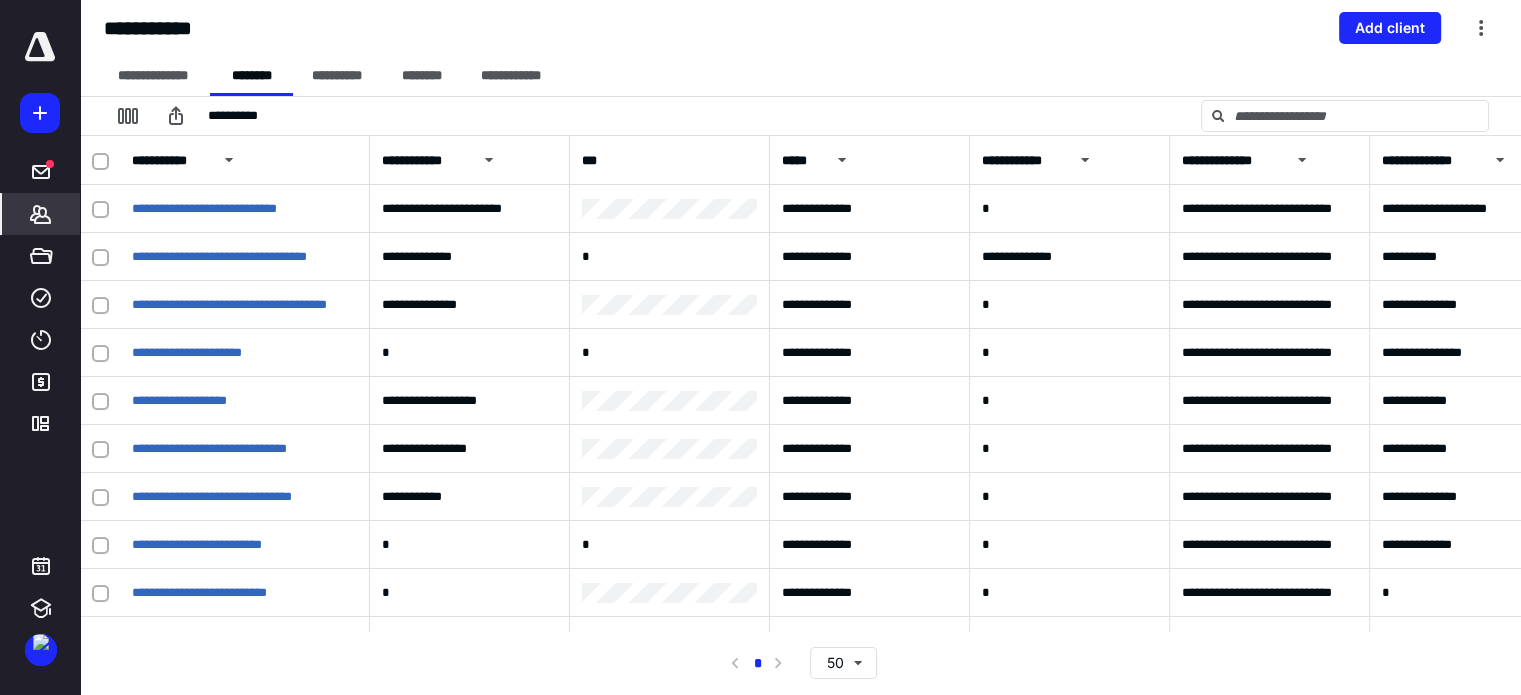 click on "**********" at bounding box center (337, 76) 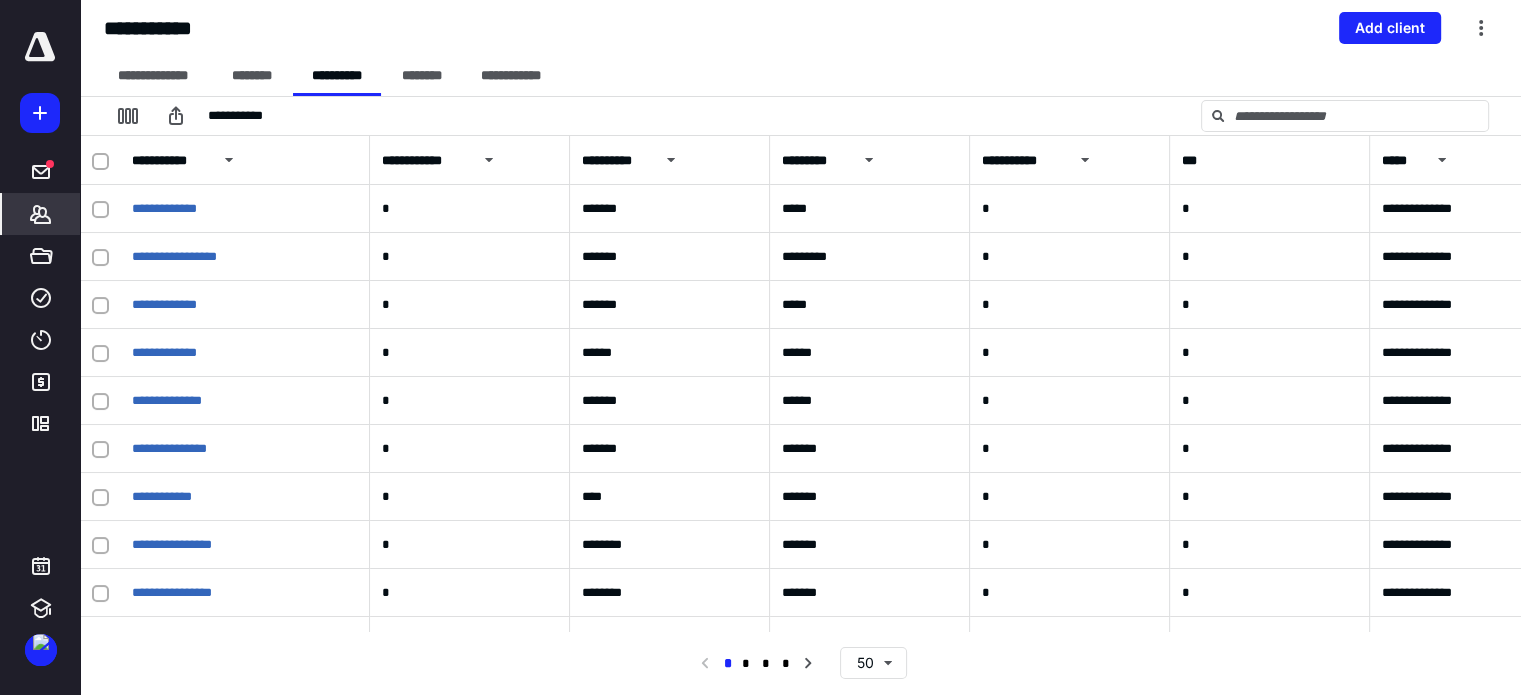 click on "********" at bounding box center (422, 76) 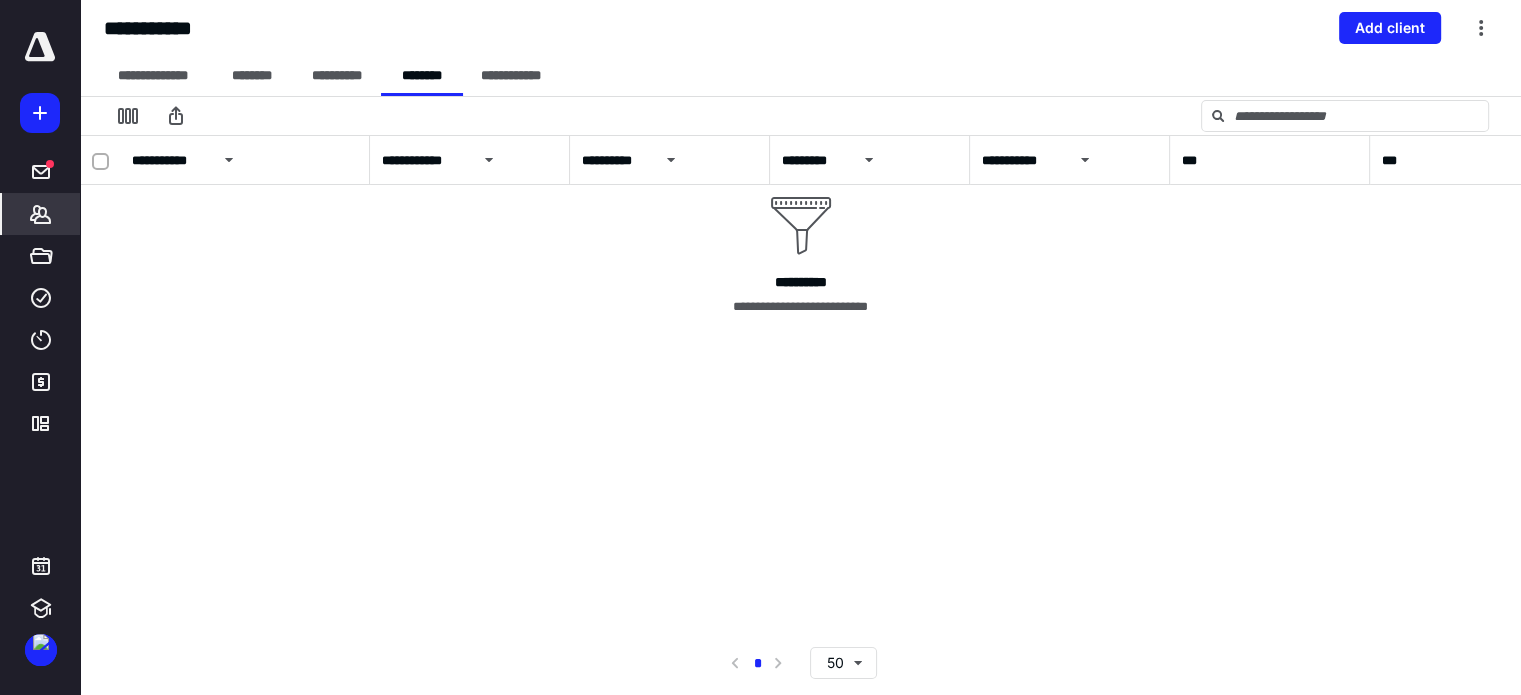 click on "**********" at bounding box center [510, 76] 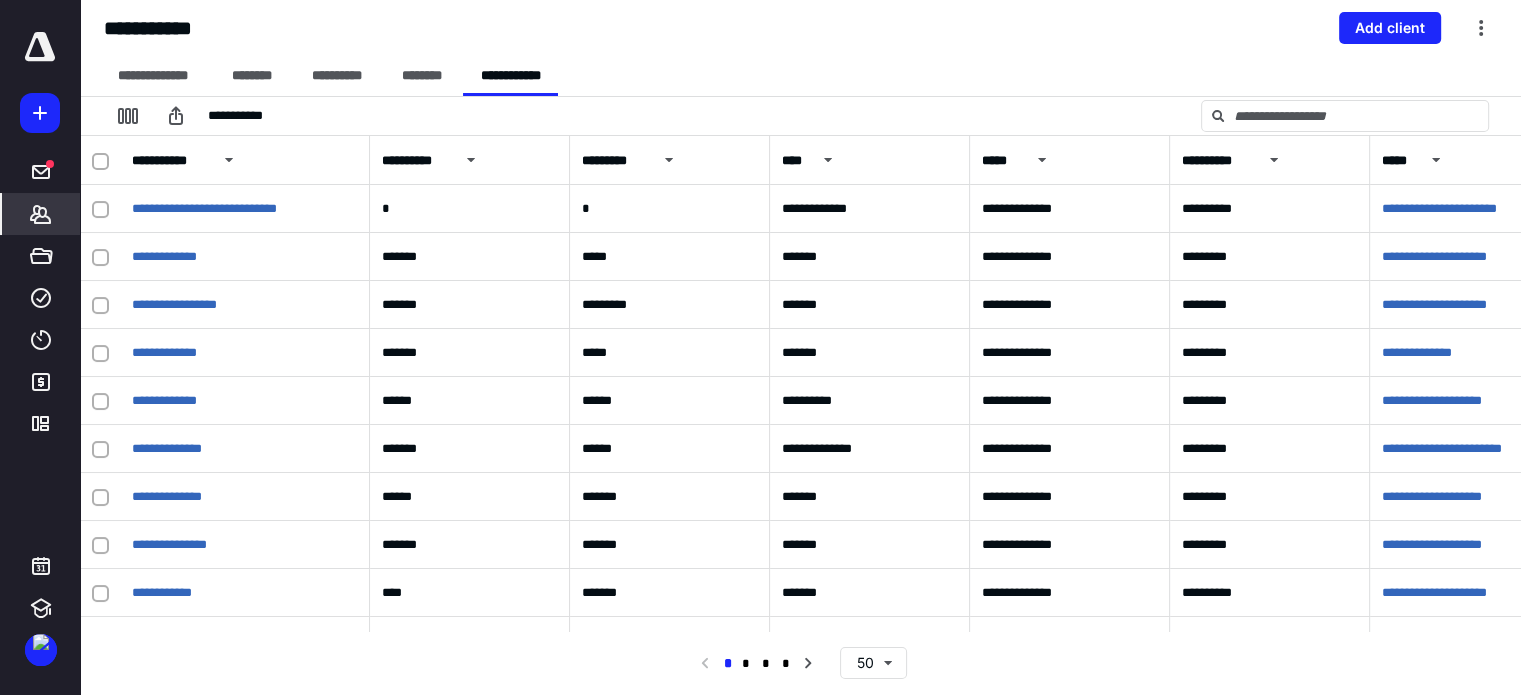 click on "********" at bounding box center (251, 76) 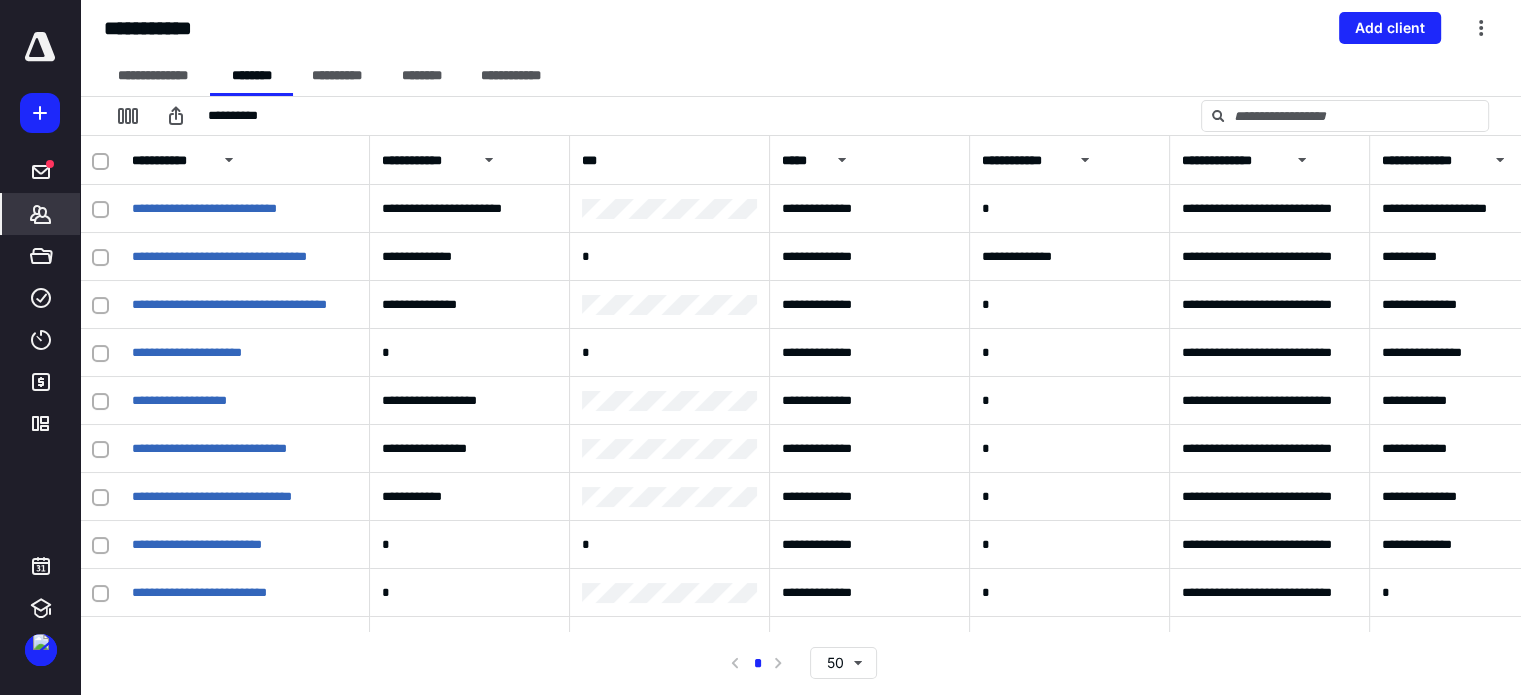 scroll, scrollTop: 19, scrollLeft: 0, axis: vertical 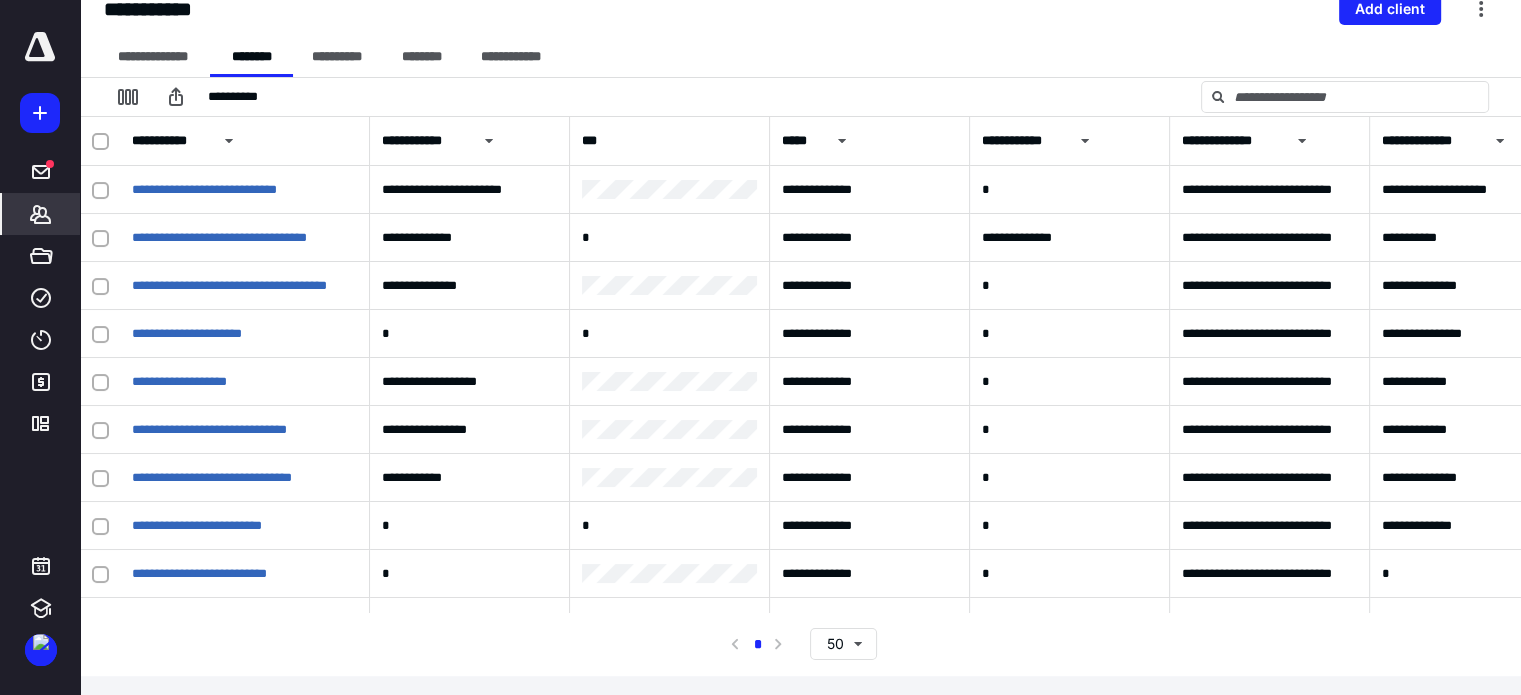 click on "**********" at bounding box center [337, 57] 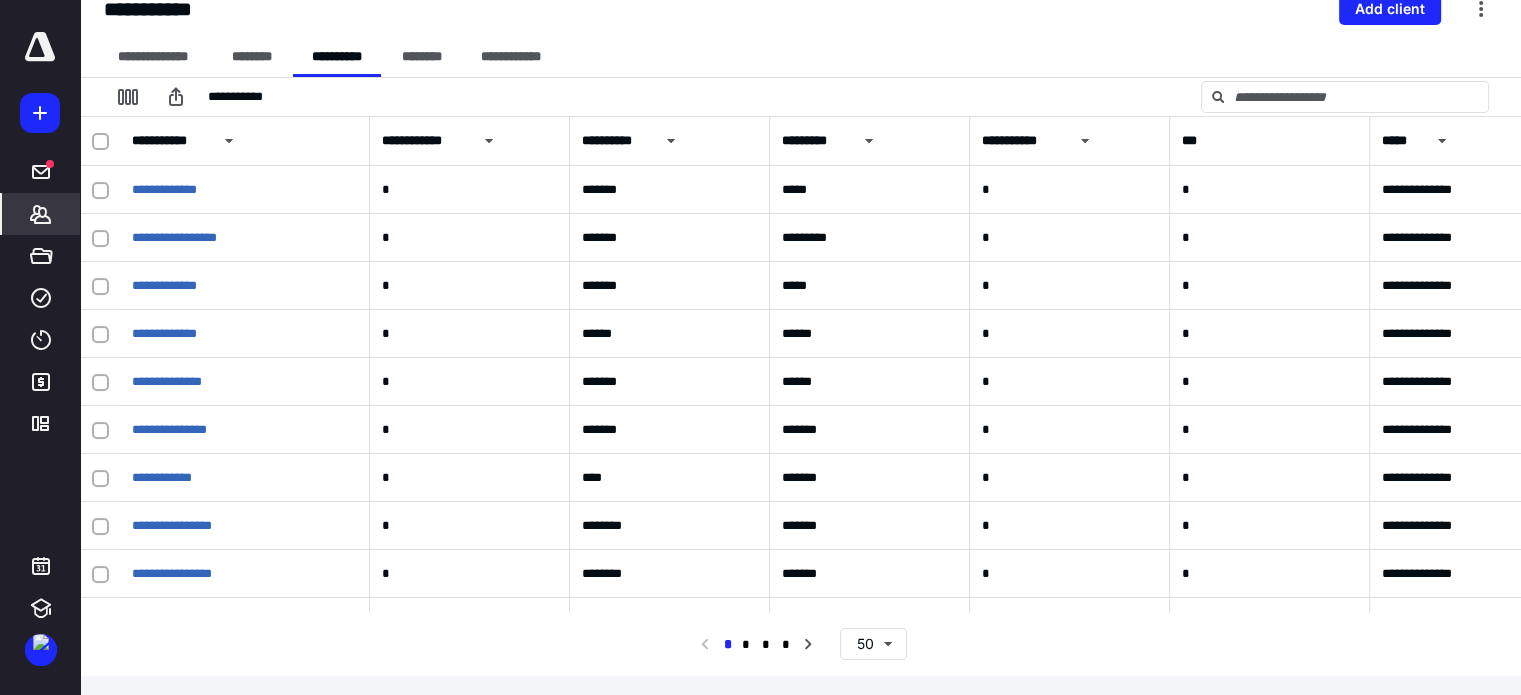 scroll, scrollTop: 0, scrollLeft: 0, axis: both 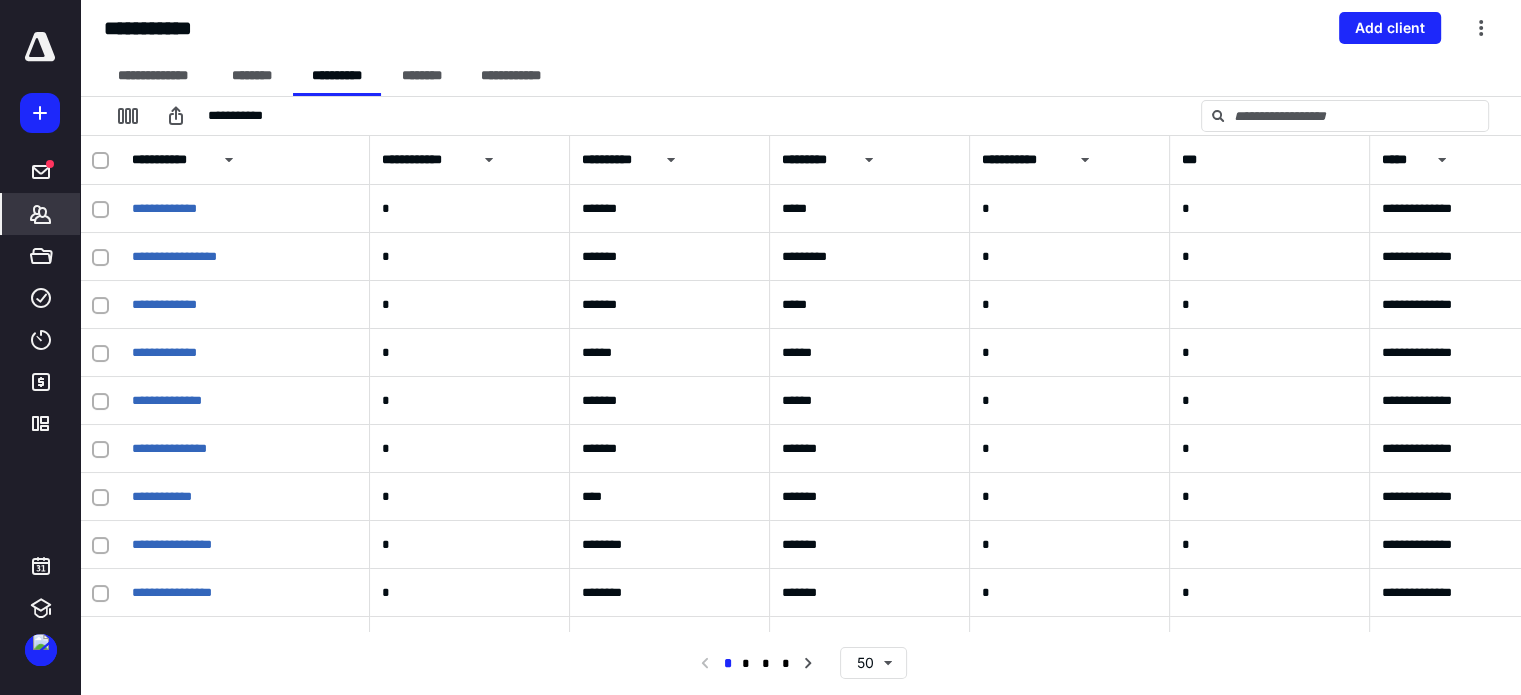 click at bounding box center (1481, 28) 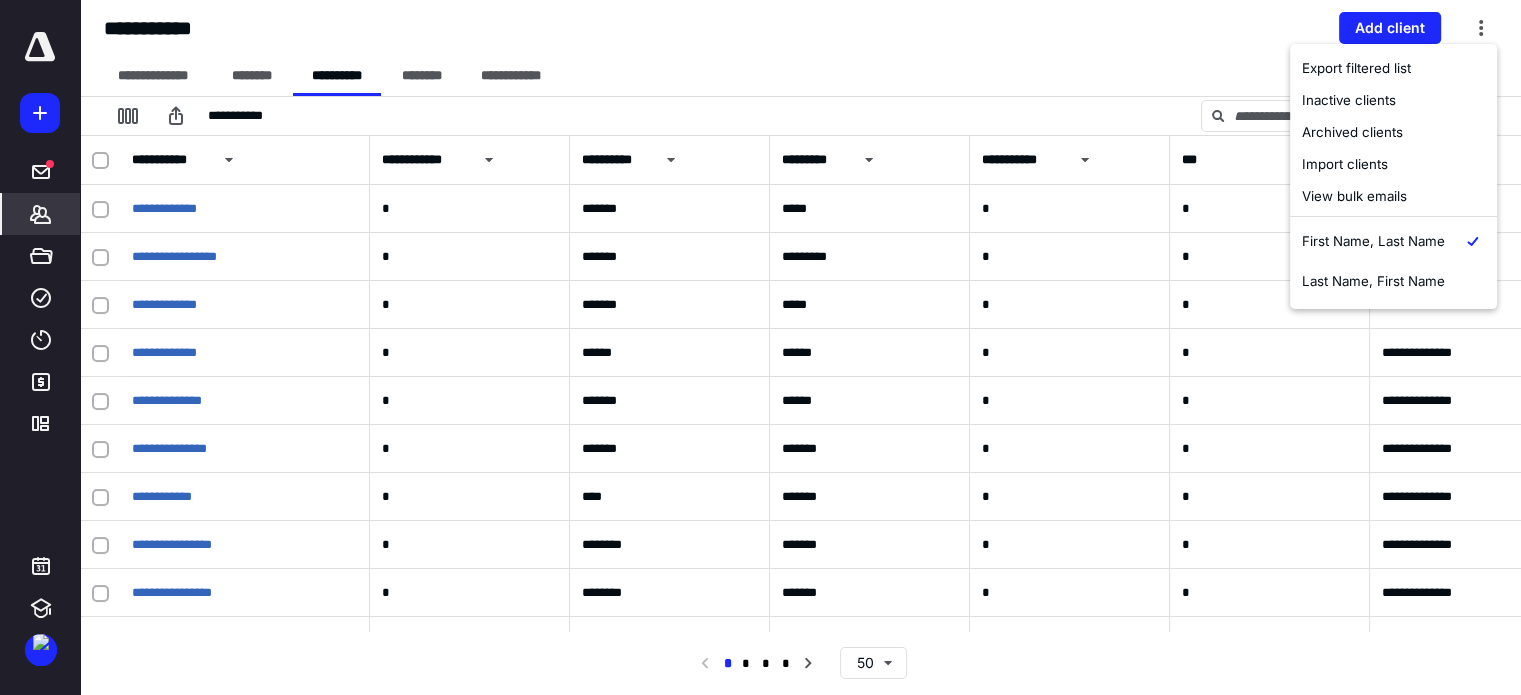click on "**********" at bounding box center (808, 76) 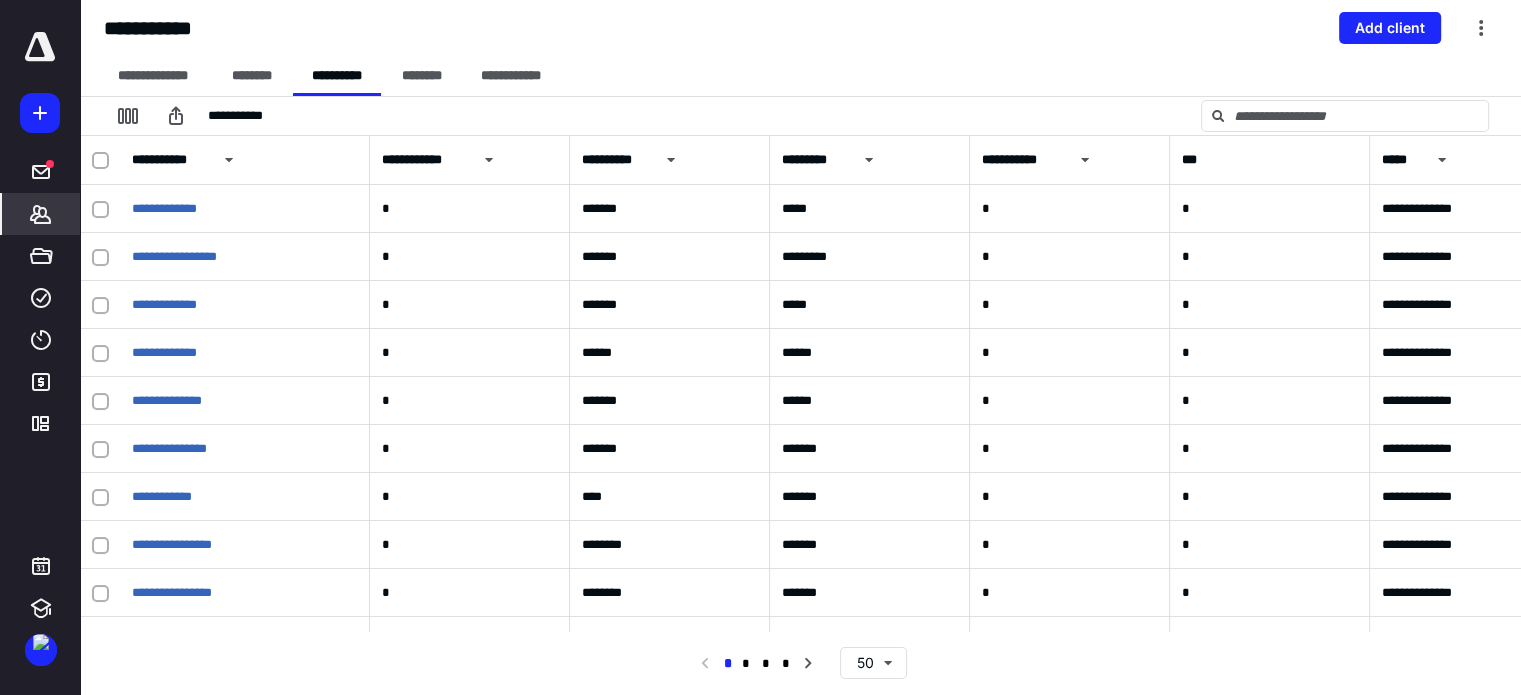 click on "**********" at bounding box center (153, 76) 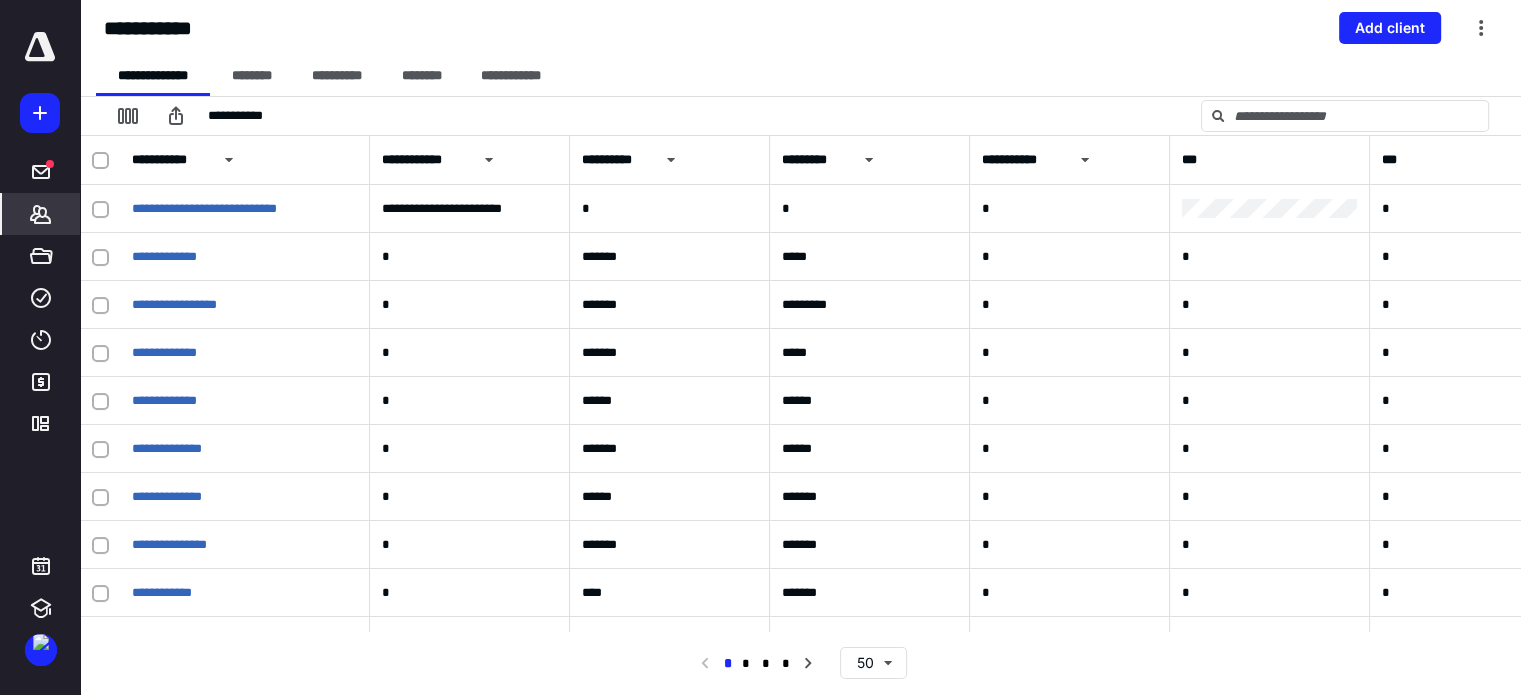 click at bounding box center [1481, 28] 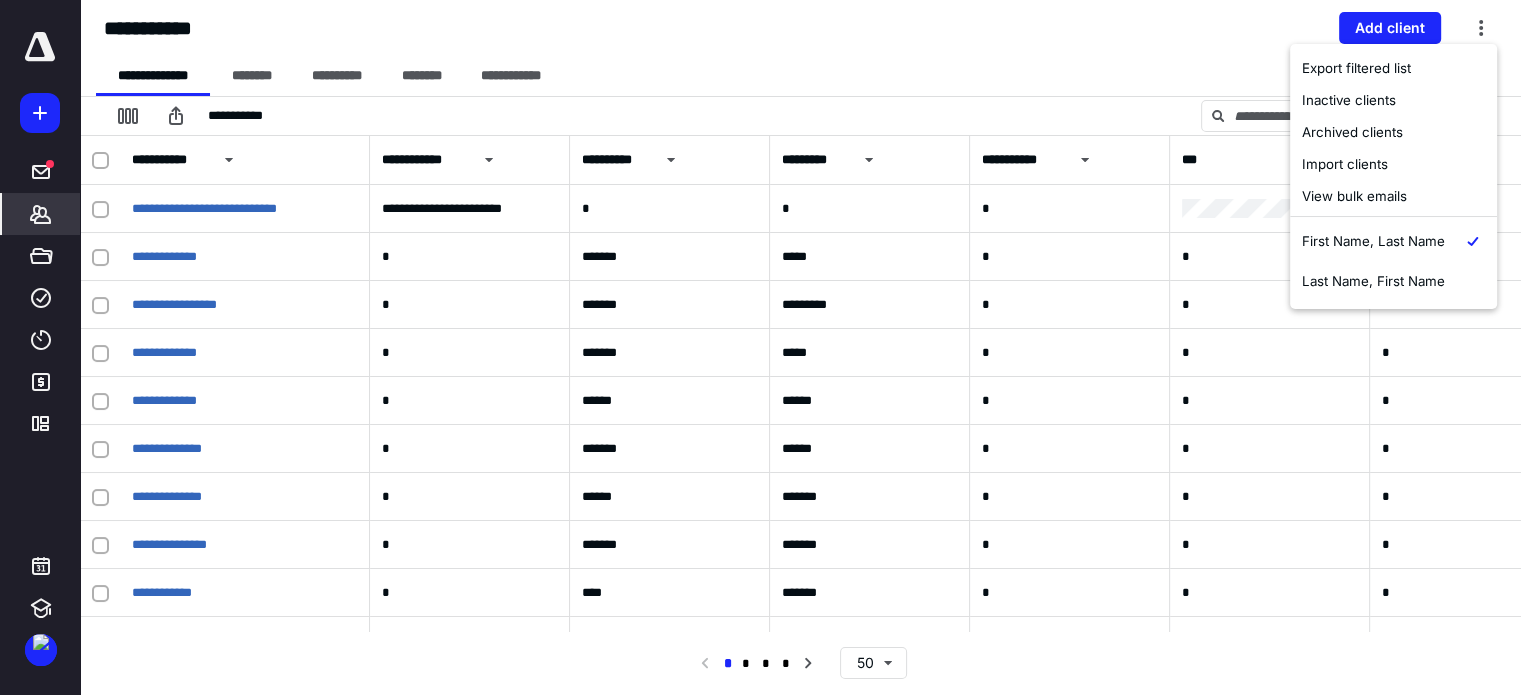 click on "View bulk emails" at bounding box center (1393, 196) 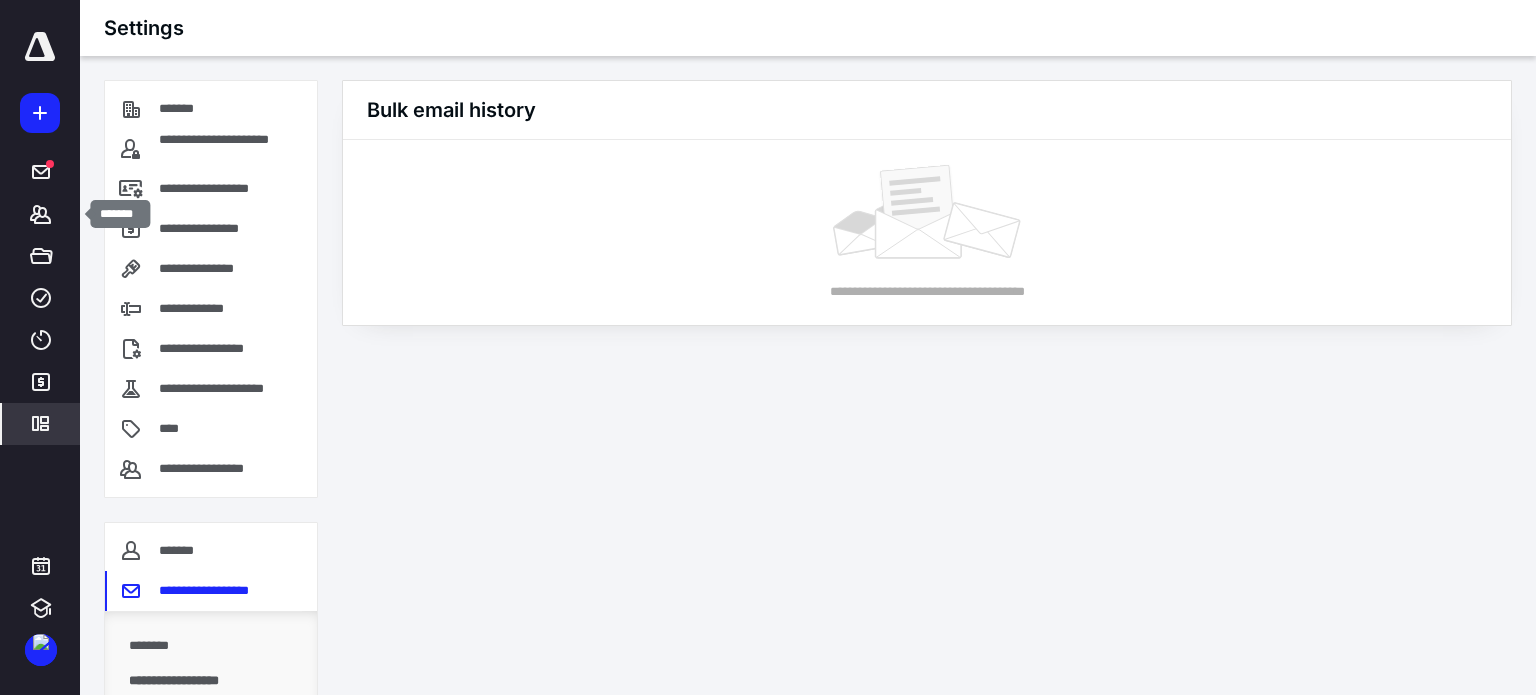 click 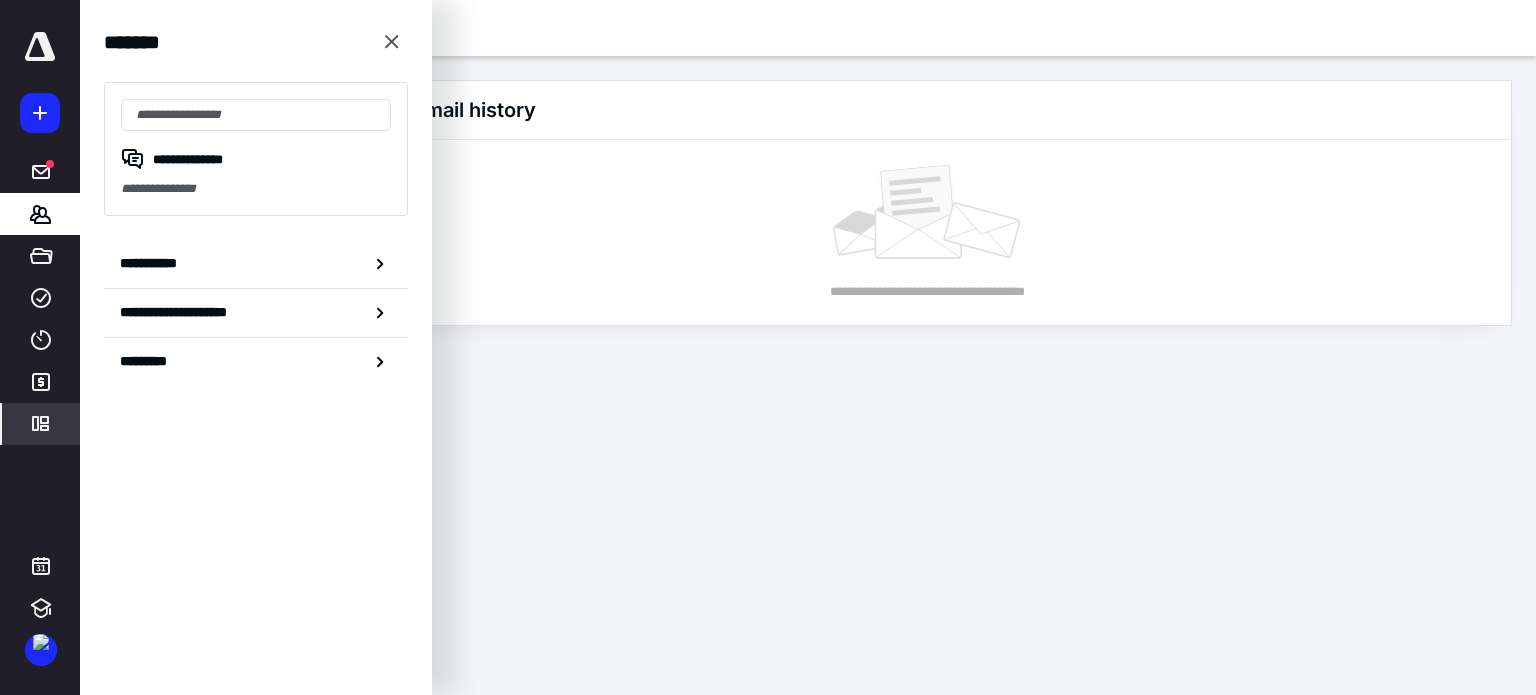 click on "**********" at bounding box center [153, 263] 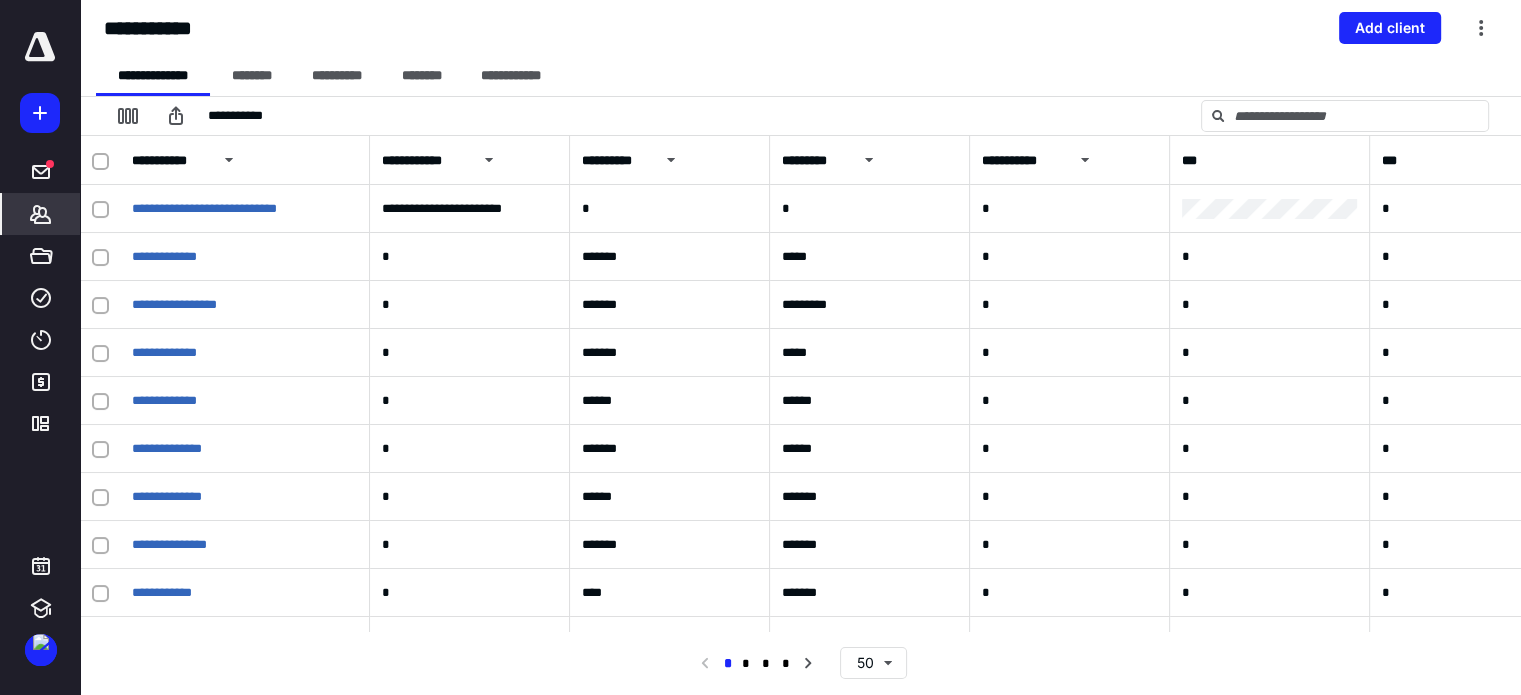 click at bounding box center [1481, 28] 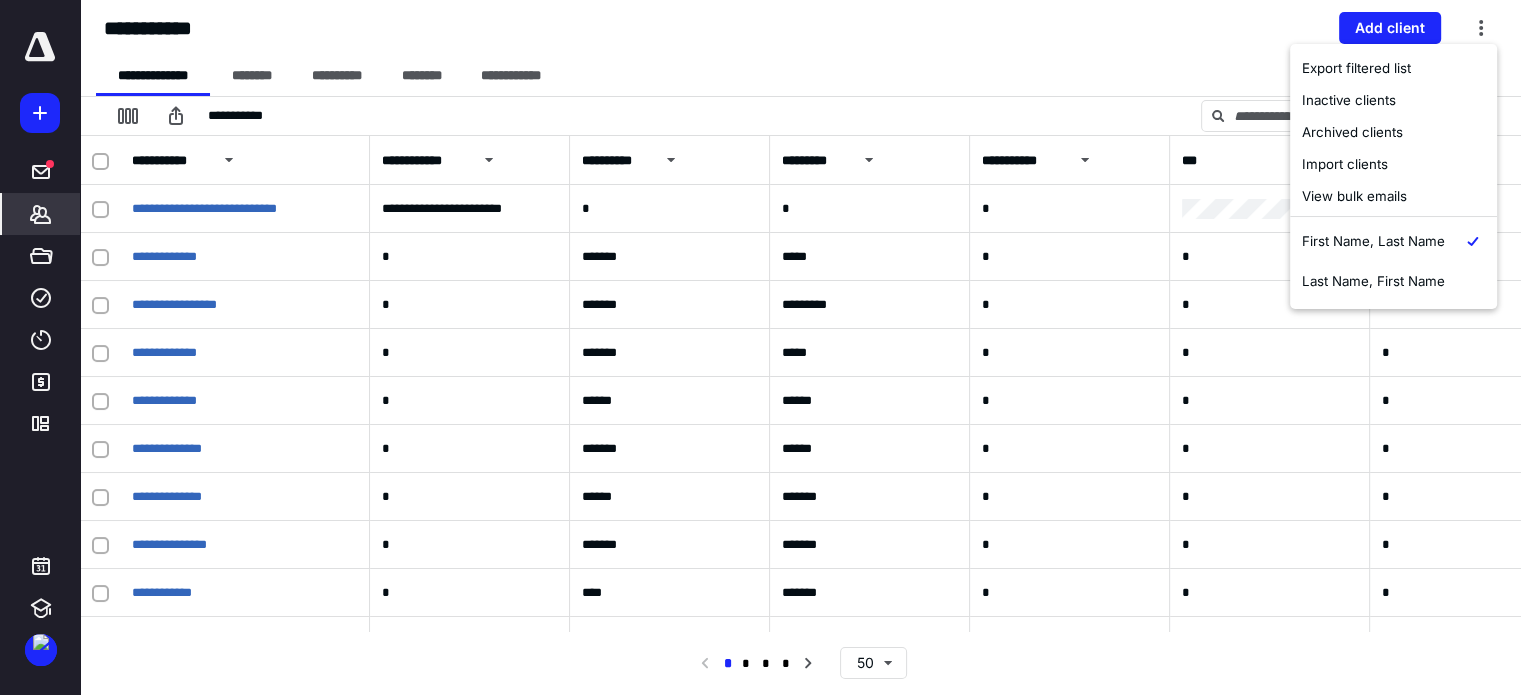 click on "Archived clients" at bounding box center (1393, 132) 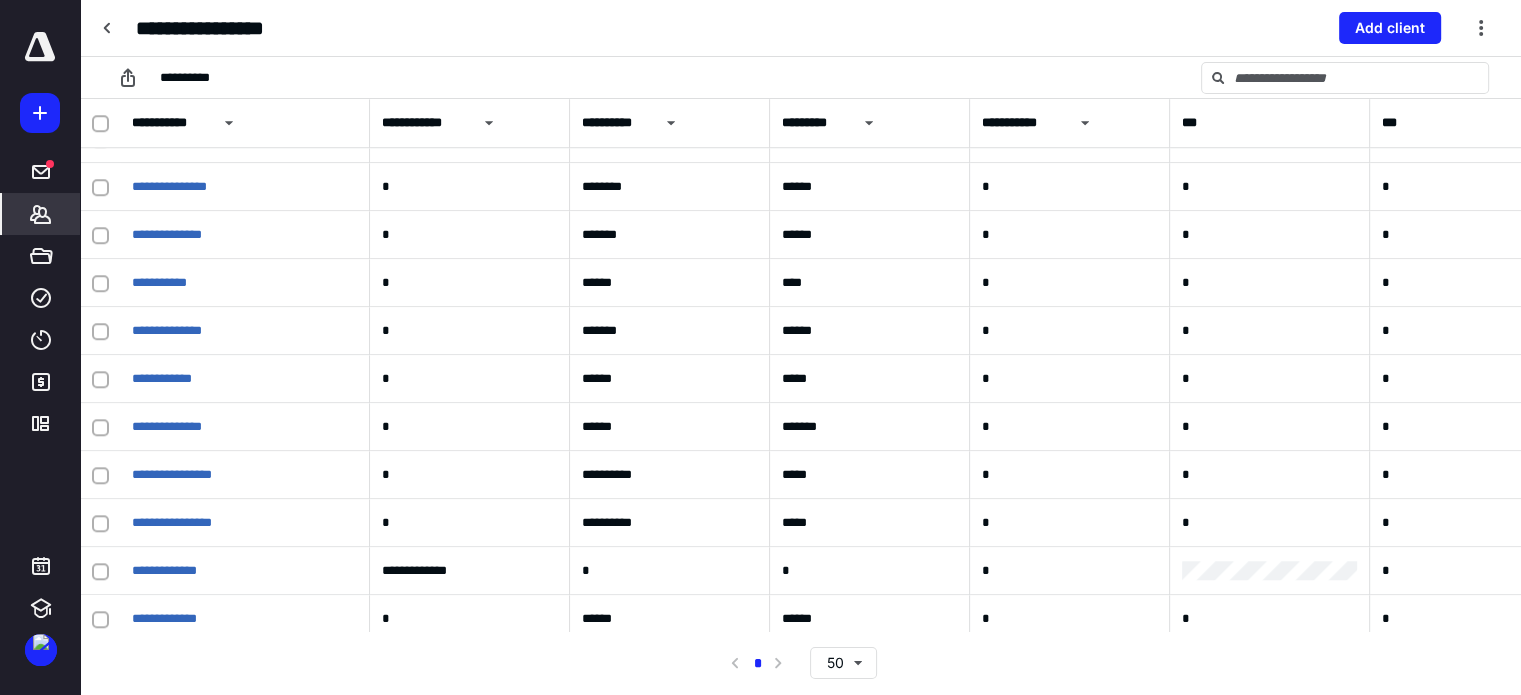 scroll, scrollTop: 1788, scrollLeft: 0, axis: vertical 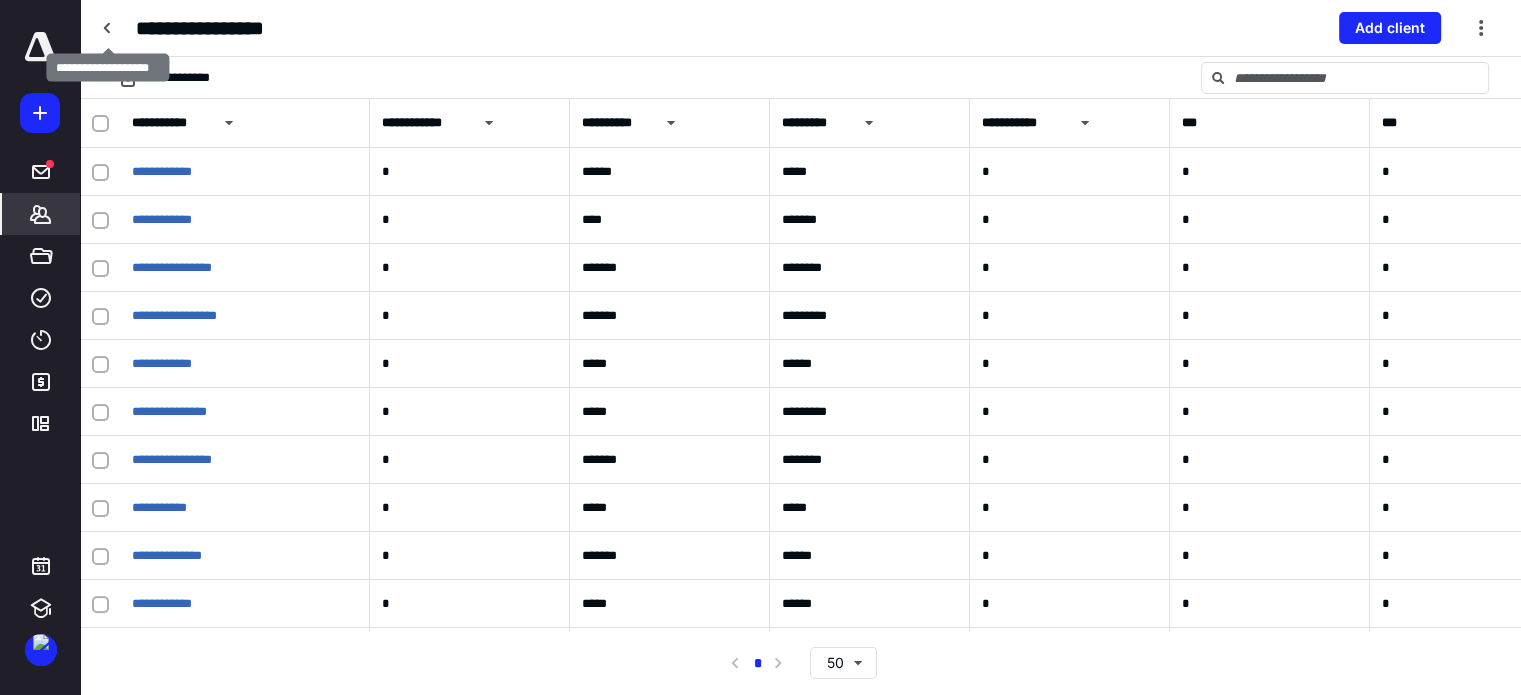 click at bounding box center (108, 28) 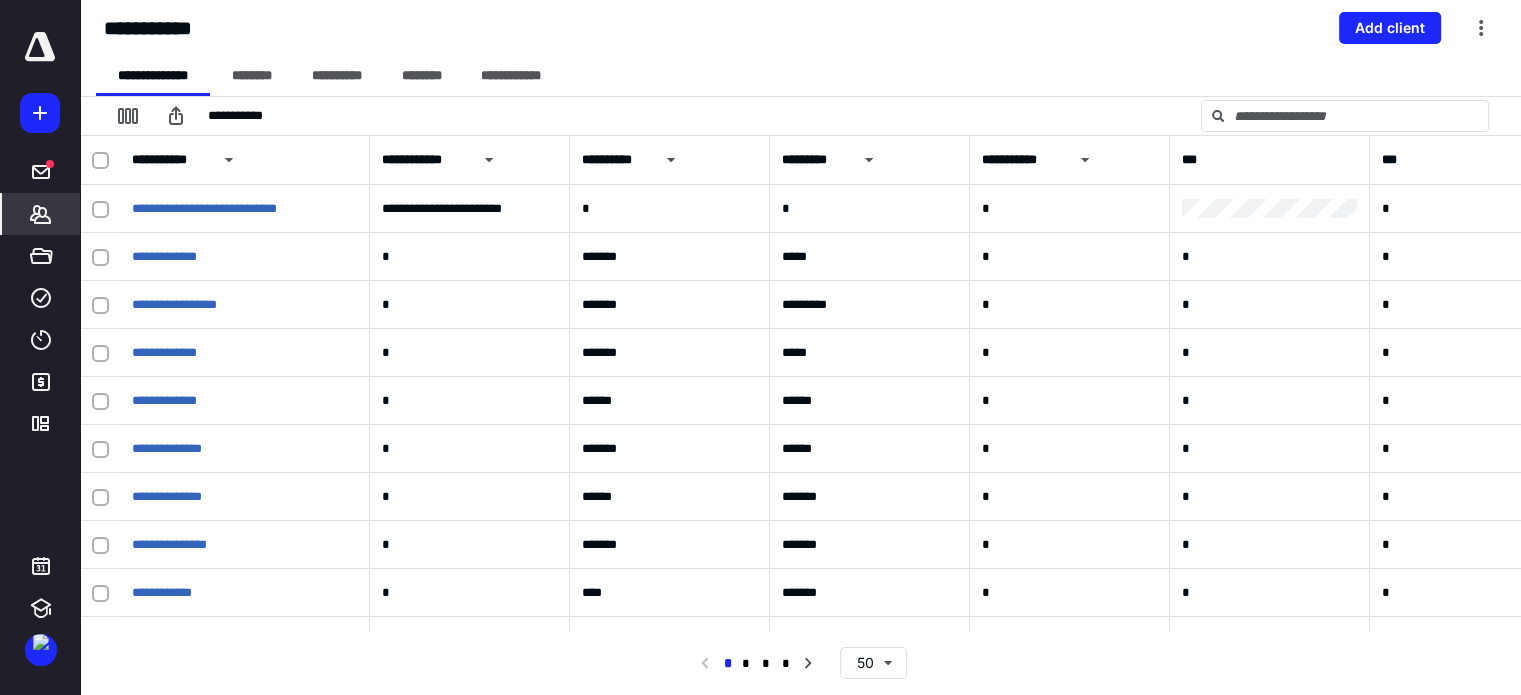 click at bounding box center [1481, 28] 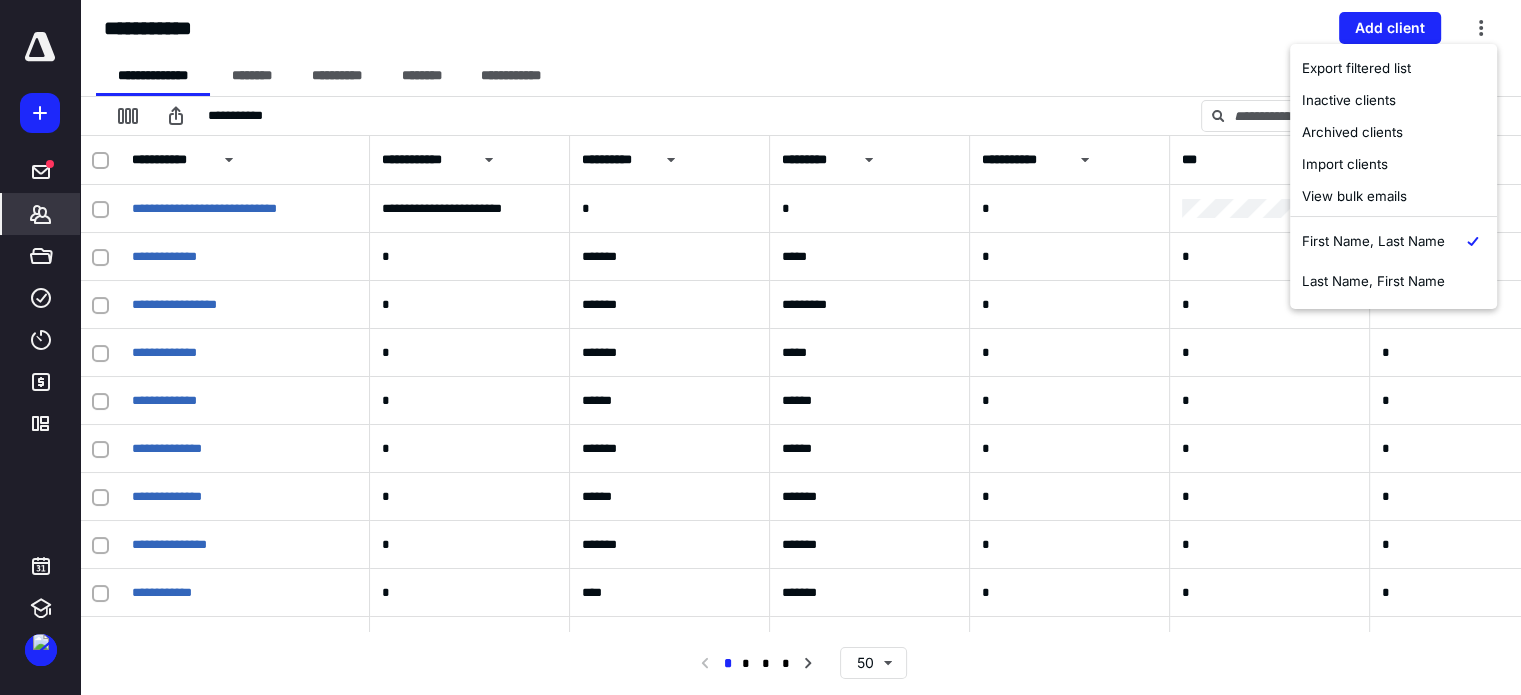 click on "Inactive clients" at bounding box center [1393, 100] 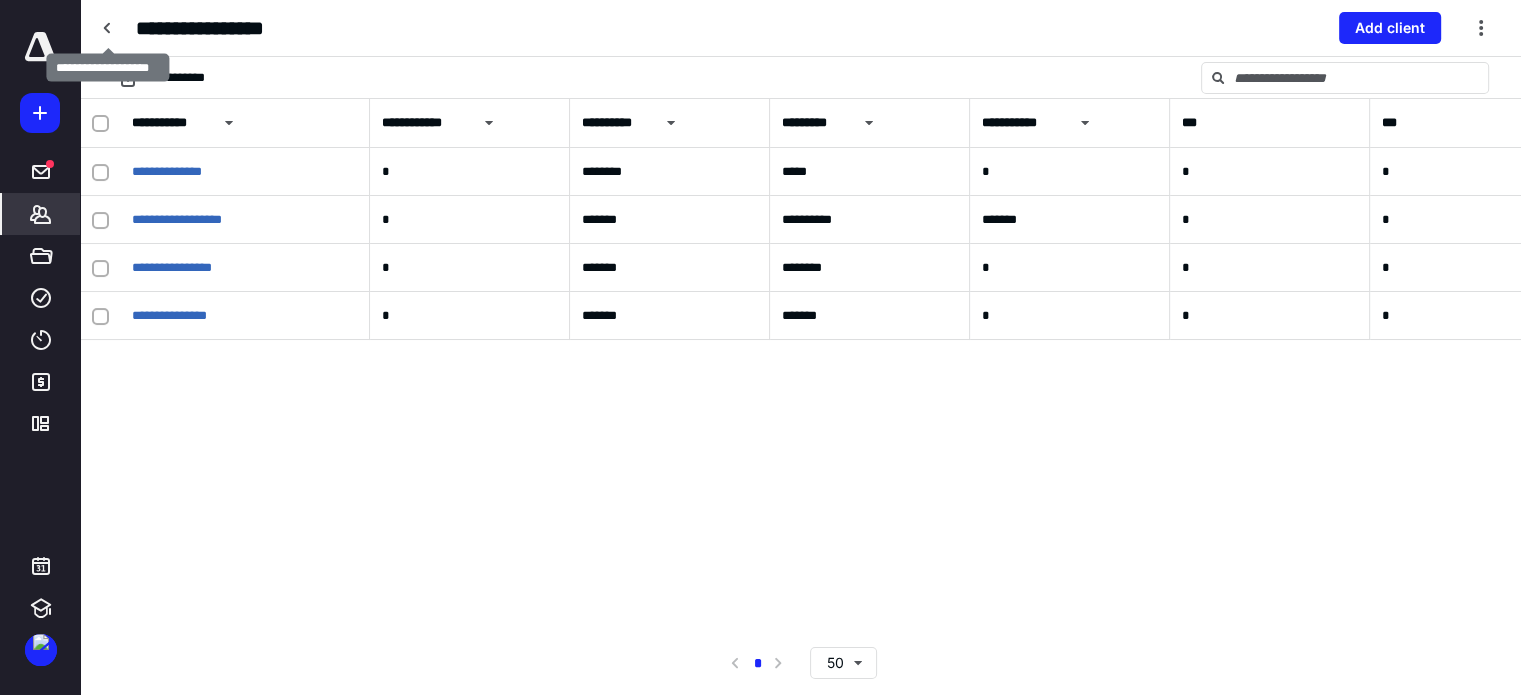 click at bounding box center [108, 28] 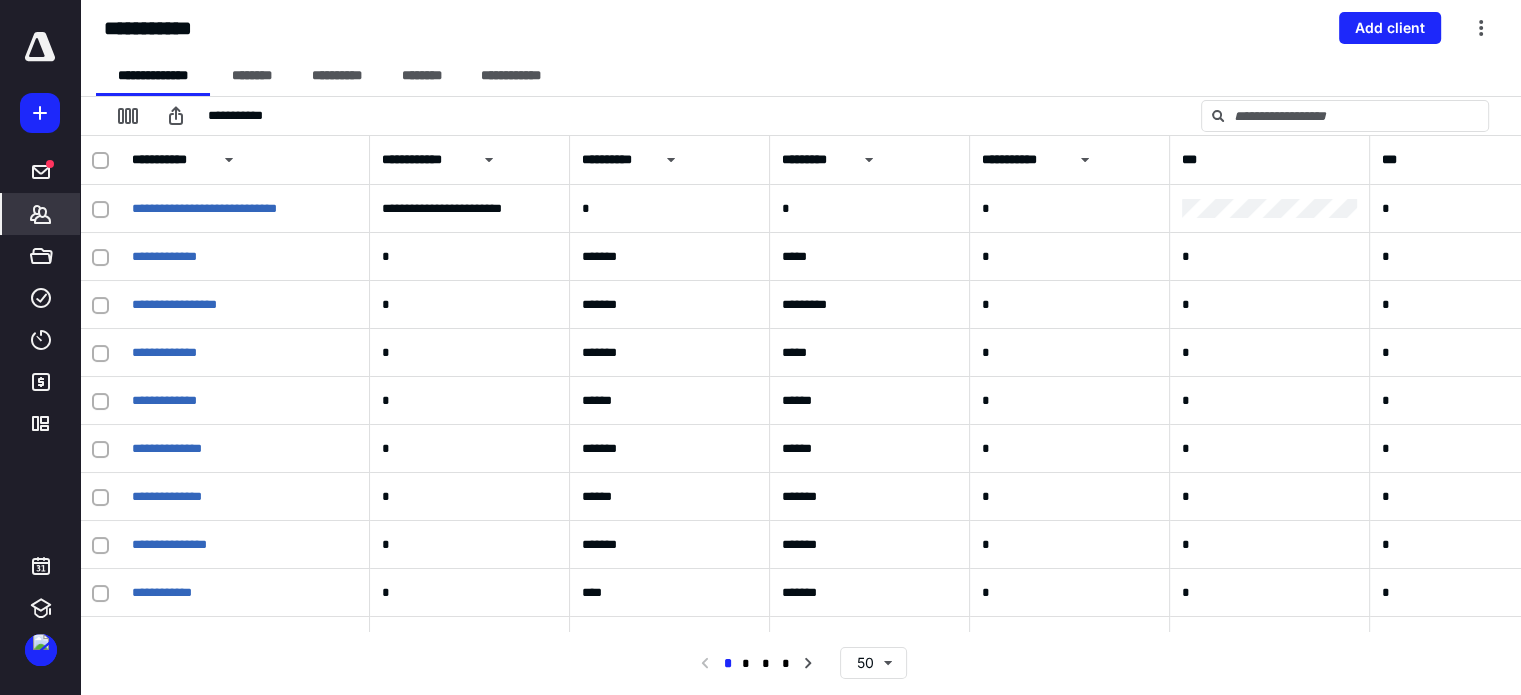 click at bounding box center [1481, 28] 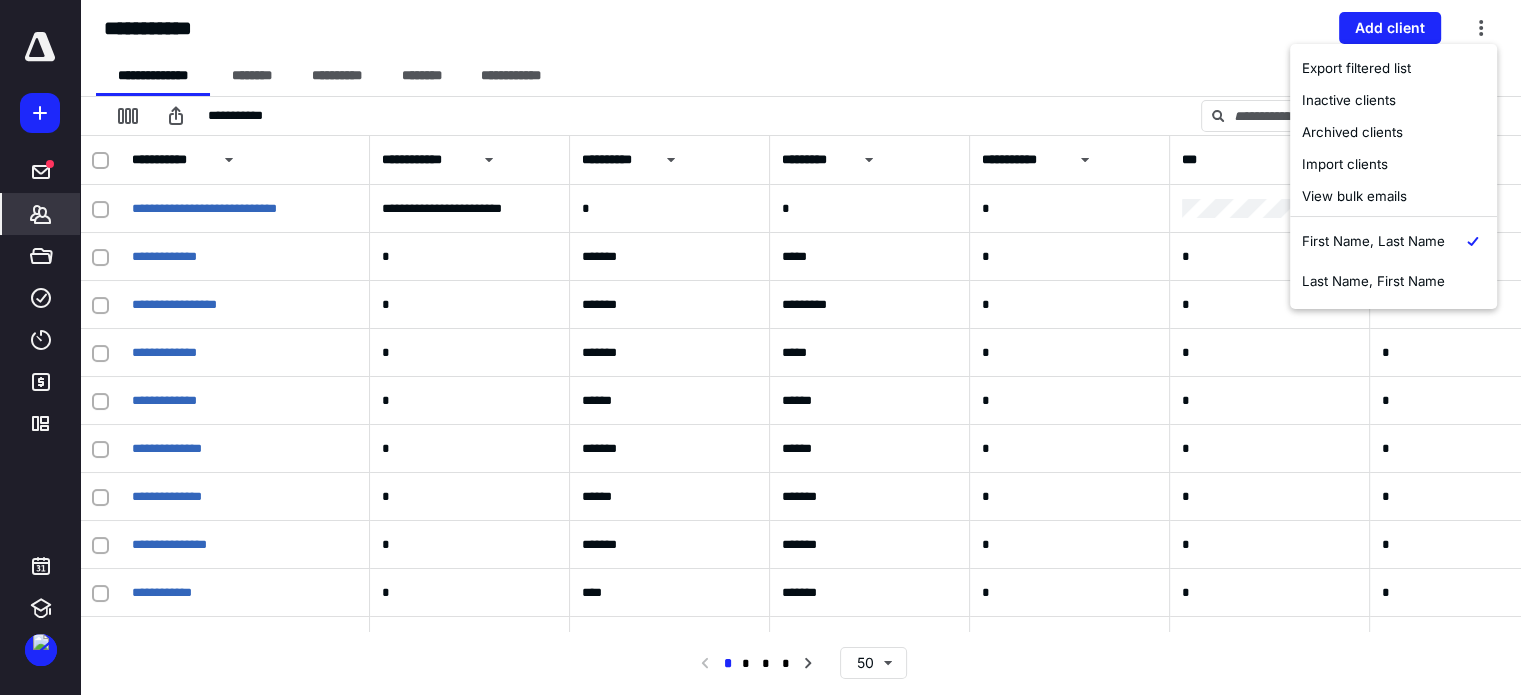 click on "Export filtered list" at bounding box center (1393, 68) 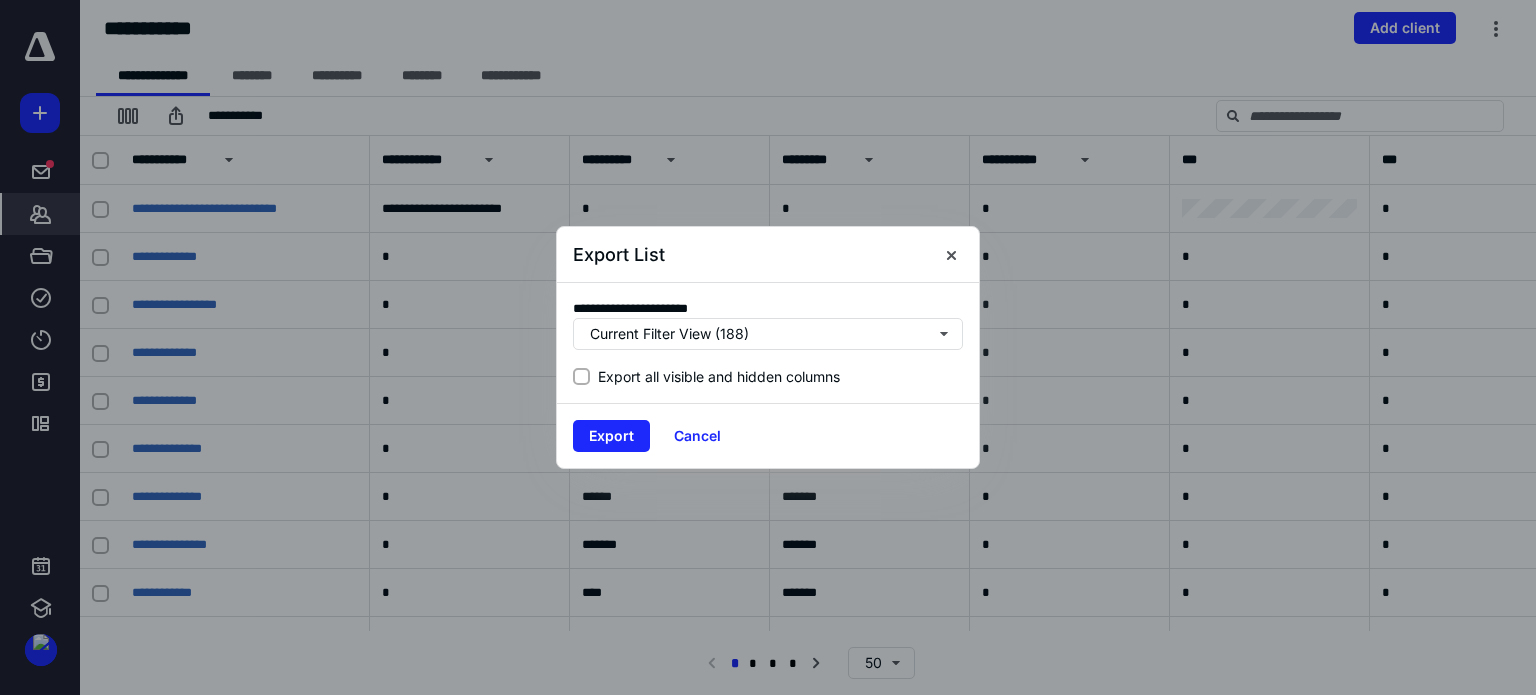 click on "Cancel" at bounding box center [697, 436] 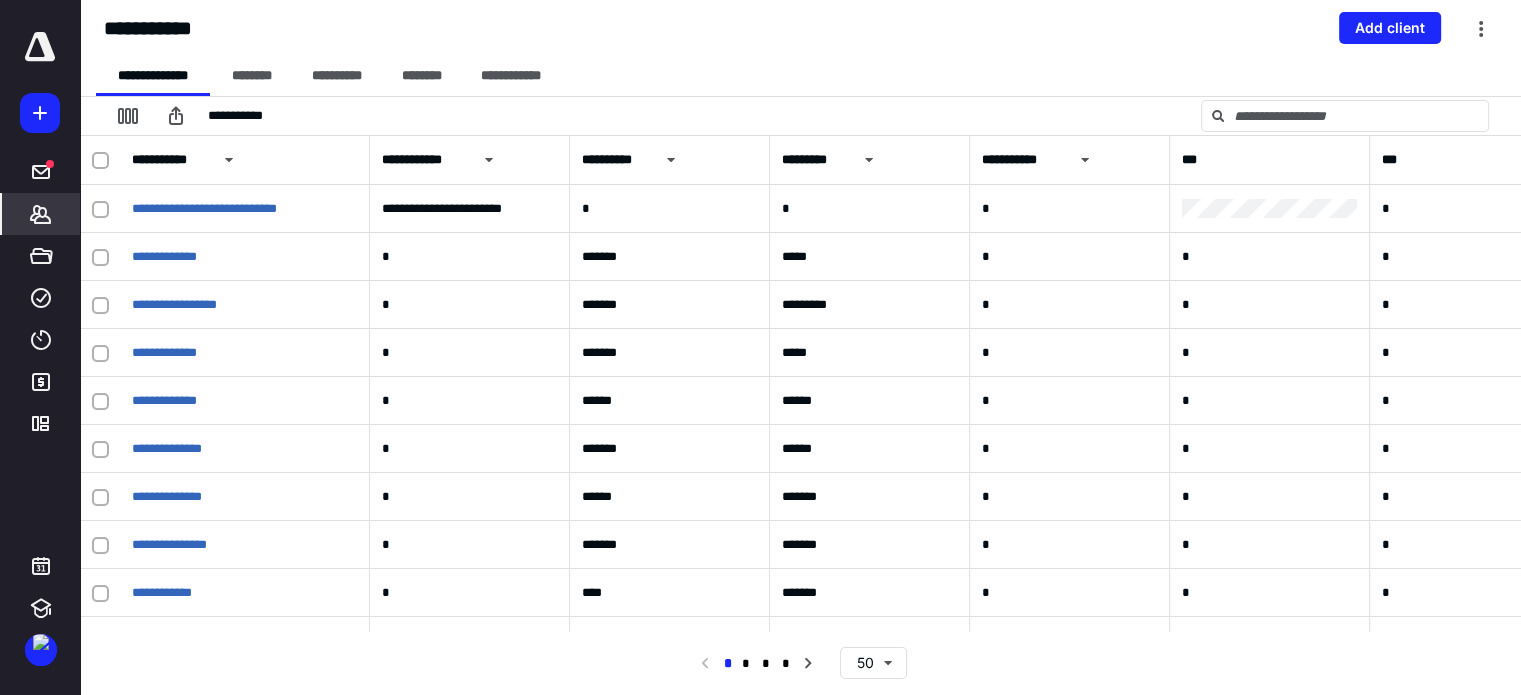 click at bounding box center [489, 160] 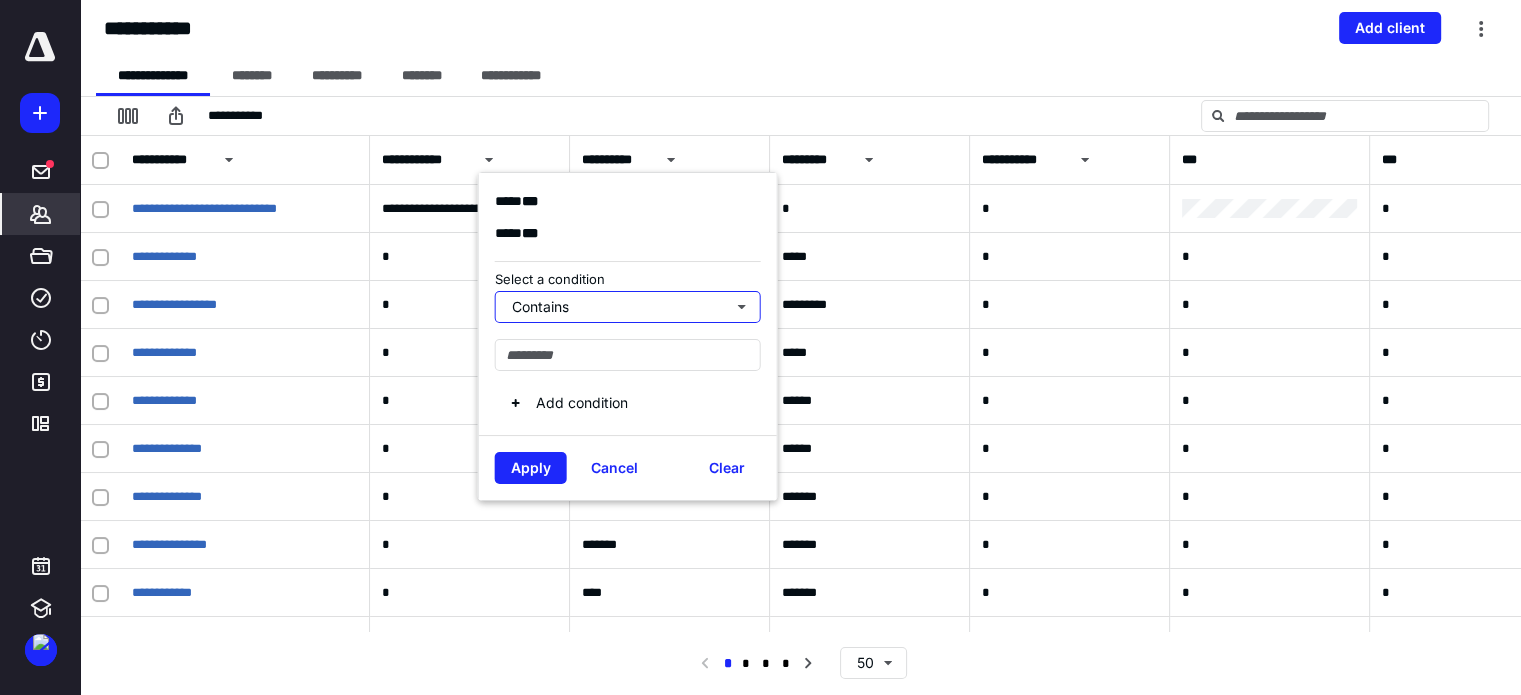 click on "Contains" at bounding box center (628, 307) 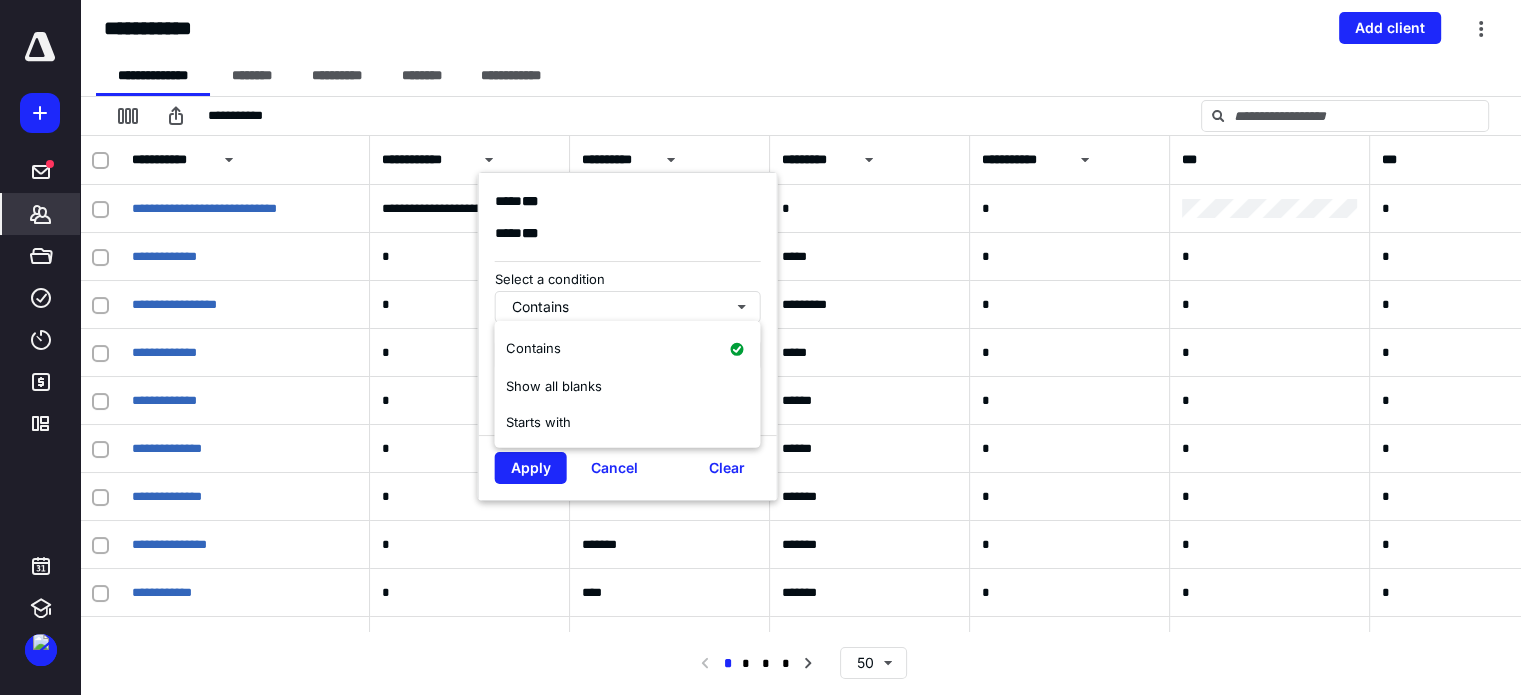 click on "Cancel" at bounding box center (614, 468) 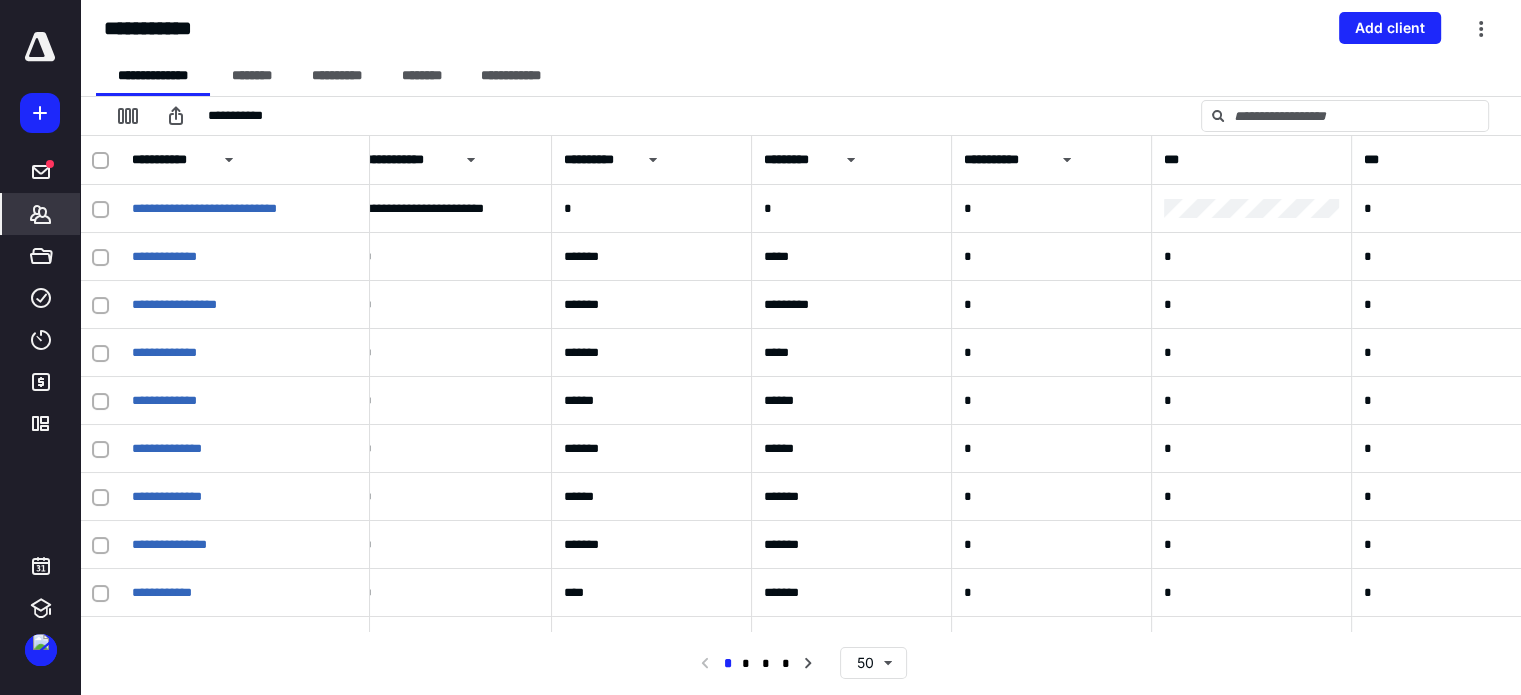 scroll, scrollTop: 0, scrollLeft: 0, axis: both 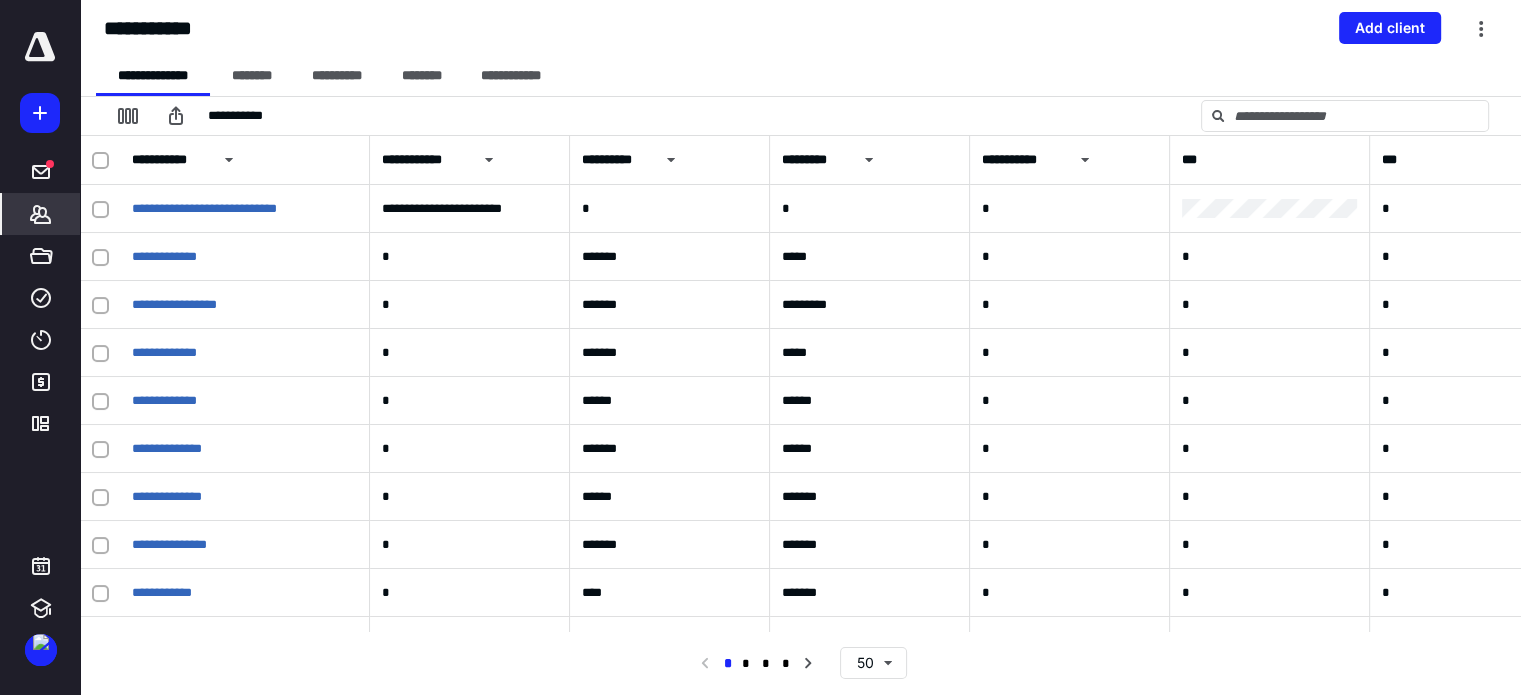 click at bounding box center (1481, 28) 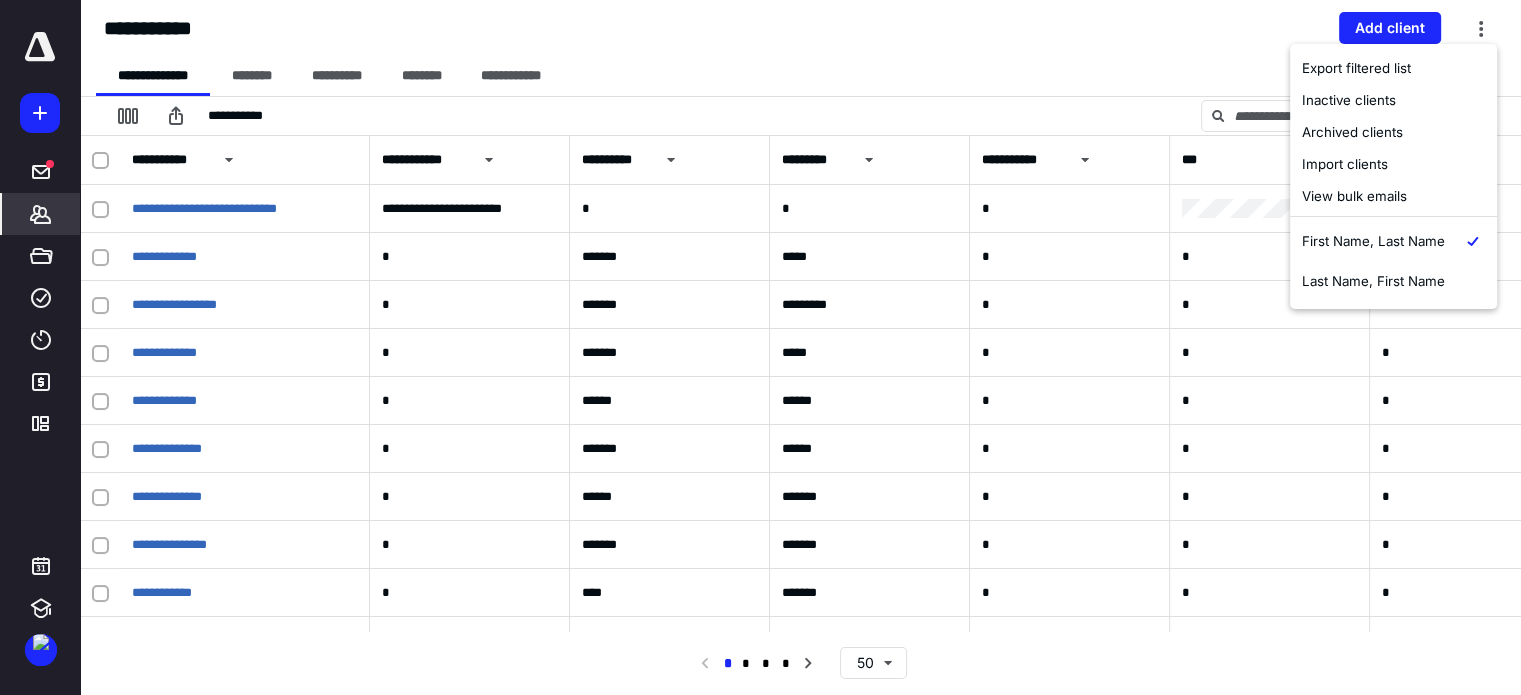 click on "Export filtered list" at bounding box center [1393, 68] 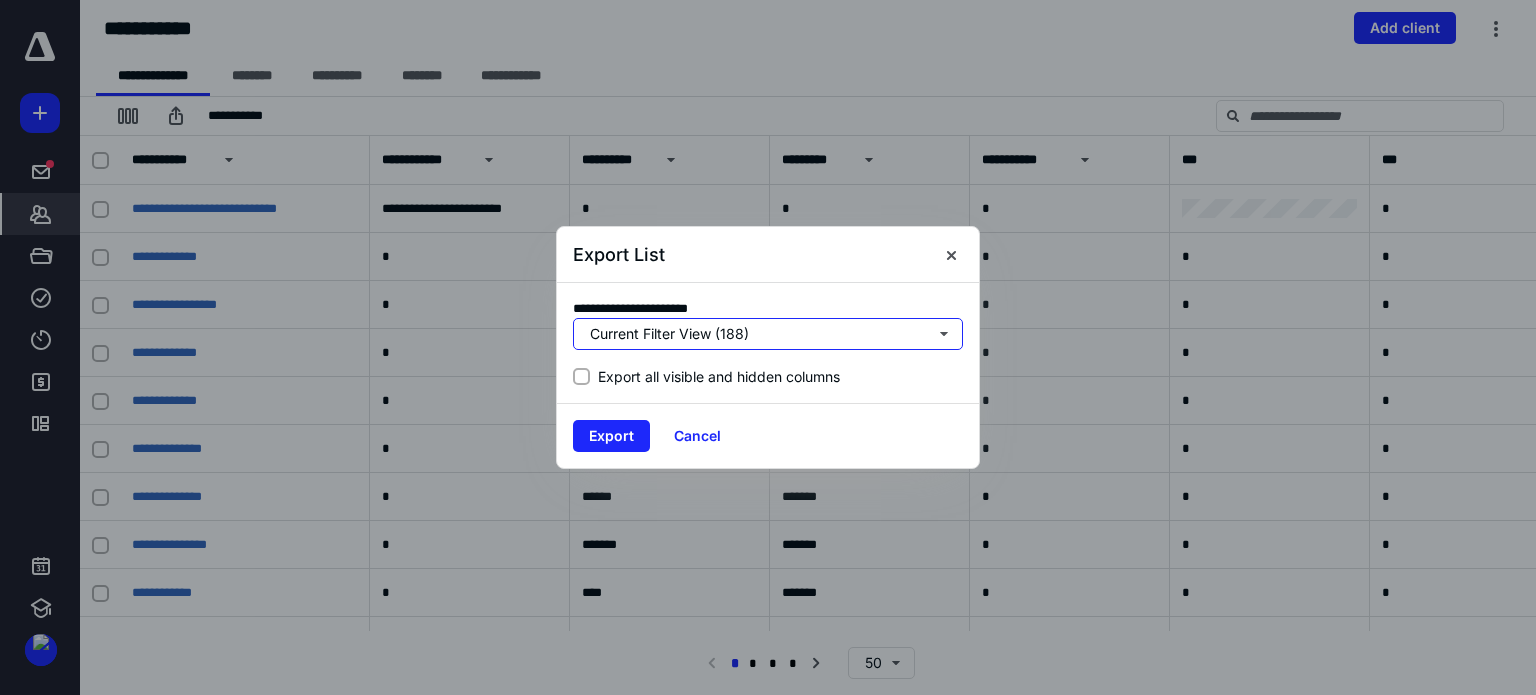 click on "Current Filter View (188)" at bounding box center [768, 334] 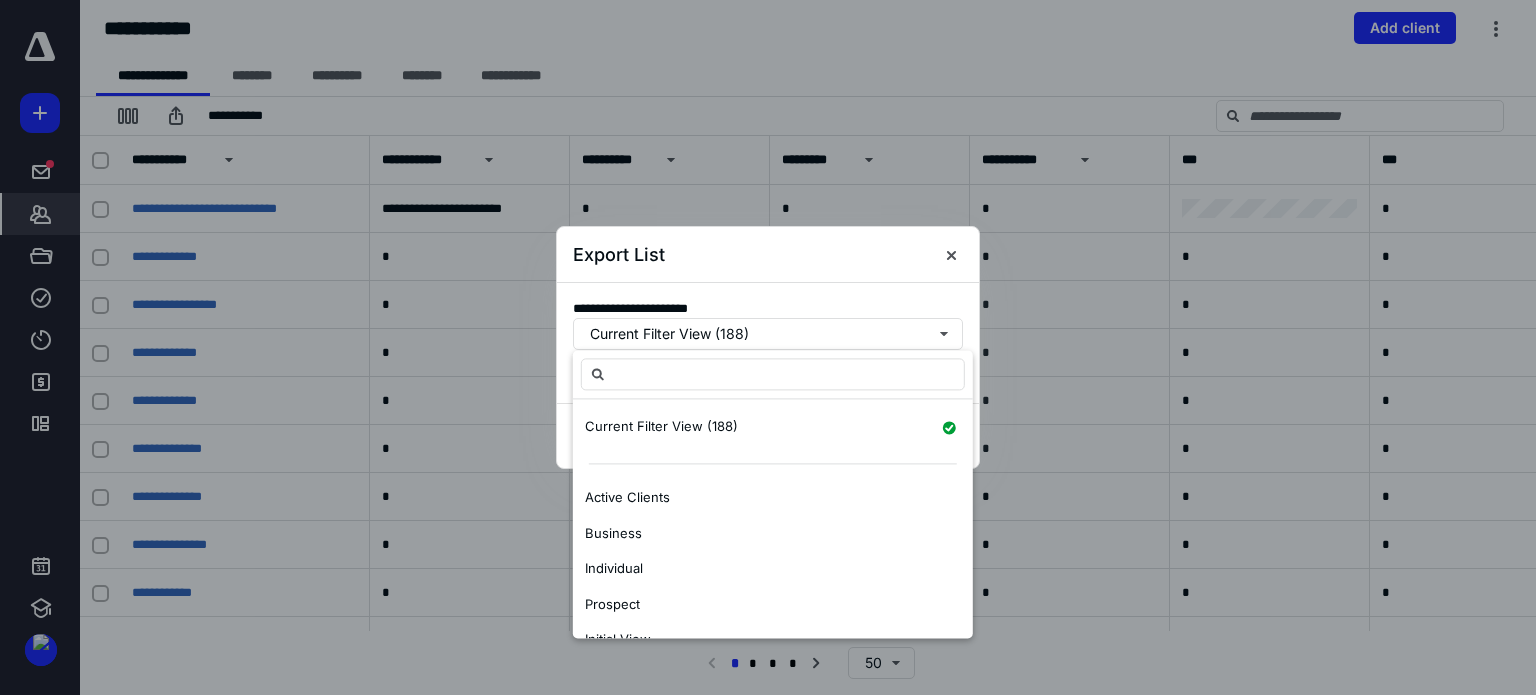 click on "**********" at bounding box center [768, 343] 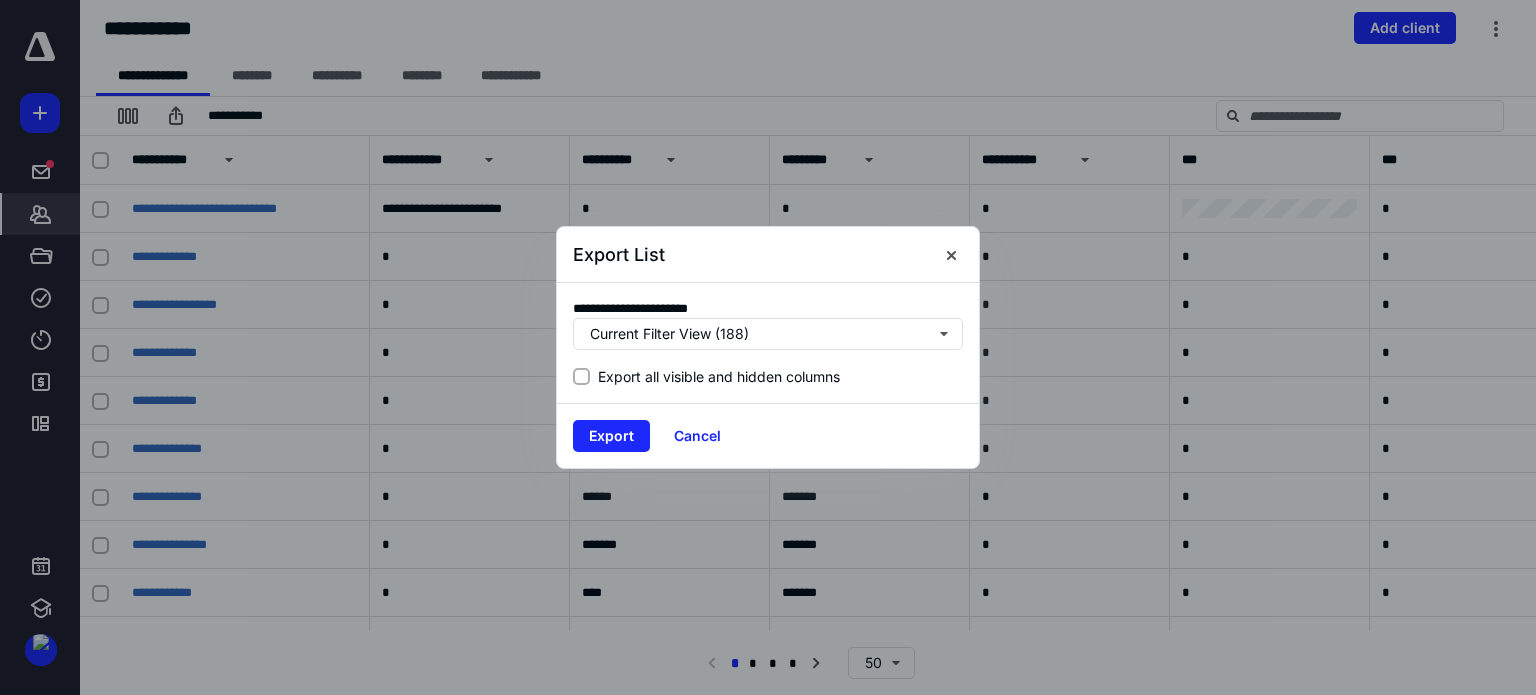 click on "Export" at bounding box center [611, 436] 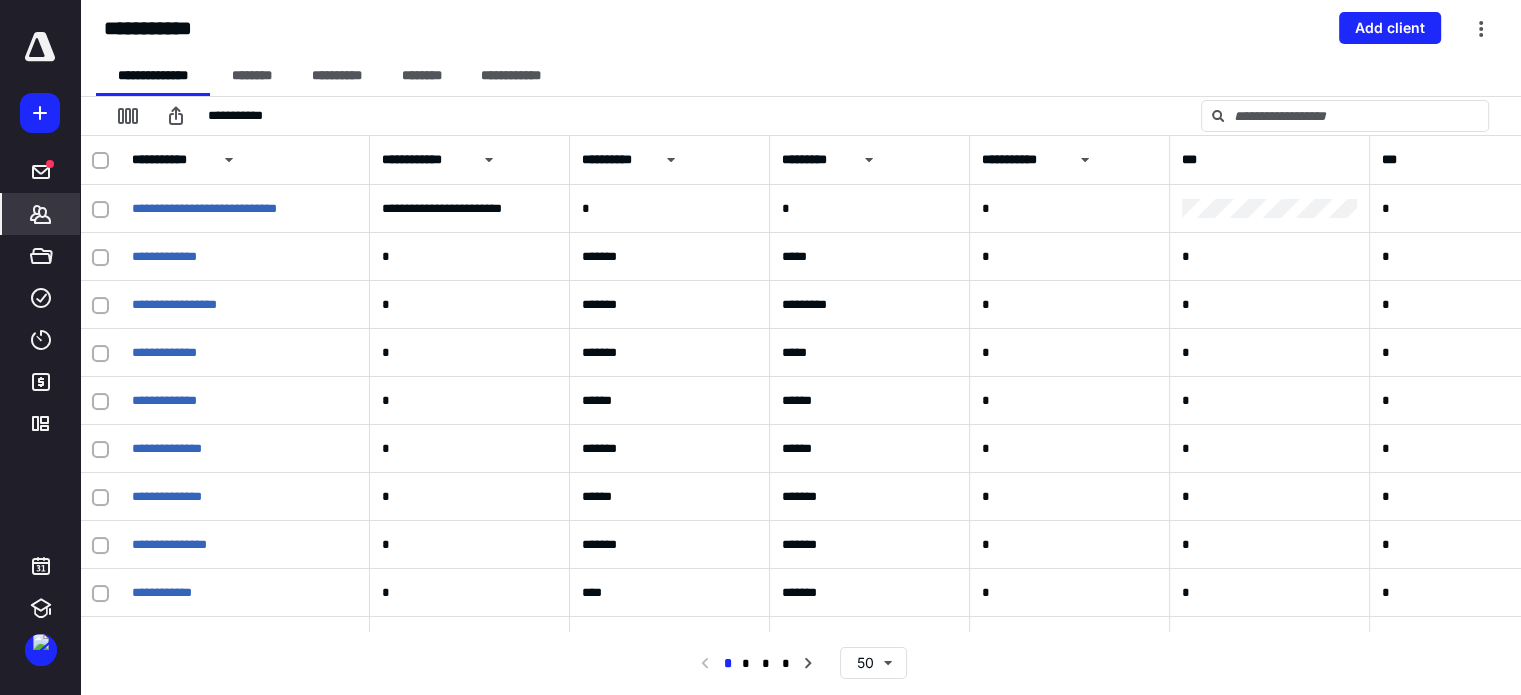 click on "**********" at bounding box center [800, 28] 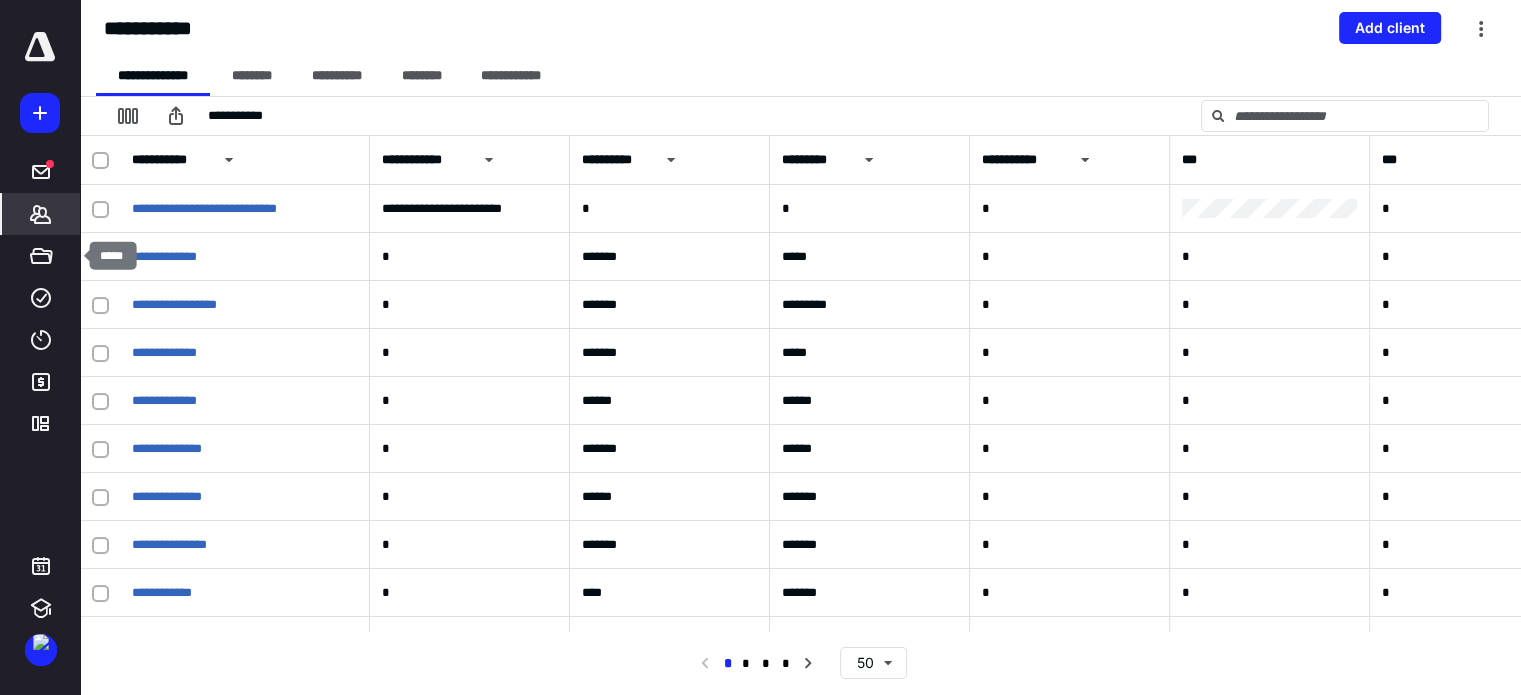 click 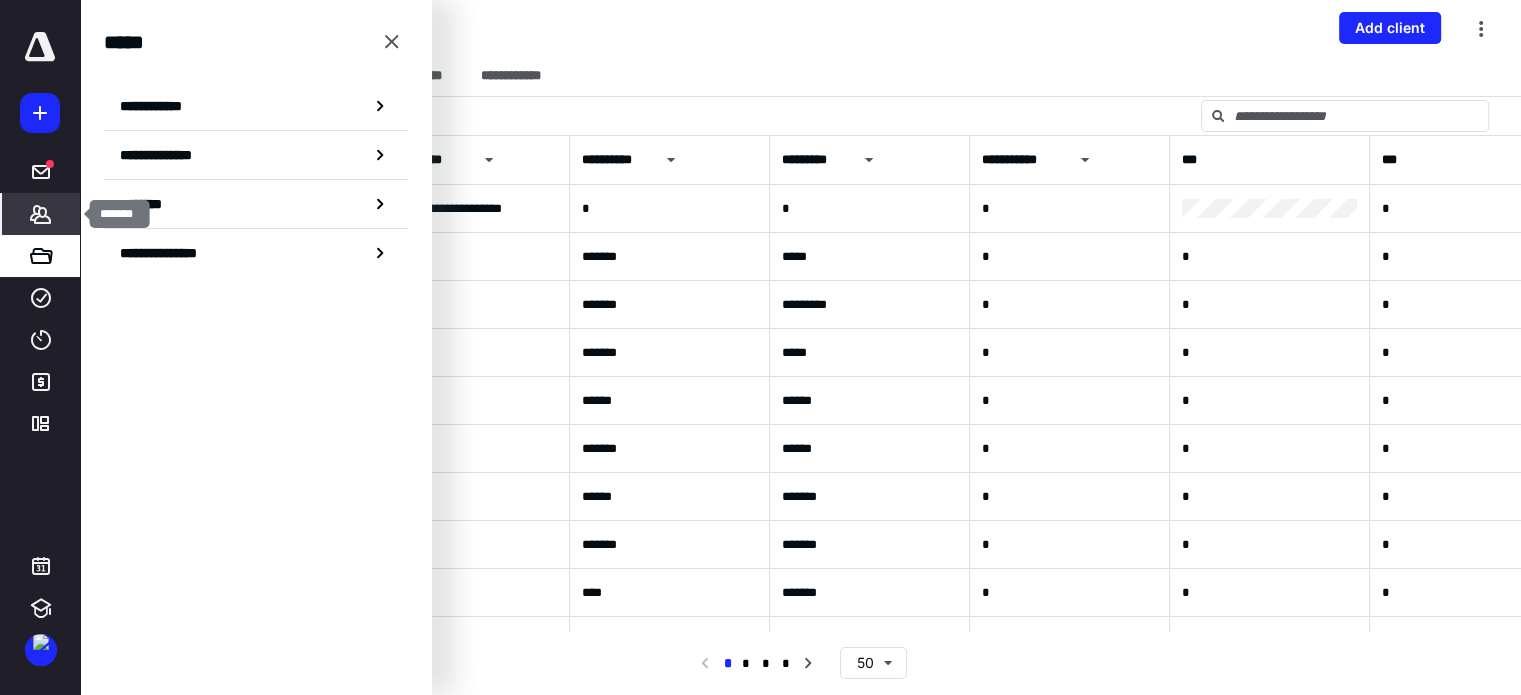 click 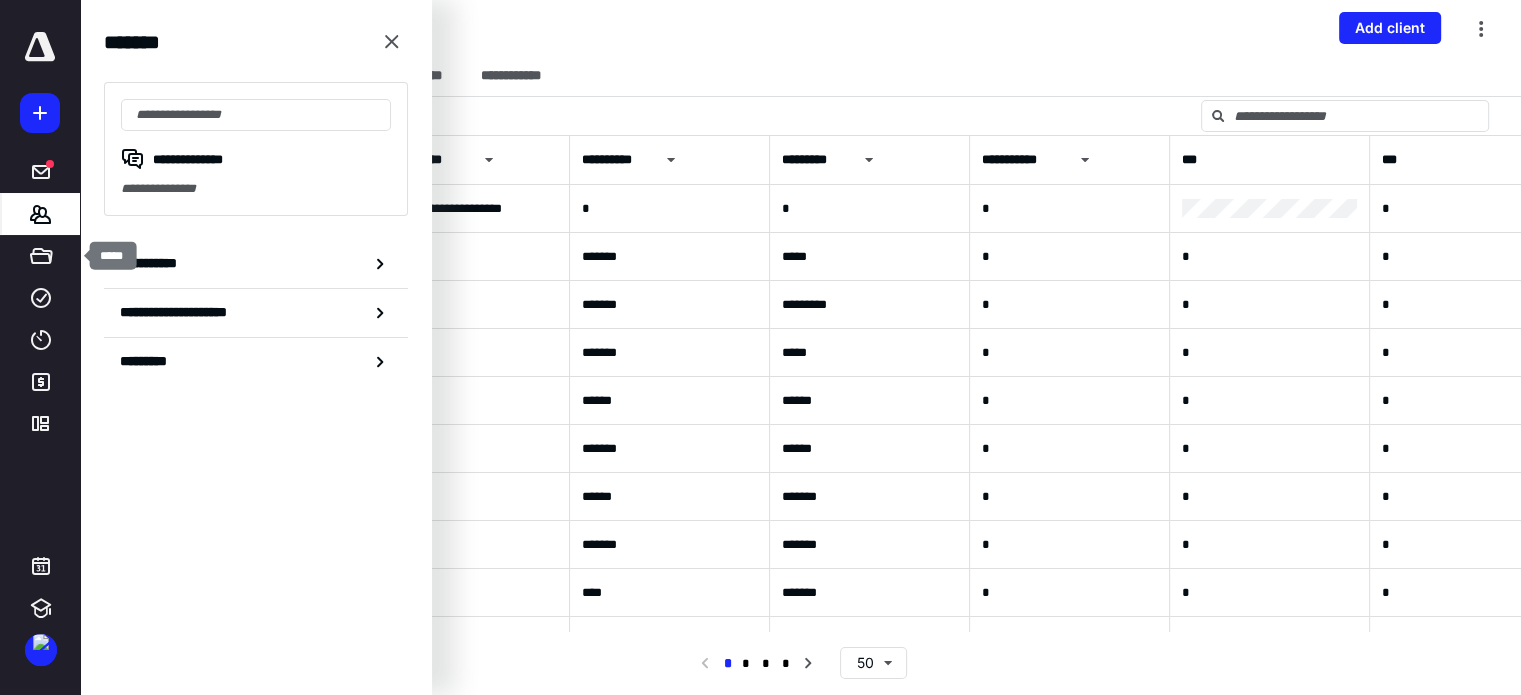 click 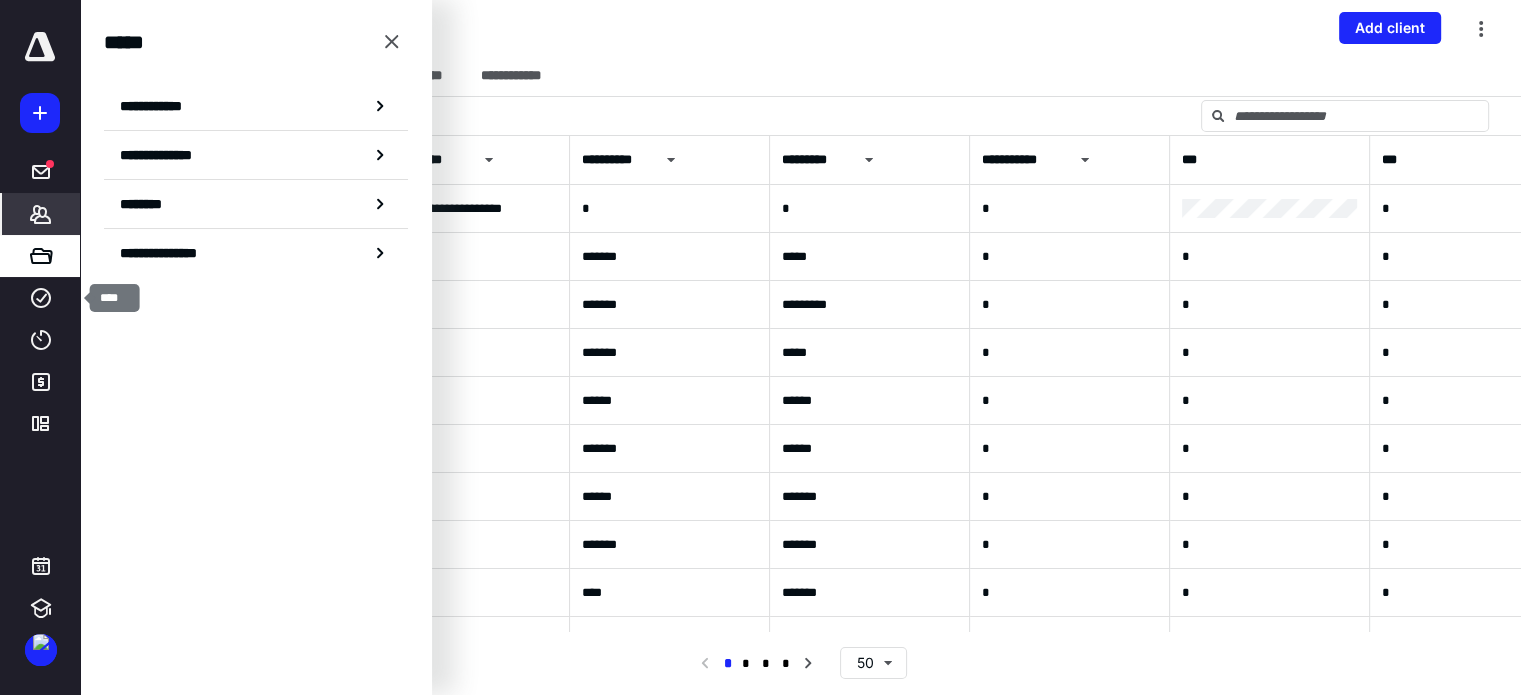 click 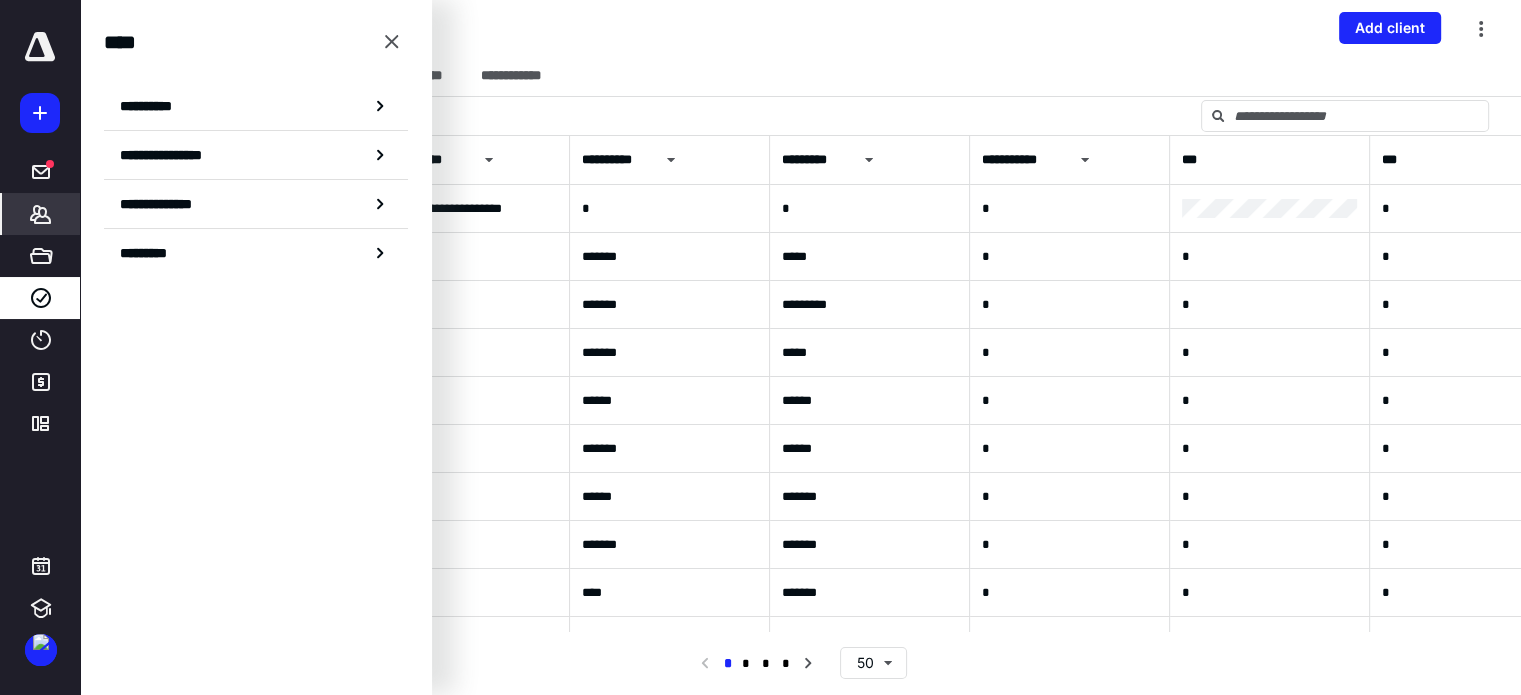 click on "**********" at bounding box center (153, 106) 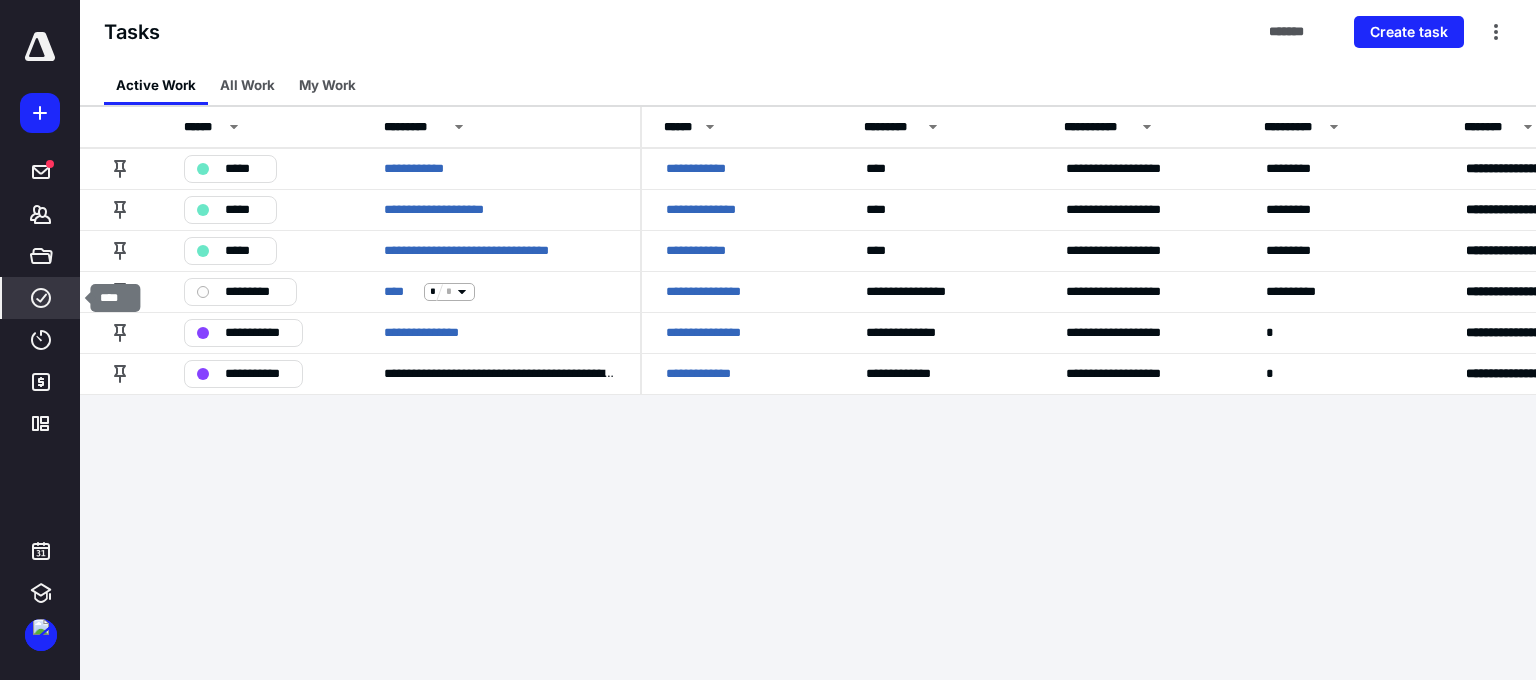 click 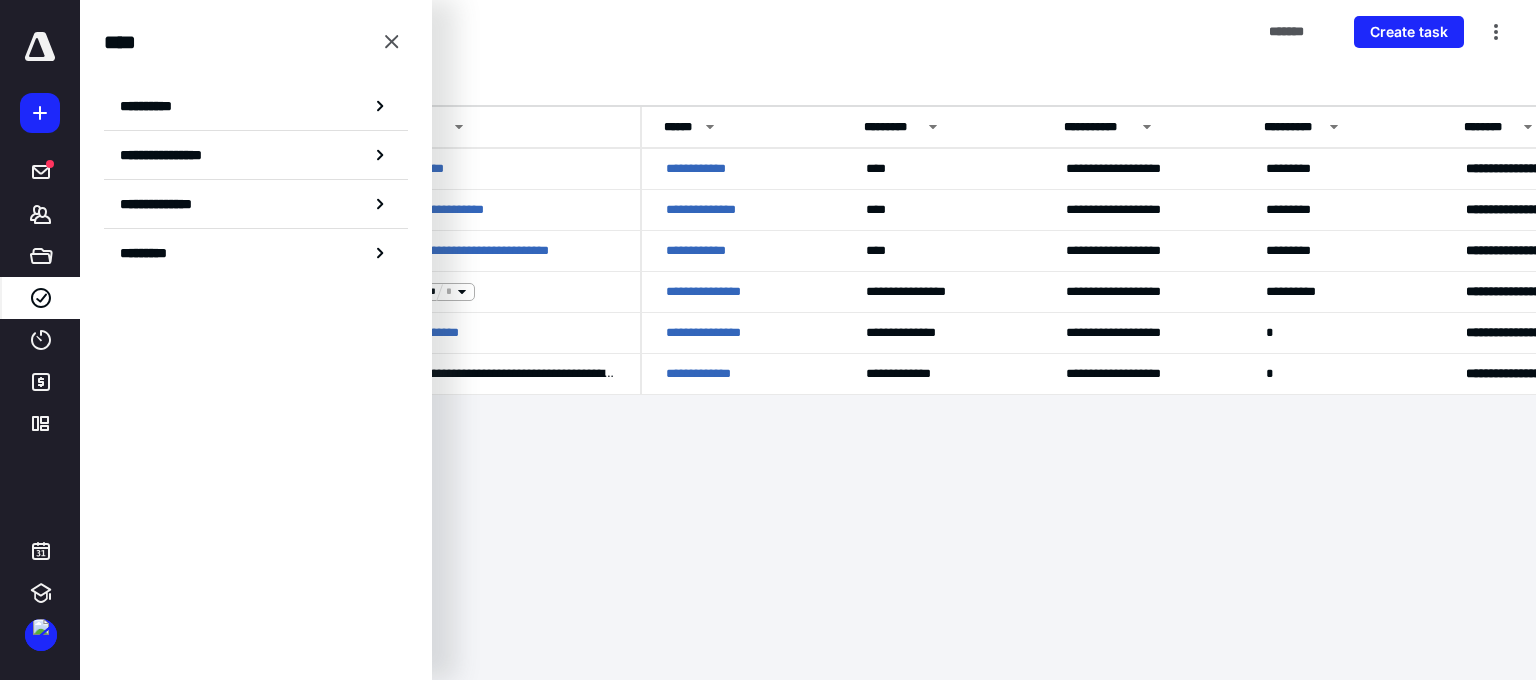 click on "**********" at bounding box center [178, 155] 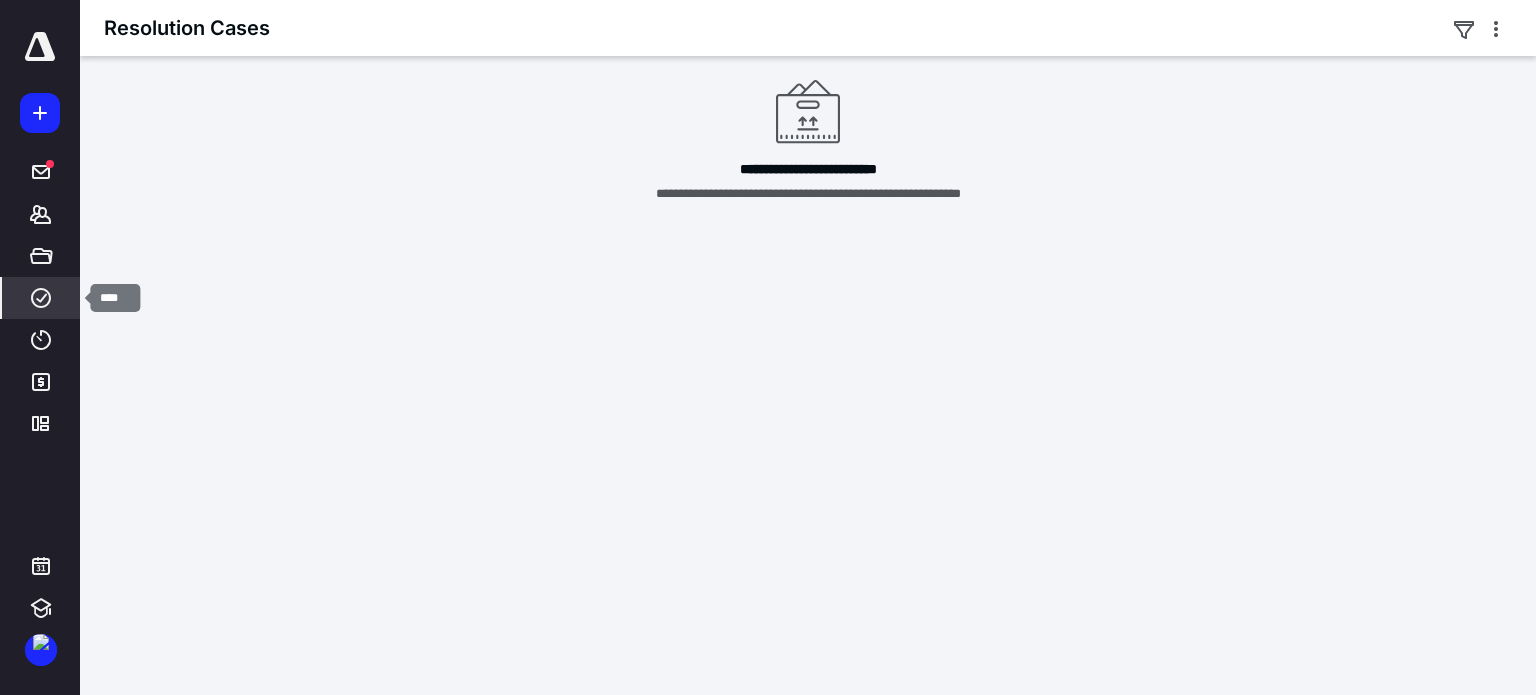 click 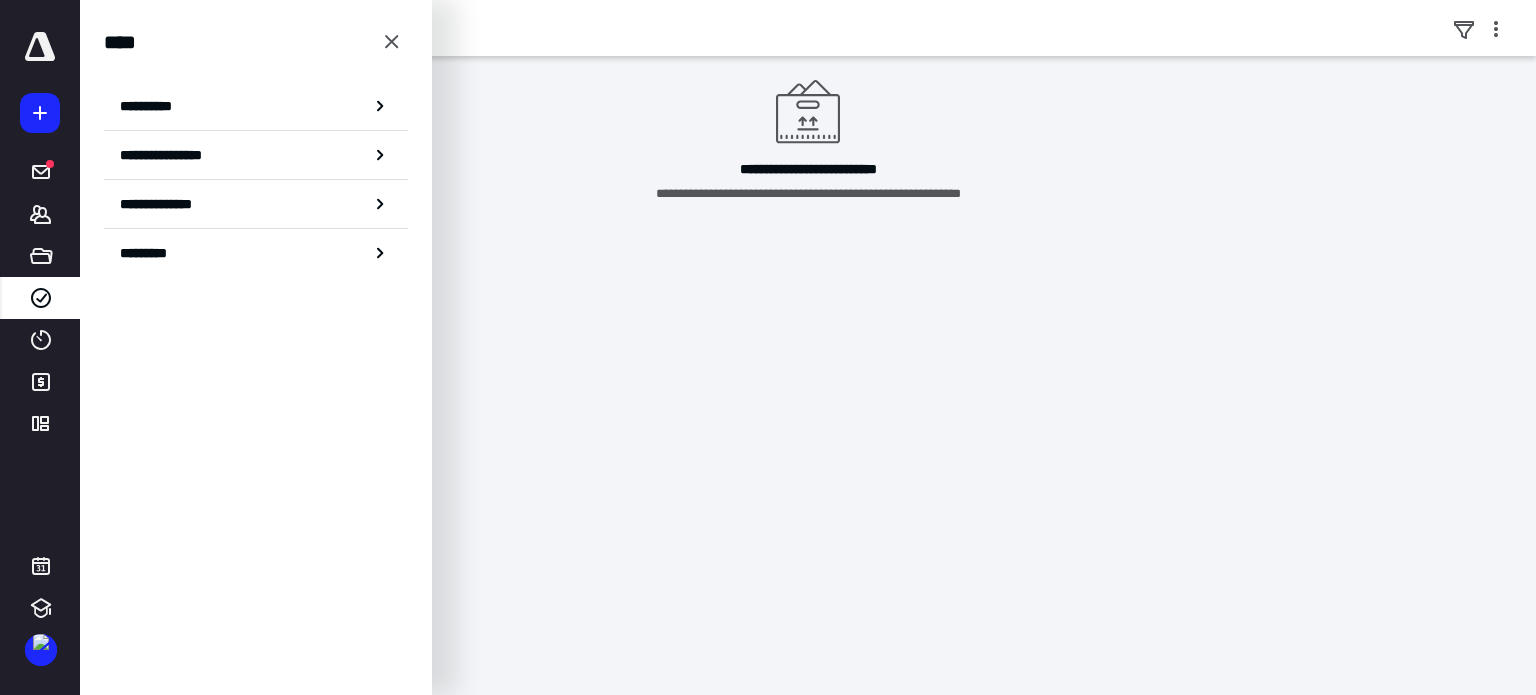click on "**********" at bounding box center [171, 204] 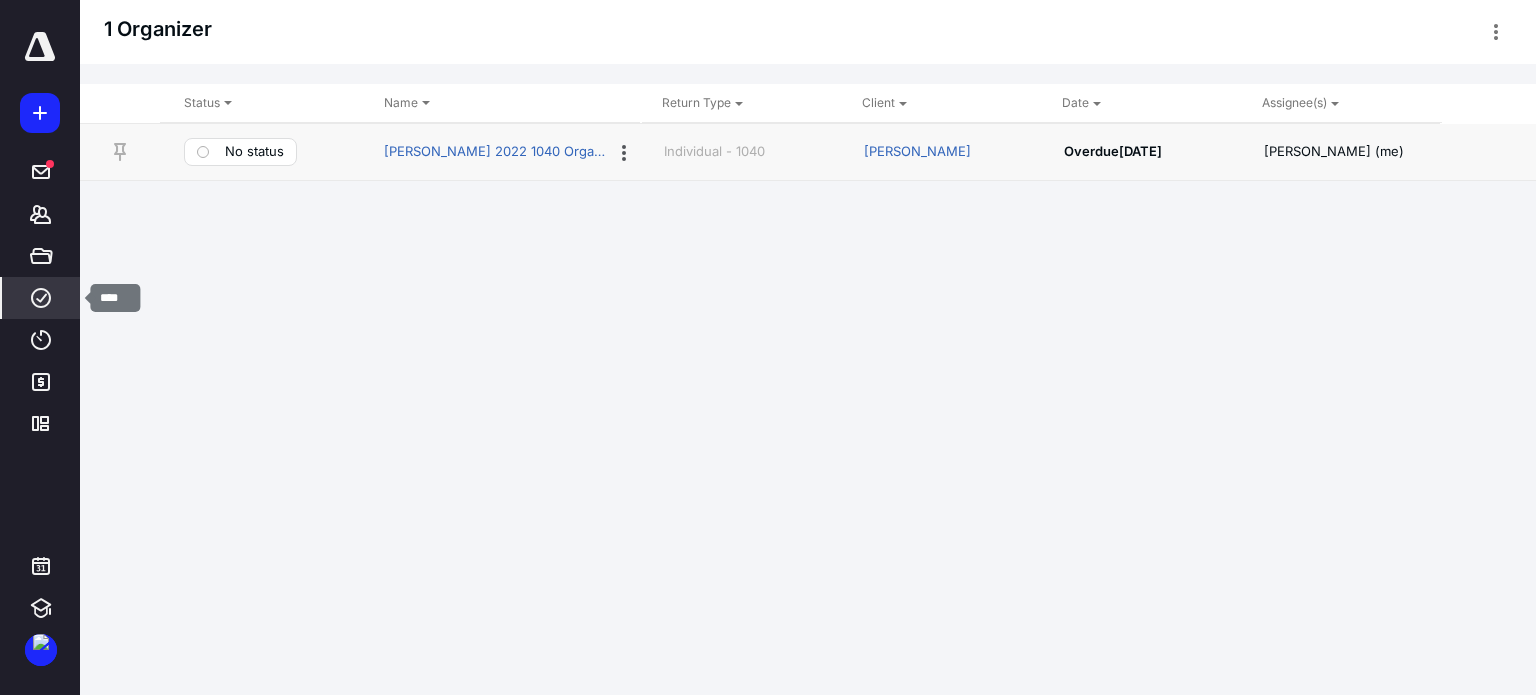 click 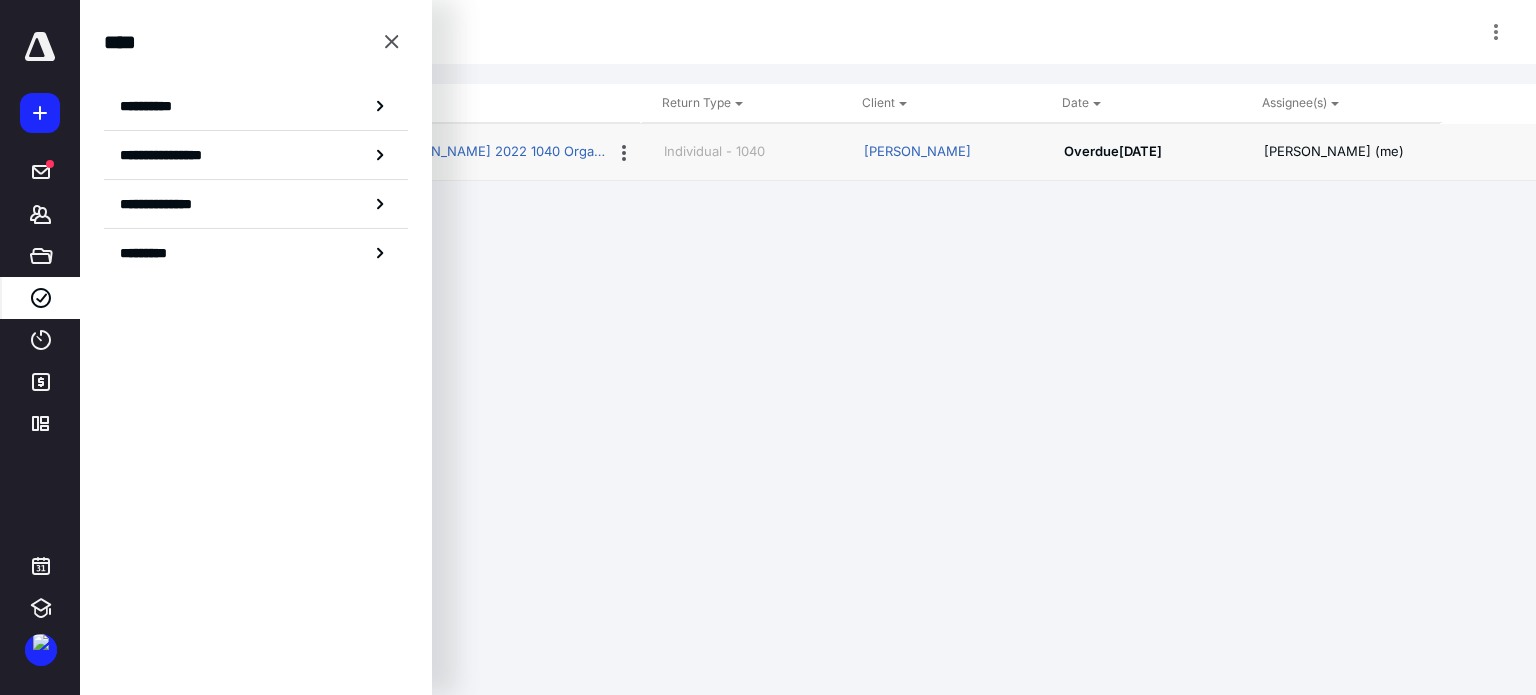 click on "*********" at bounding box center [157, 253] 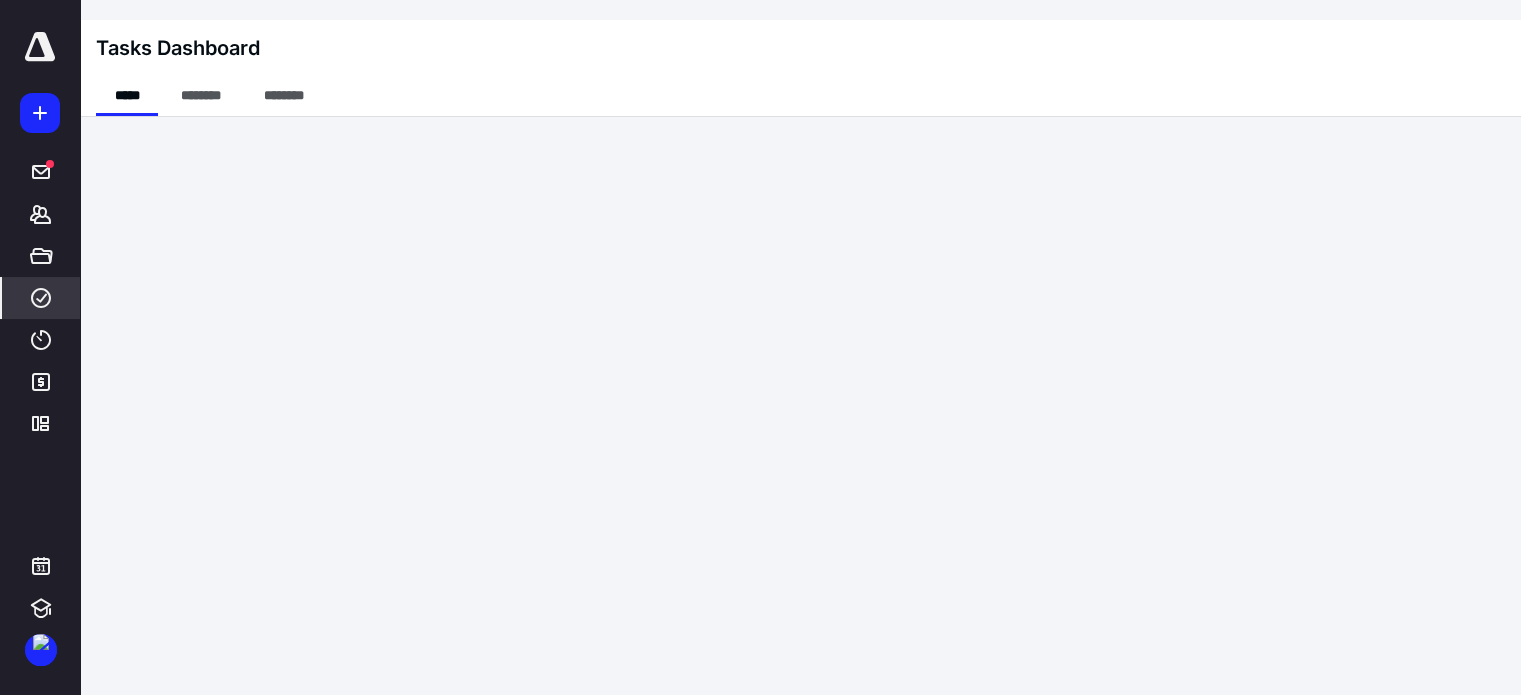 click on "********" at bounding box center [200, 96] 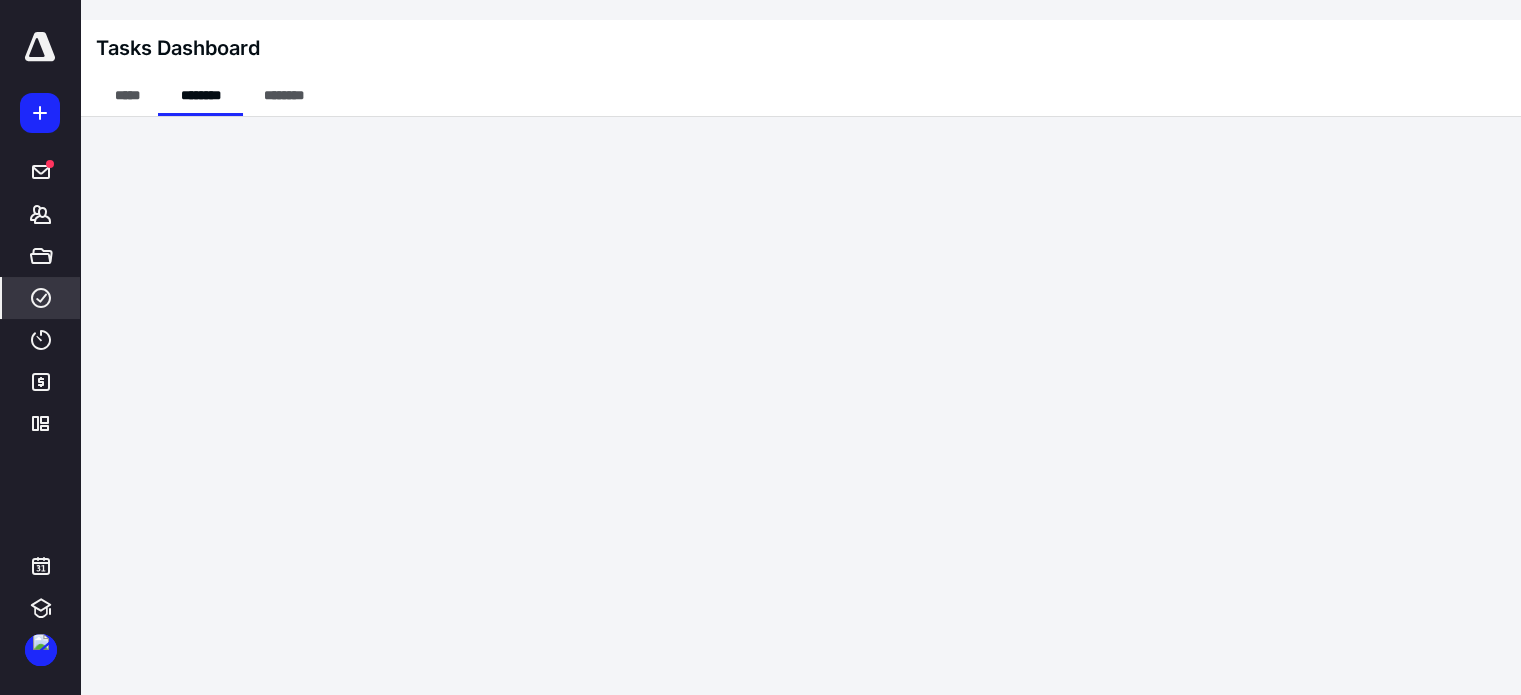 click on "********" at bounding box center (284, 96) 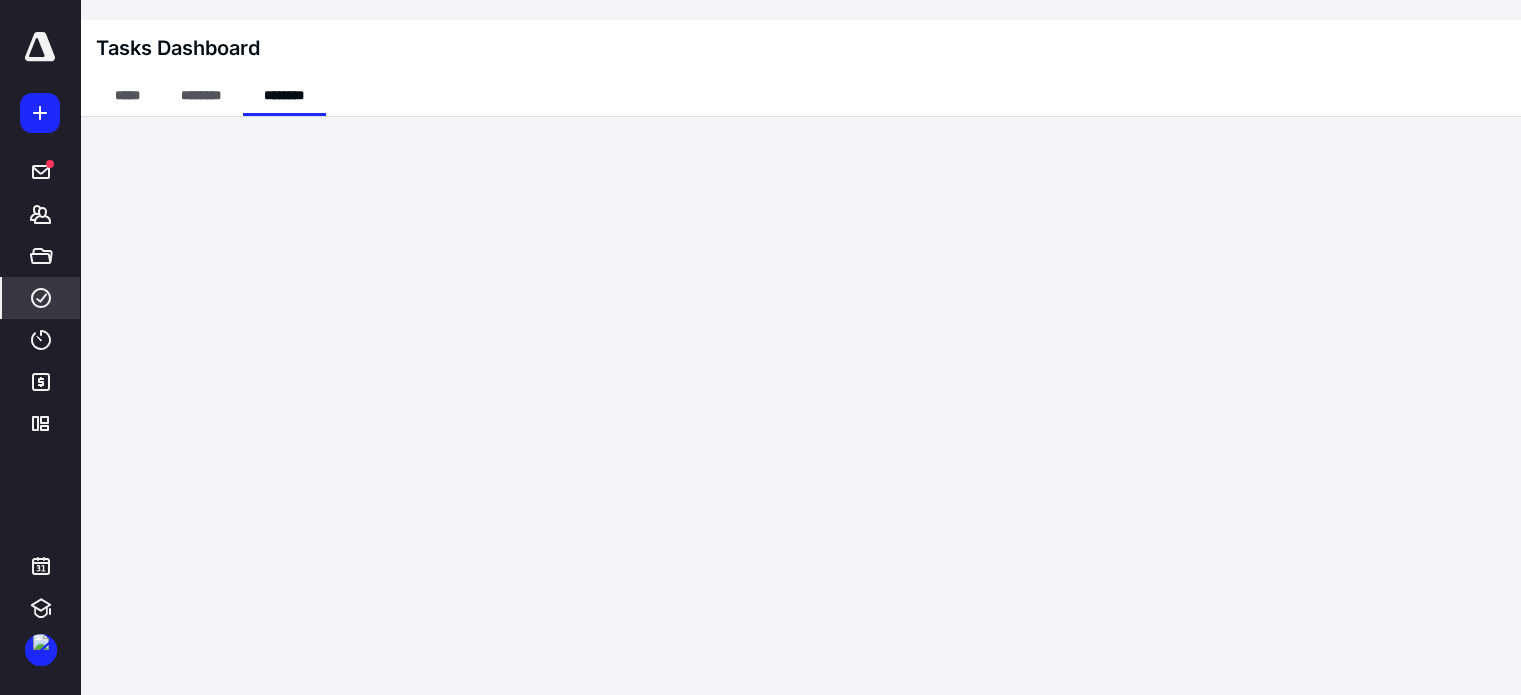 click on "*****" at bounding box center [127, 96] 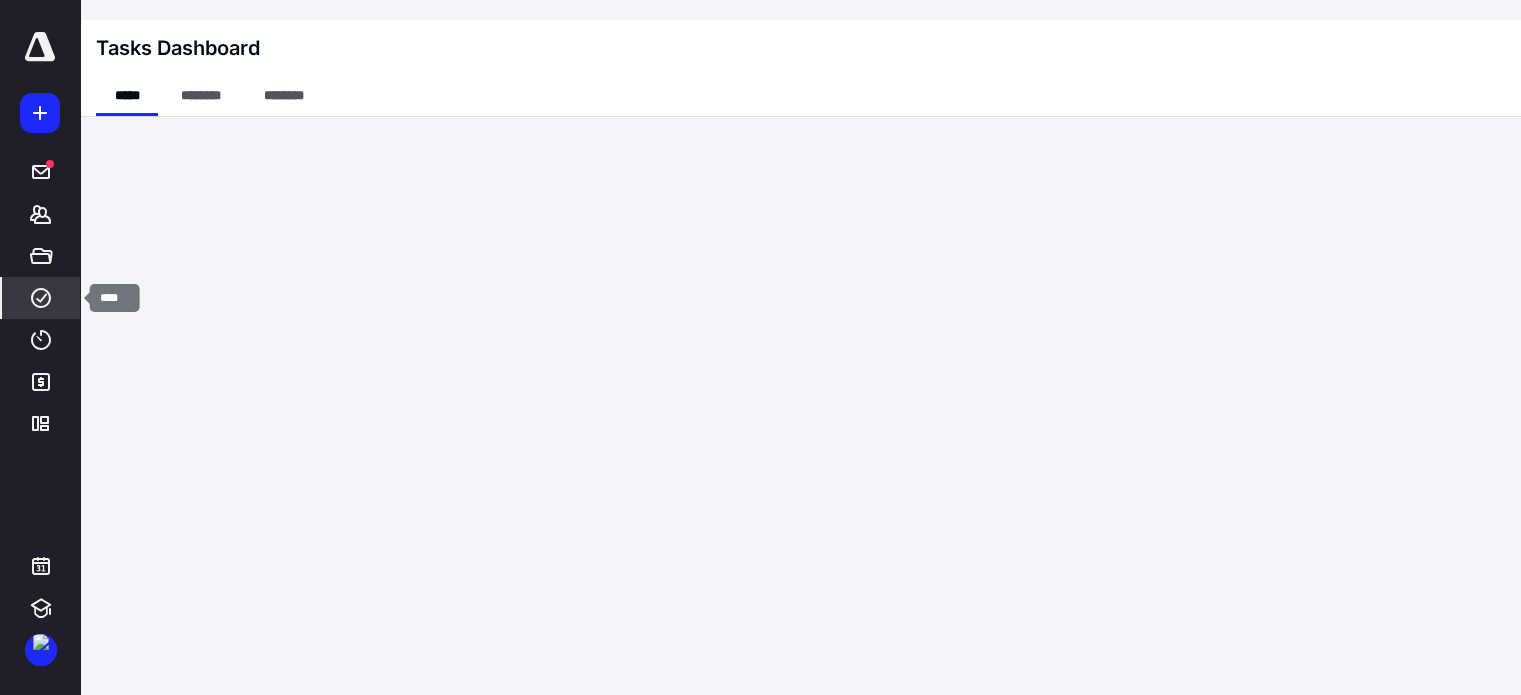 click 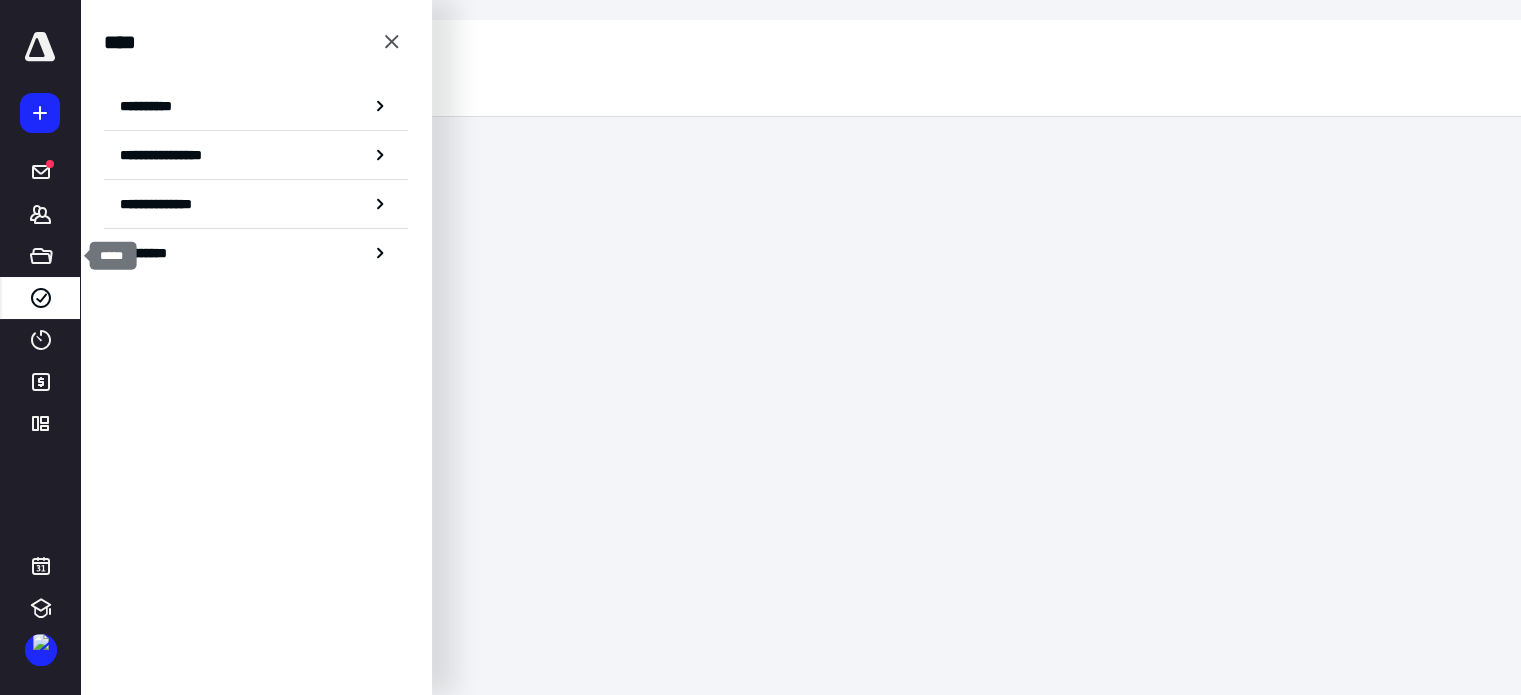 click 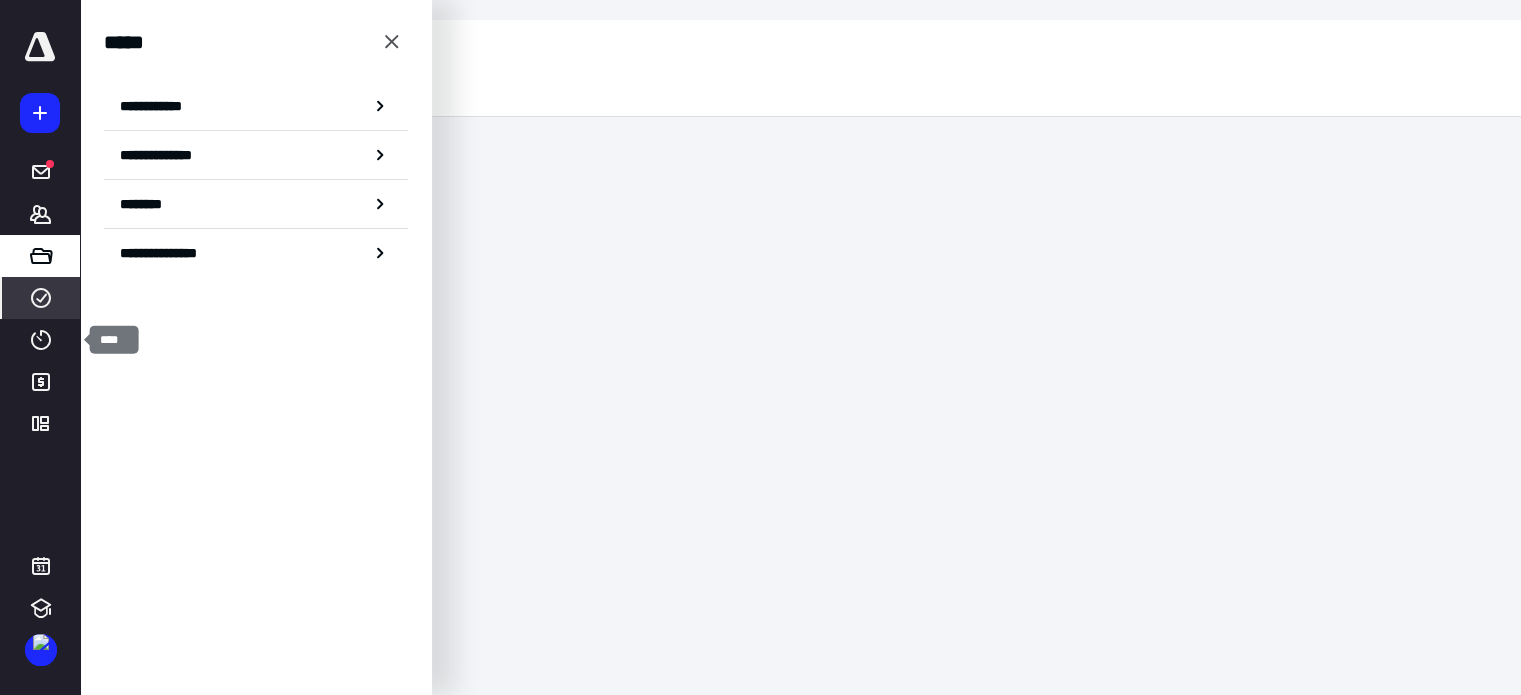 click 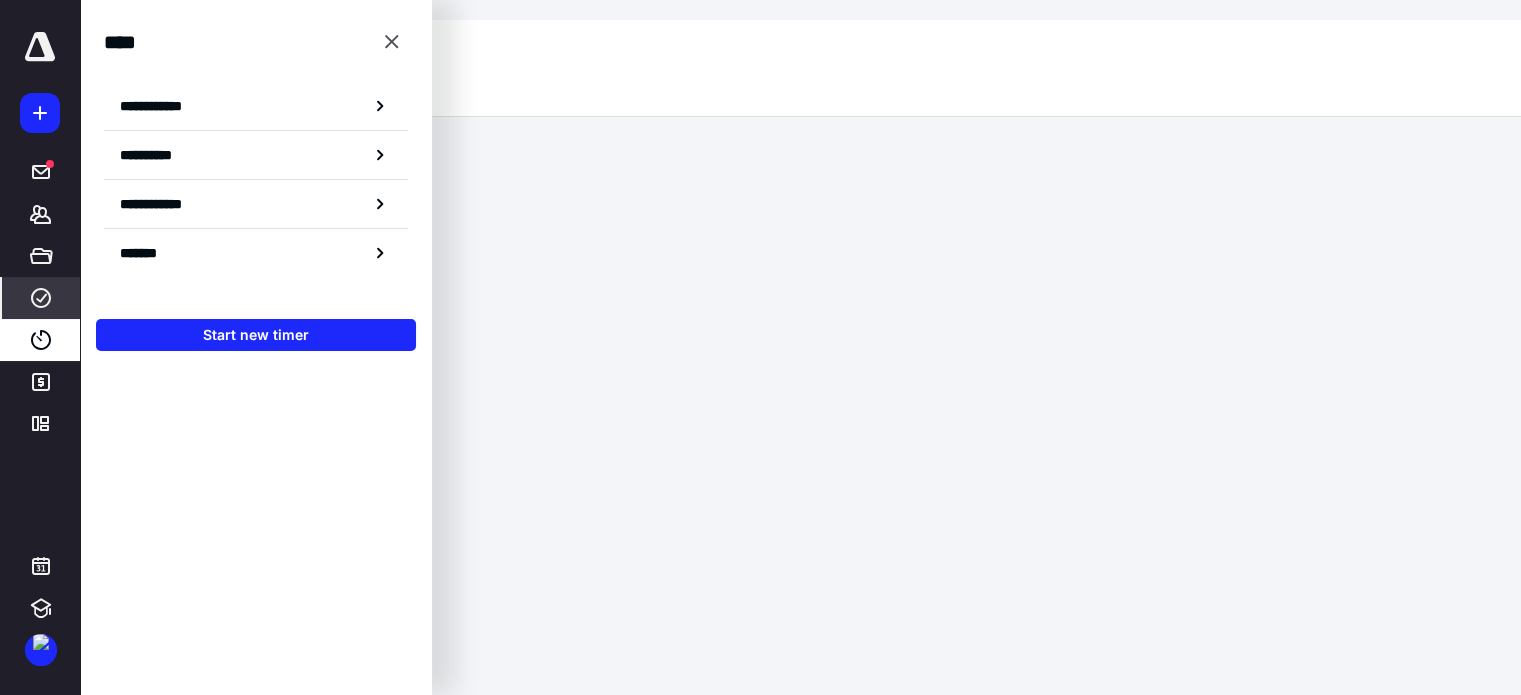 click on "*******" at bounding box center [146, 253] 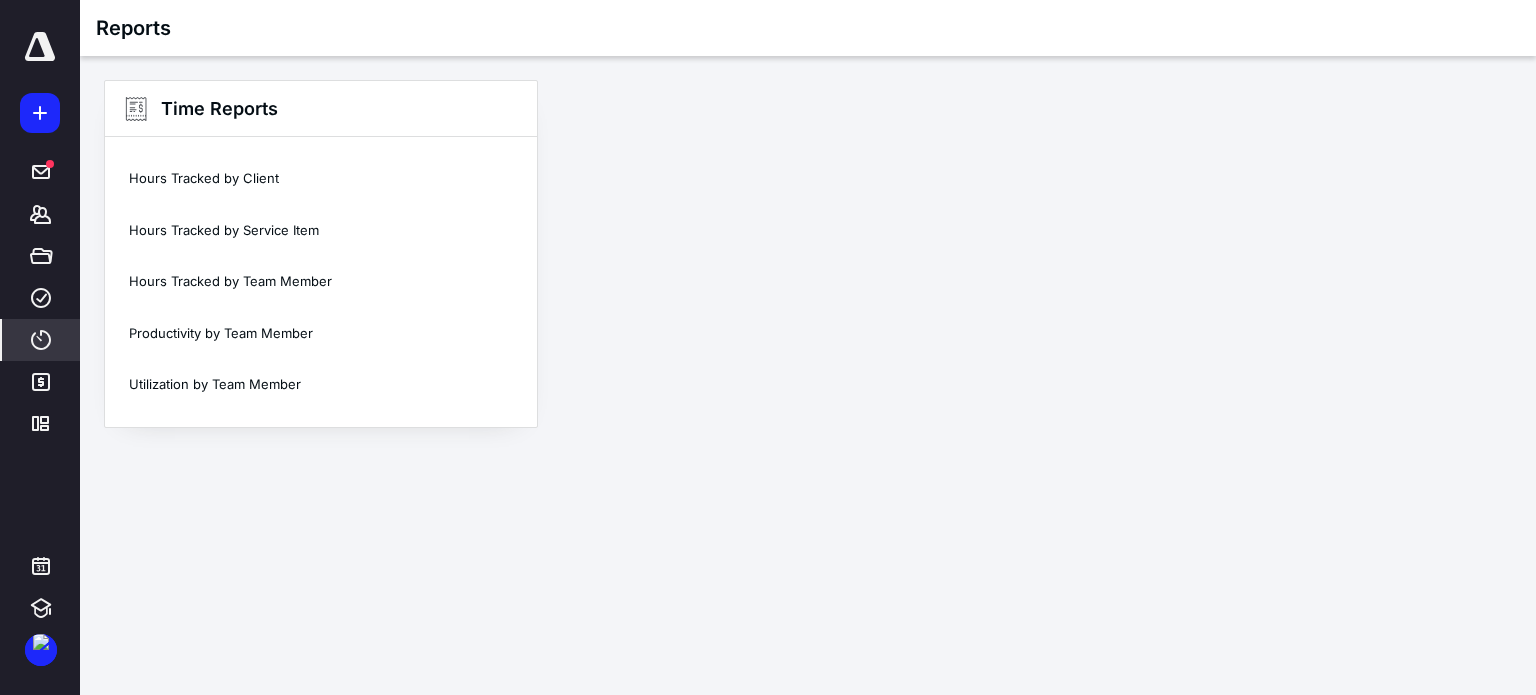 click on "Hours Tracked by Client" at bounding box center (321, 179) 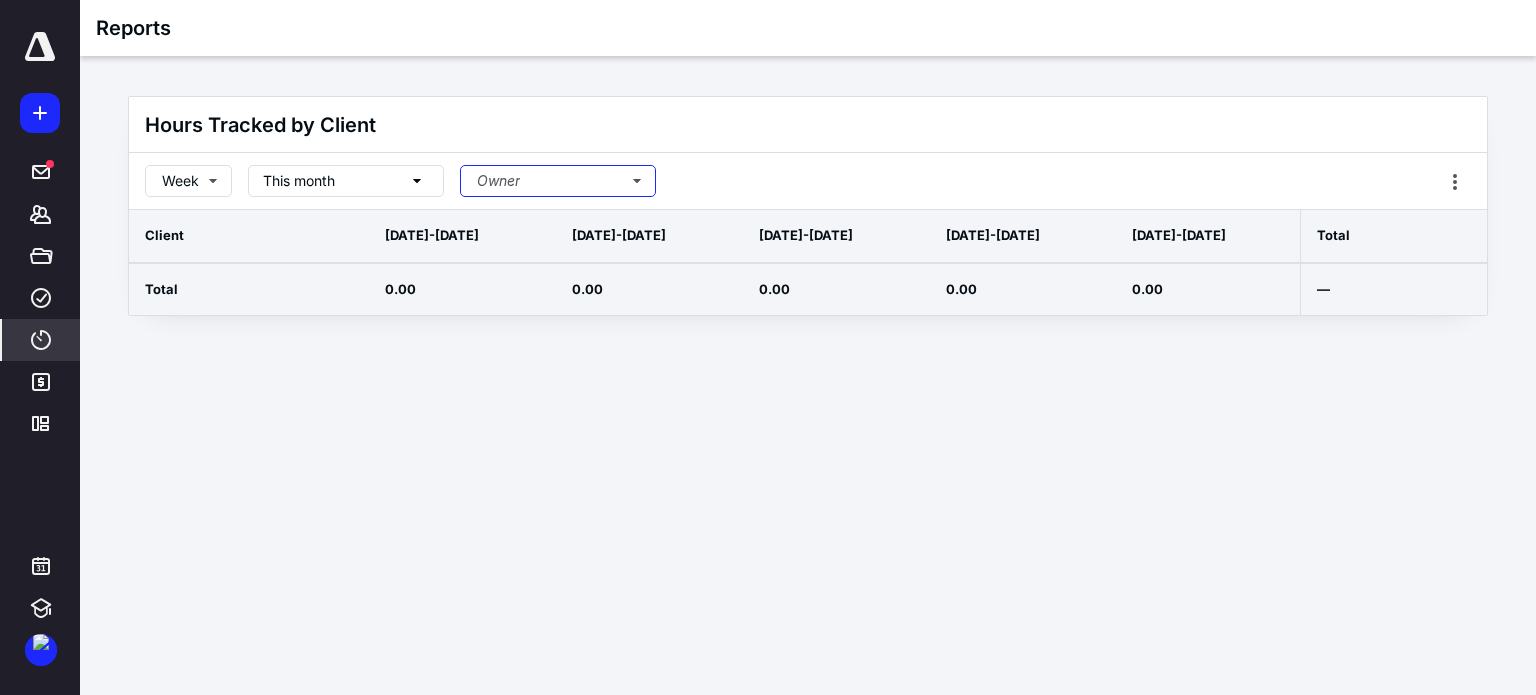 click on "Owner" at bounding box center [558, 181] 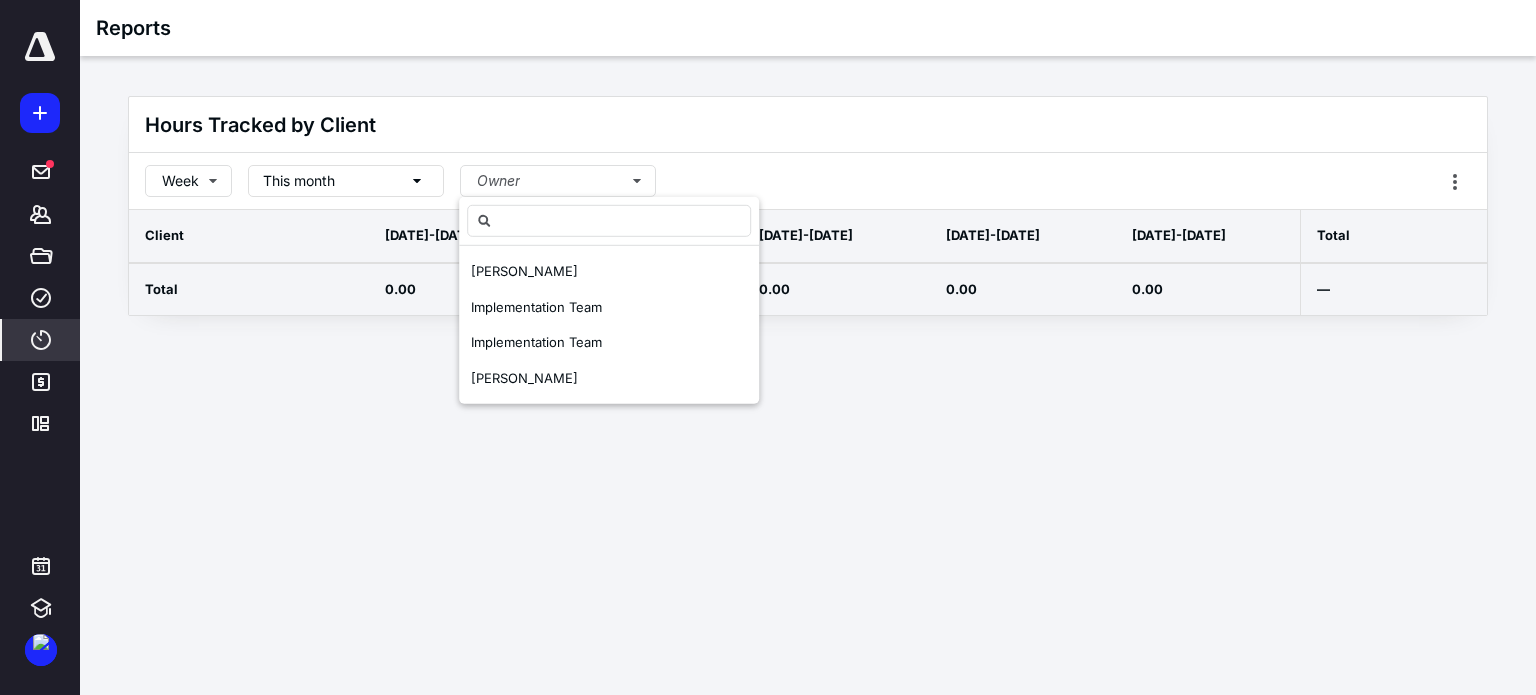 click on "[PERSON_NAME]" at bounding box center (524, 271) 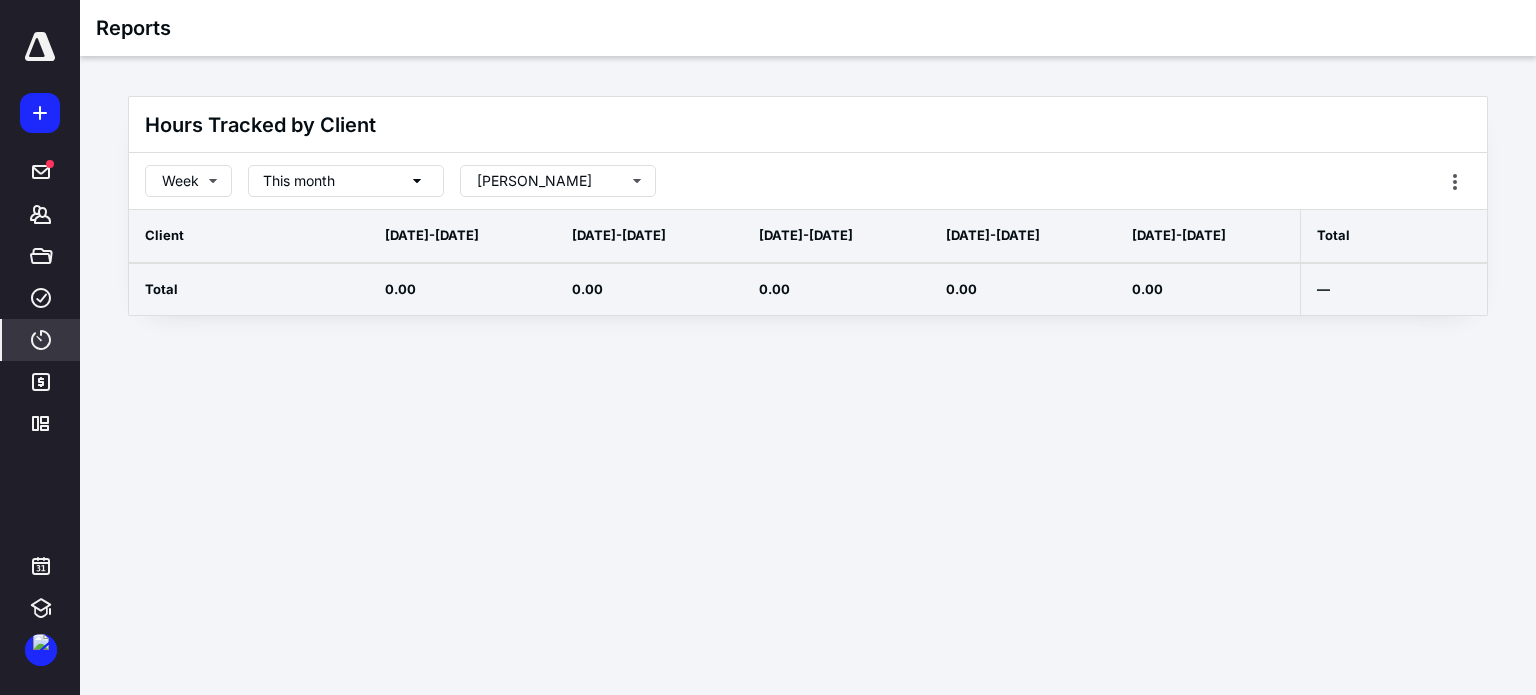 click 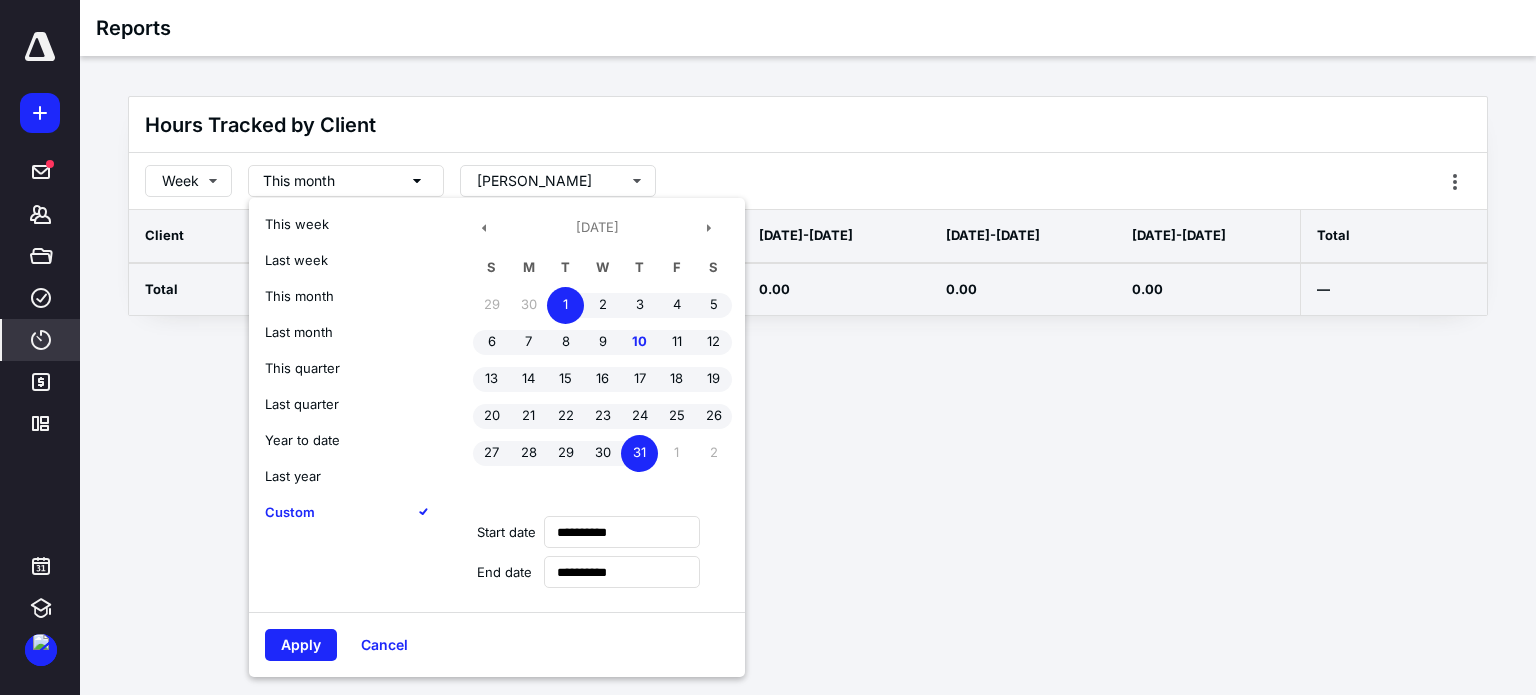 click on "Last year" at bounding box center [293, 476] 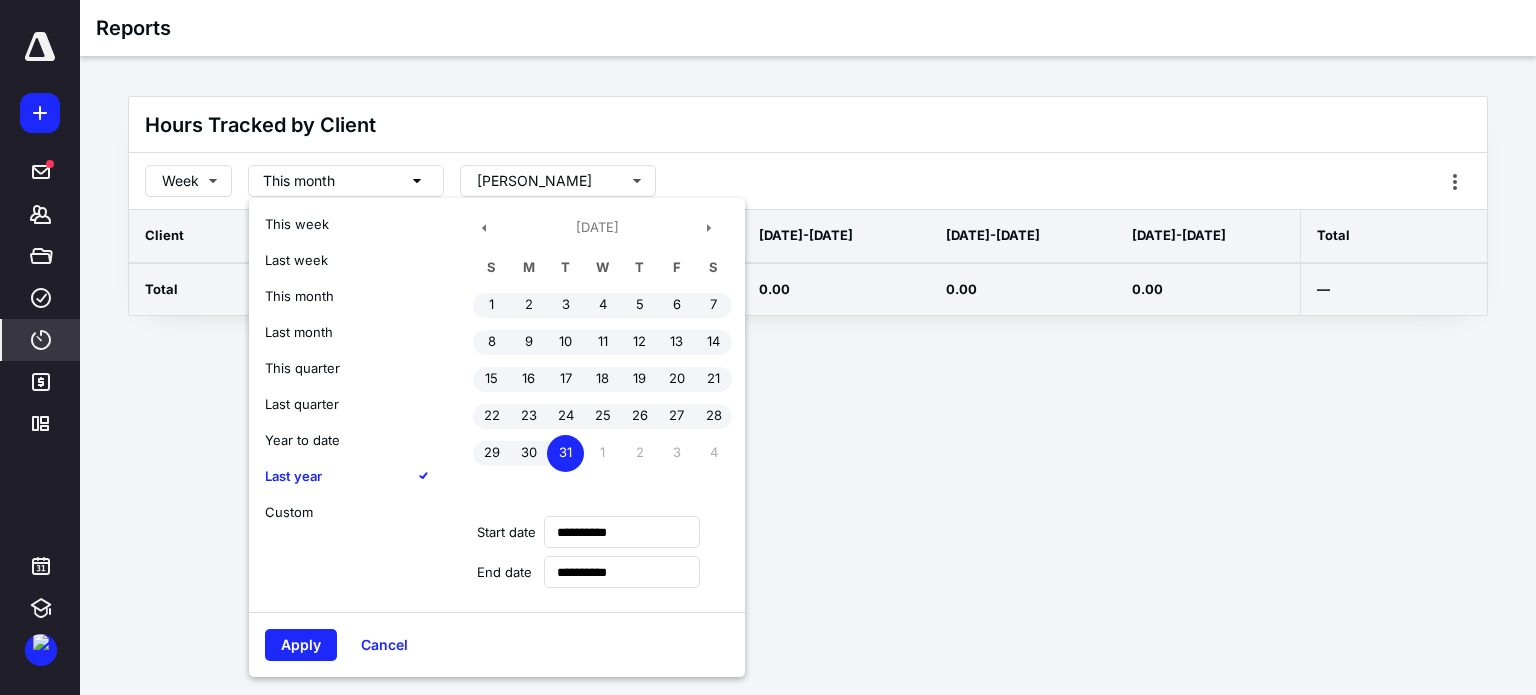 click on "Apply" at bounding box center (301, 645) 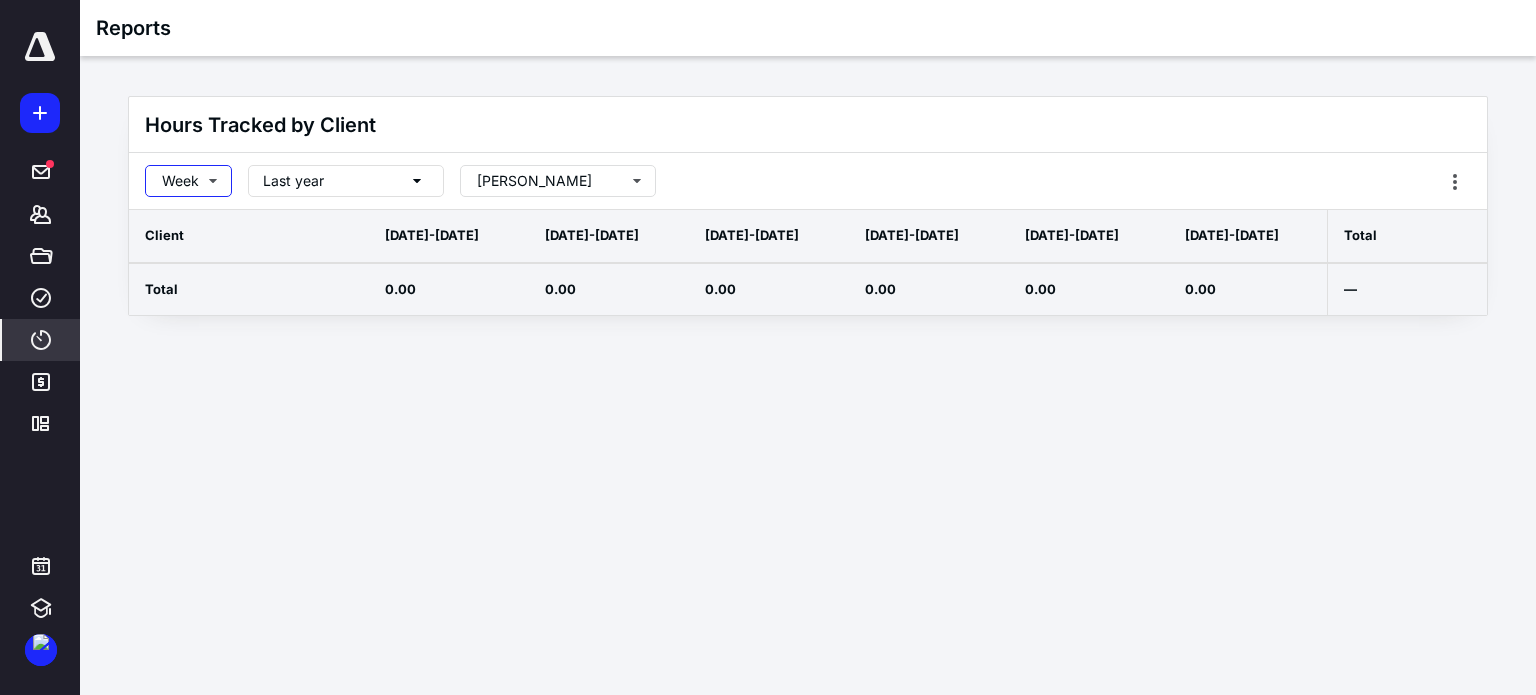 click on "Week" at bounding box center (188, 181) 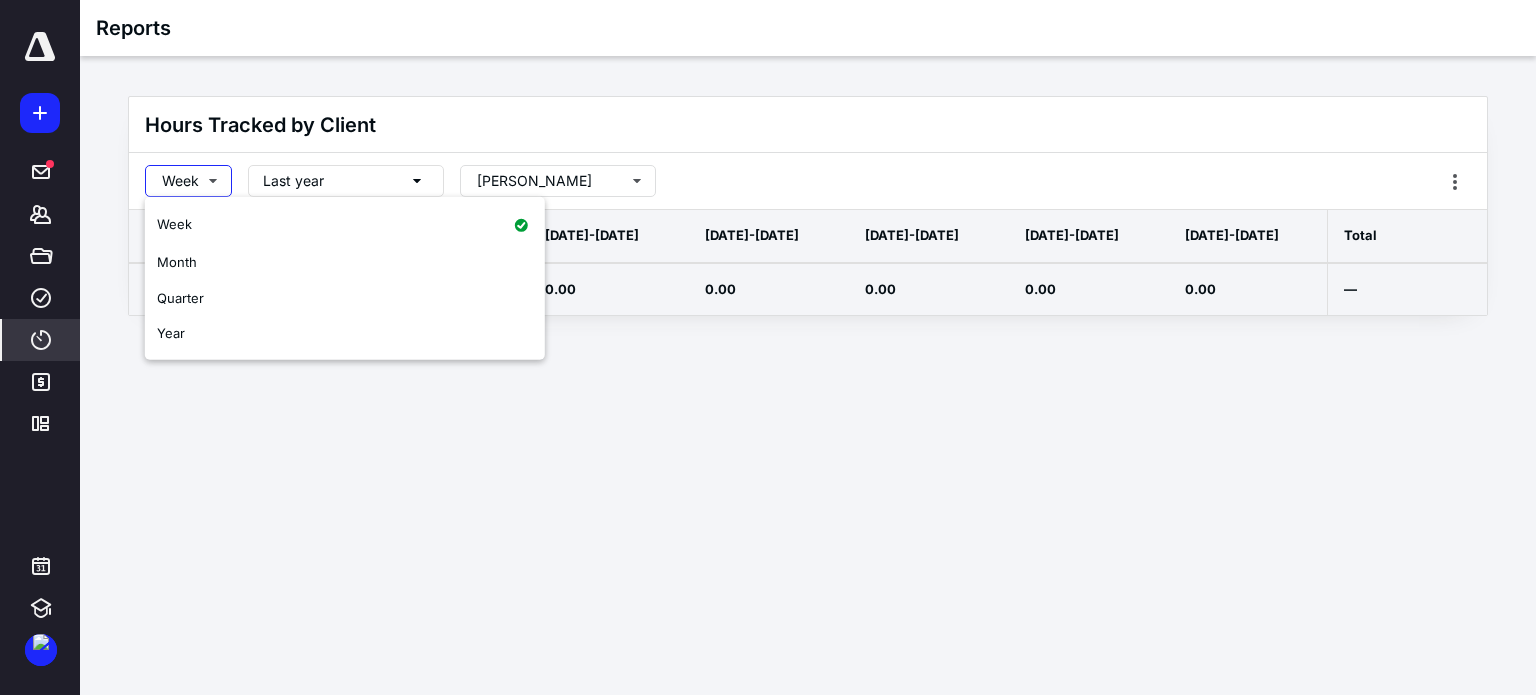 click on "Year" at bounding box center (171, 333) 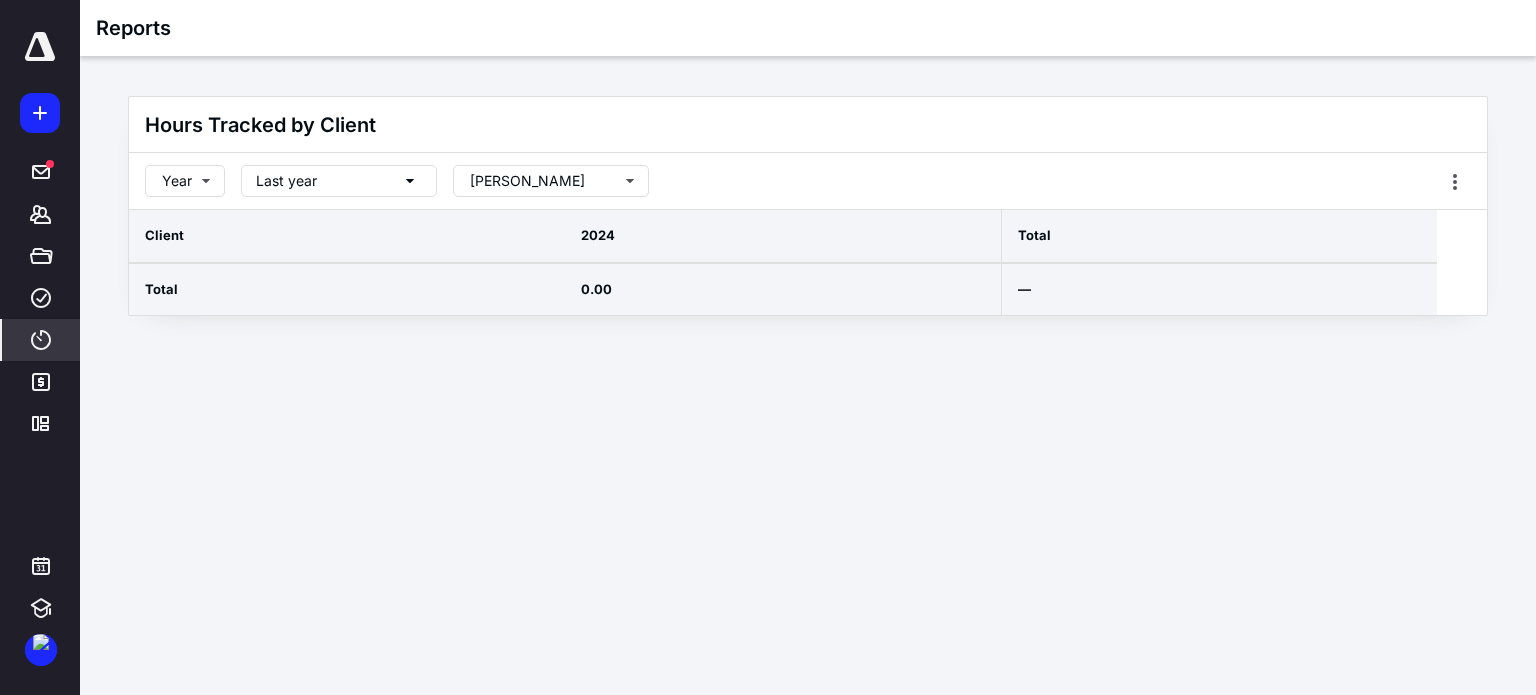 click 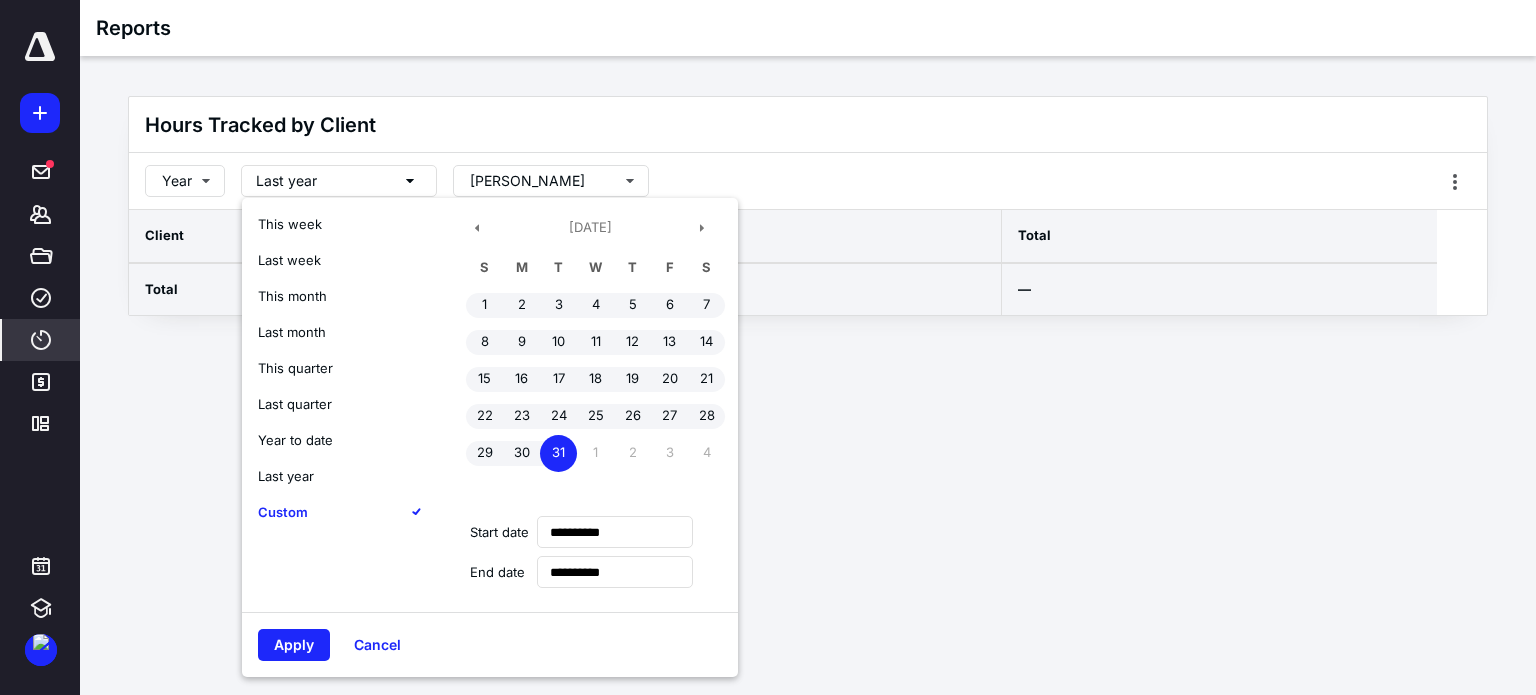click on "Year to date" at bounding box center (295, 440) 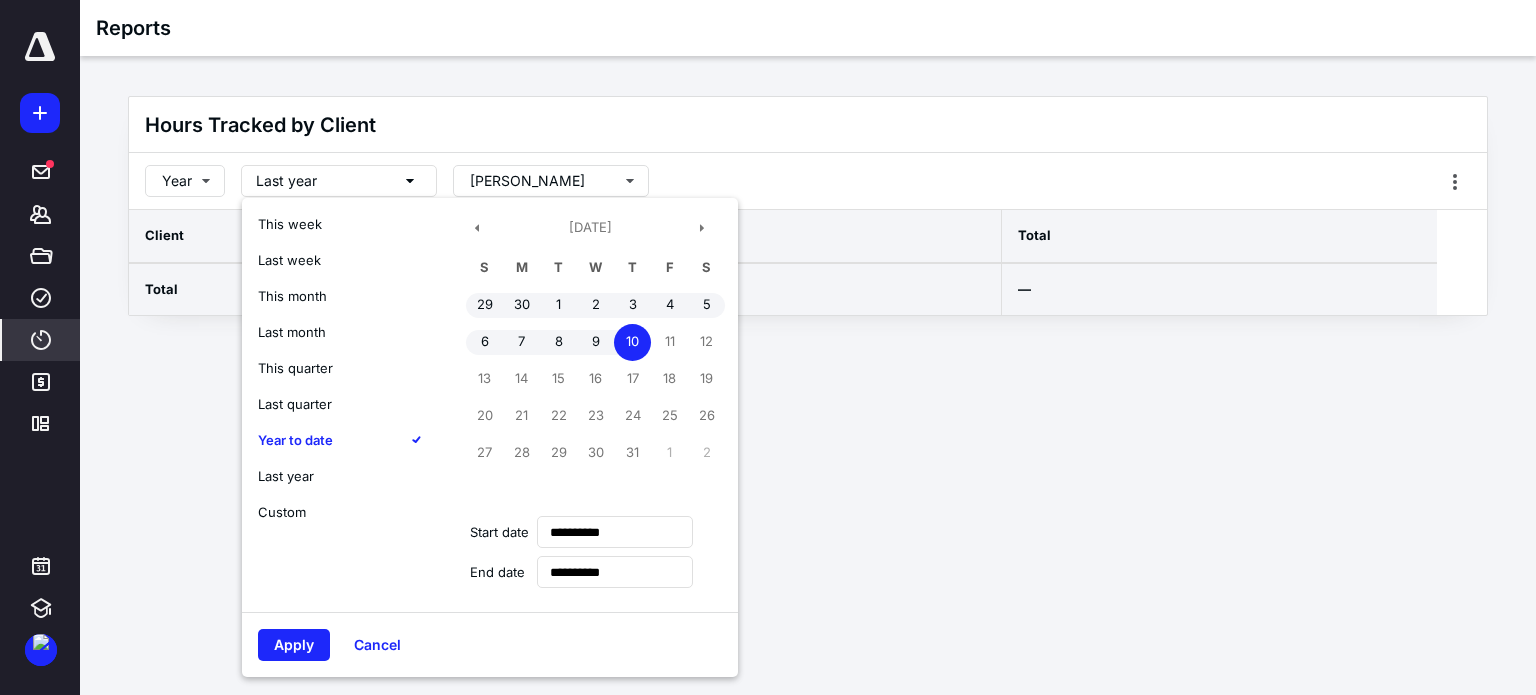 click on "Apply" at bounding box center (294, 645) 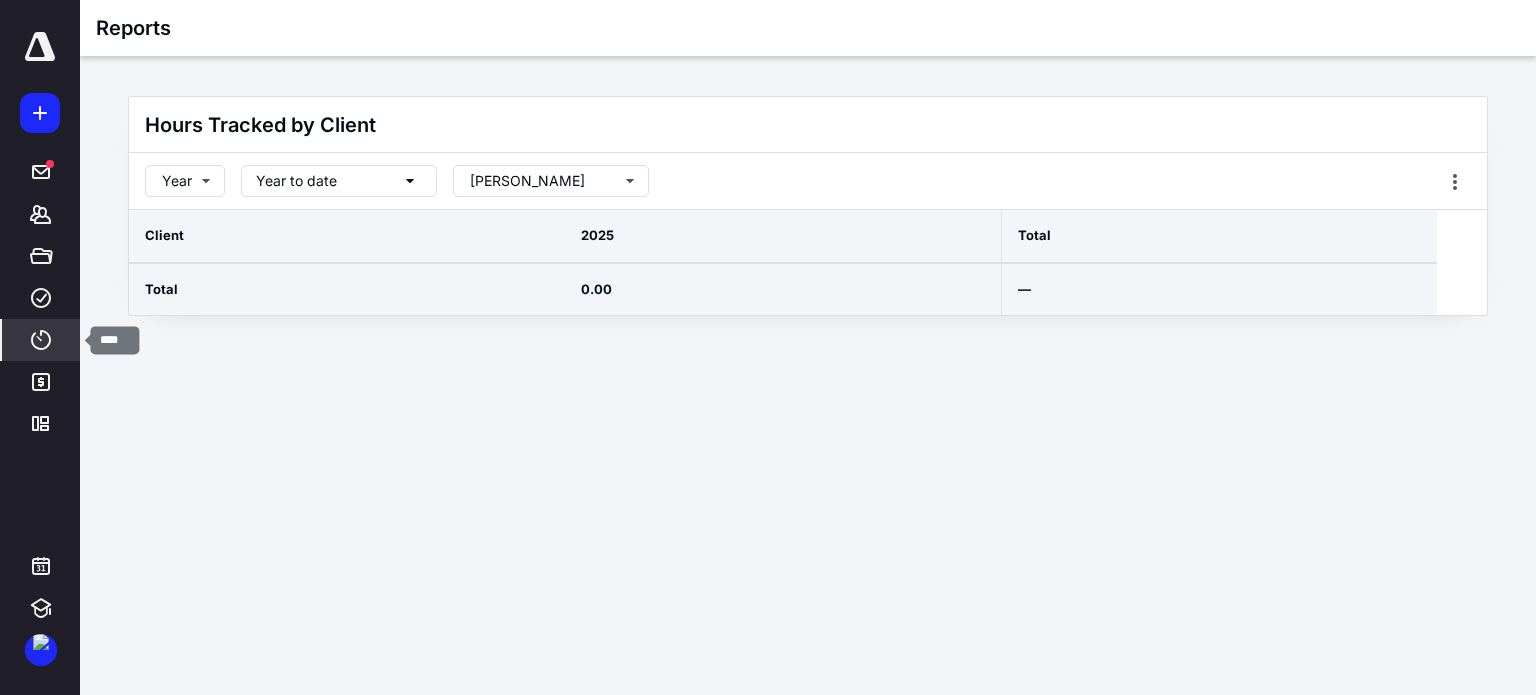 click 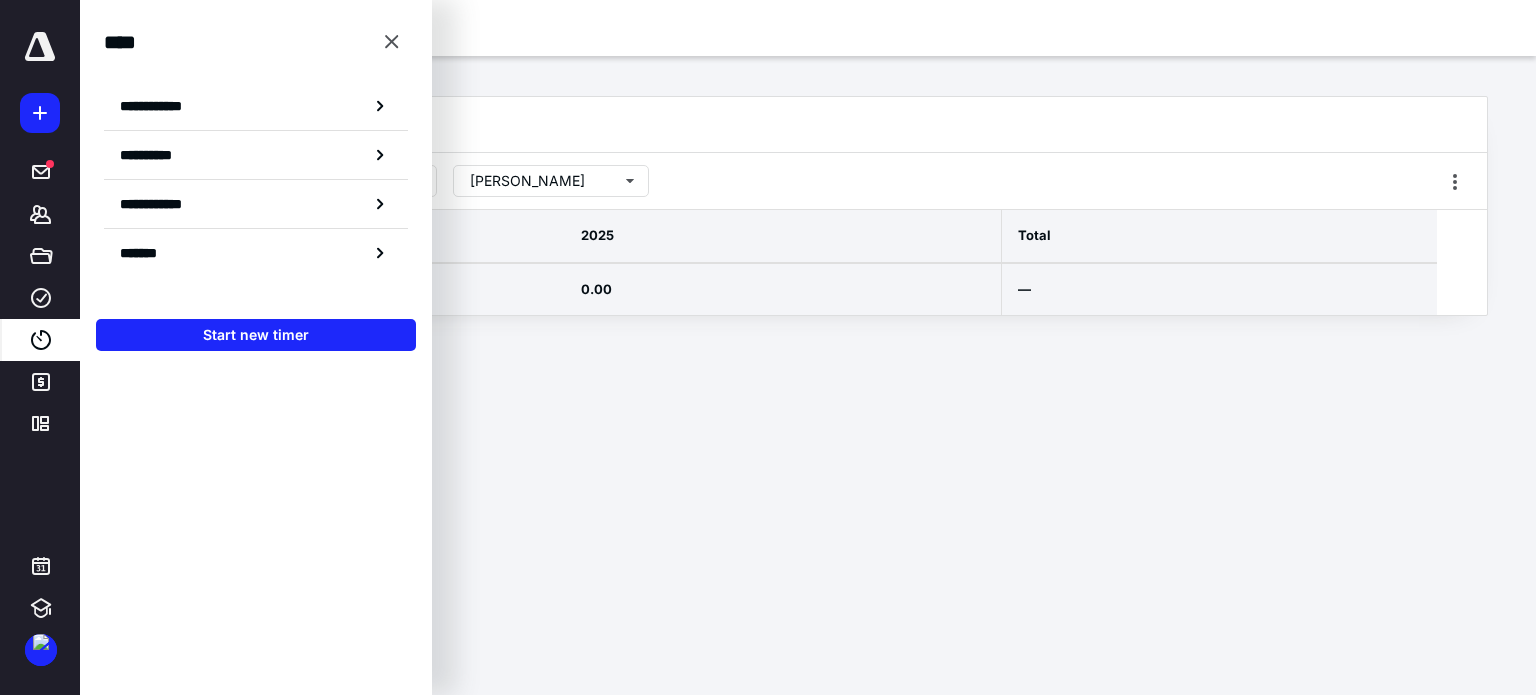 click on "*******" at bounding box center [146, 253] 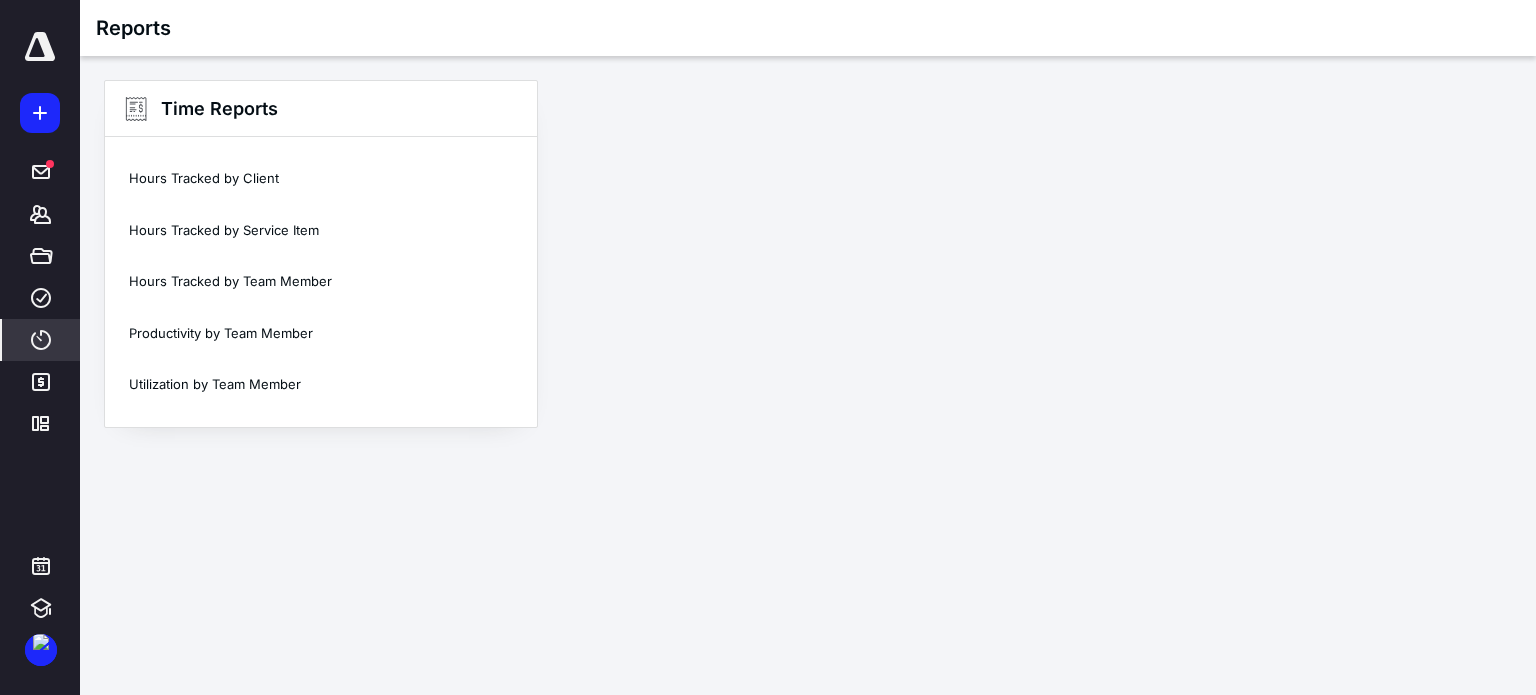click on "Hours Tracked by Service Item" at bounding box center (321, 231) 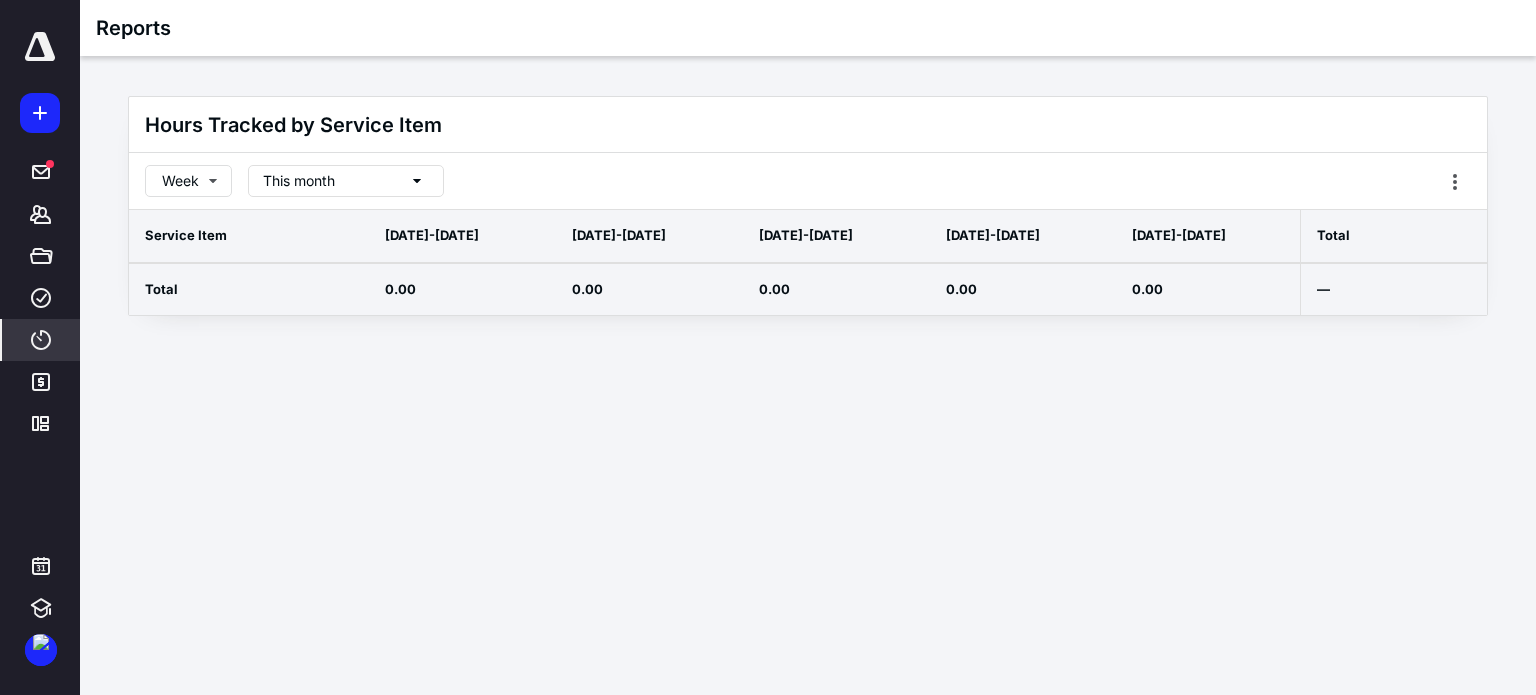 click 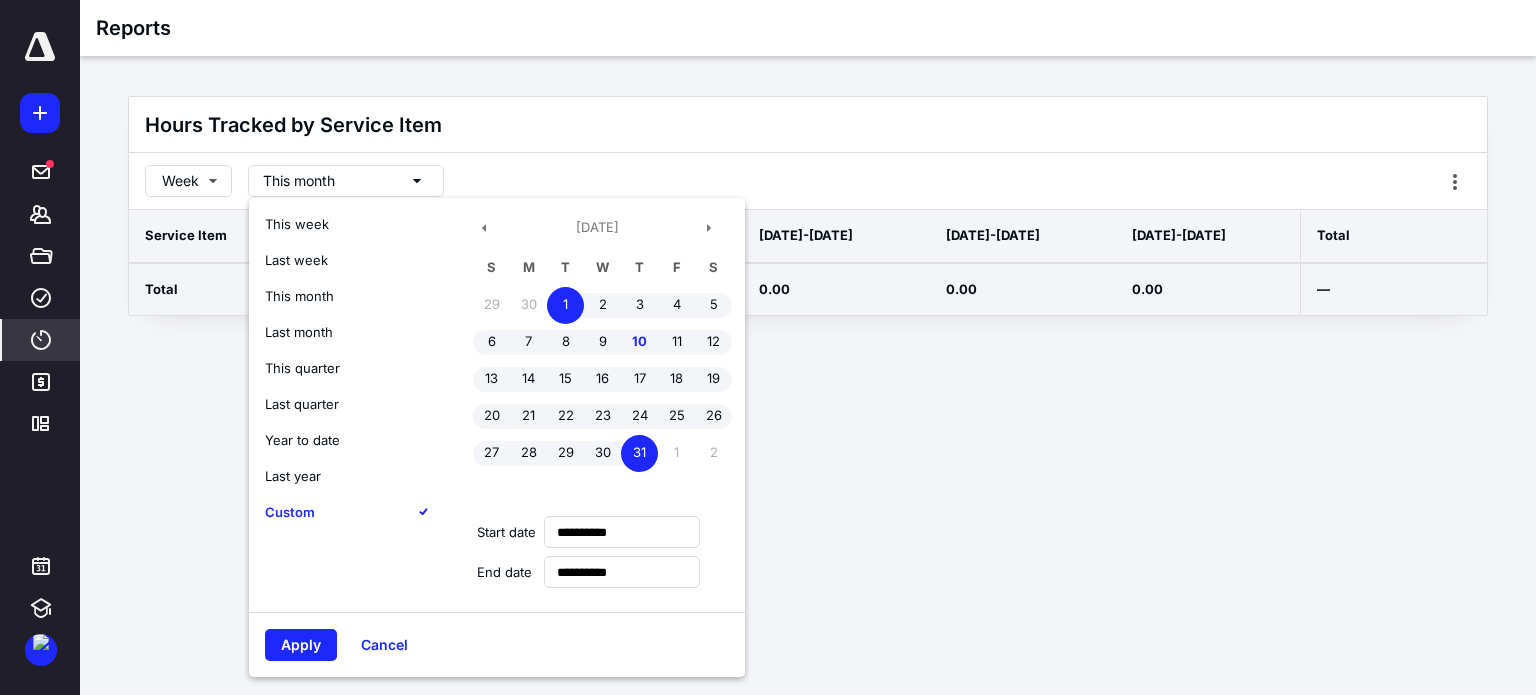 click on "Year to date" at bounding box center [302, 440] 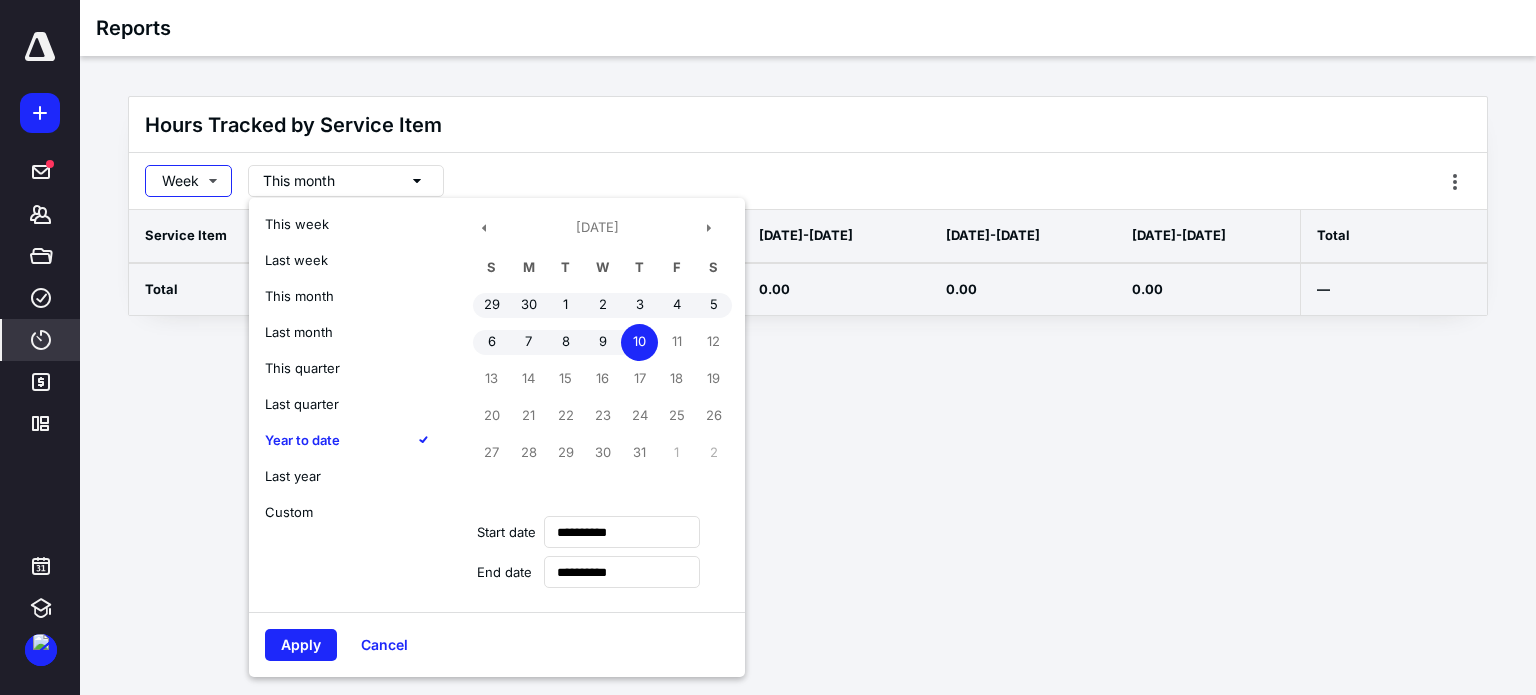 click on "Week" at bounding box center [188, 181] 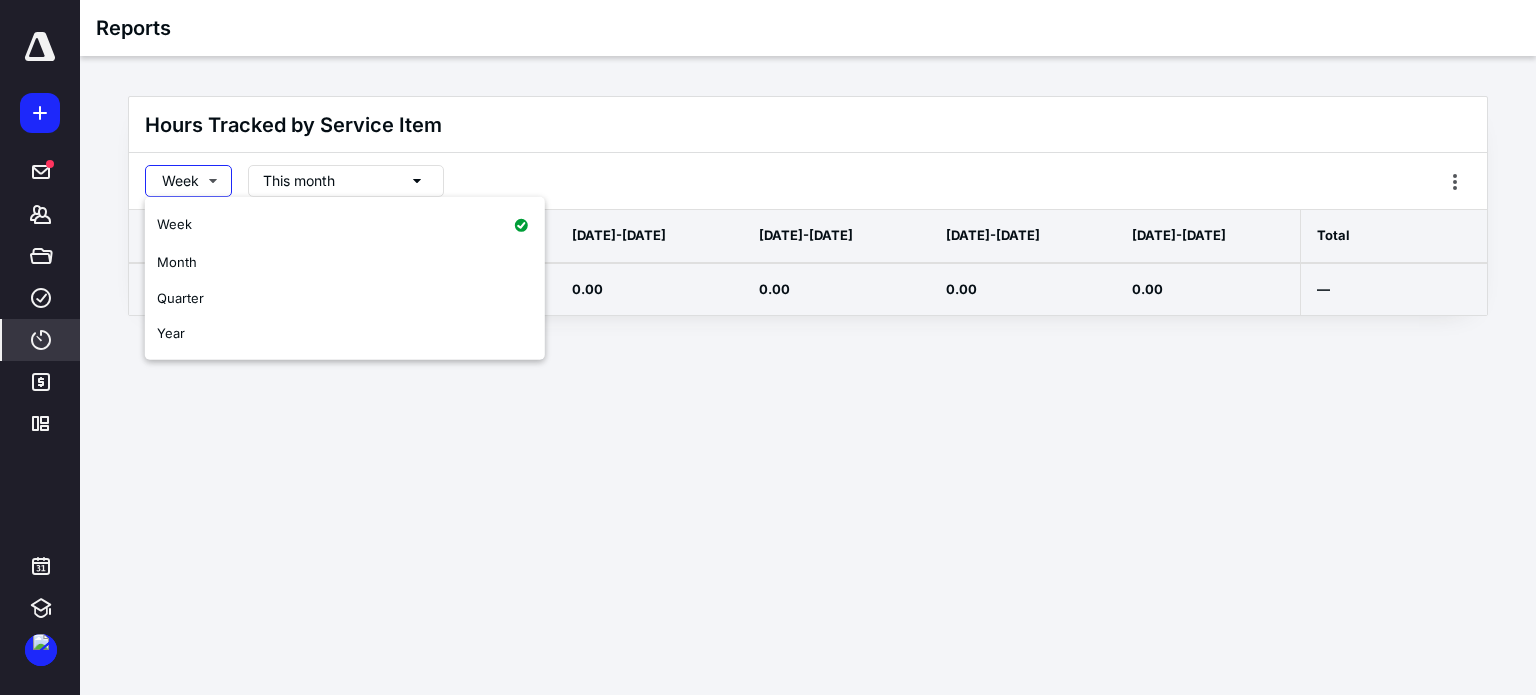 click on "Year" at bounding box center (345, 334) 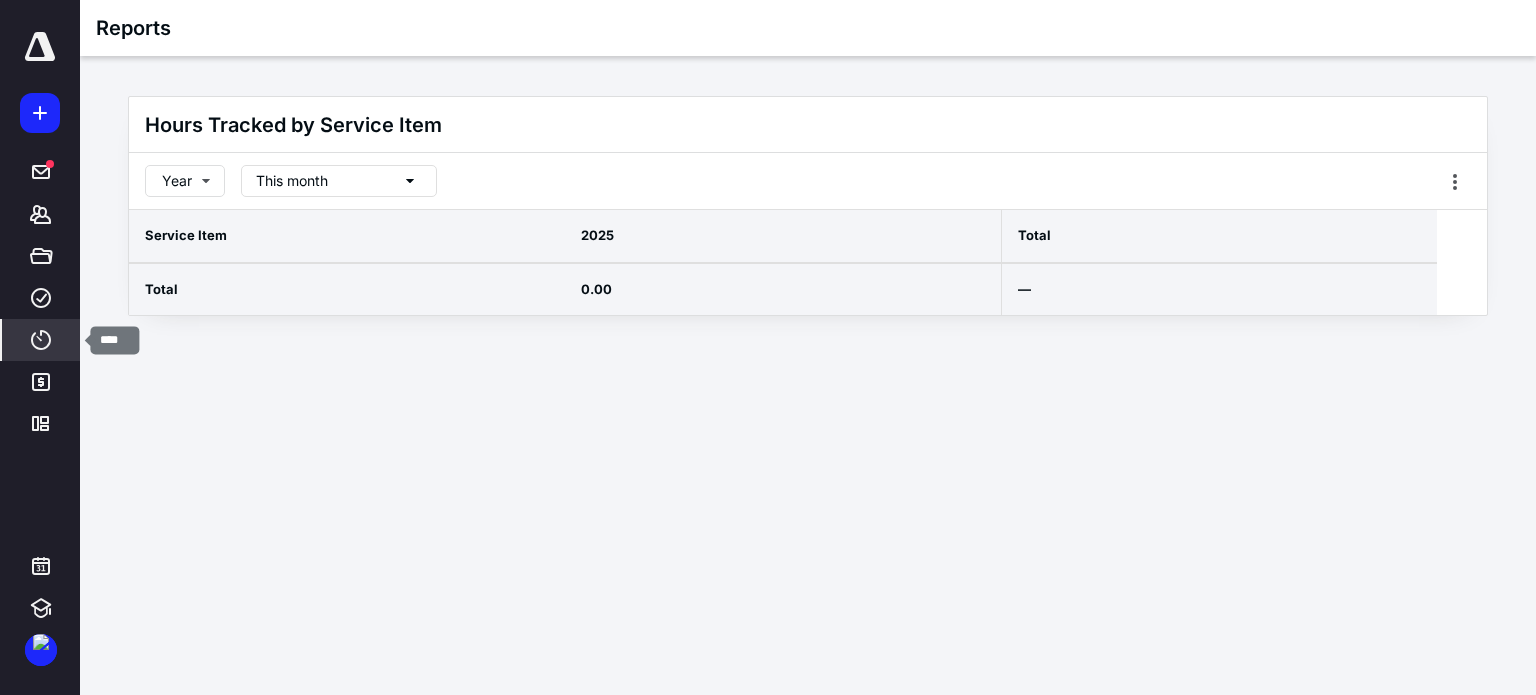 click 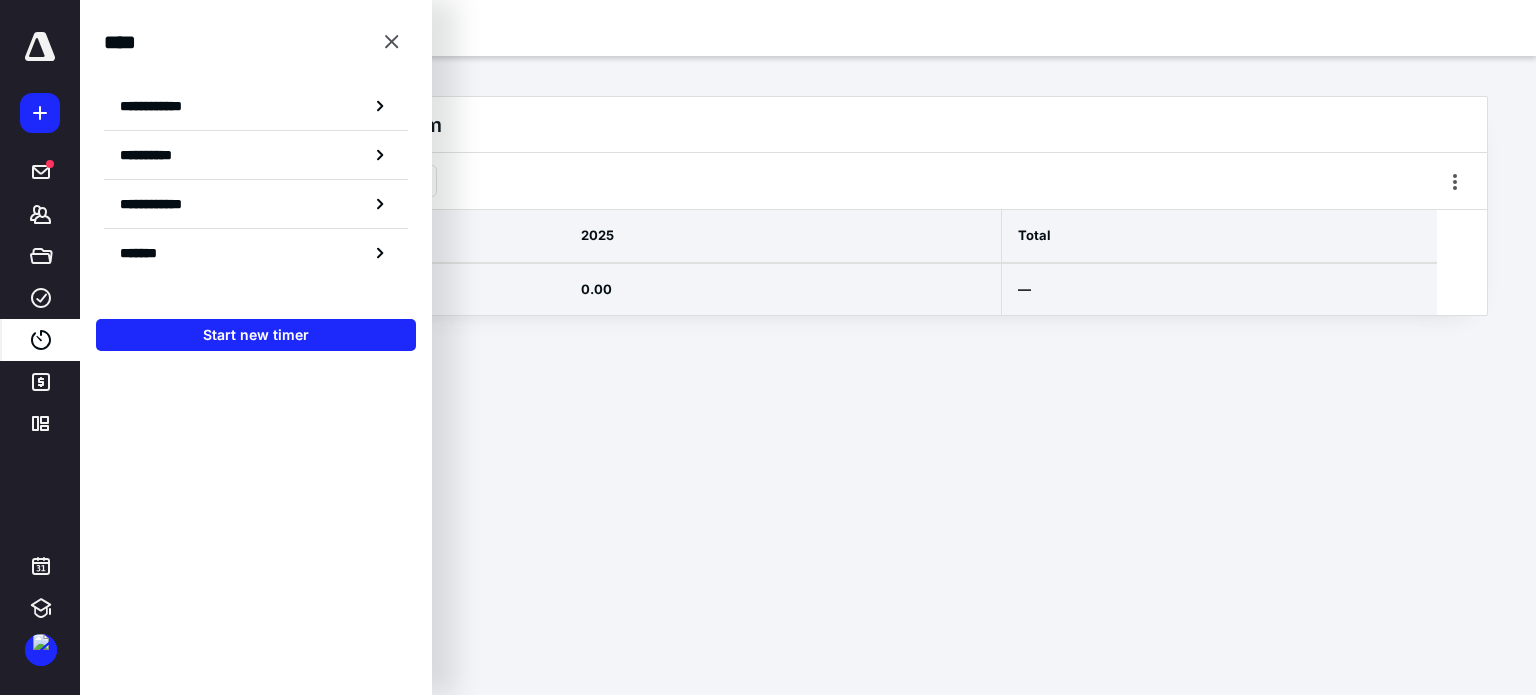 click on "*******" at bounding box center [146, 253] 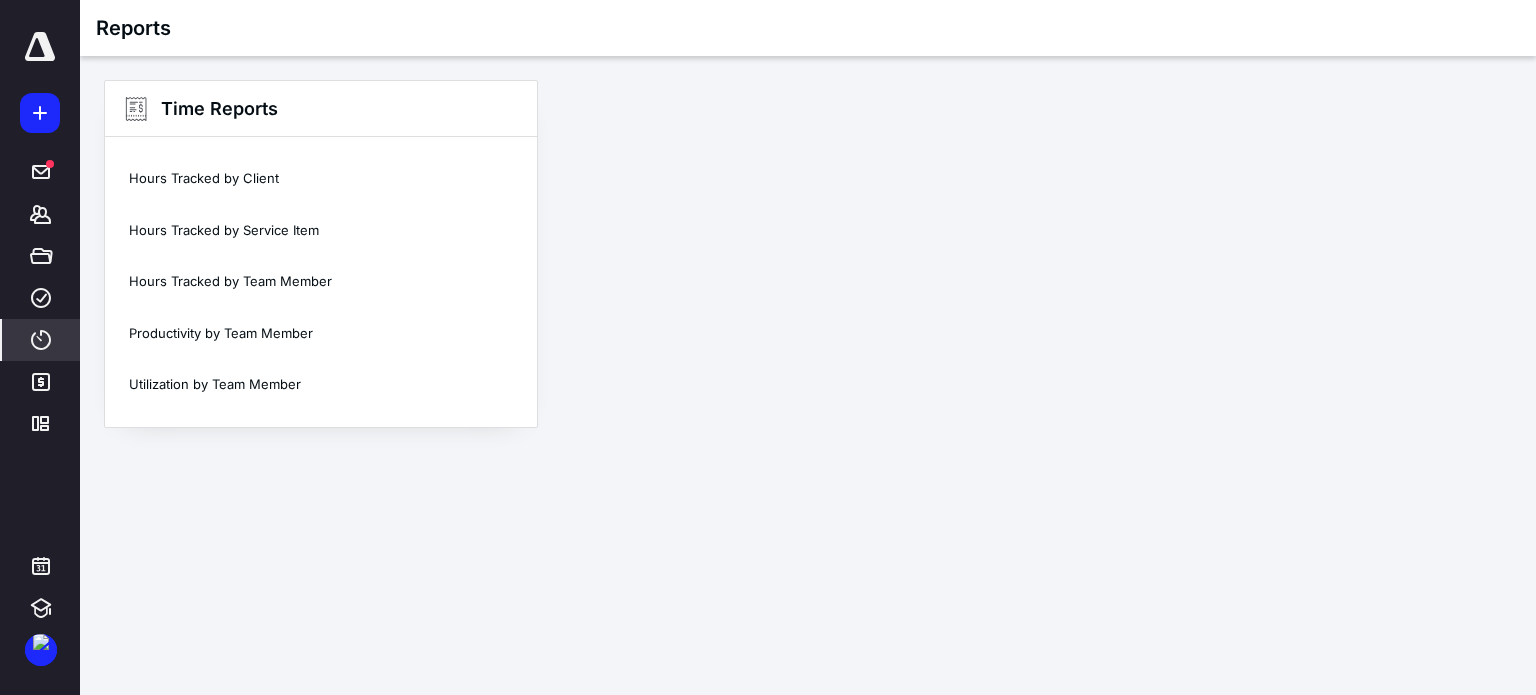 click on "Utilization by Team Member" at bounding box center [321, 385] 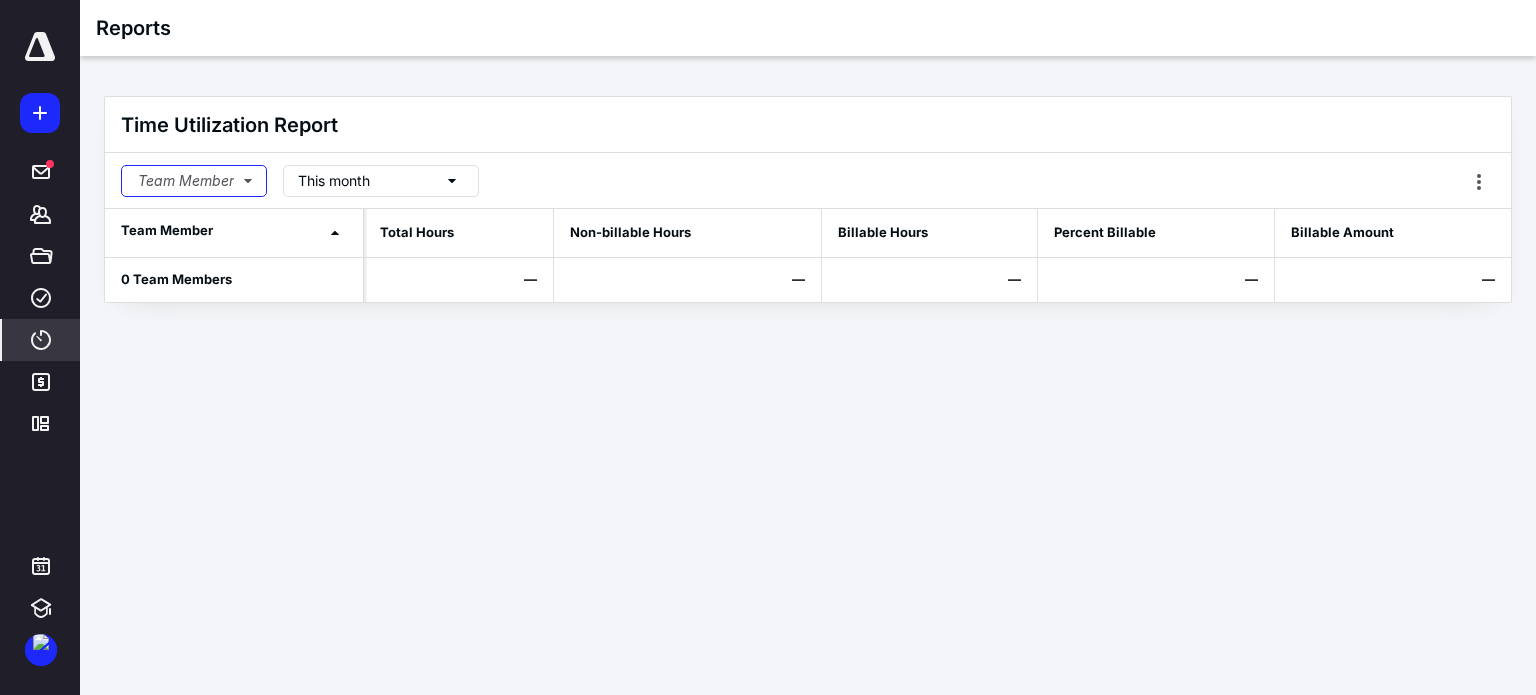 click on "Team Member" at bounding box center [194, 181] 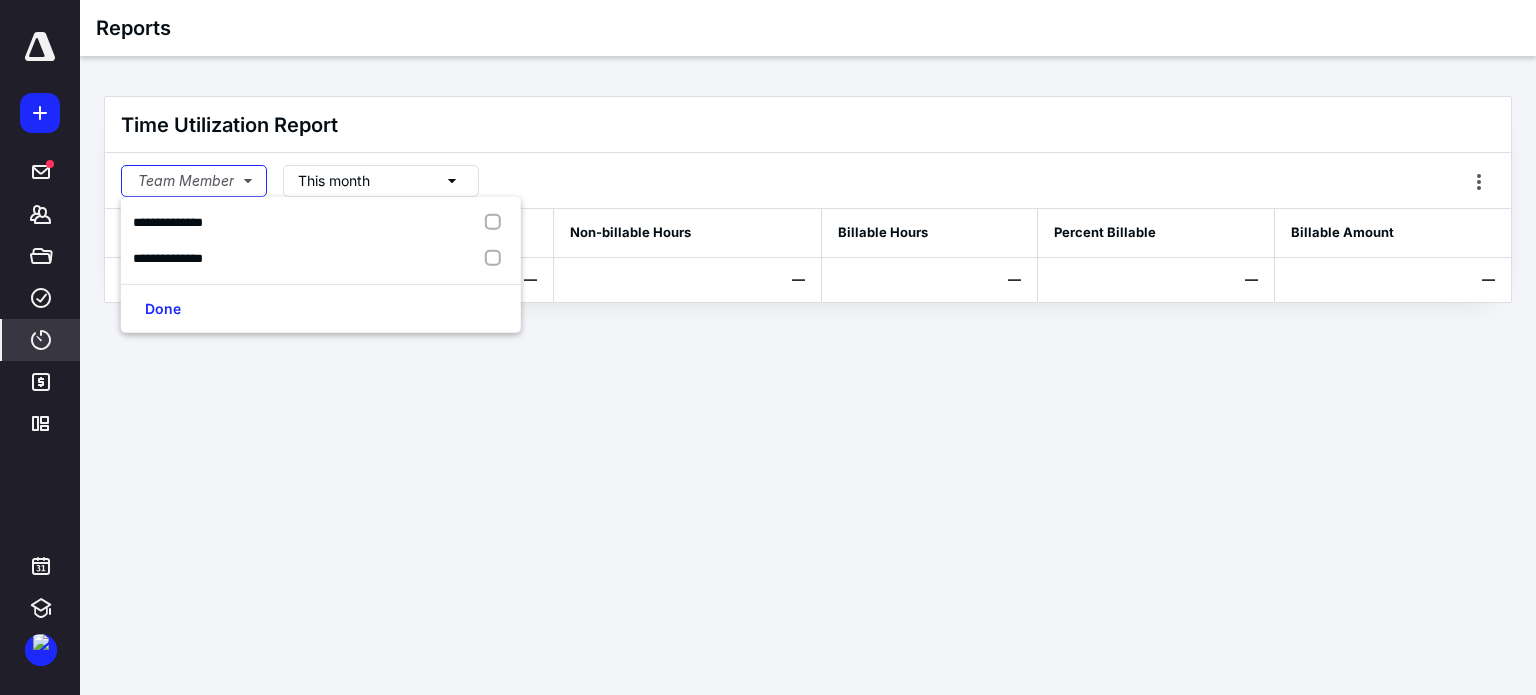 click on "**********" at bounding box center [168, 222] 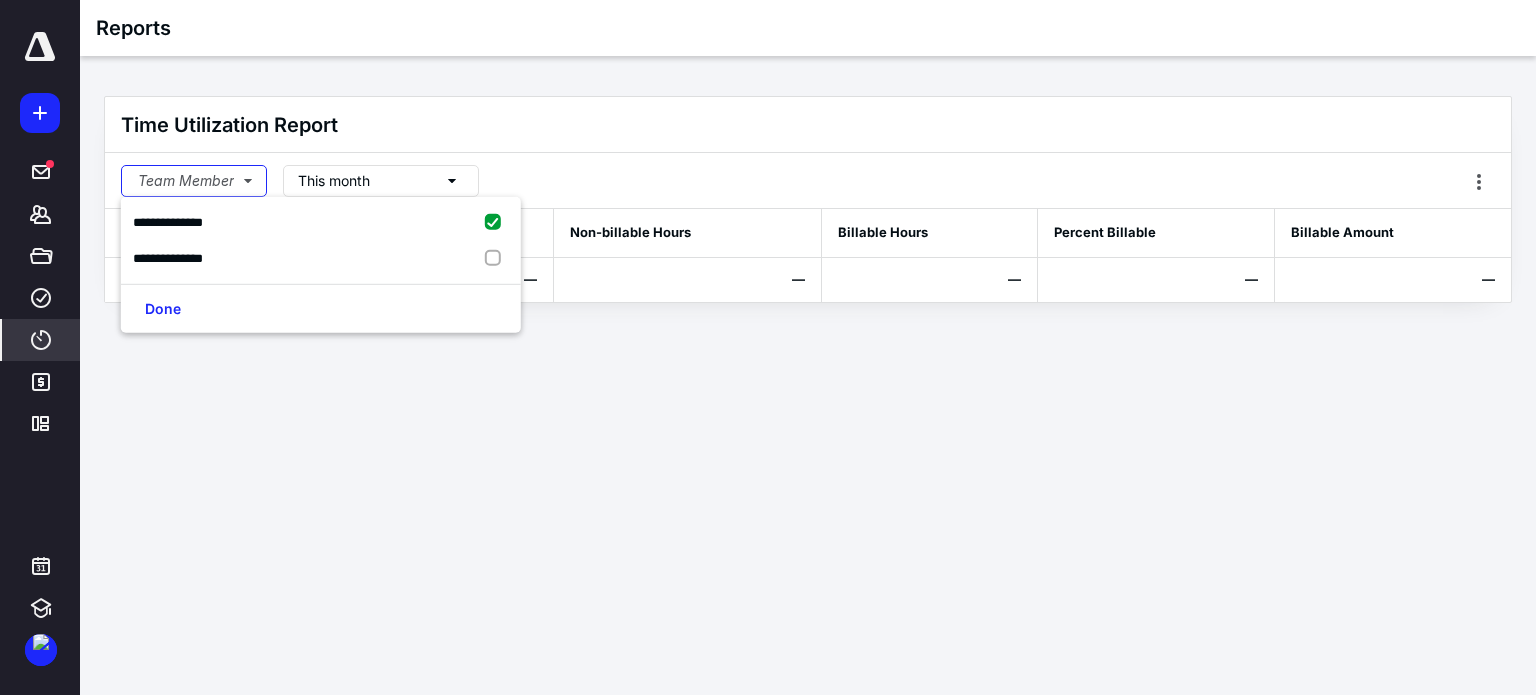 checkbox on "true" 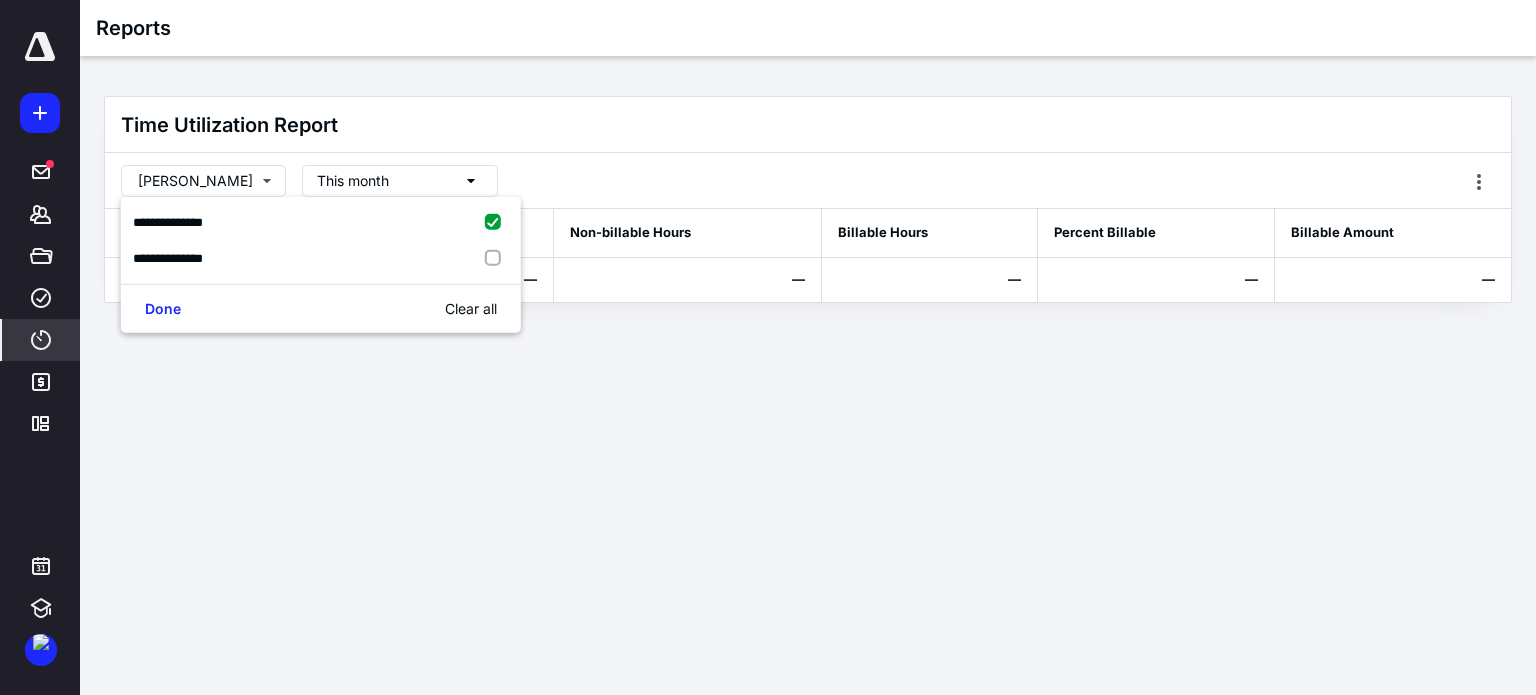 click 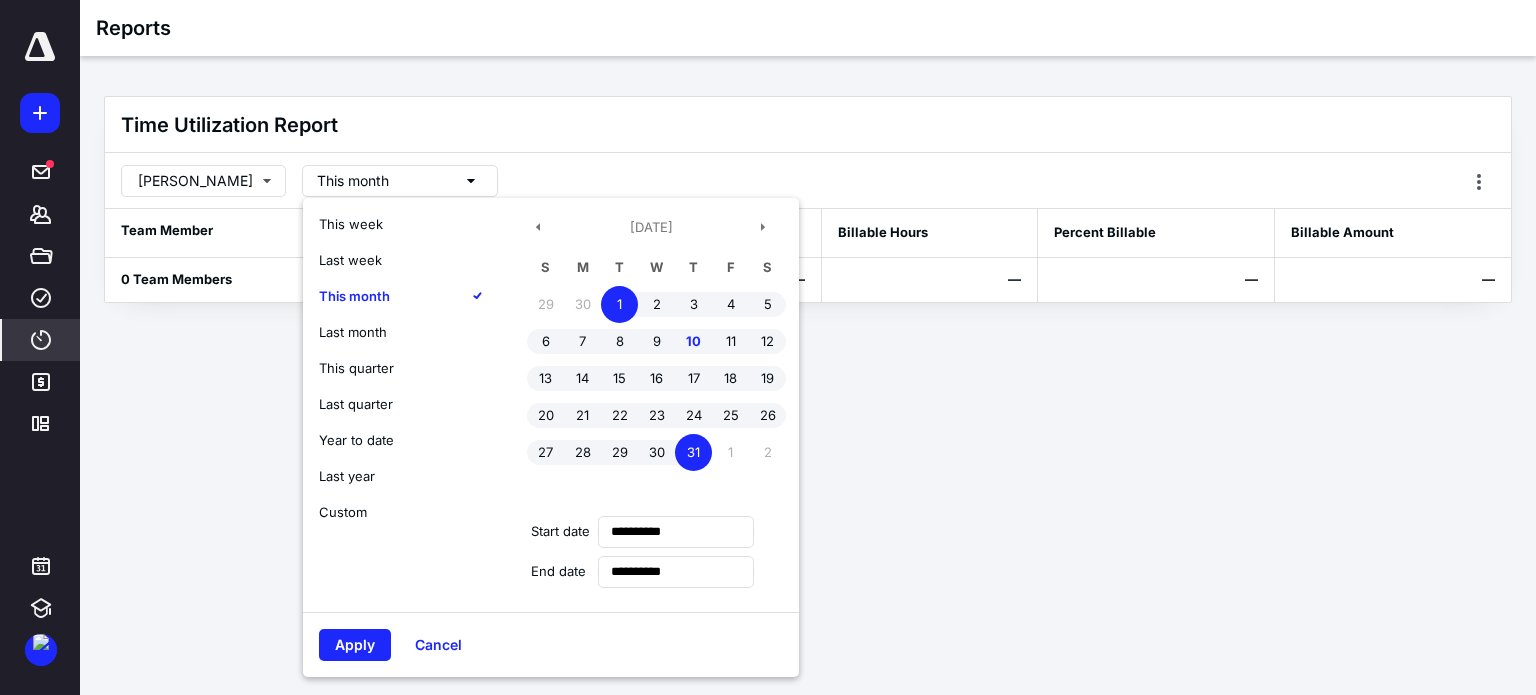 click on "Year to date" at bounding box center [356, 440] 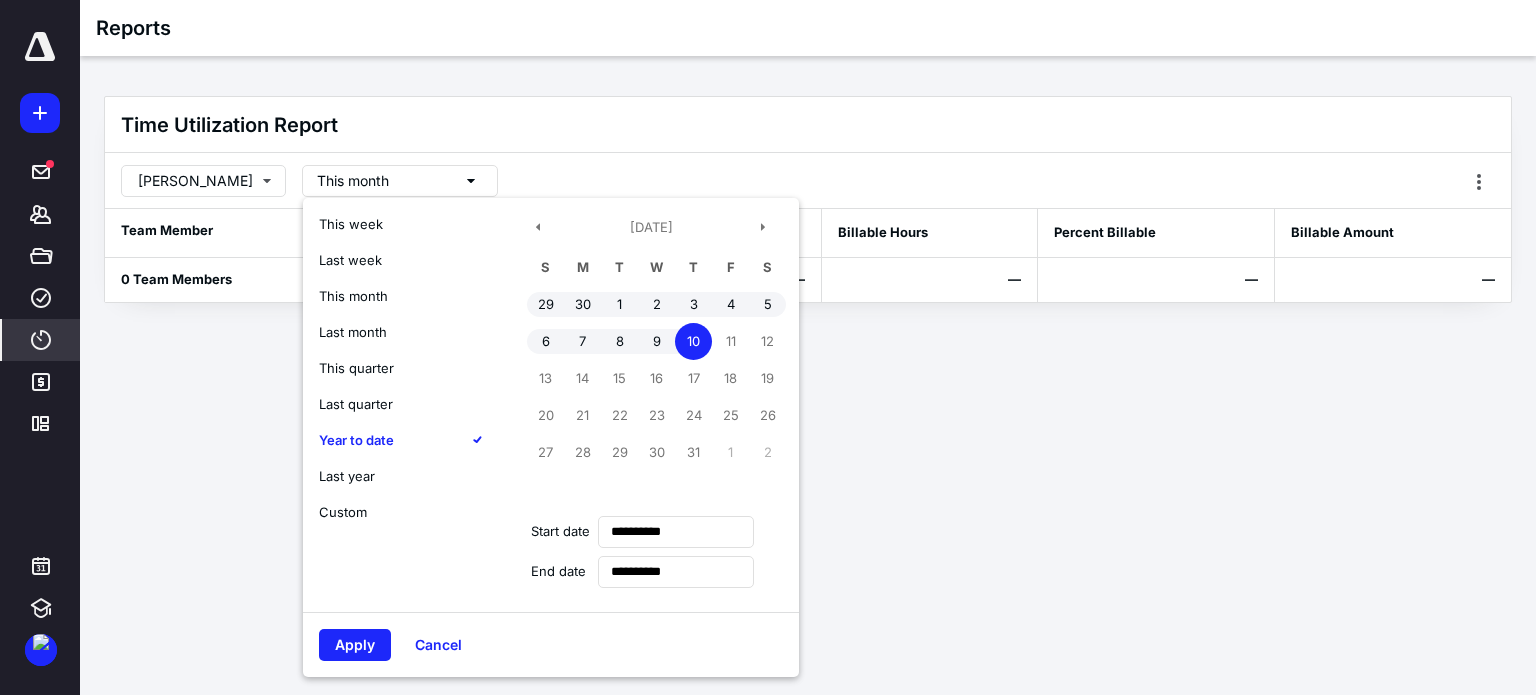click on "Apply" at bounding box center [355, 645] 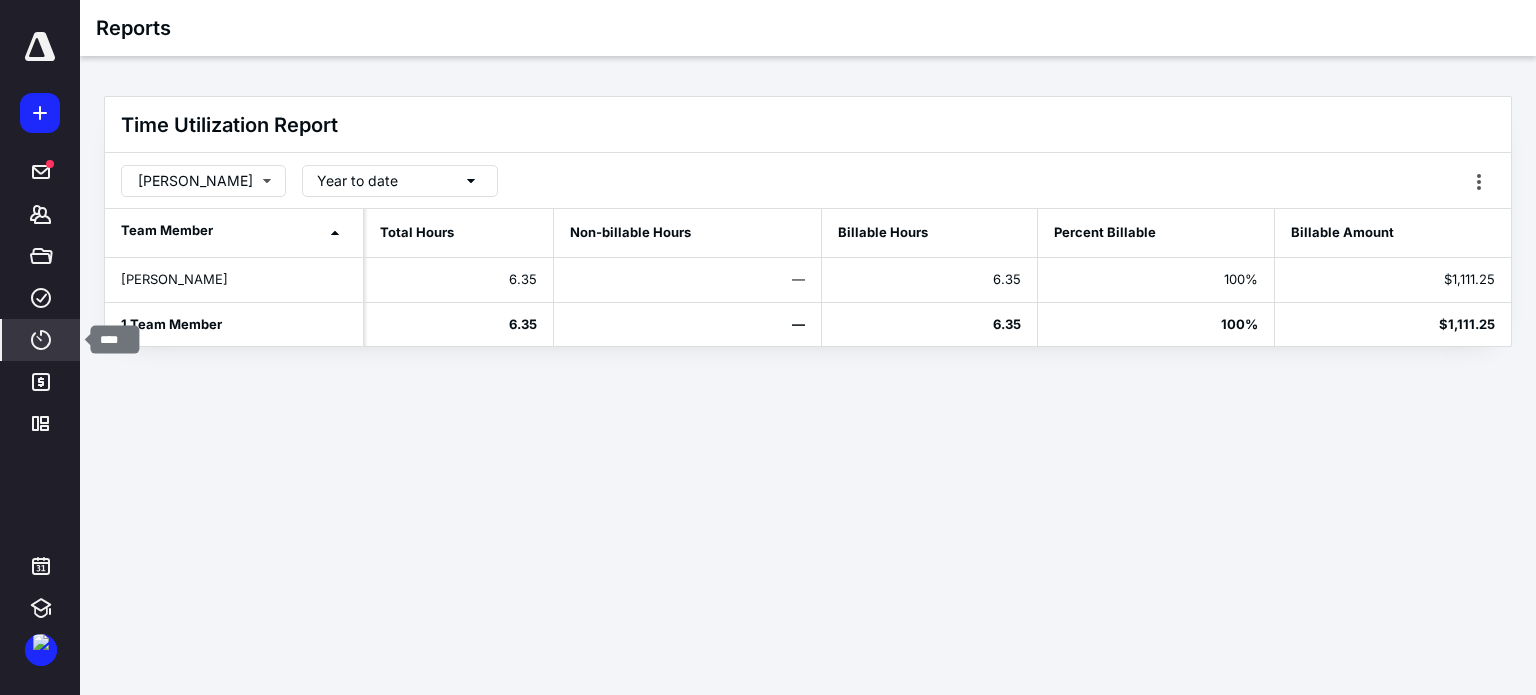 click 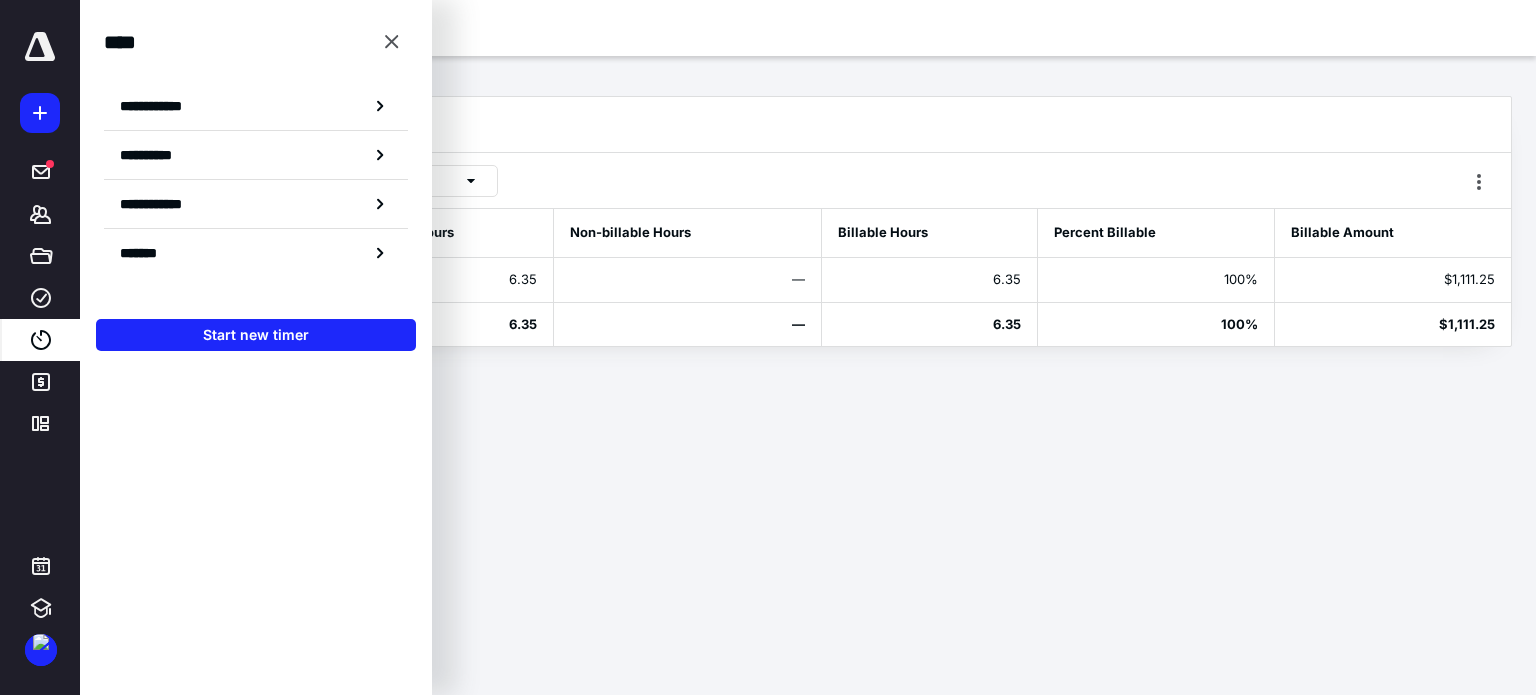 click on "*******" at bounding box center (146, 253) 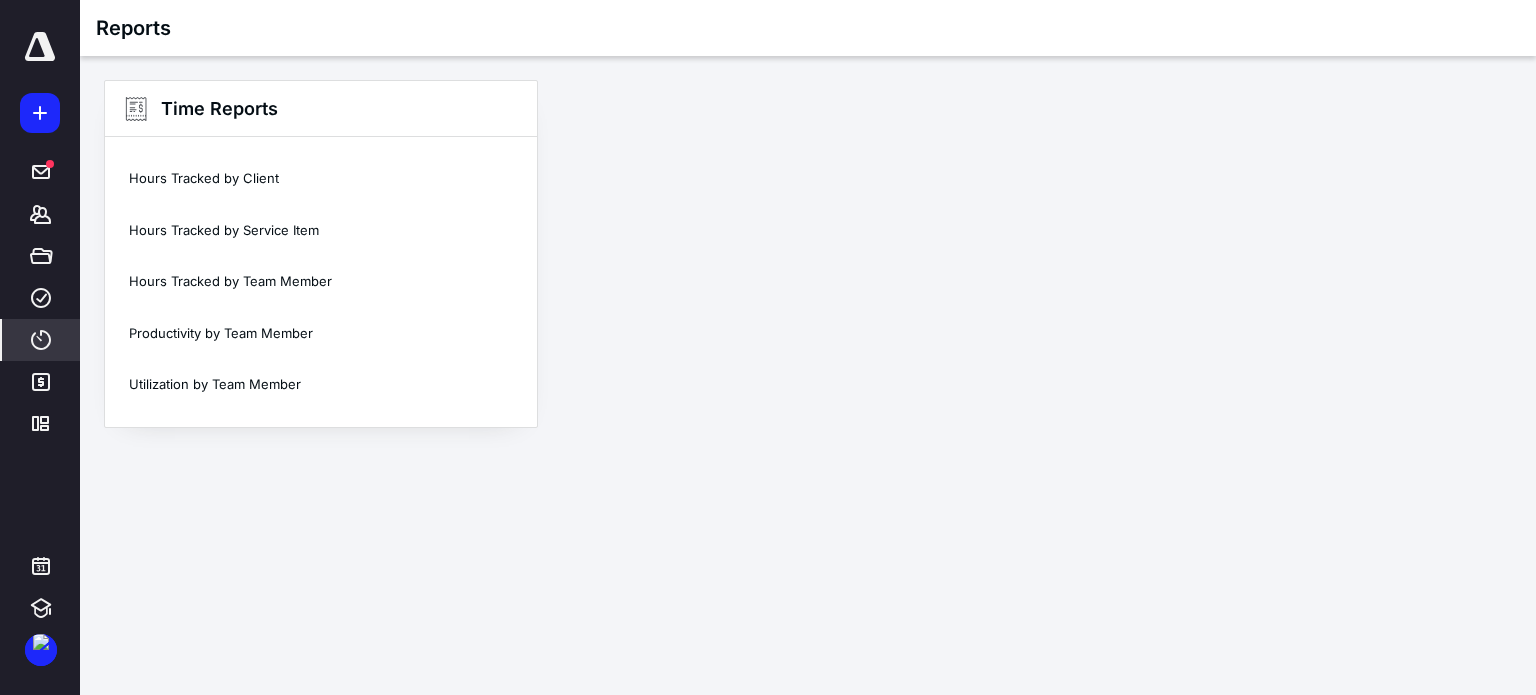 click on "Utilization by Team Member" at bounding box center [321, 385] 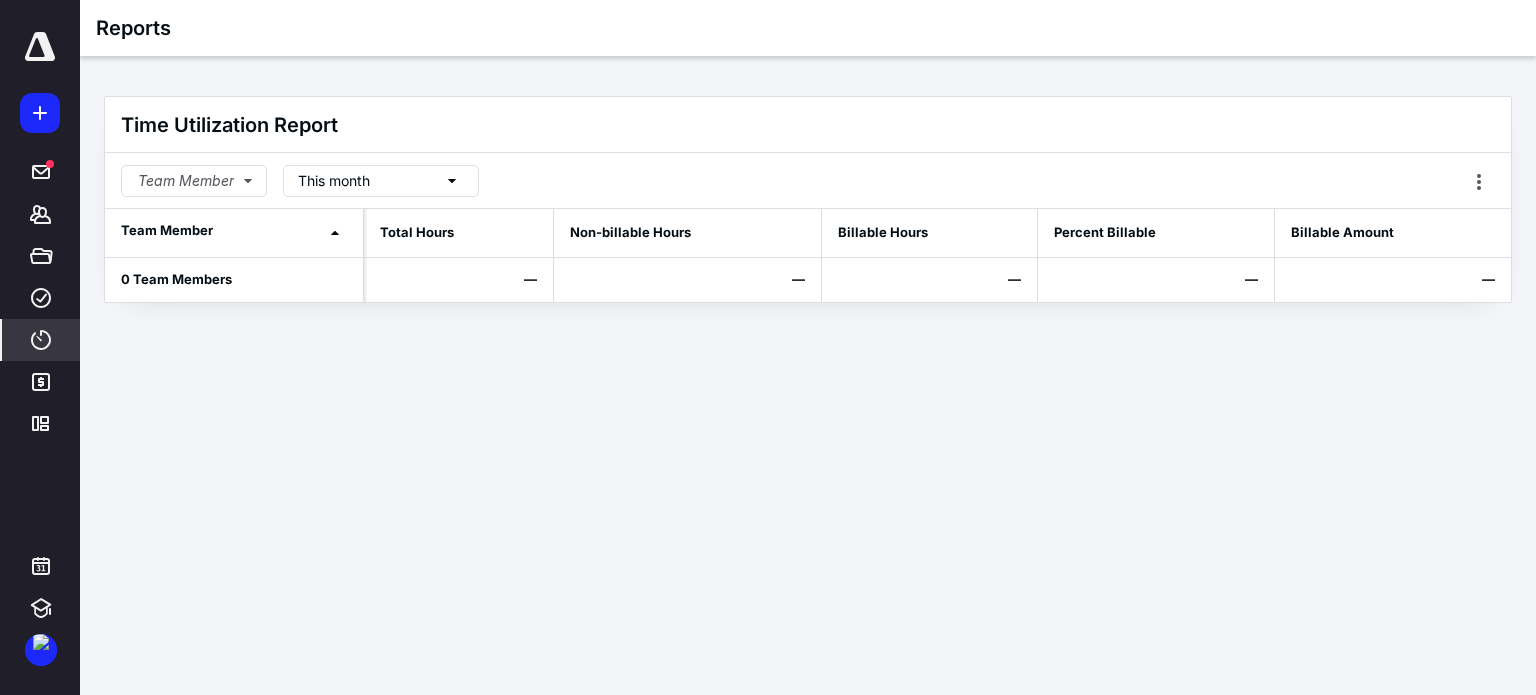 click 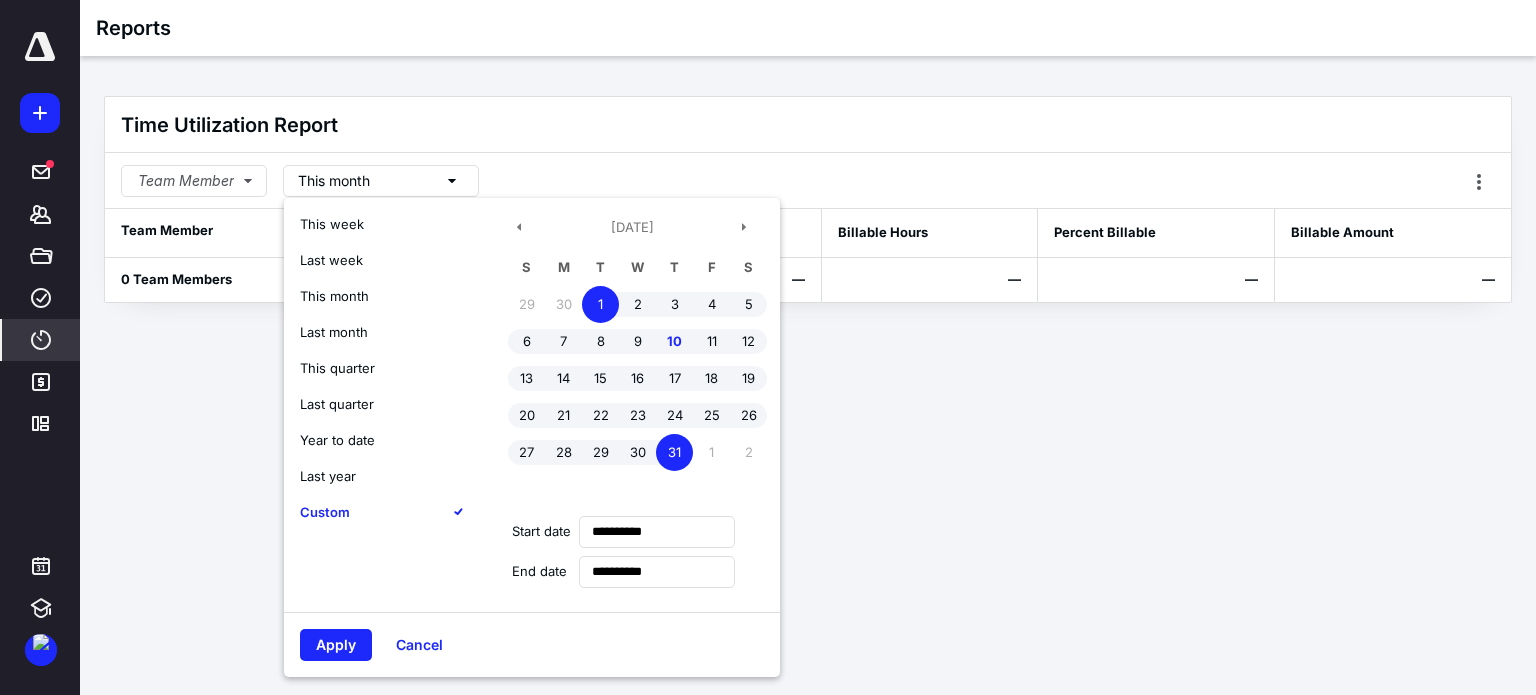 click on "Year to date" at bounding box center (337, 440) 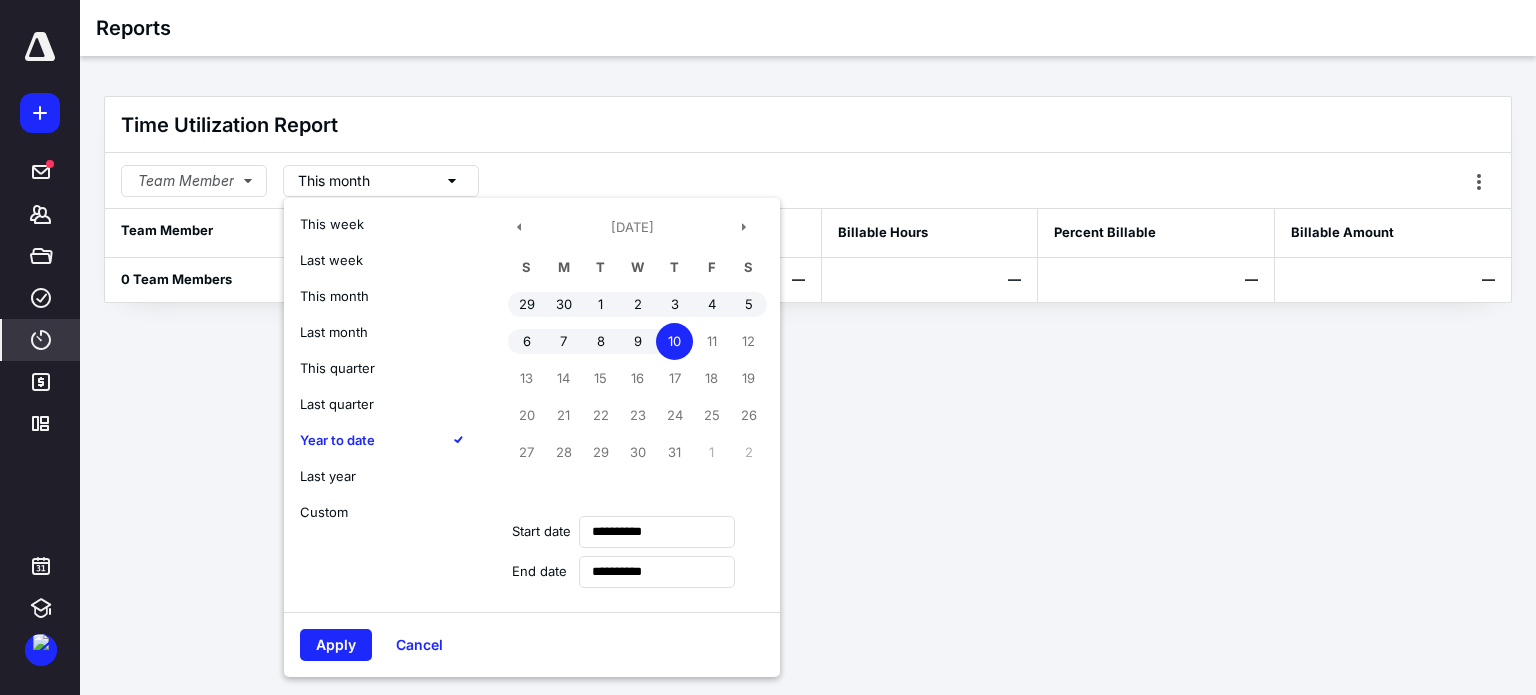 click on "Apply" at bounding box center [336, 645] 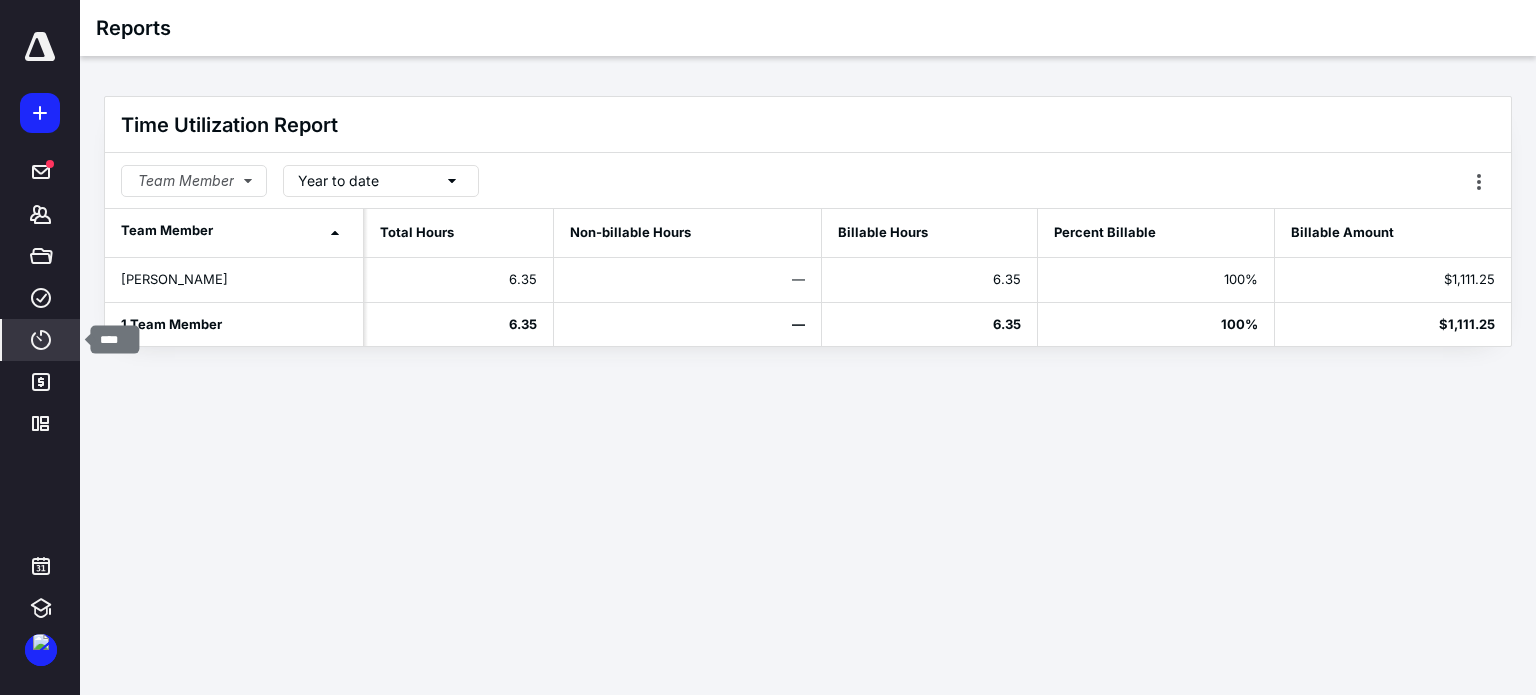 click 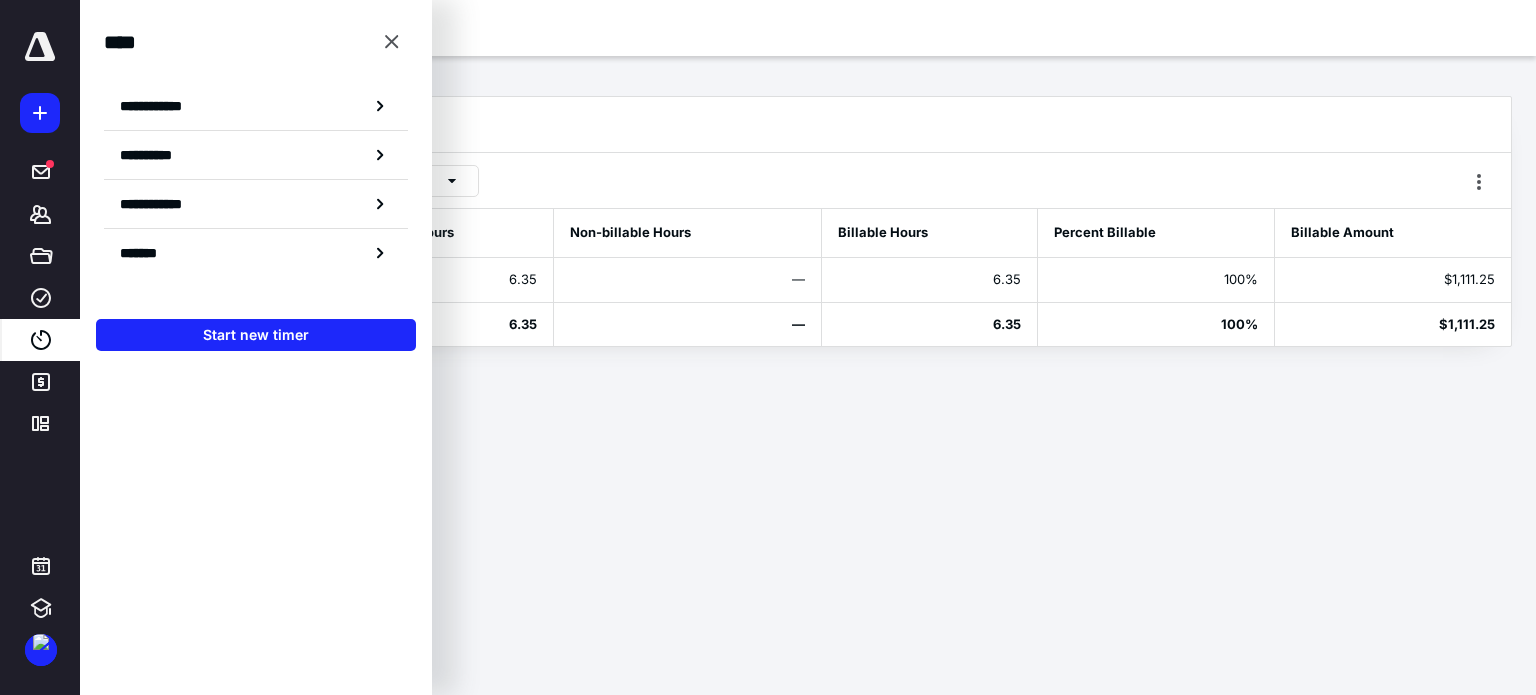 click on "**********" at bounding box center (161, 204) 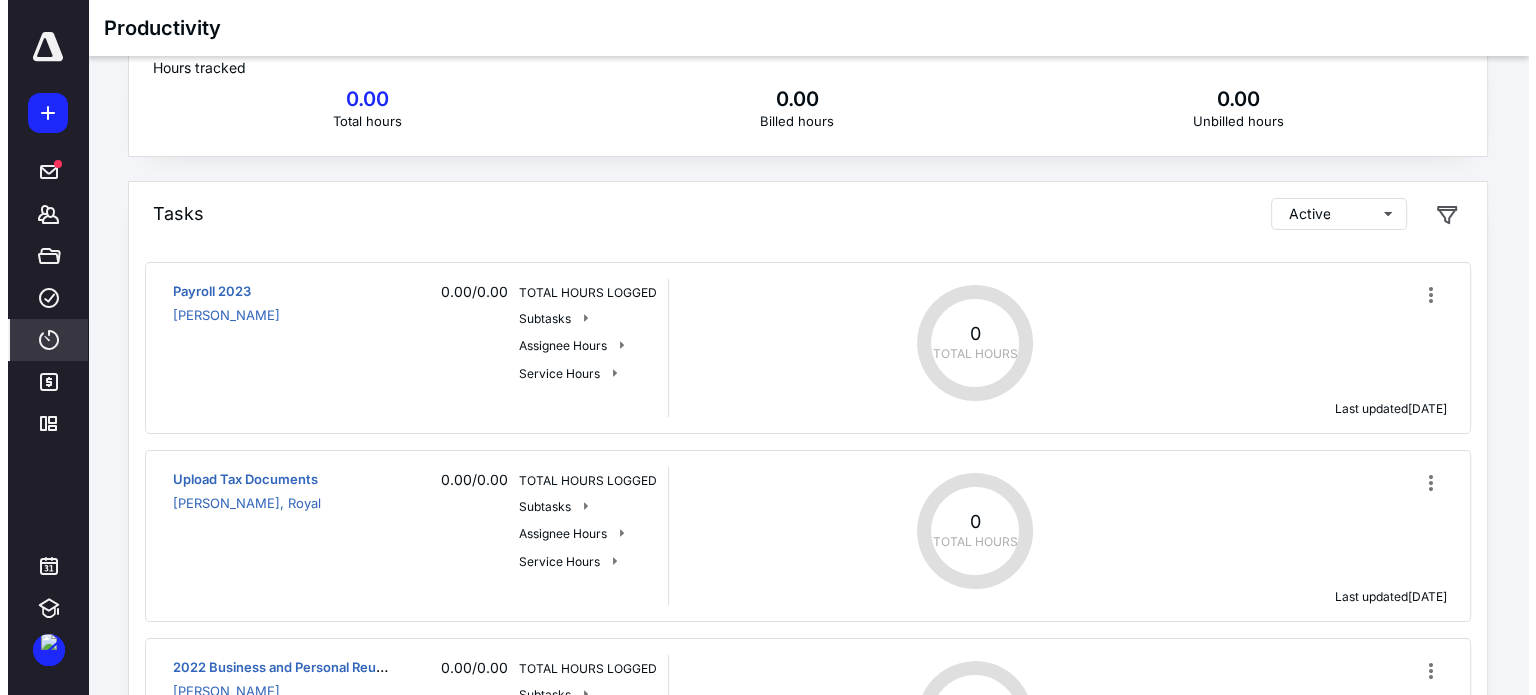 scroll, scrollTop: 0, scrollLeft: 0, axis: both 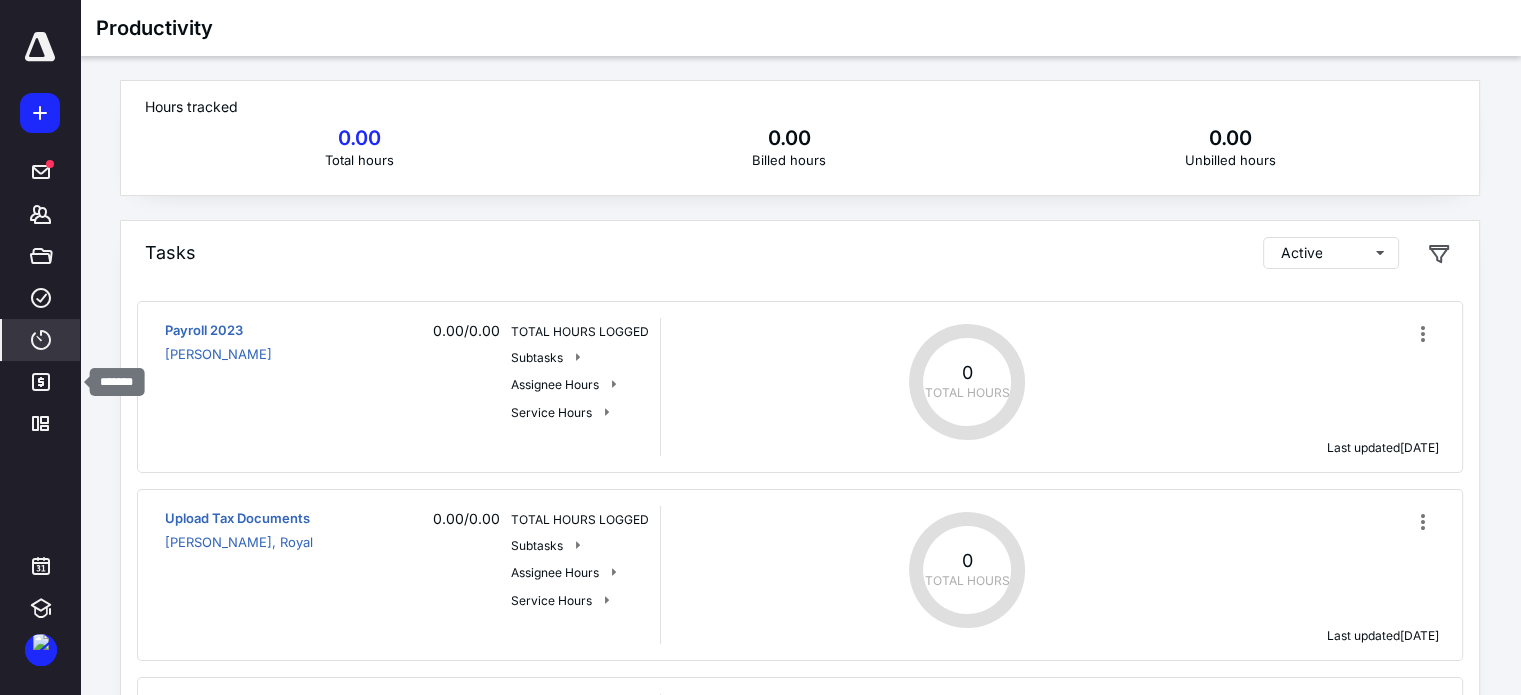 click 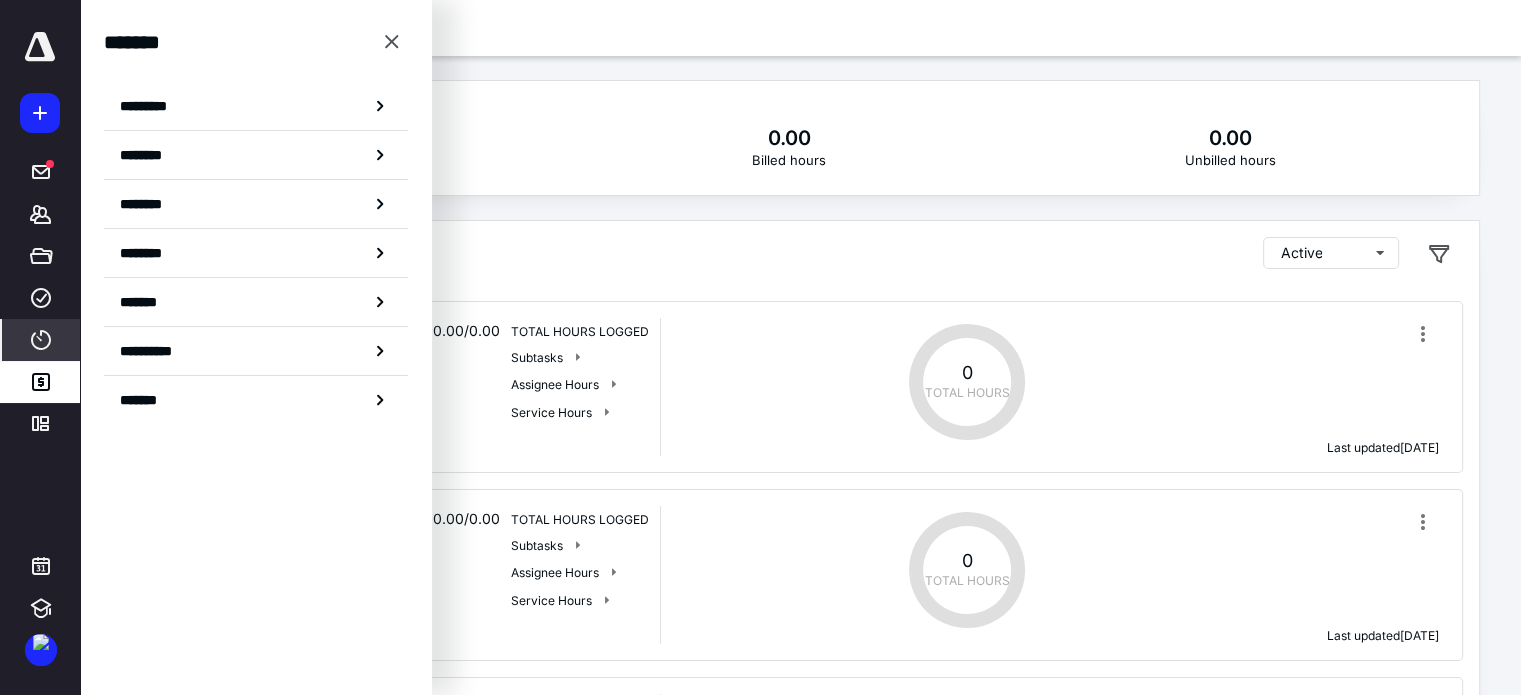 click on "*******" at bounding box center (146, 400) 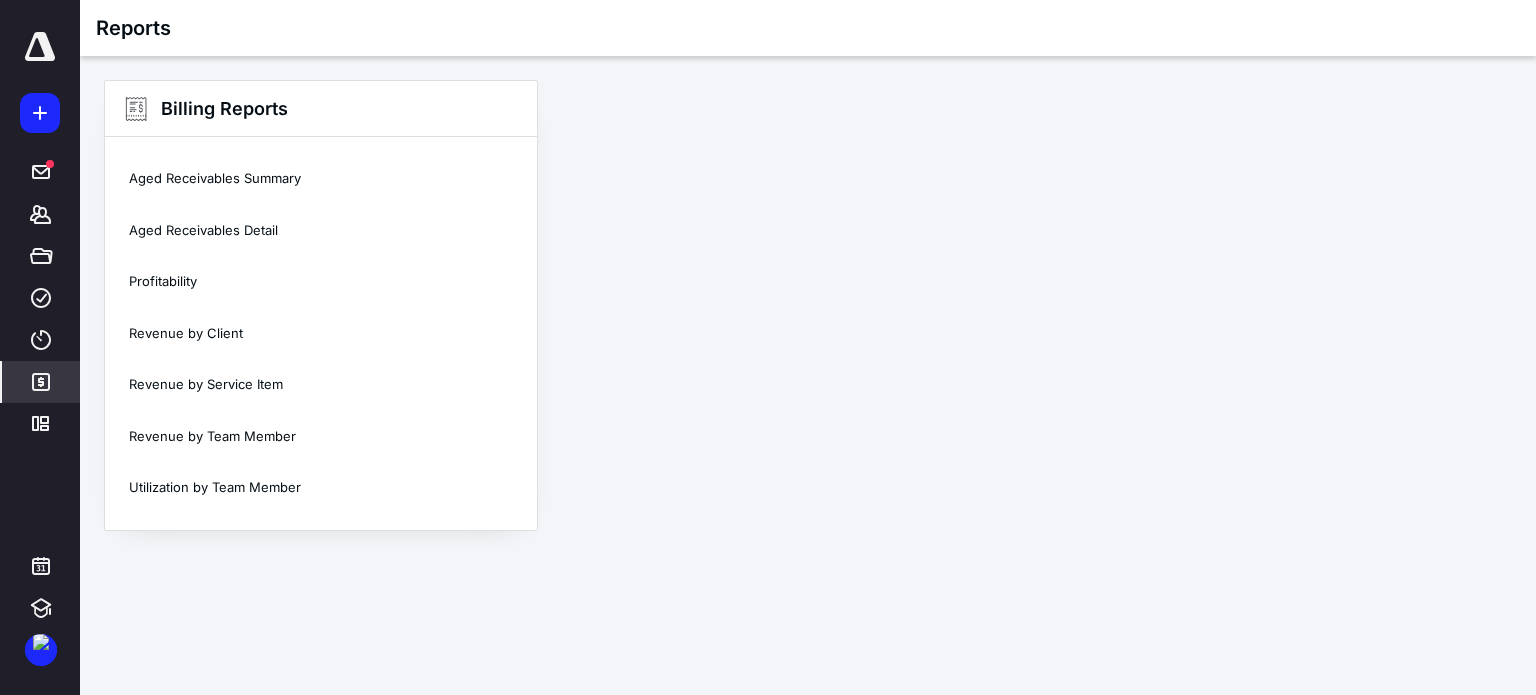click on "Revenue by Service Item" at bounding box center [321, 385] 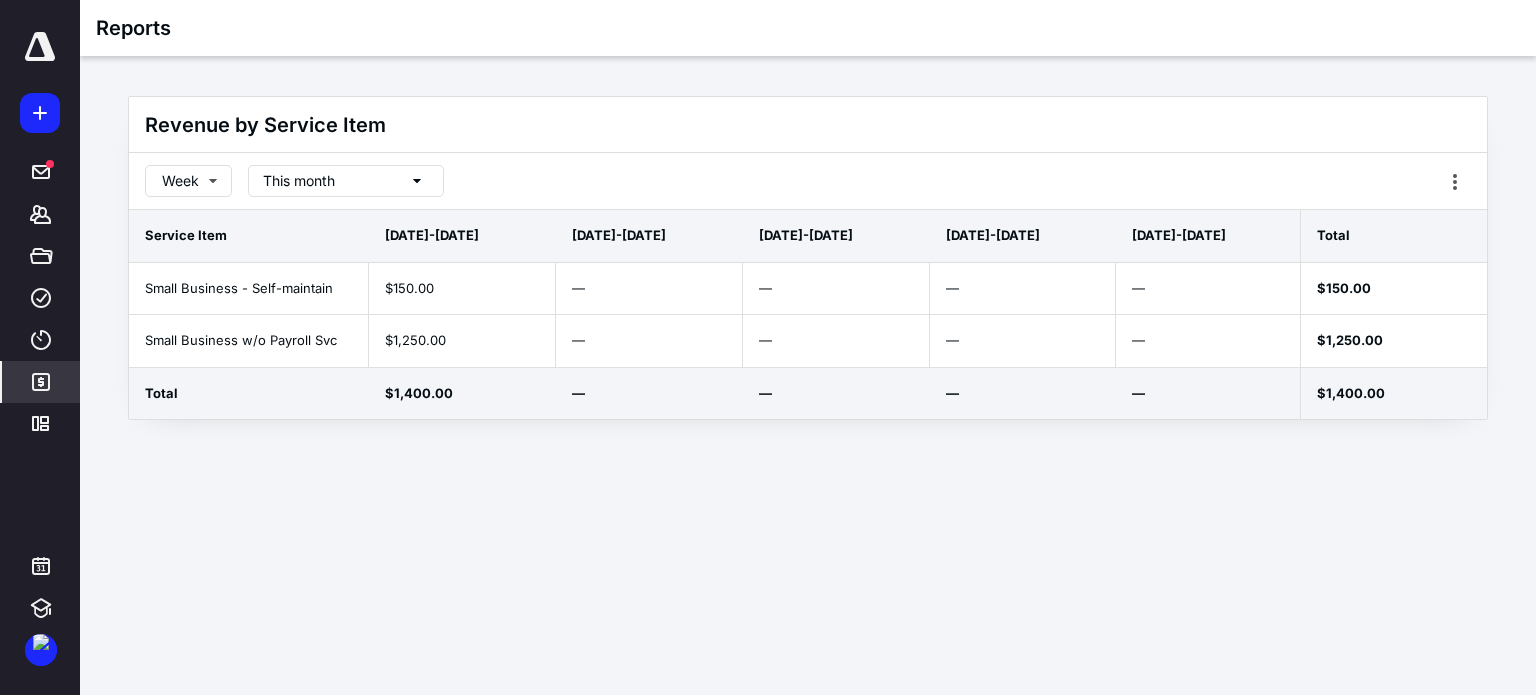 click 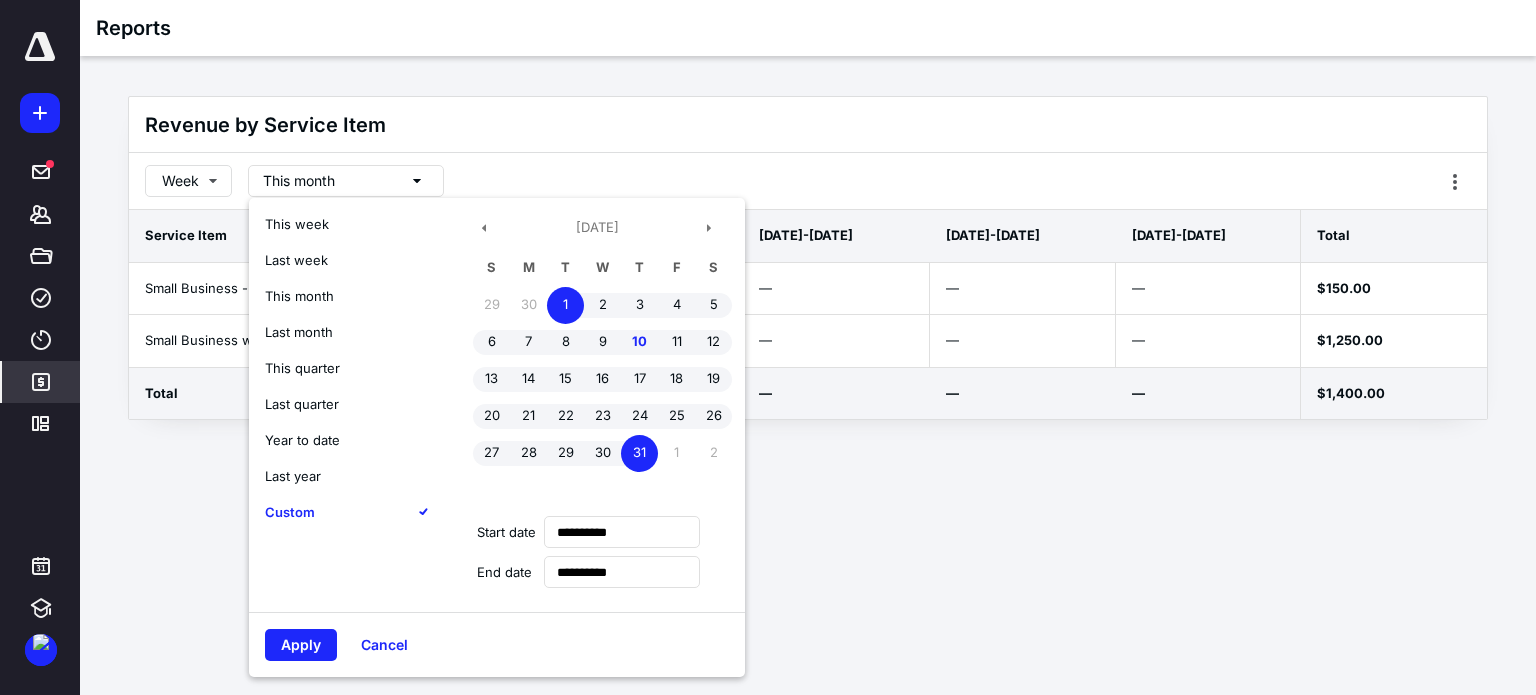 click on "Year to date" at bounding box center [302, 440] 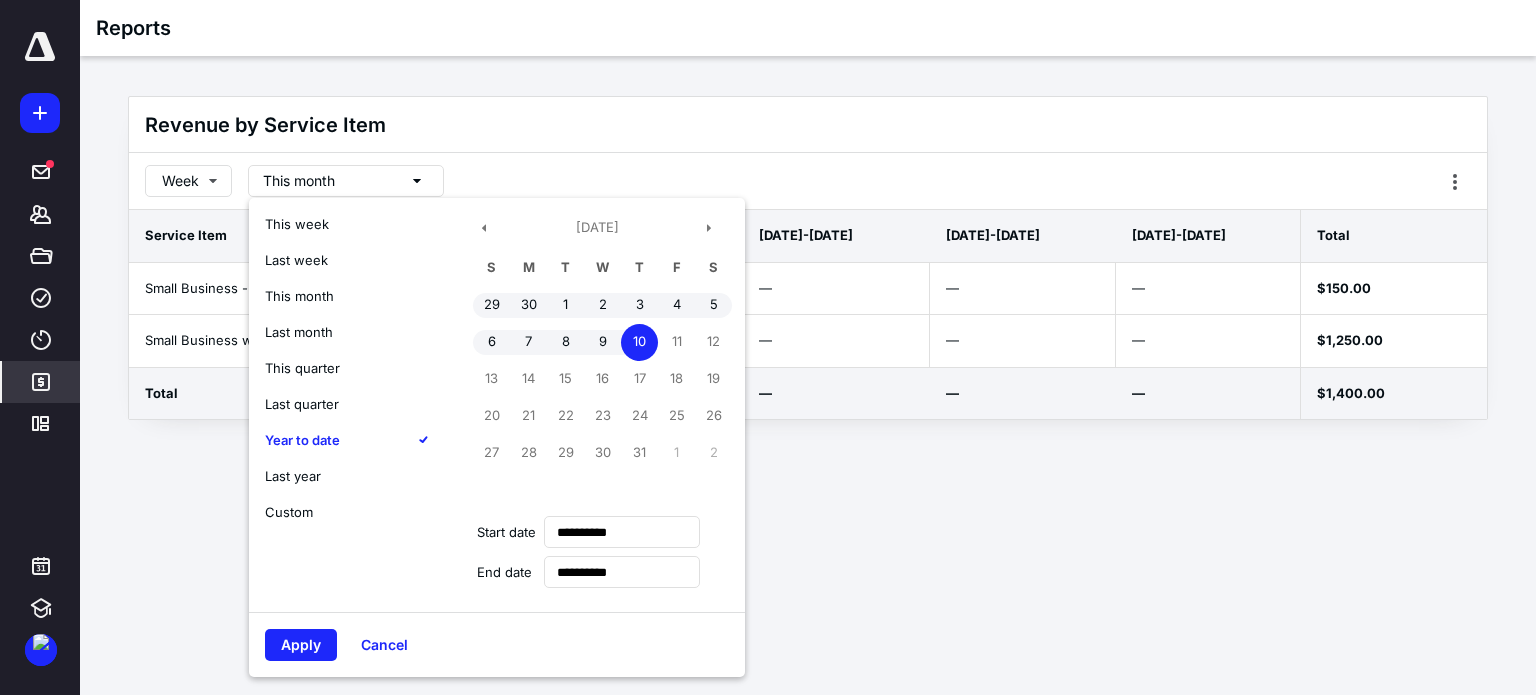 click on "Apply" at bounding box center (301, 645) 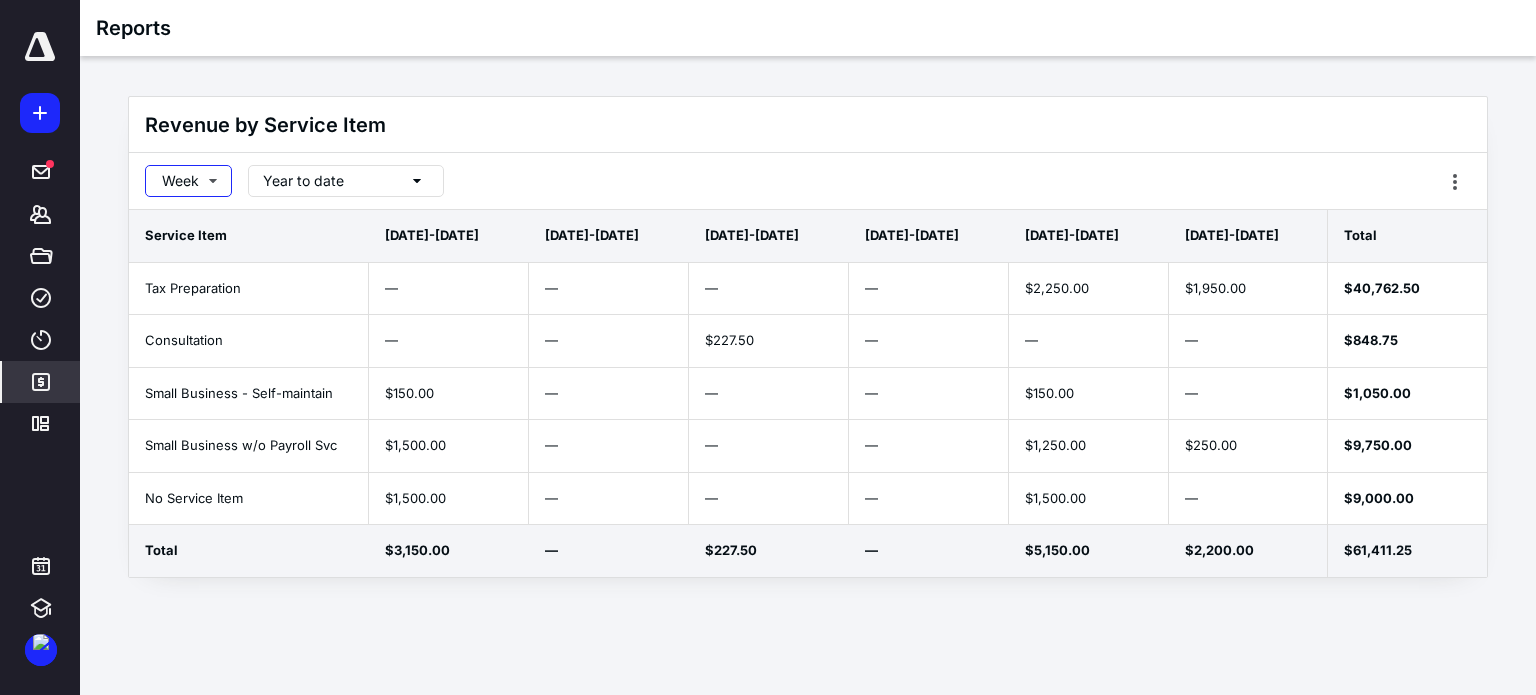 click on "Week" at bounding box center (188, 181) 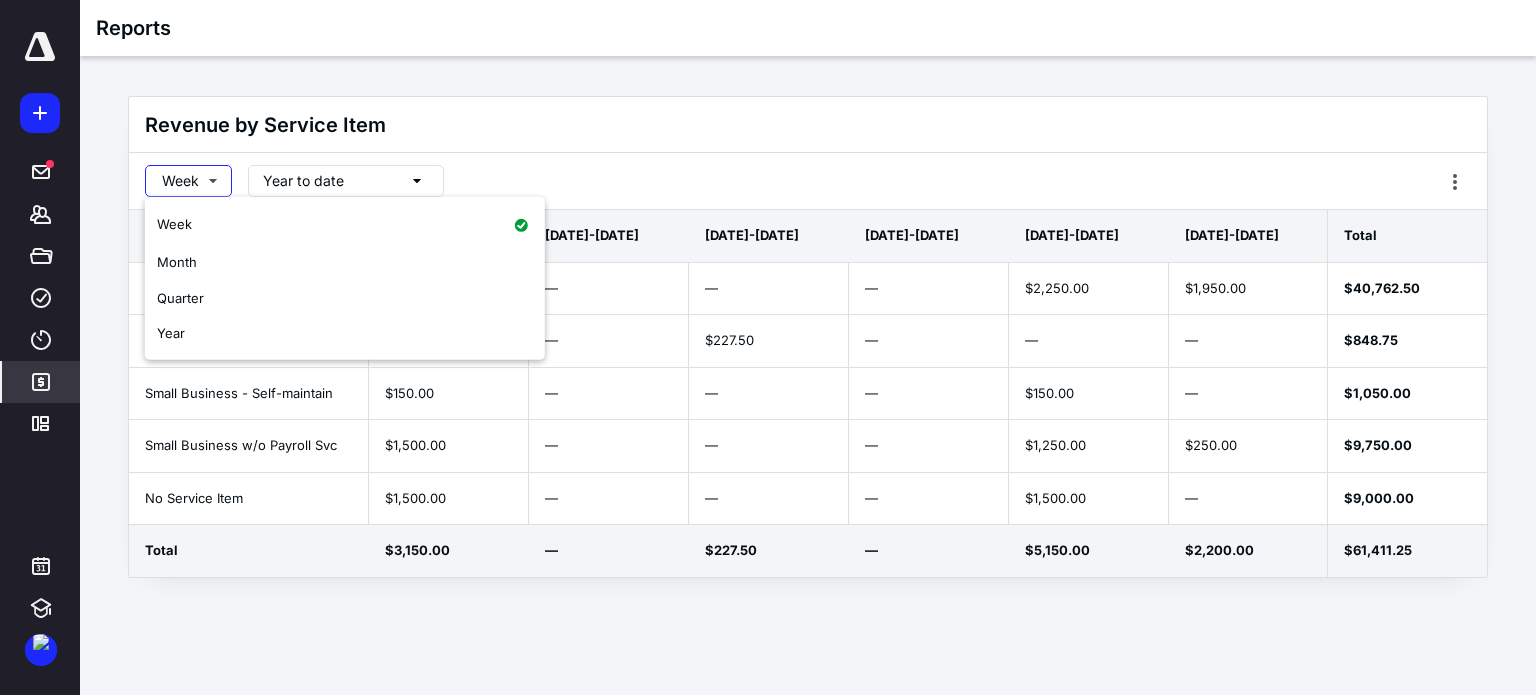 click on "Month" at bounding box center (345, 262) 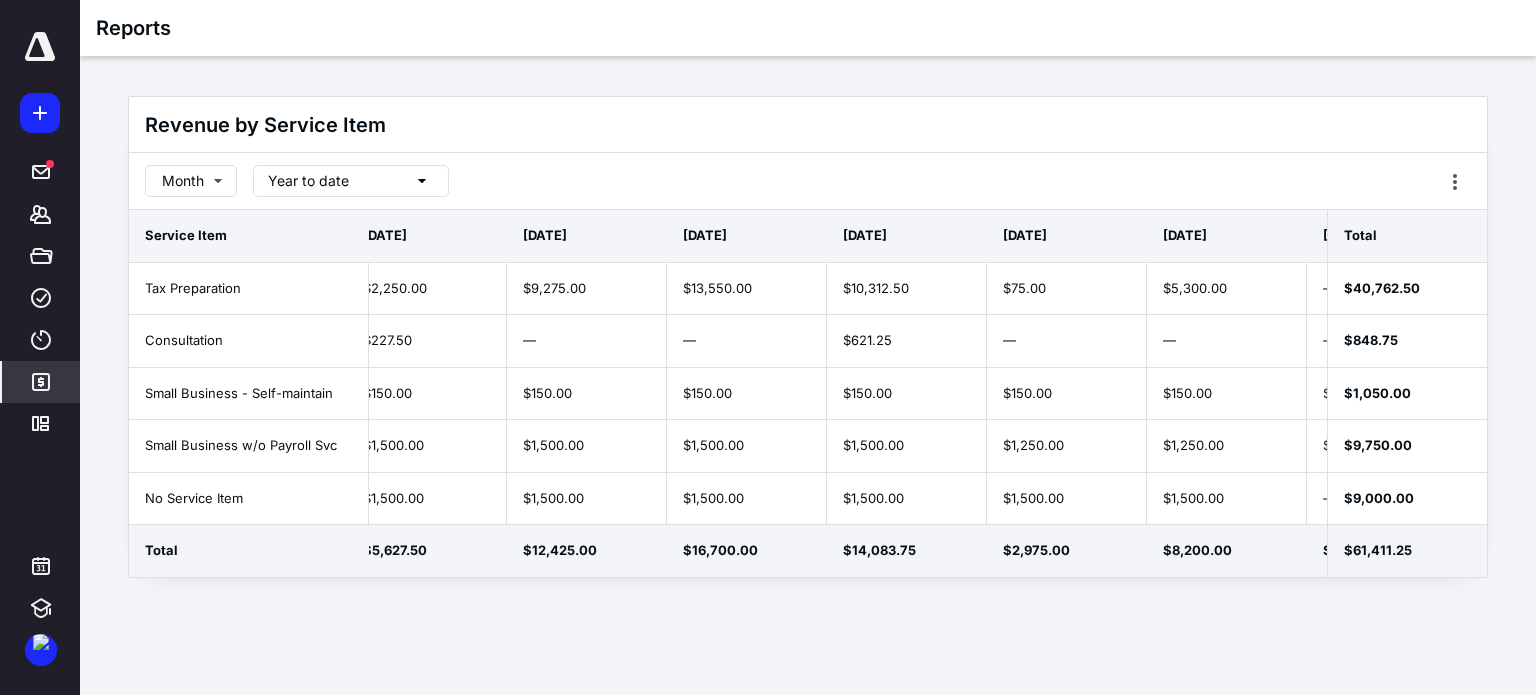 scroll, scrollTop: 0, scrollLeft: 0, axis: both 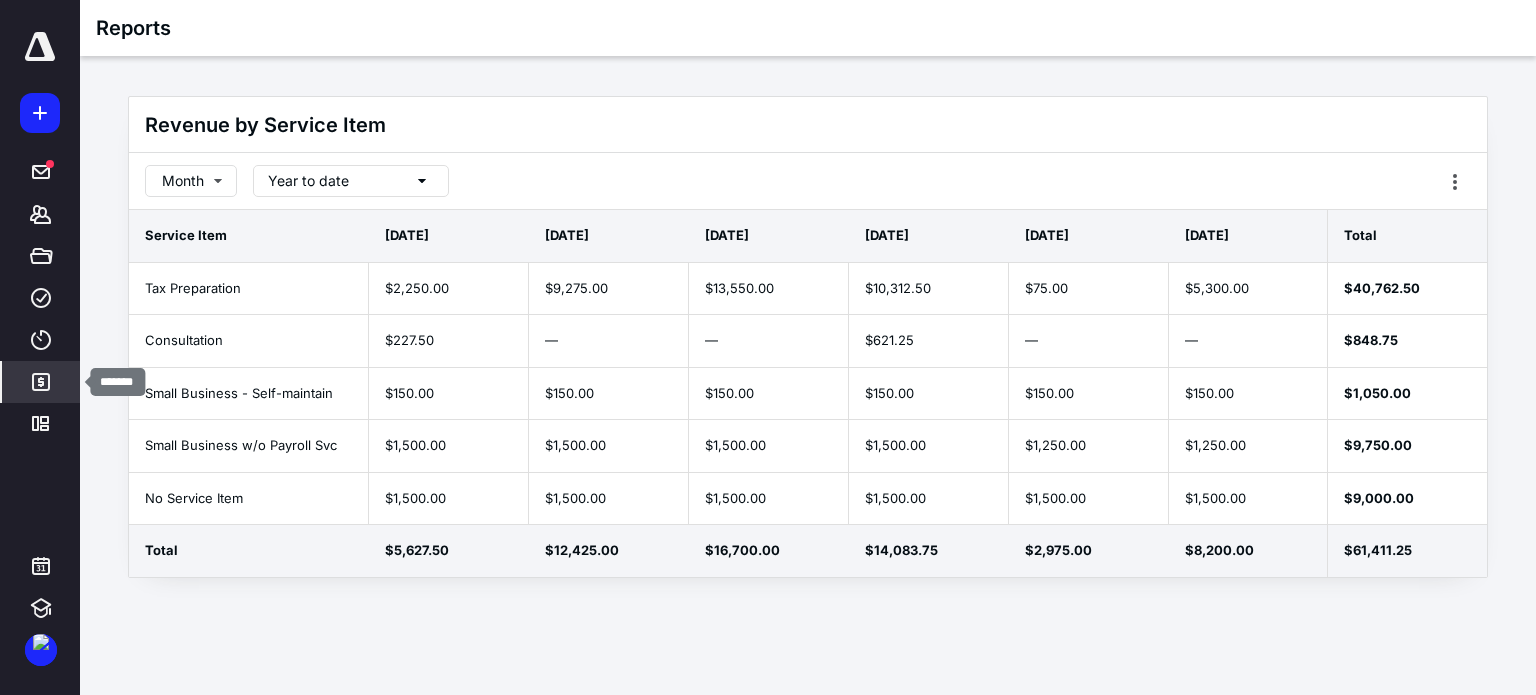 click 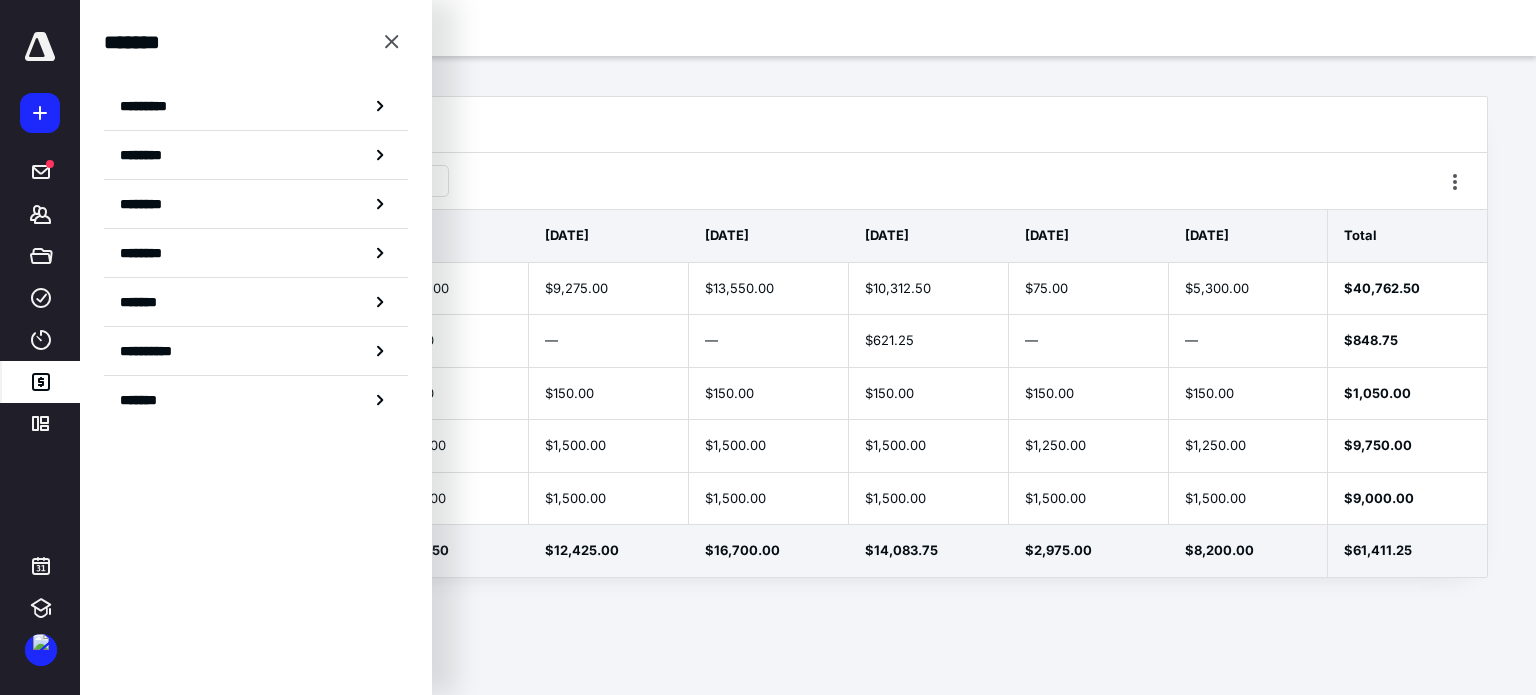 click on "*******" at bounding box center [146, 400] 